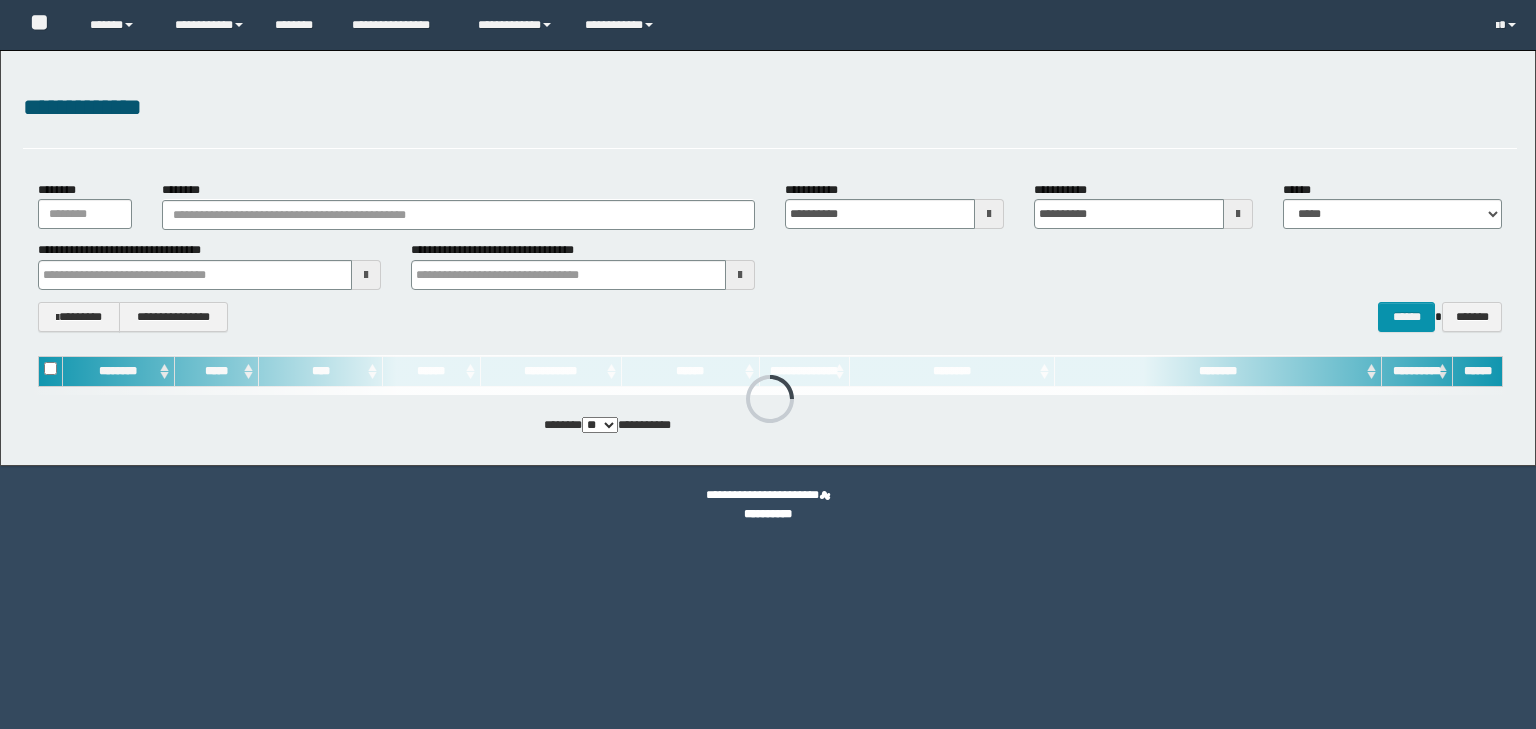 scroll, scrollTop: 0, scrollLeft: 0, axis: both 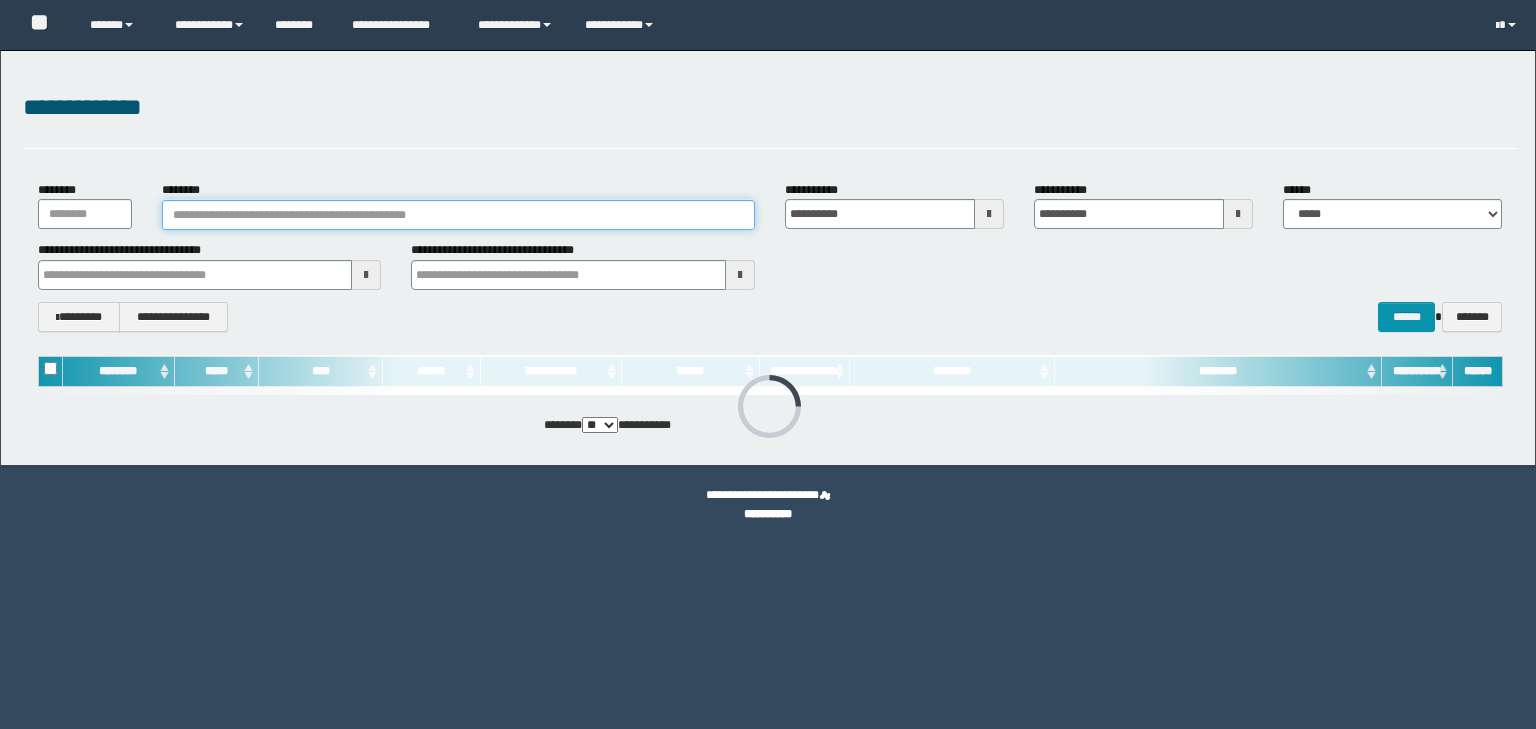 click on "********" at bounding box center [458, 215] 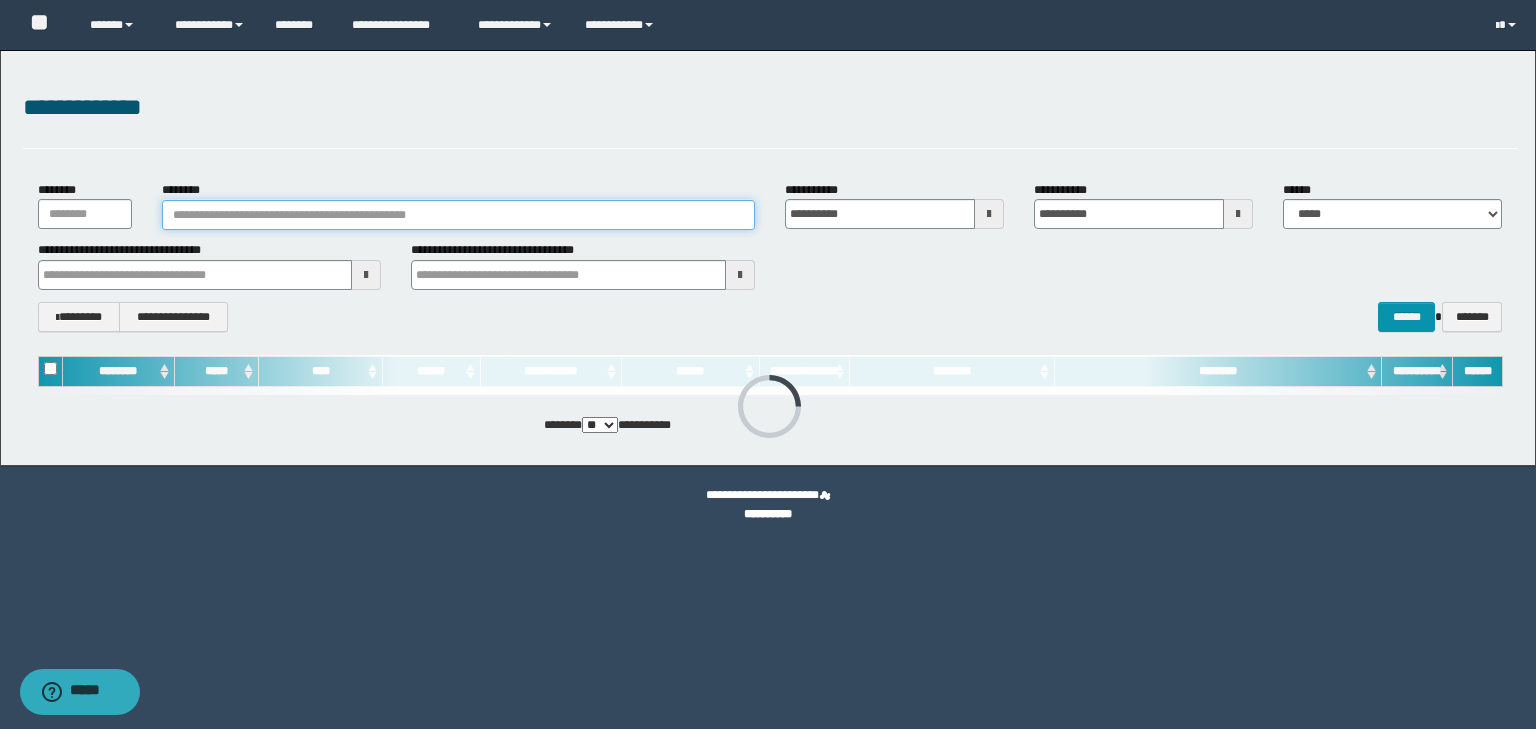paste on "********" 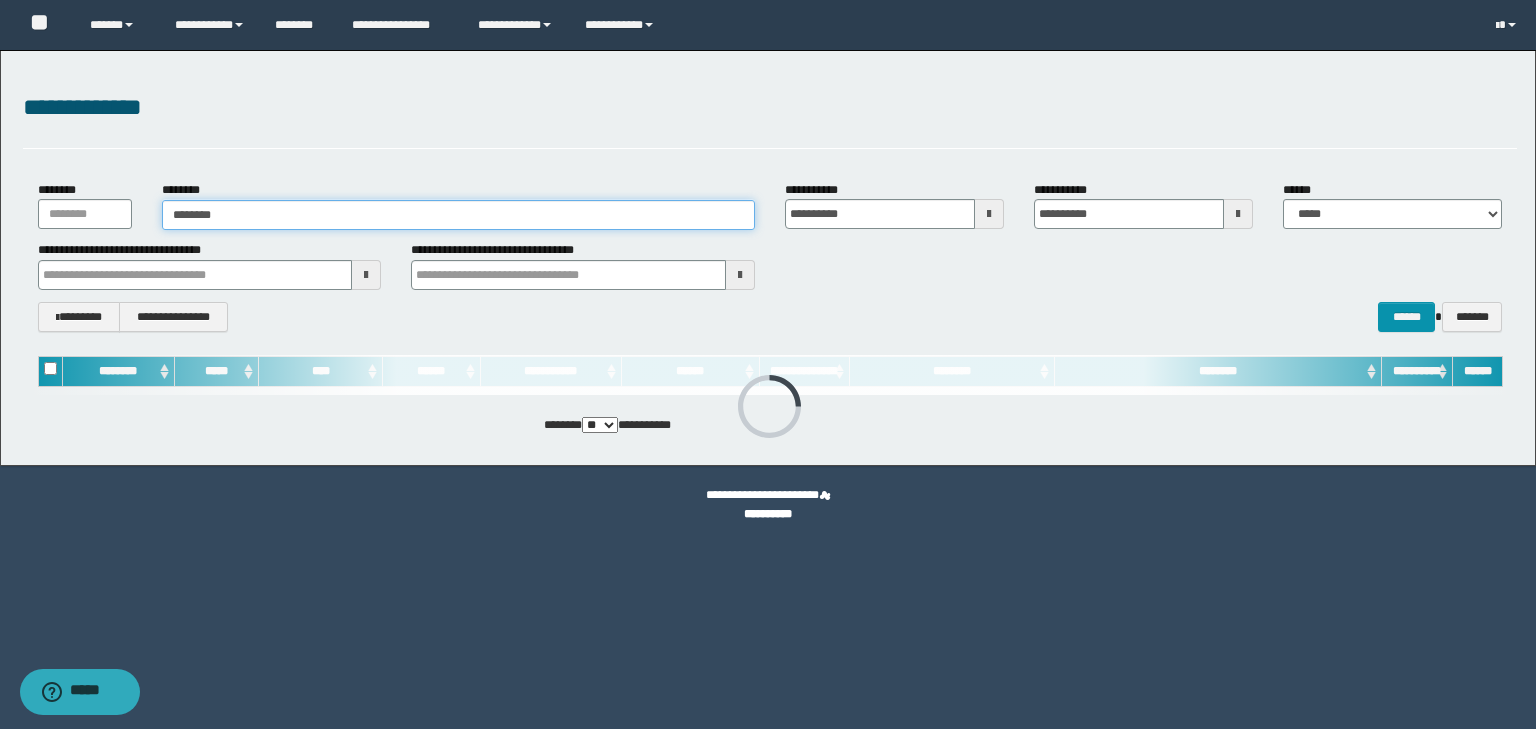 type on "********" 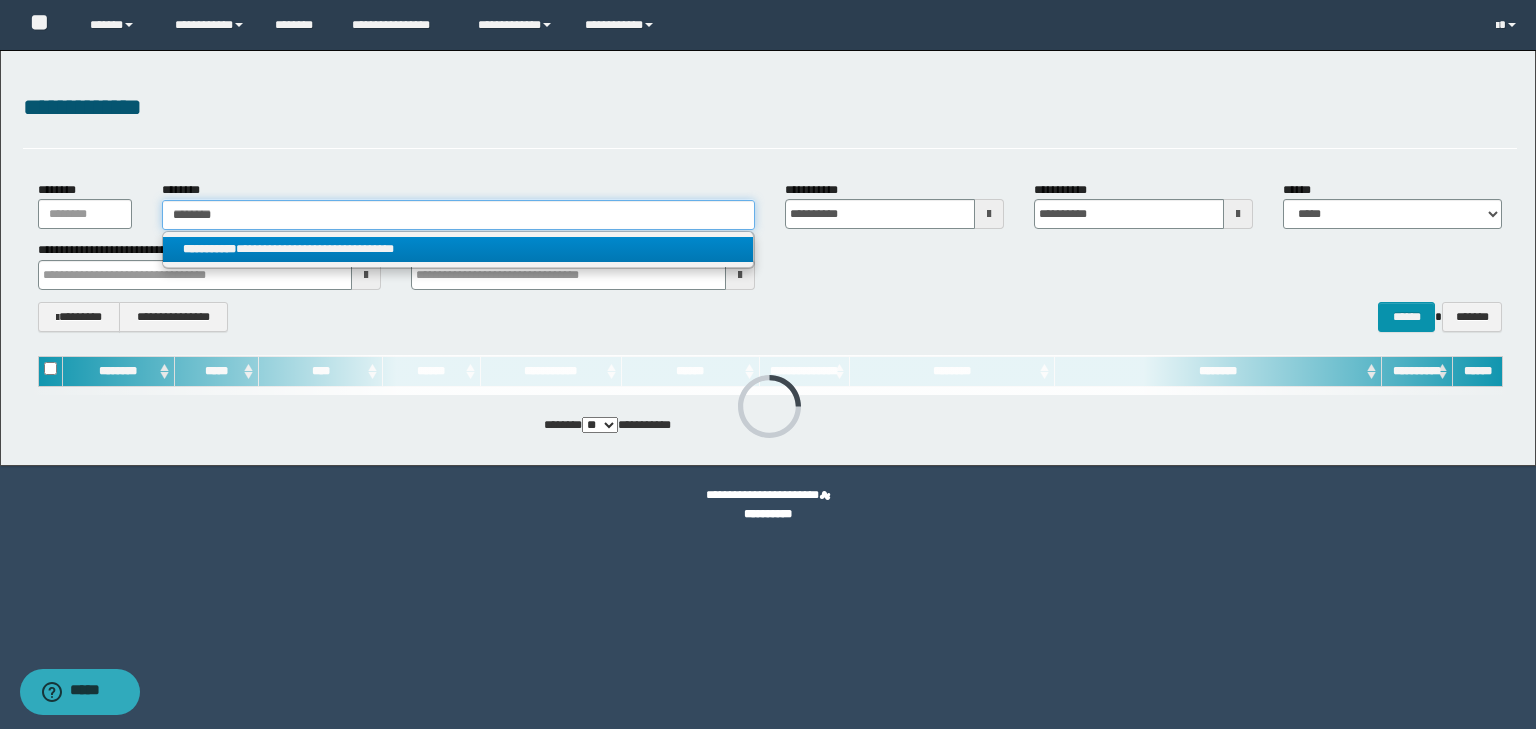 type on "********" 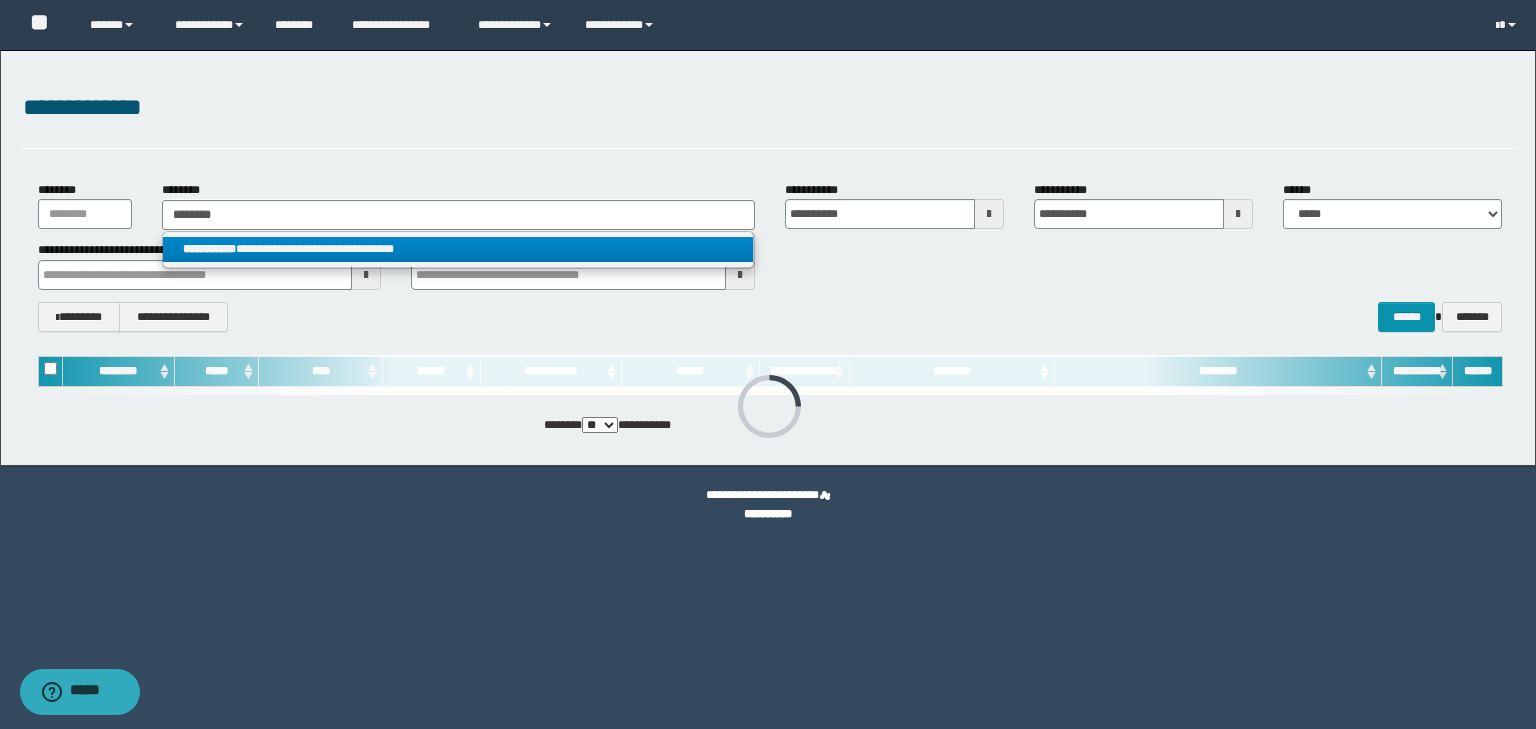 click on "**********" at bounding box center (458, 249) 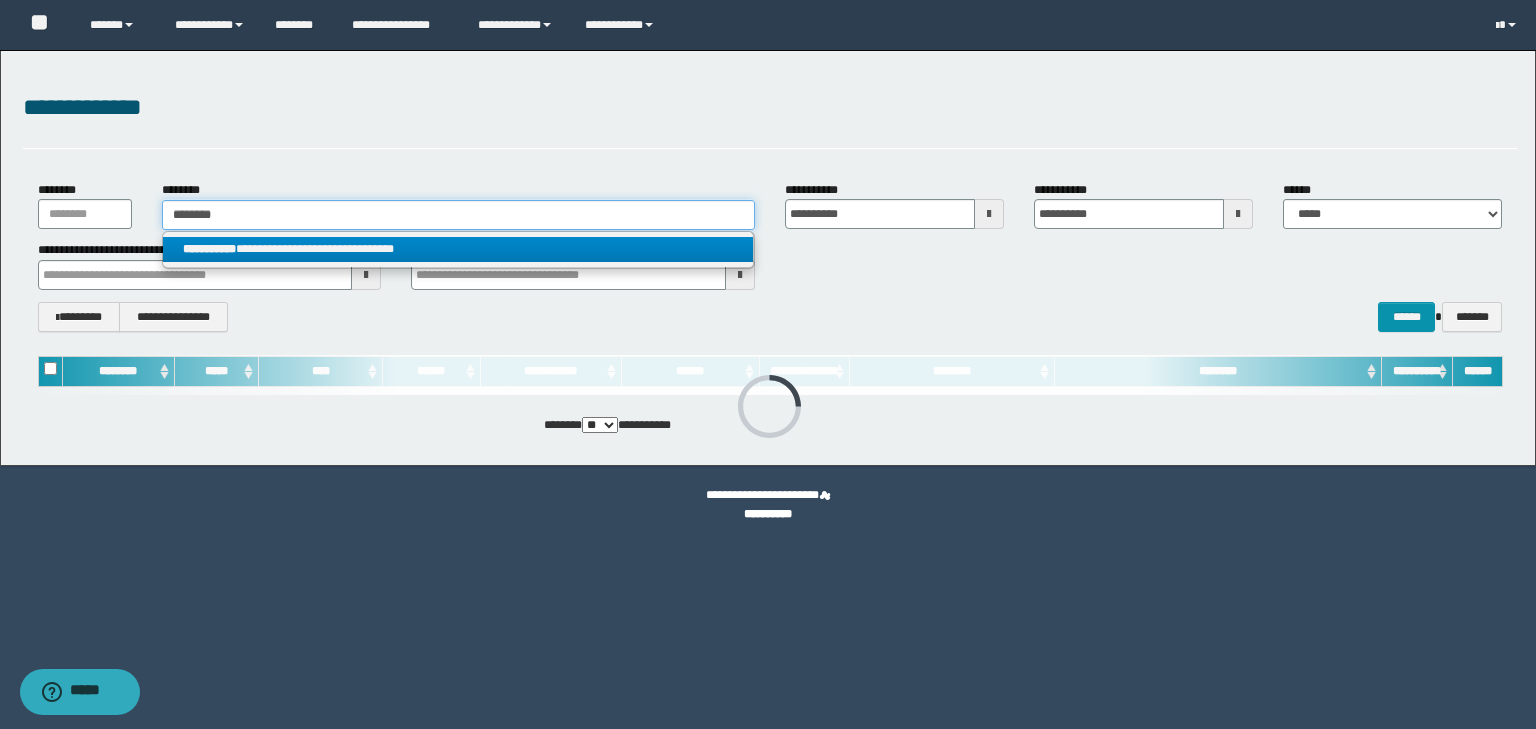 type 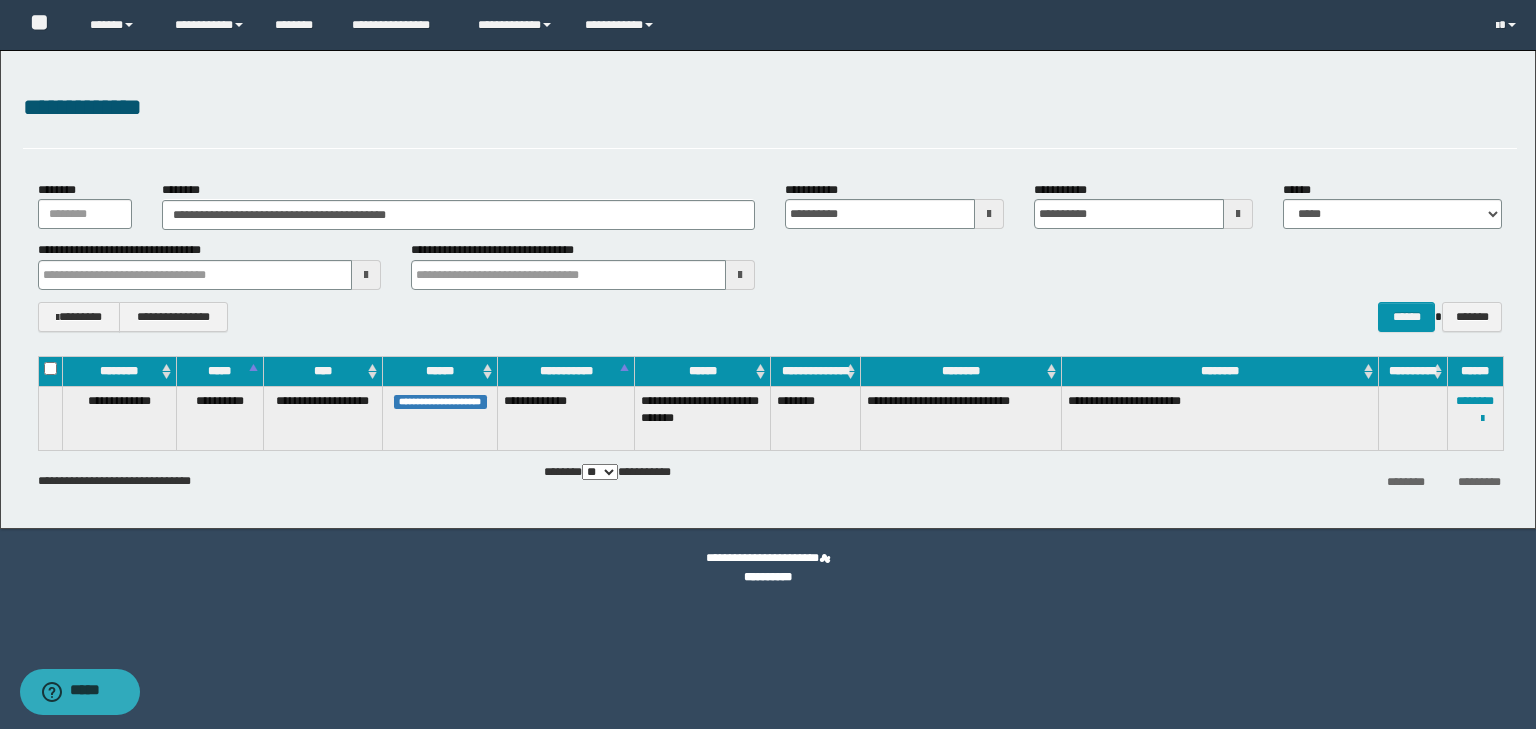 click on "**********" at bounding box center [1475, 418] 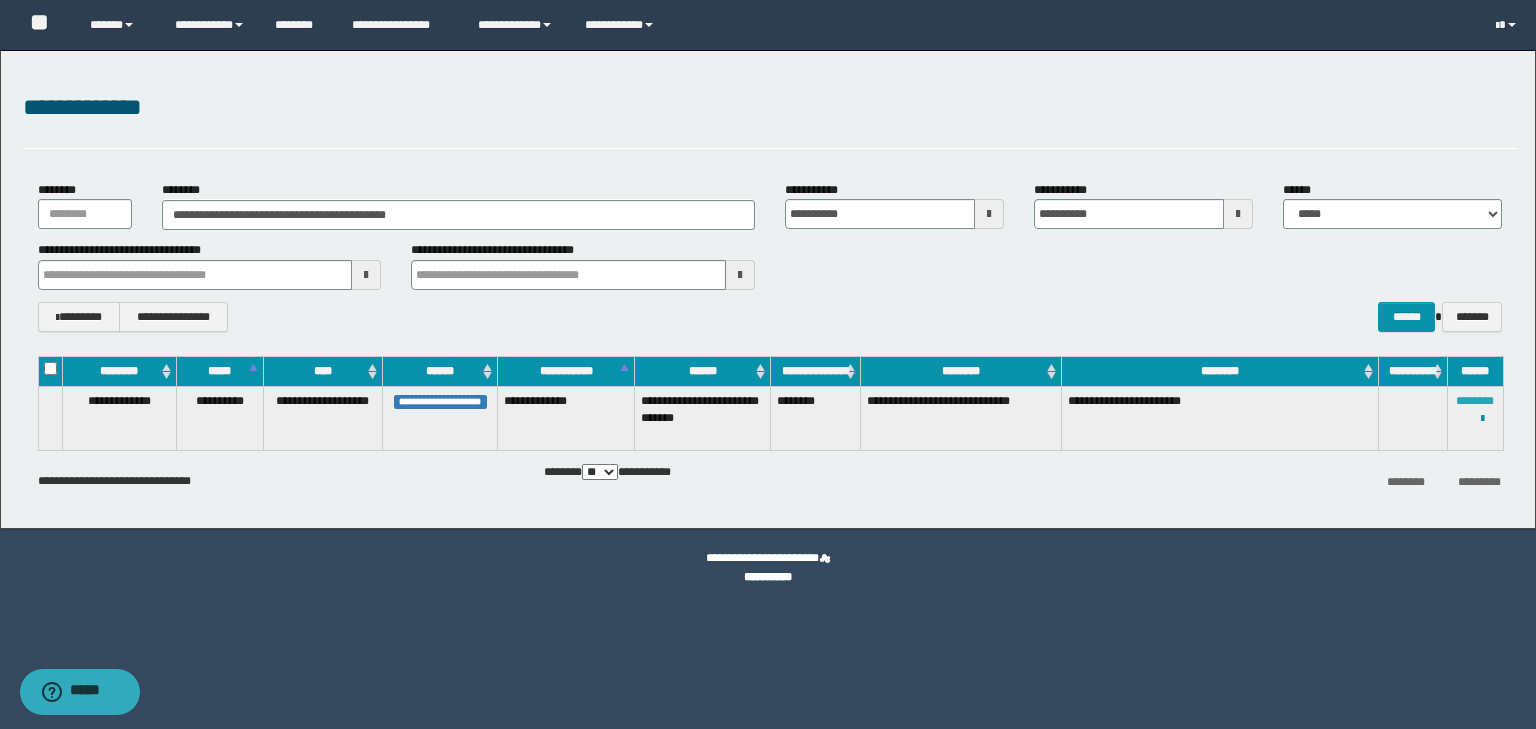click on "********" at bounding box center [1475, 401] 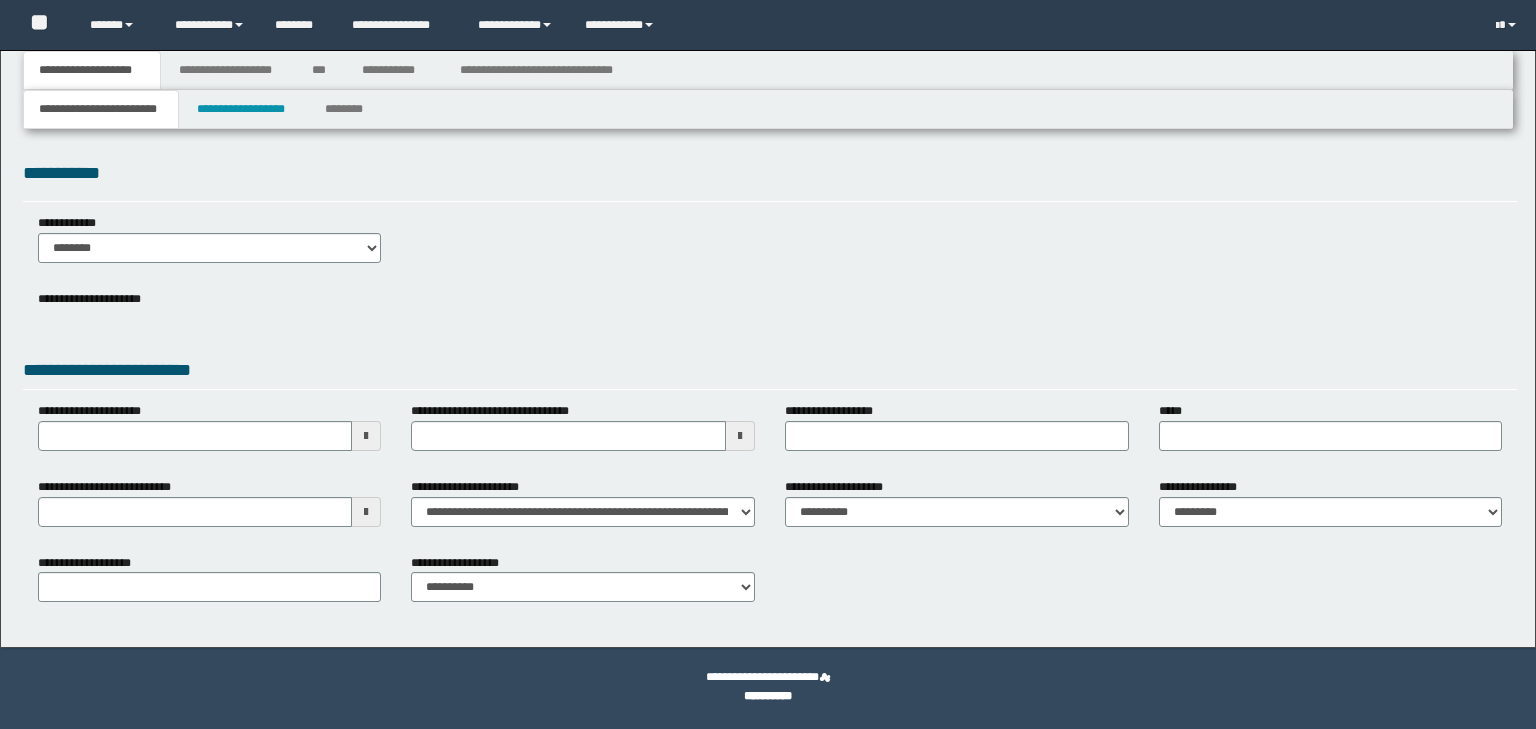 scroll, scrollTop: 0, scrollLeft: 0, axis: both 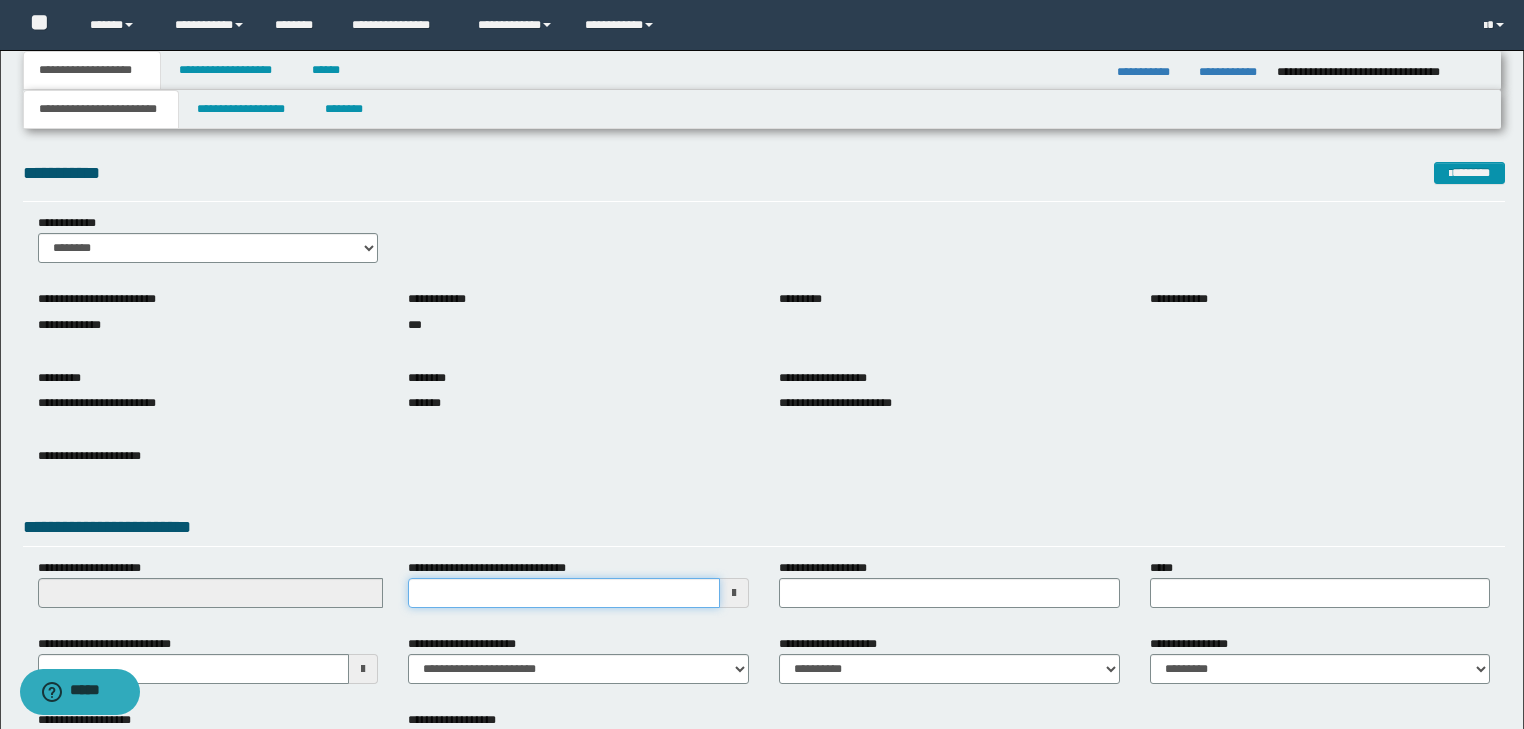 click on "**********" at bounding box center (564, 593) 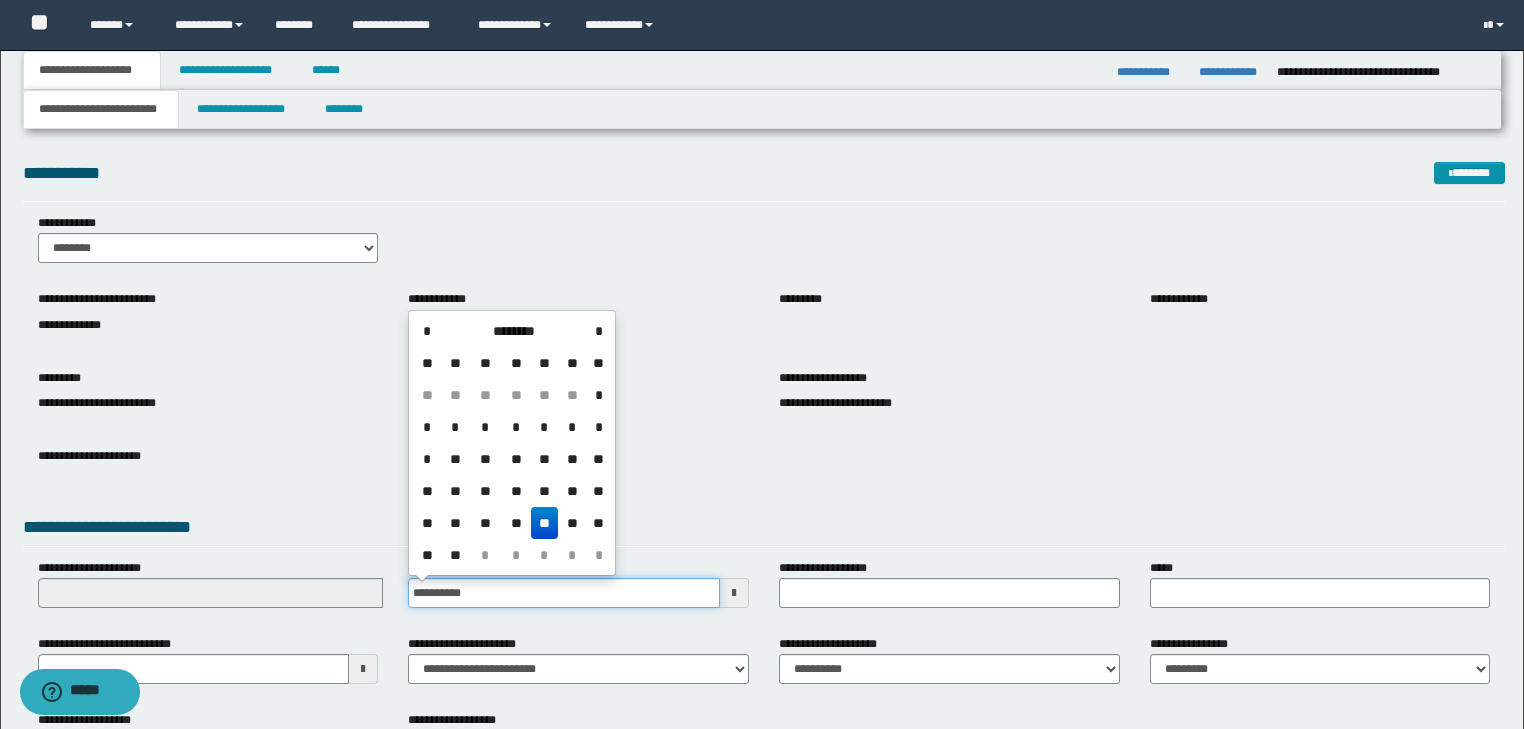 type on "**********" 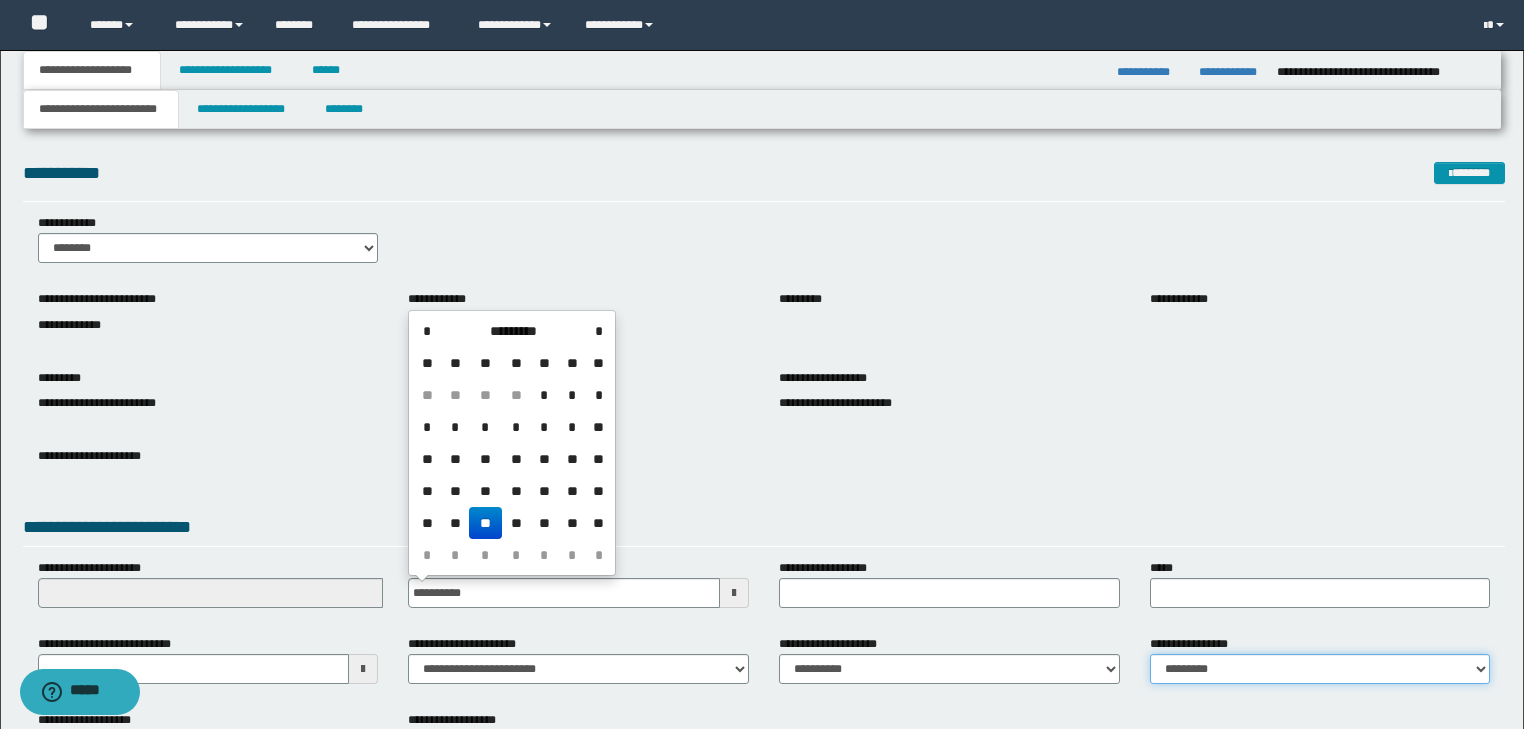 click on "**********" at bounding box center (1320, 669) 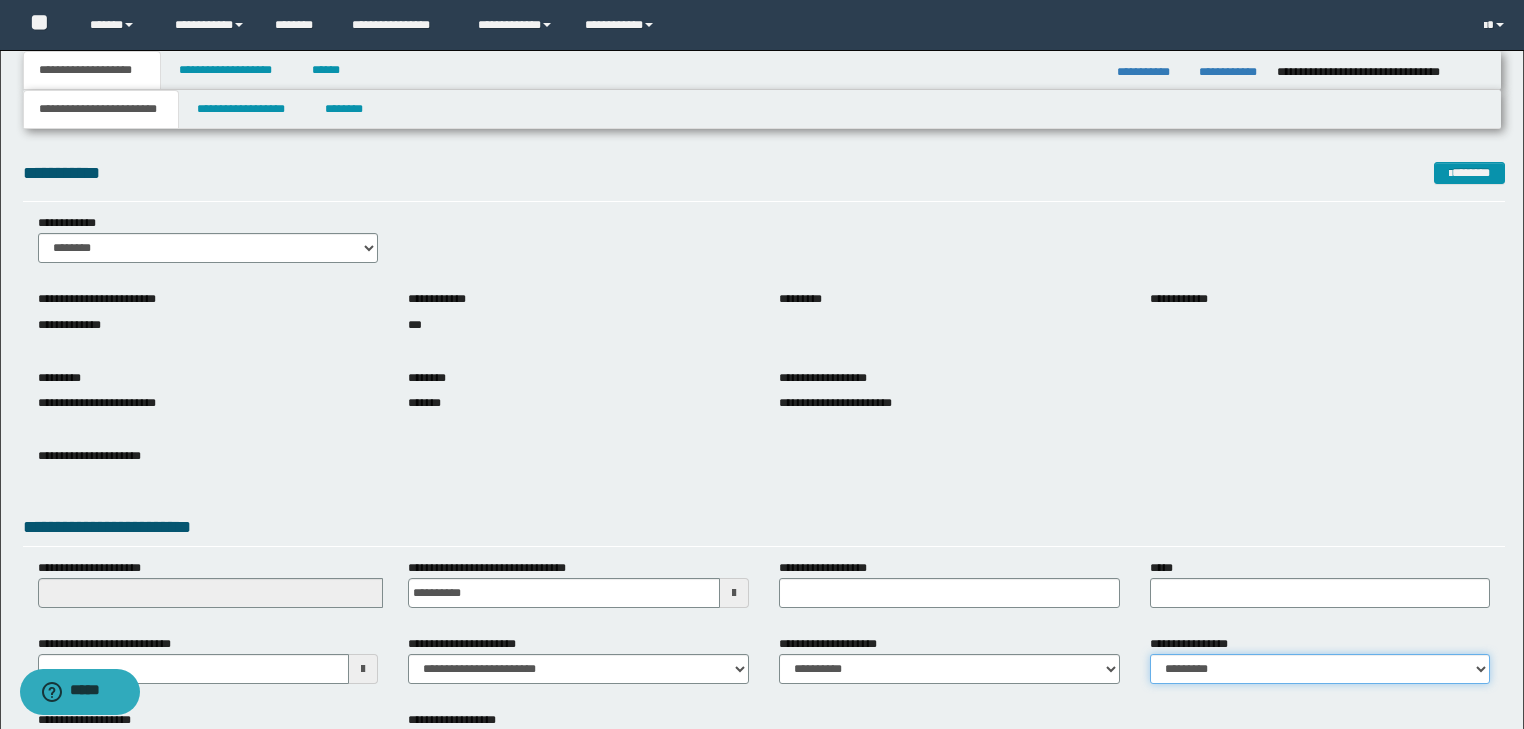 select on "*" 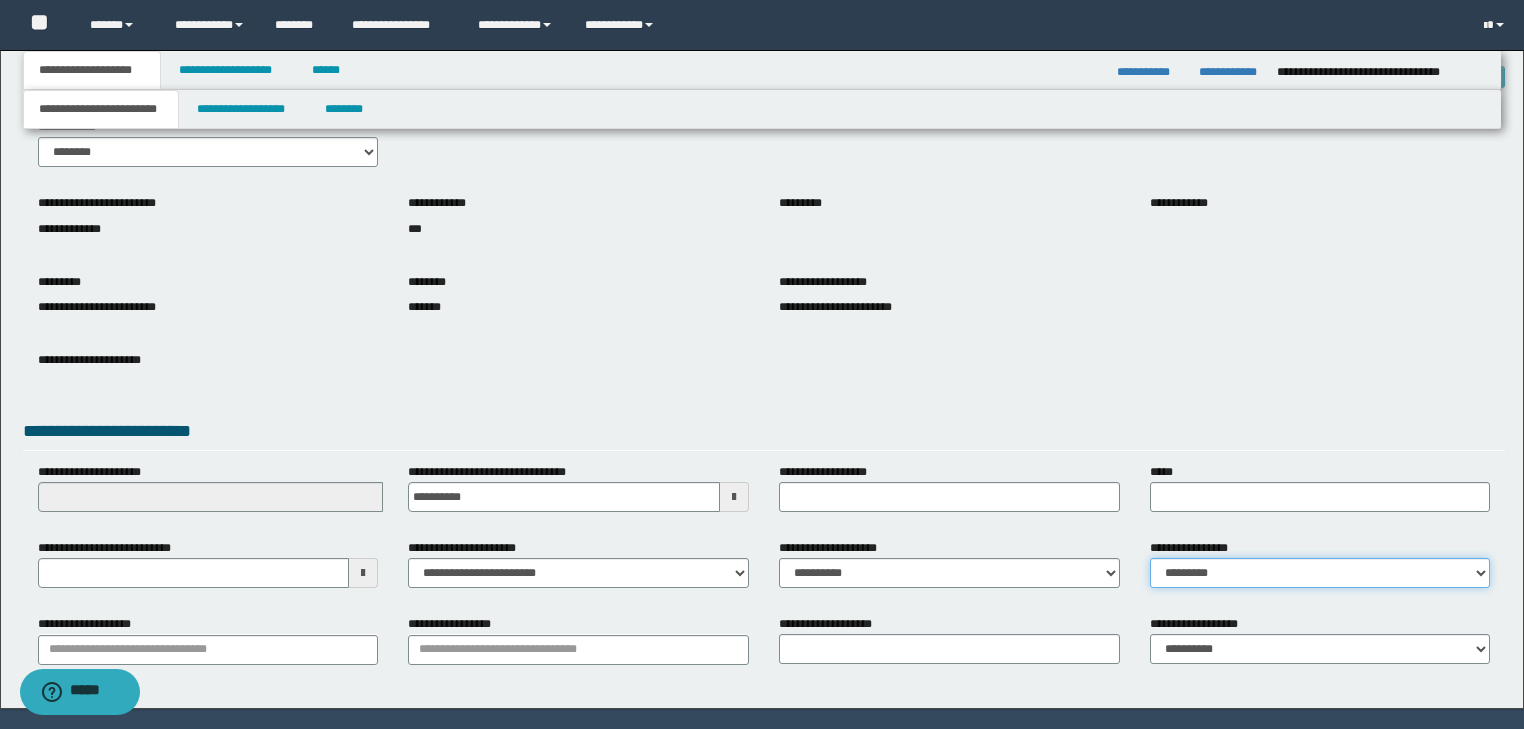 scroll, scrollTop: 154, scrollLeft: 0, axis: vertical 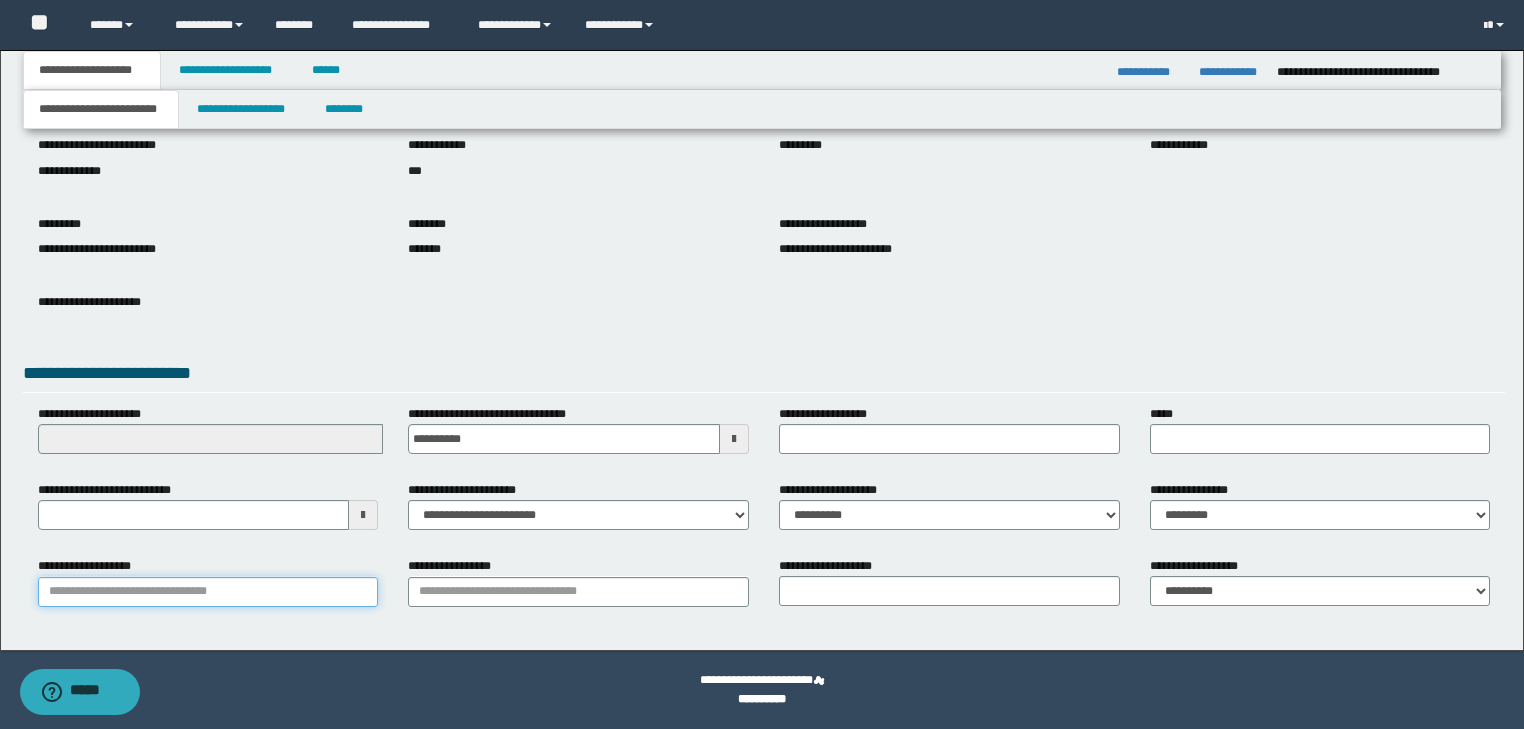 click on "**********" at bounding box center (208, 592) 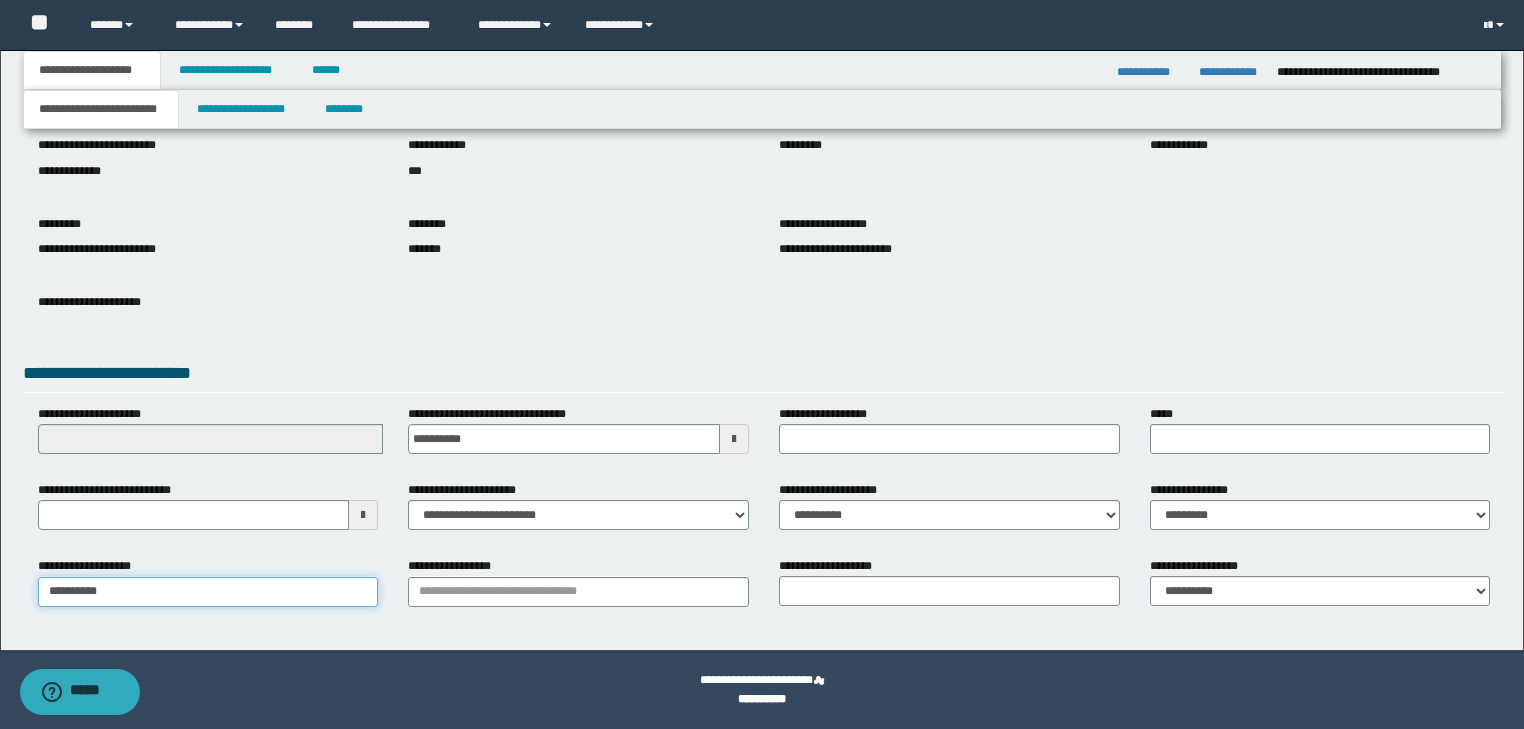 type on "**********" 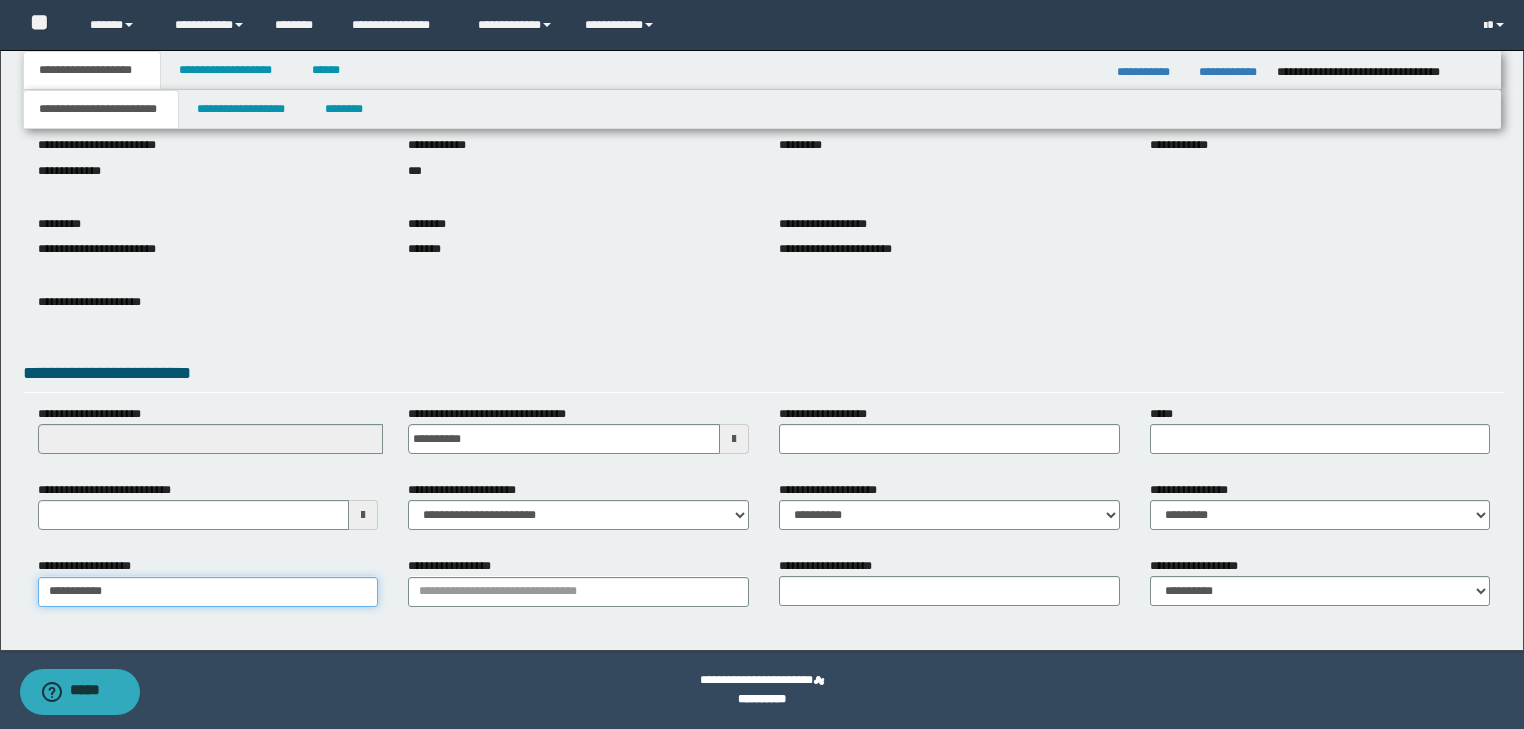 type on "**********" 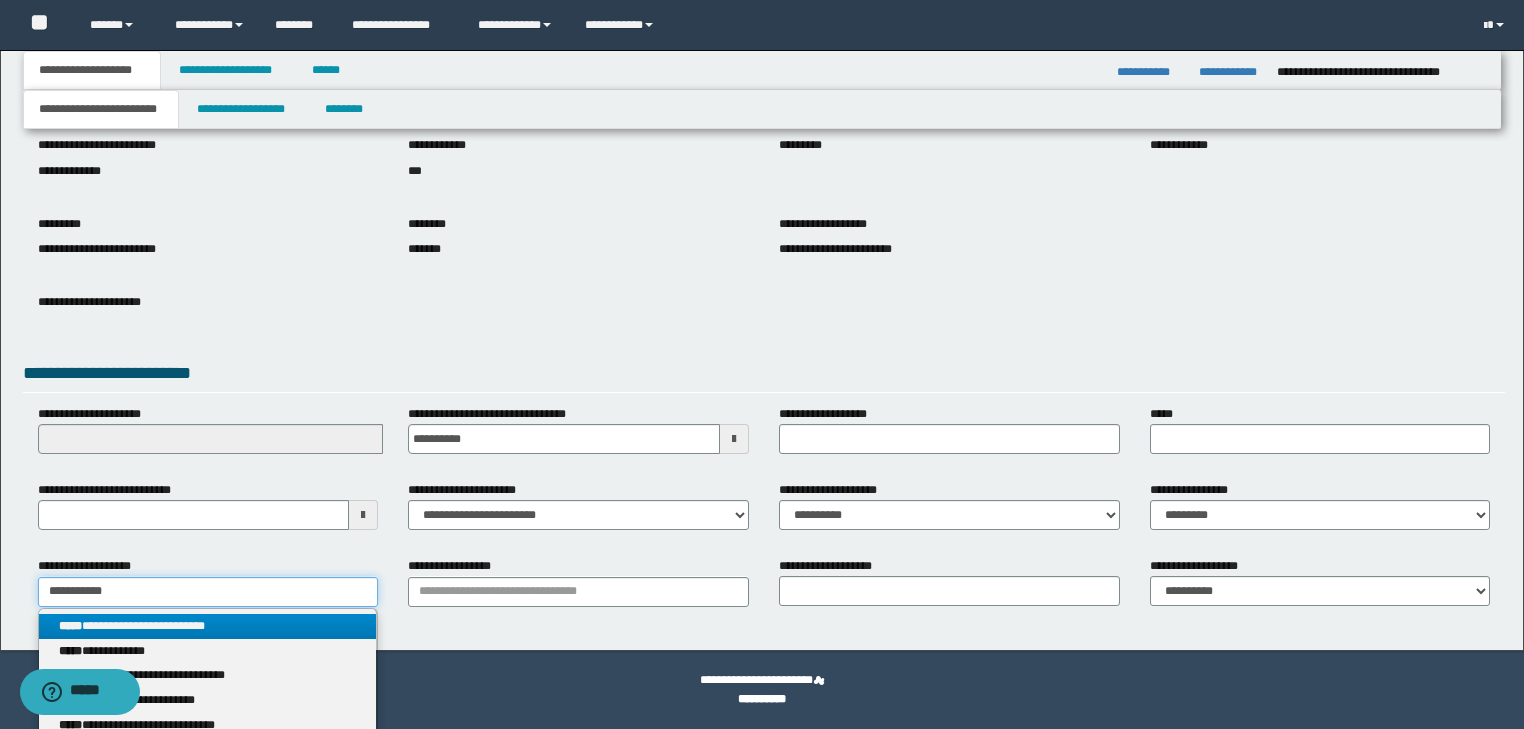 type on "**********" 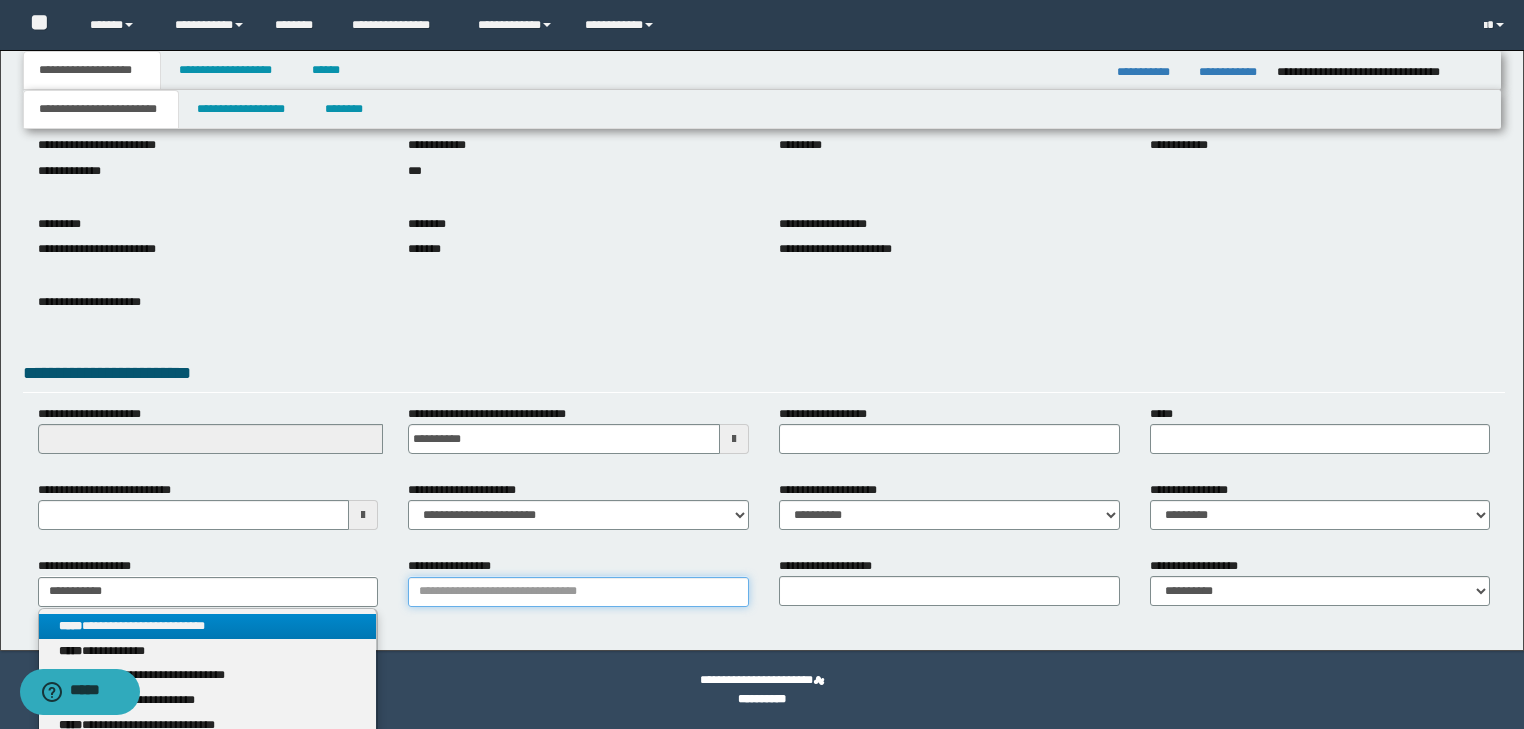 click on "**********" at bounding box center (578, 592) 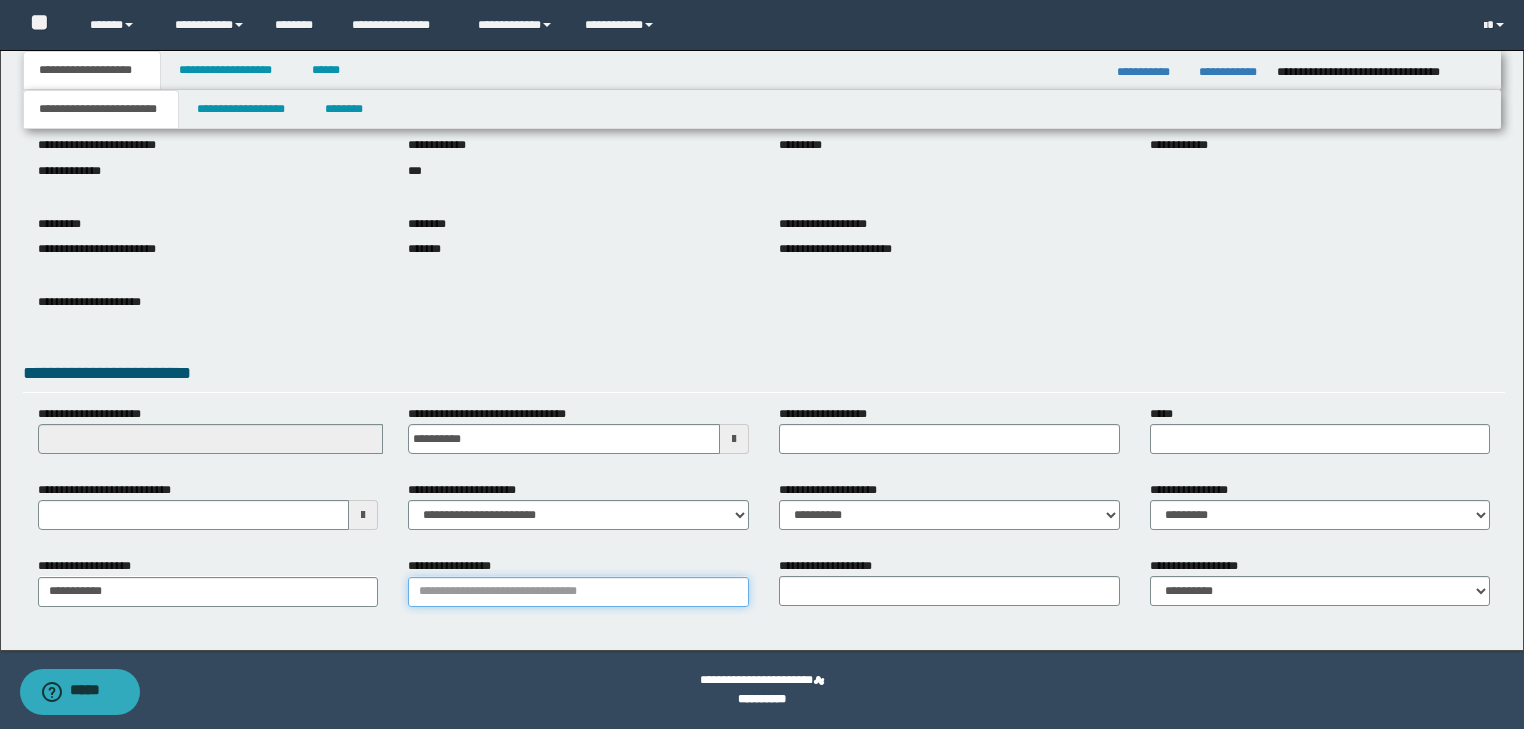 click on "**********" at bounding box center (578, 592) 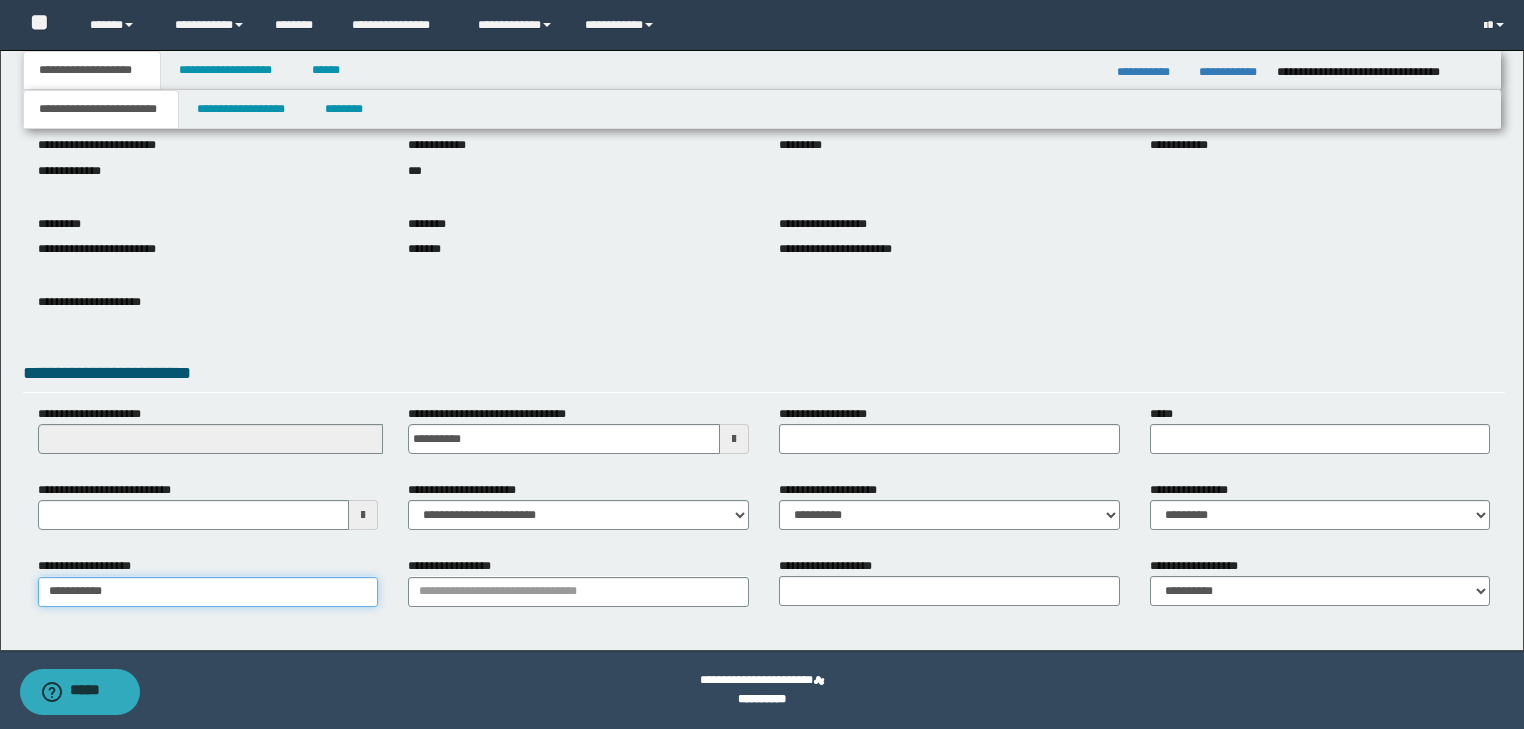 type on "**********" 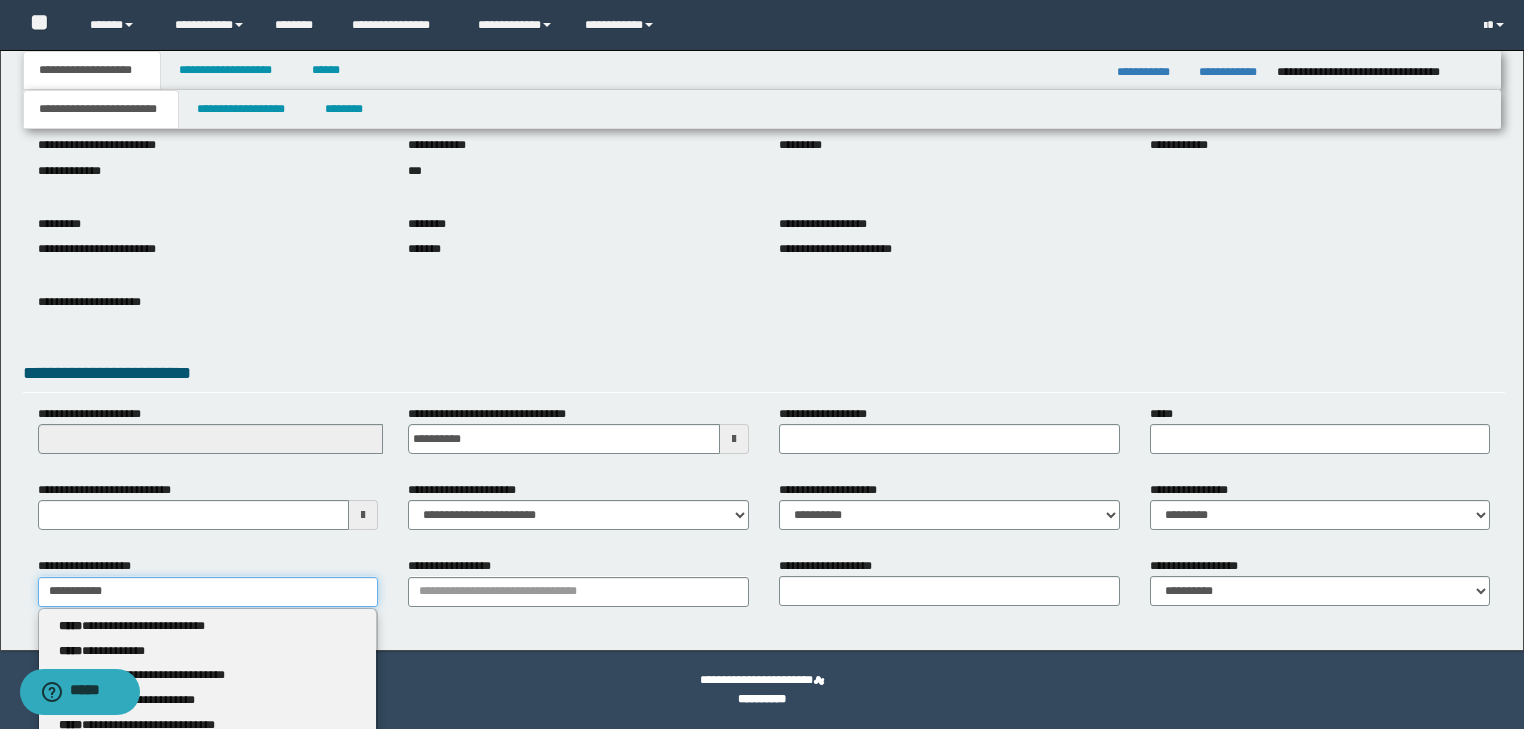 click on "**********" at bounding box center [208, 592] 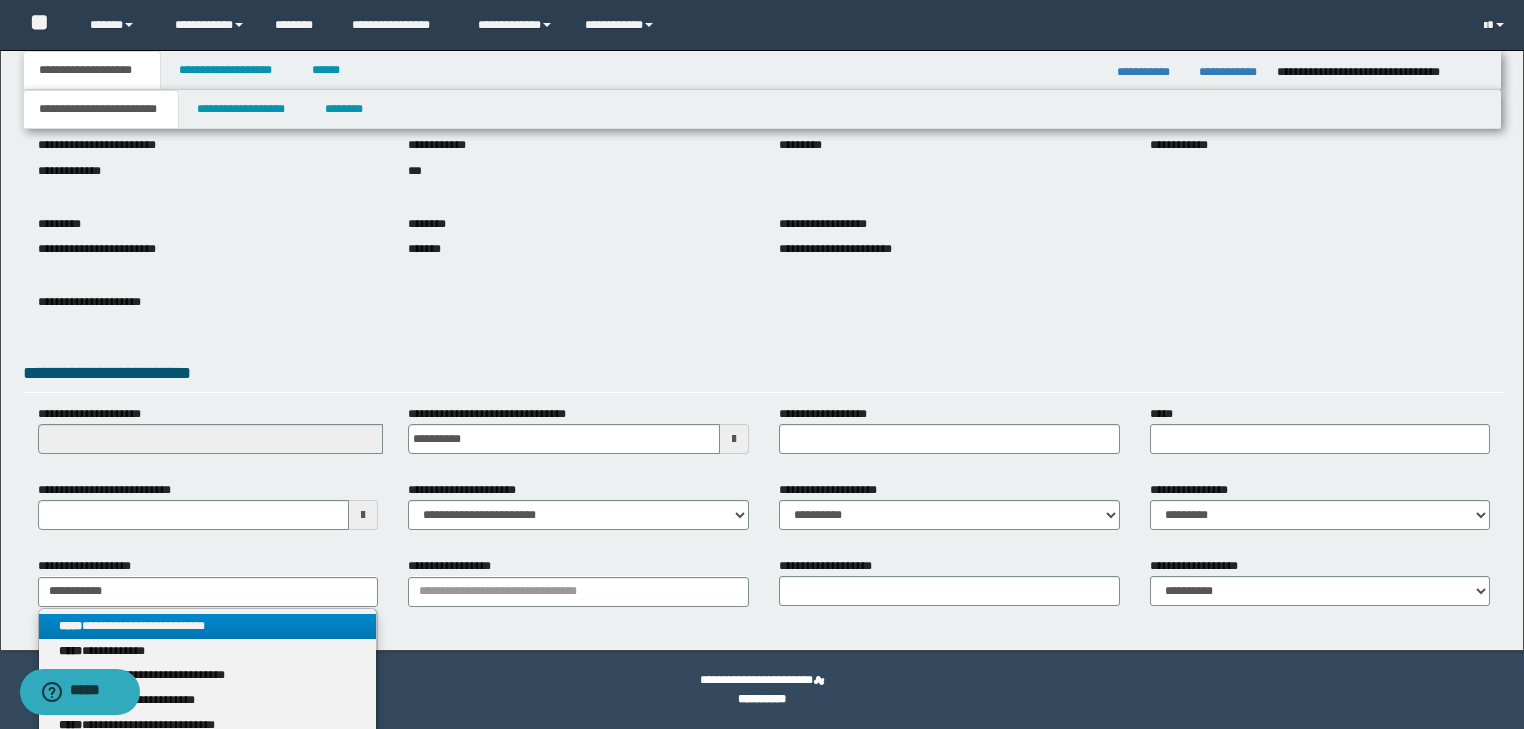 click on "**********" at bounding box center (208, 626) 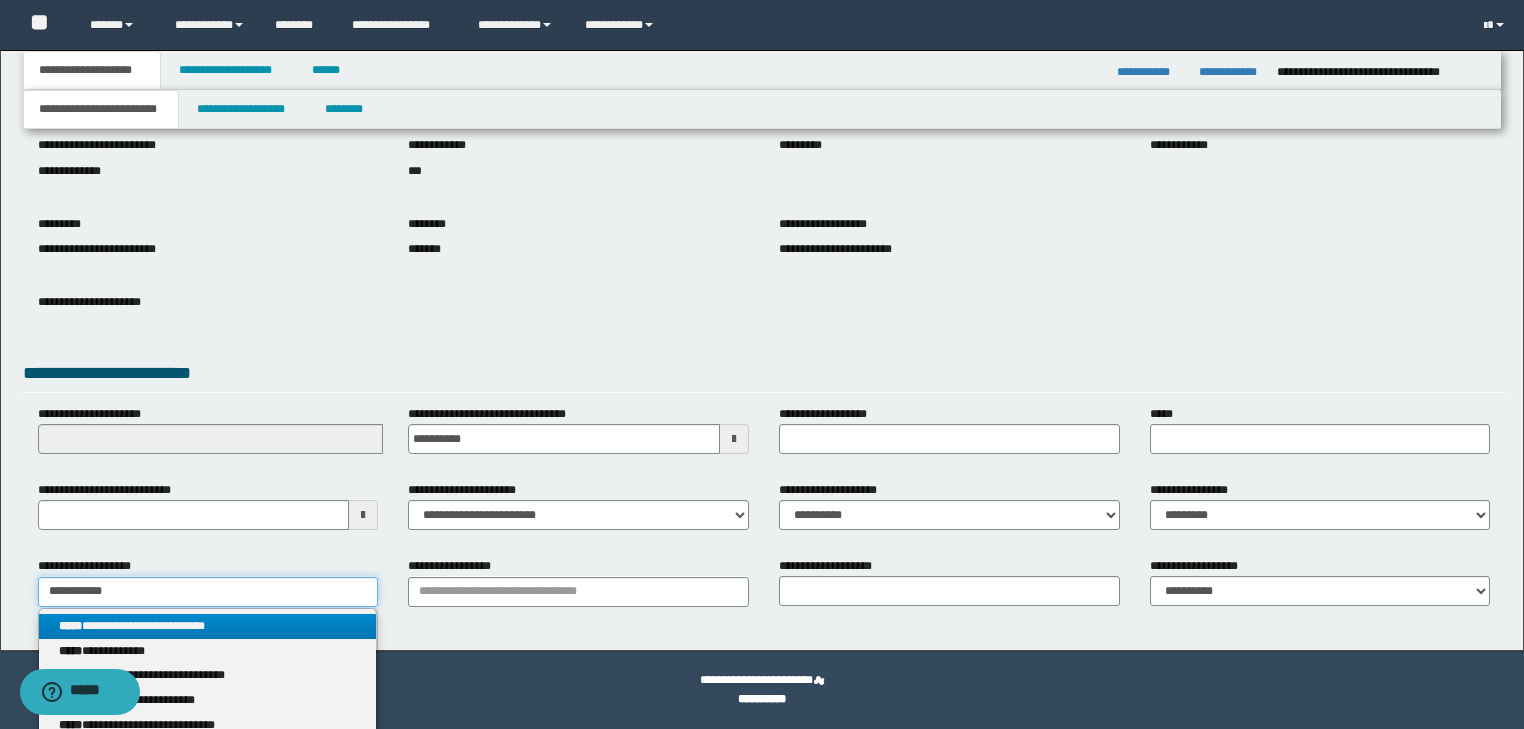 type 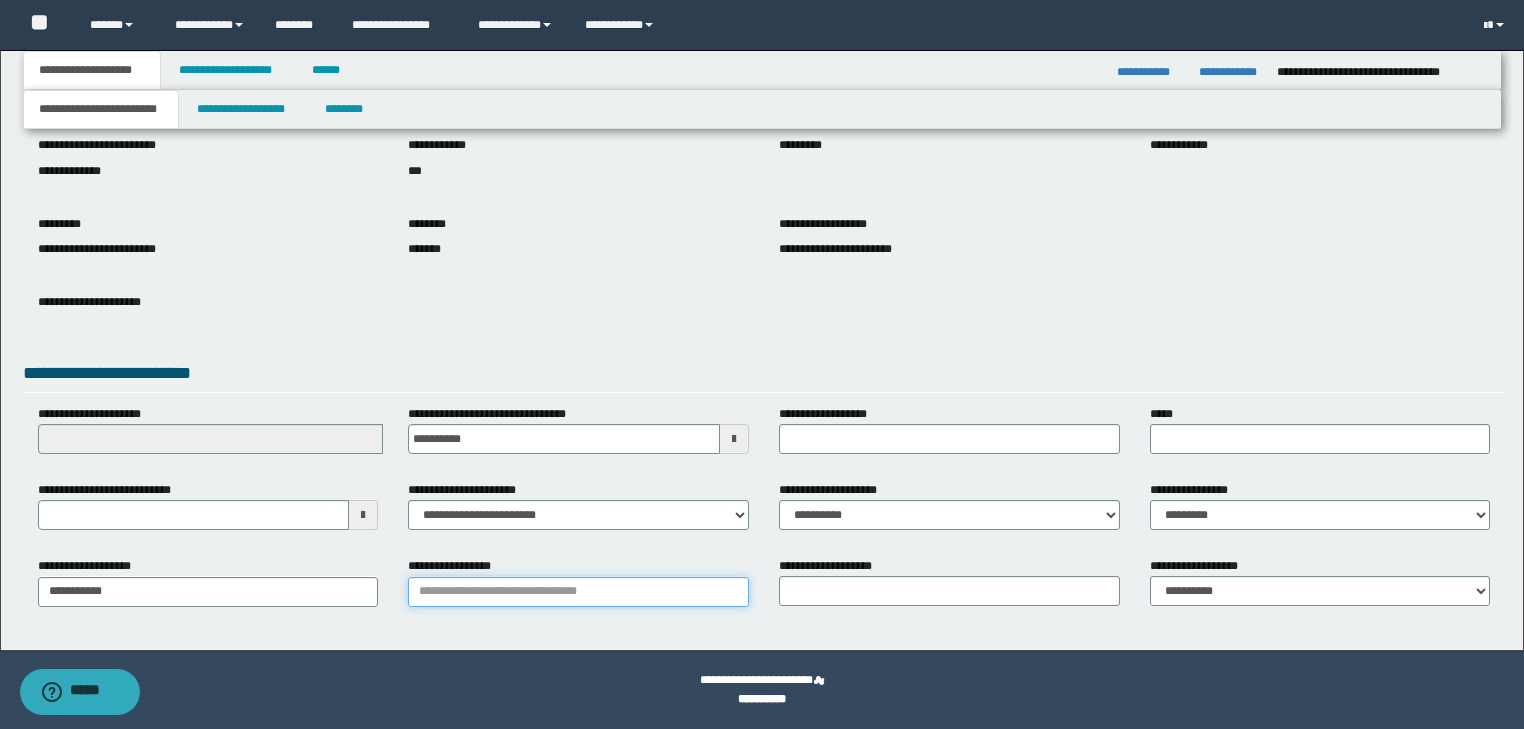 click on "**********" at bounding box center [578, 592] 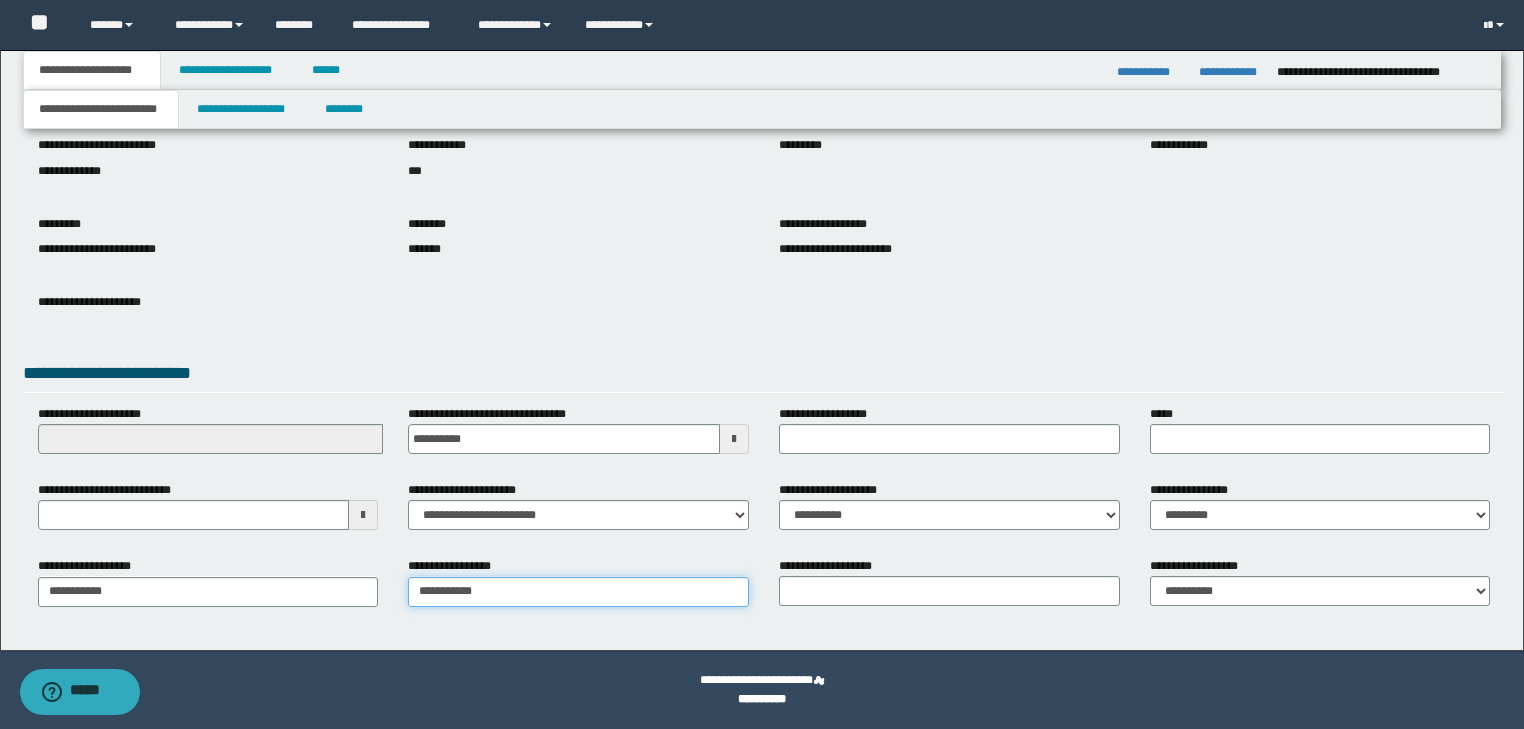 type on "**********" 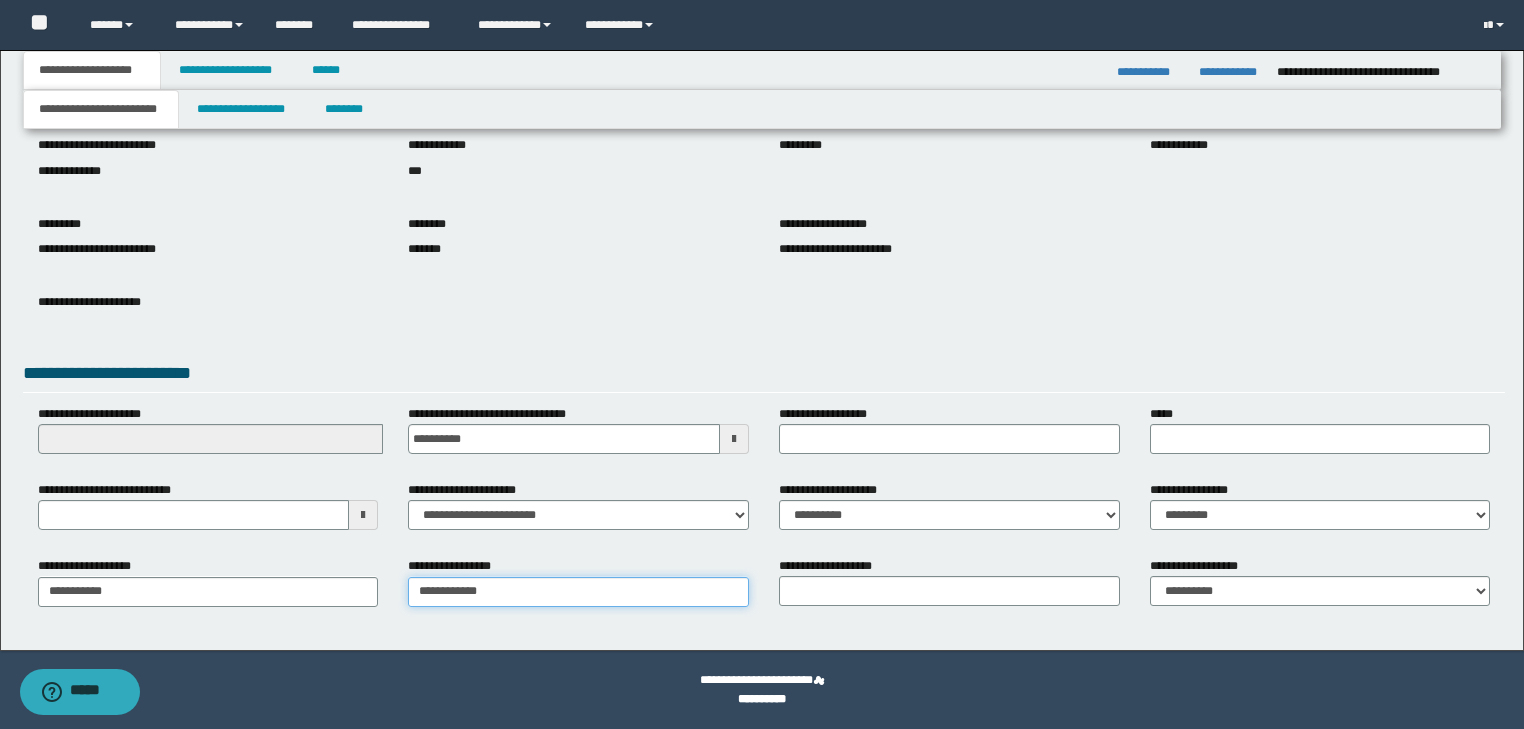 type on "**********" 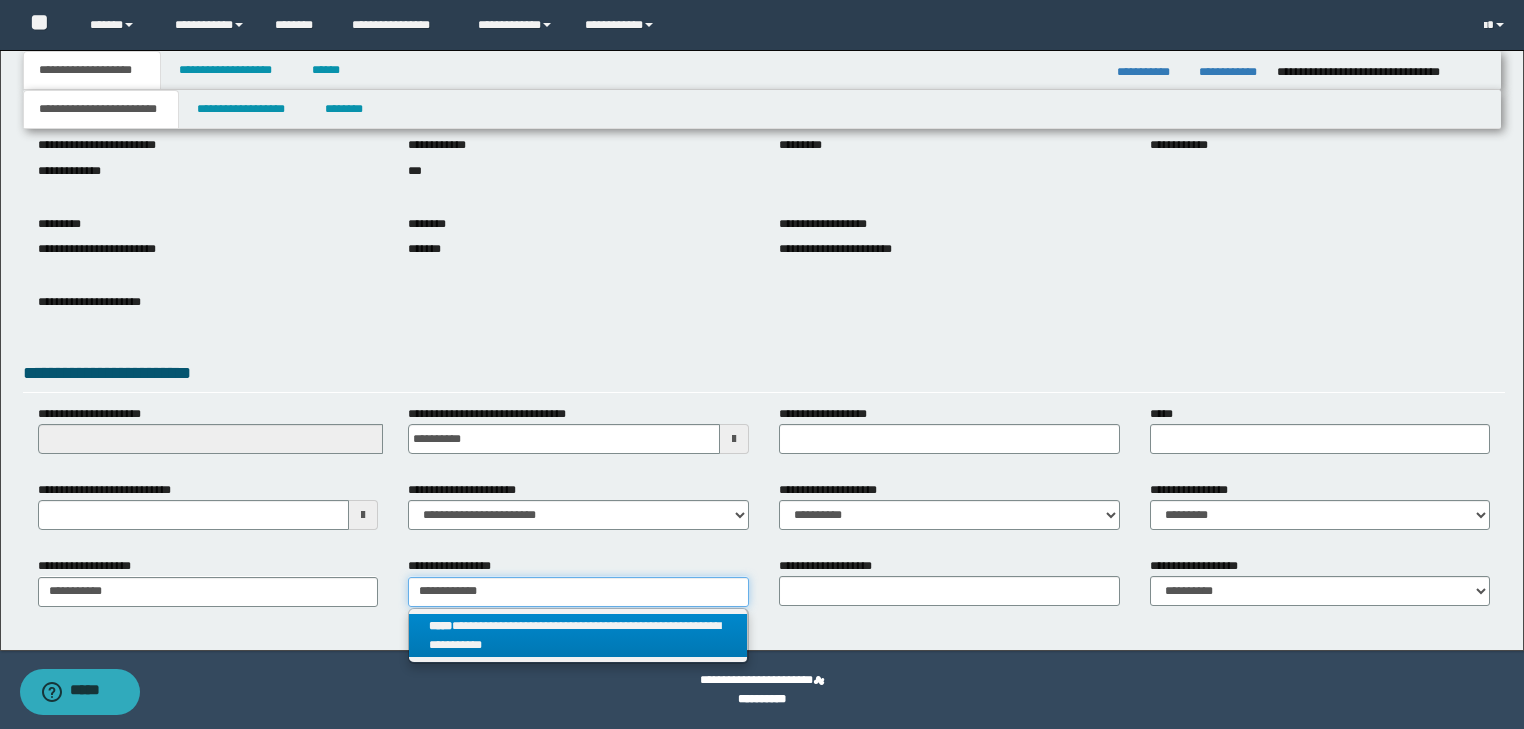 type on "**********" 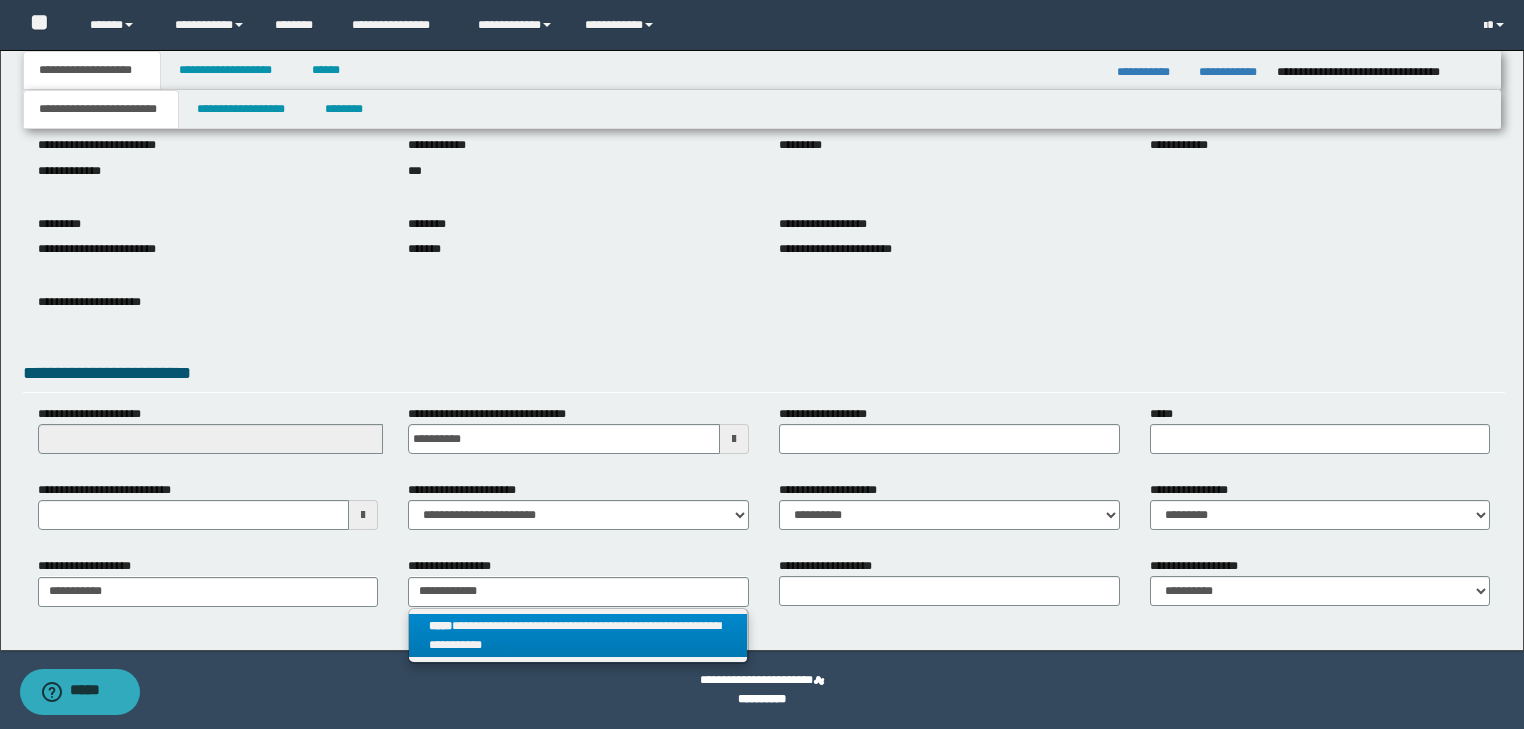 click on "**********" at bounding box center (578, 636) 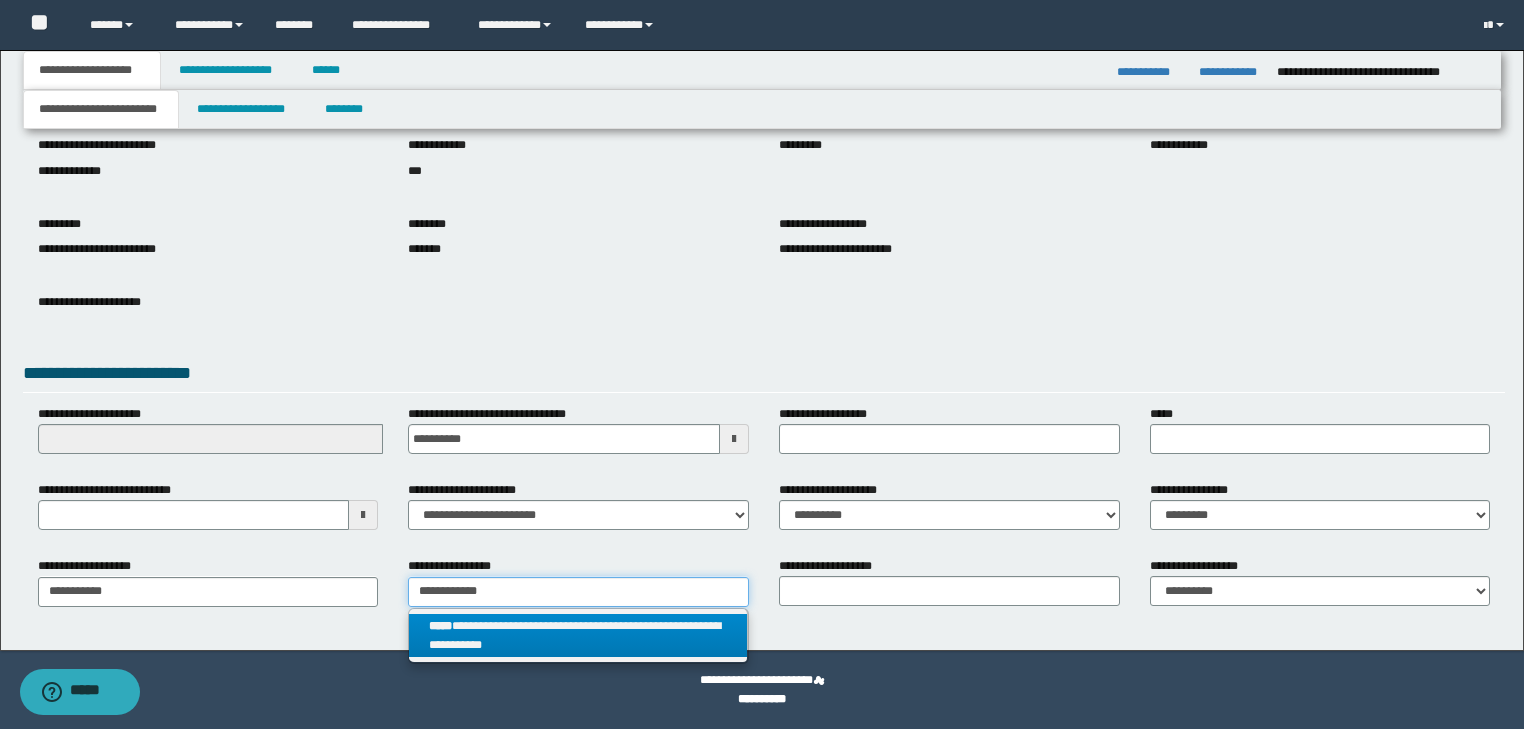 type 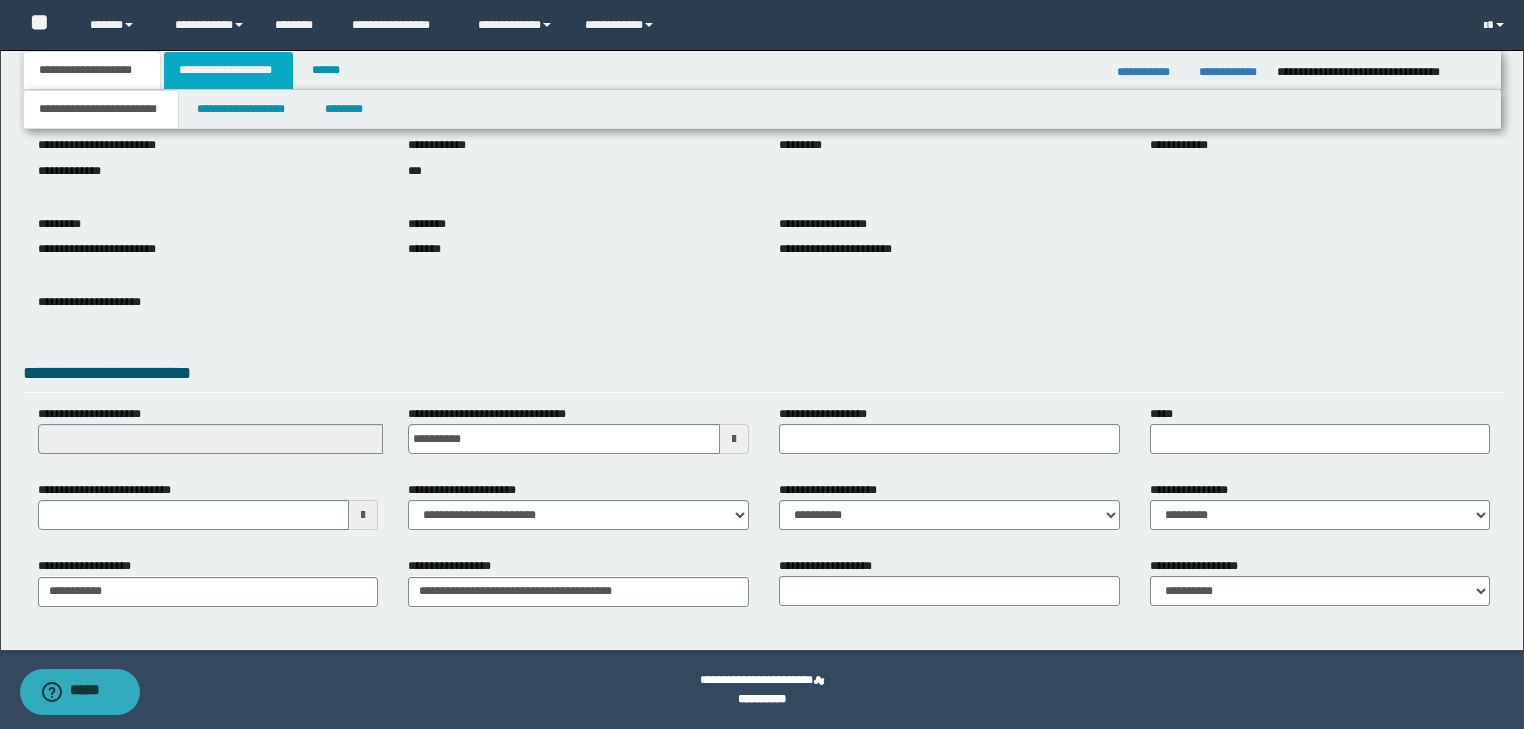 click on "**********" at bounding box center (228, 70) 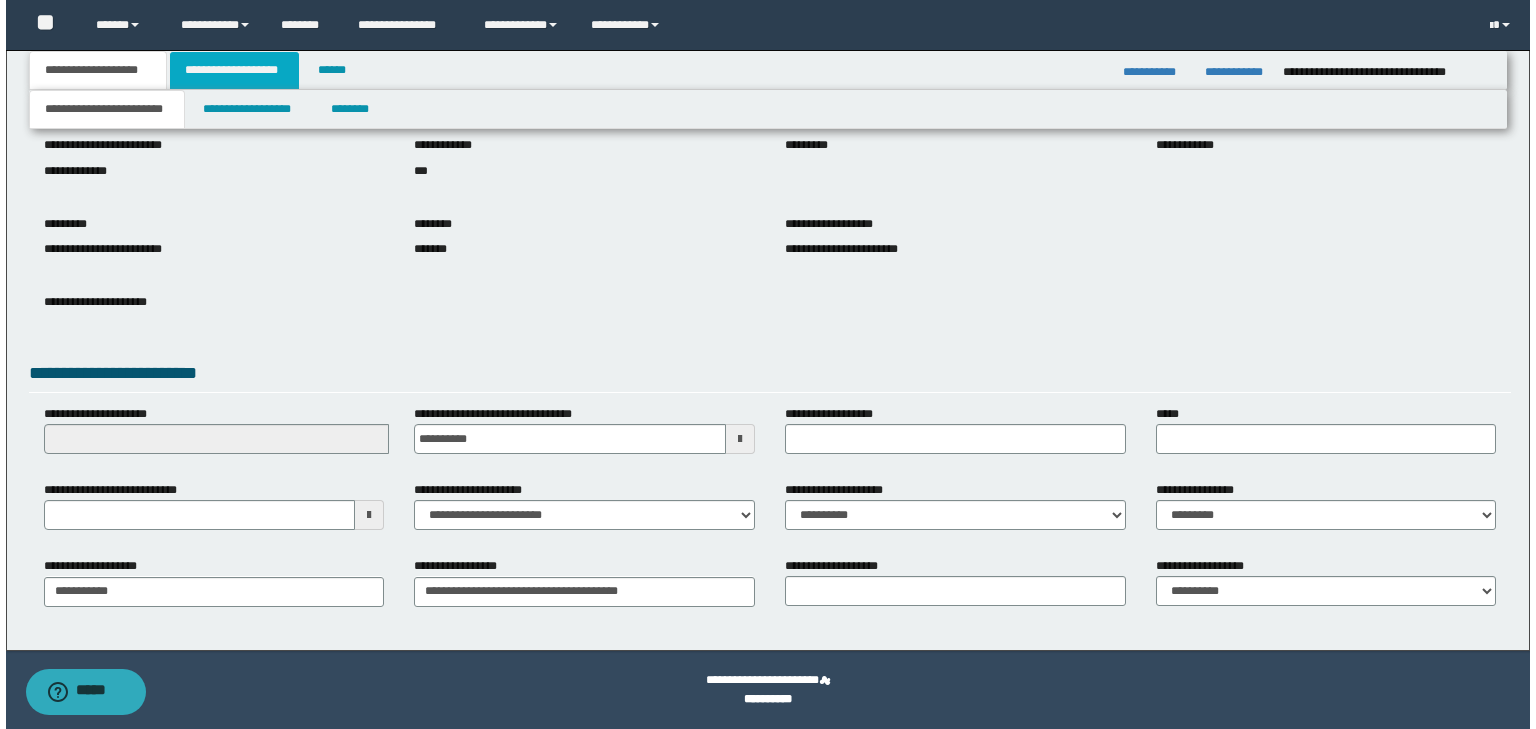 scroll, scrollTop: 0, scrollLeft: 0, axis: both 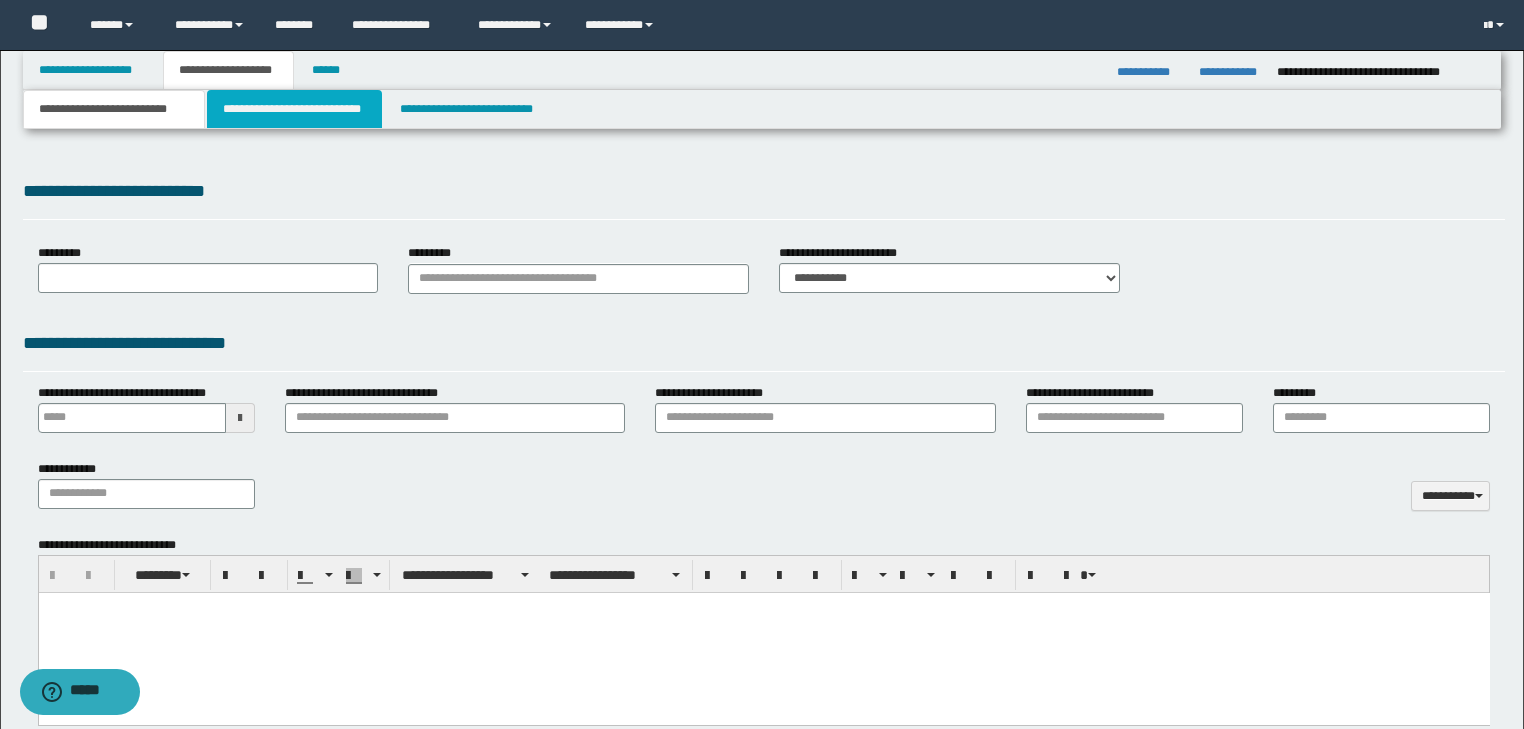 click on "**********" at bounding box center [294, 109] 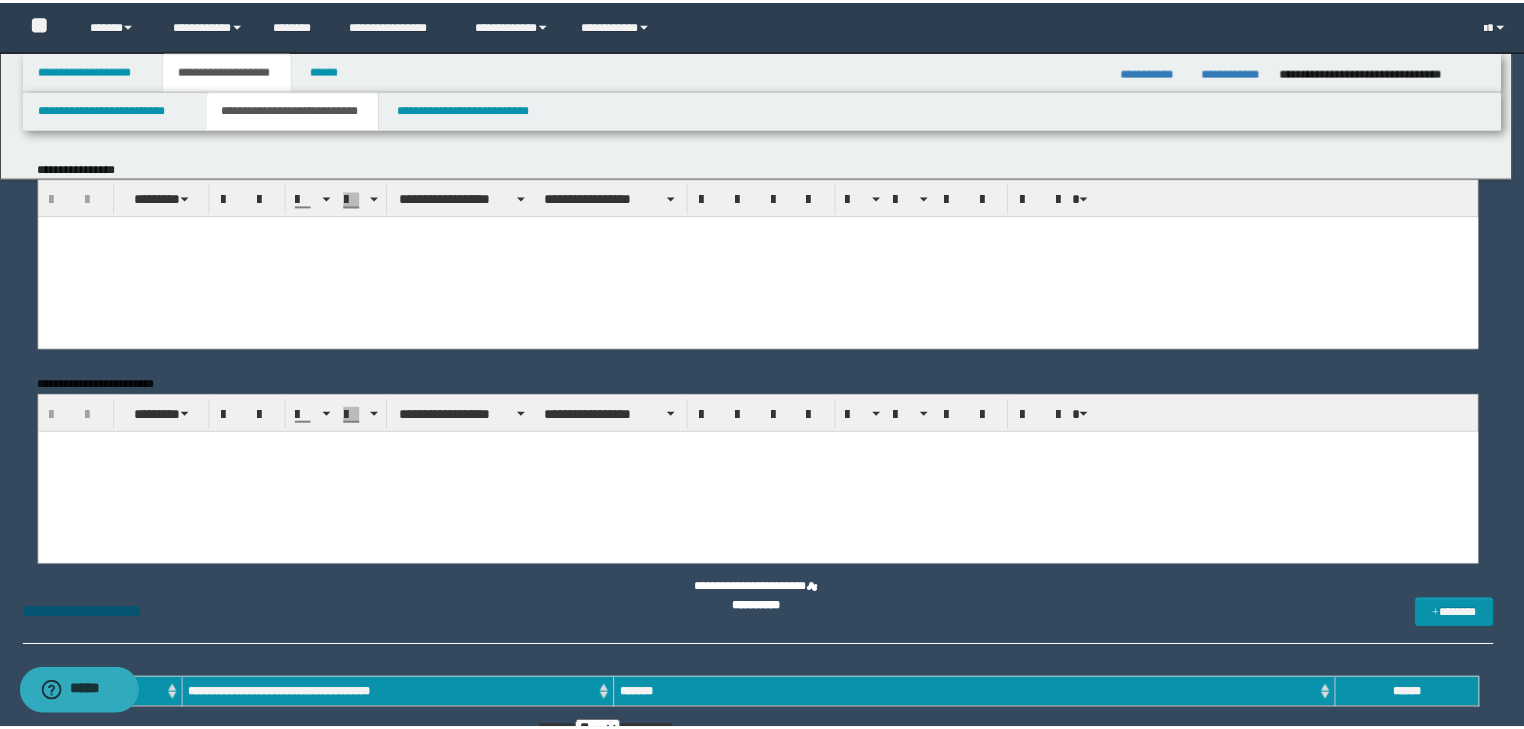 scroll, scrollTop: 0, scrollLeft: 0, axis: both 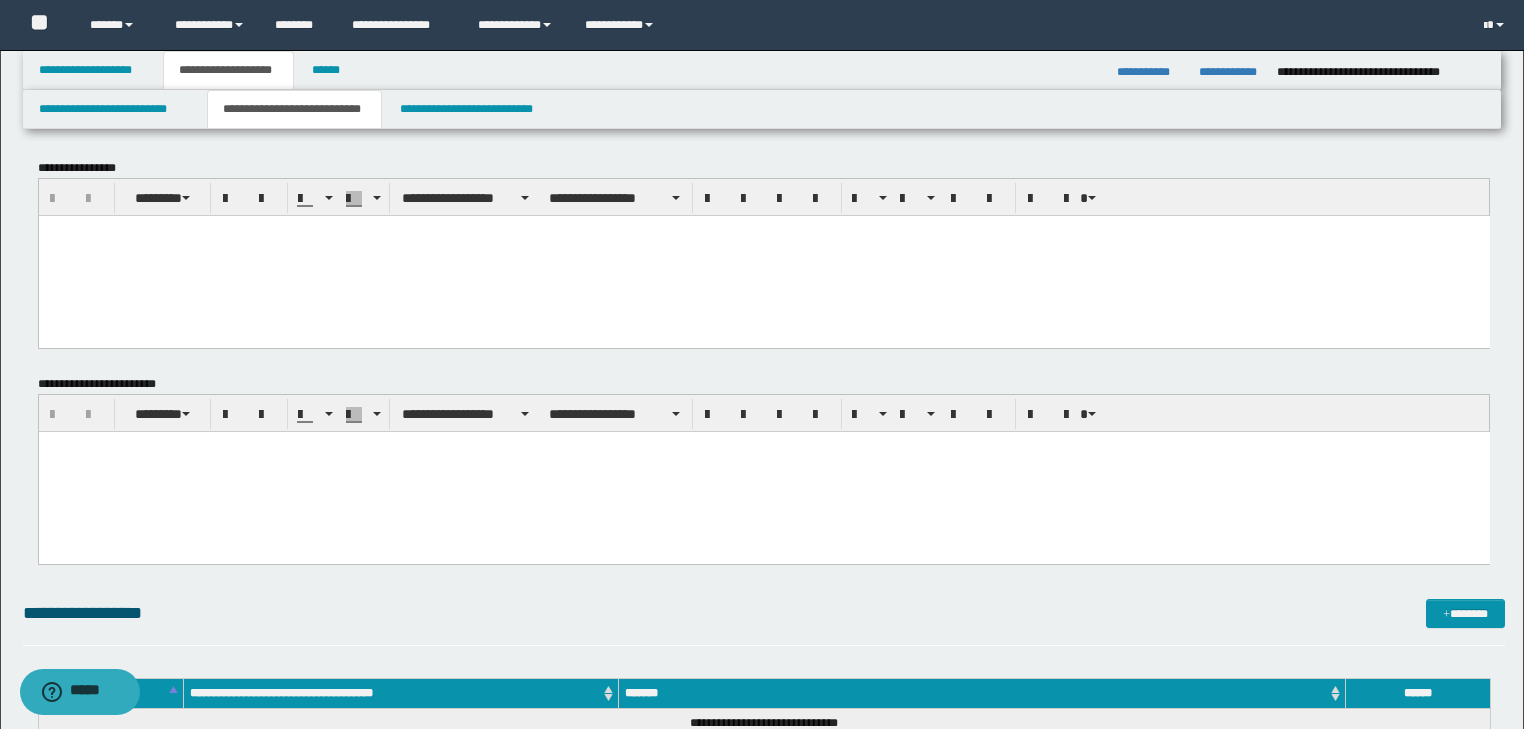 click at bounding box center [763, 230] 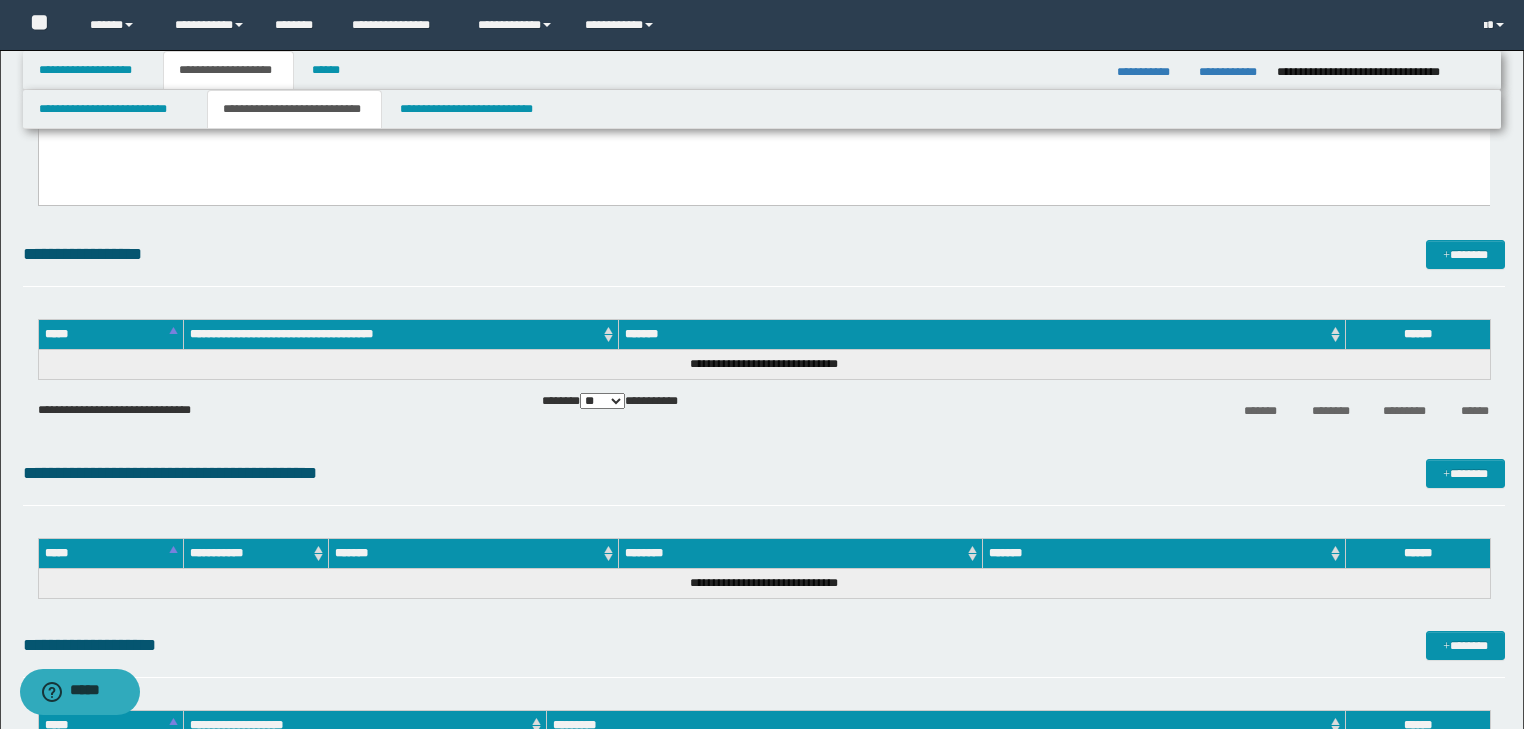 drag, startPoint x: 47, startPoint y: -1087, endPoint x: 404, endPoint y: 641, distance: 1764.4923 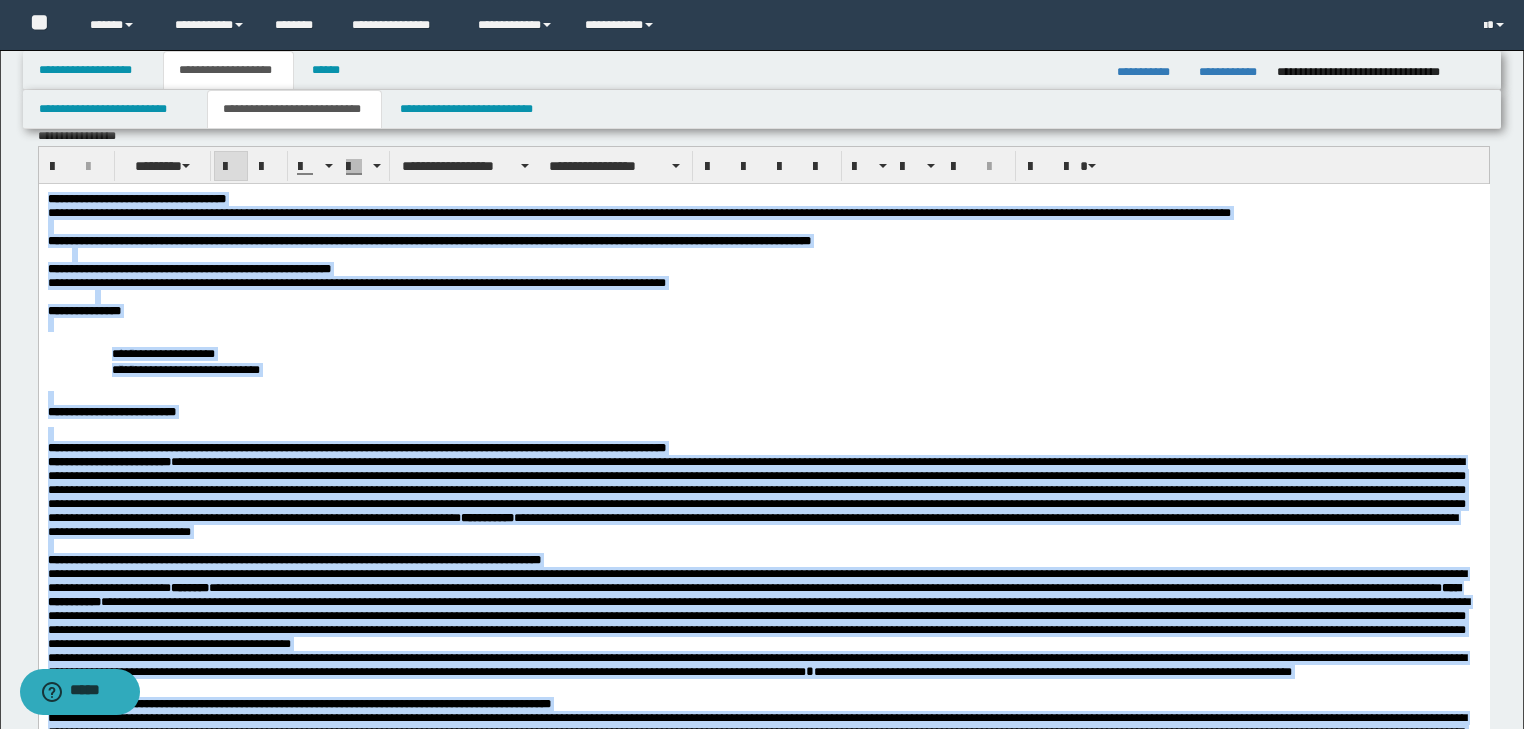 scroll, scrollTop: 0, scrollLeft: 0, axis: both 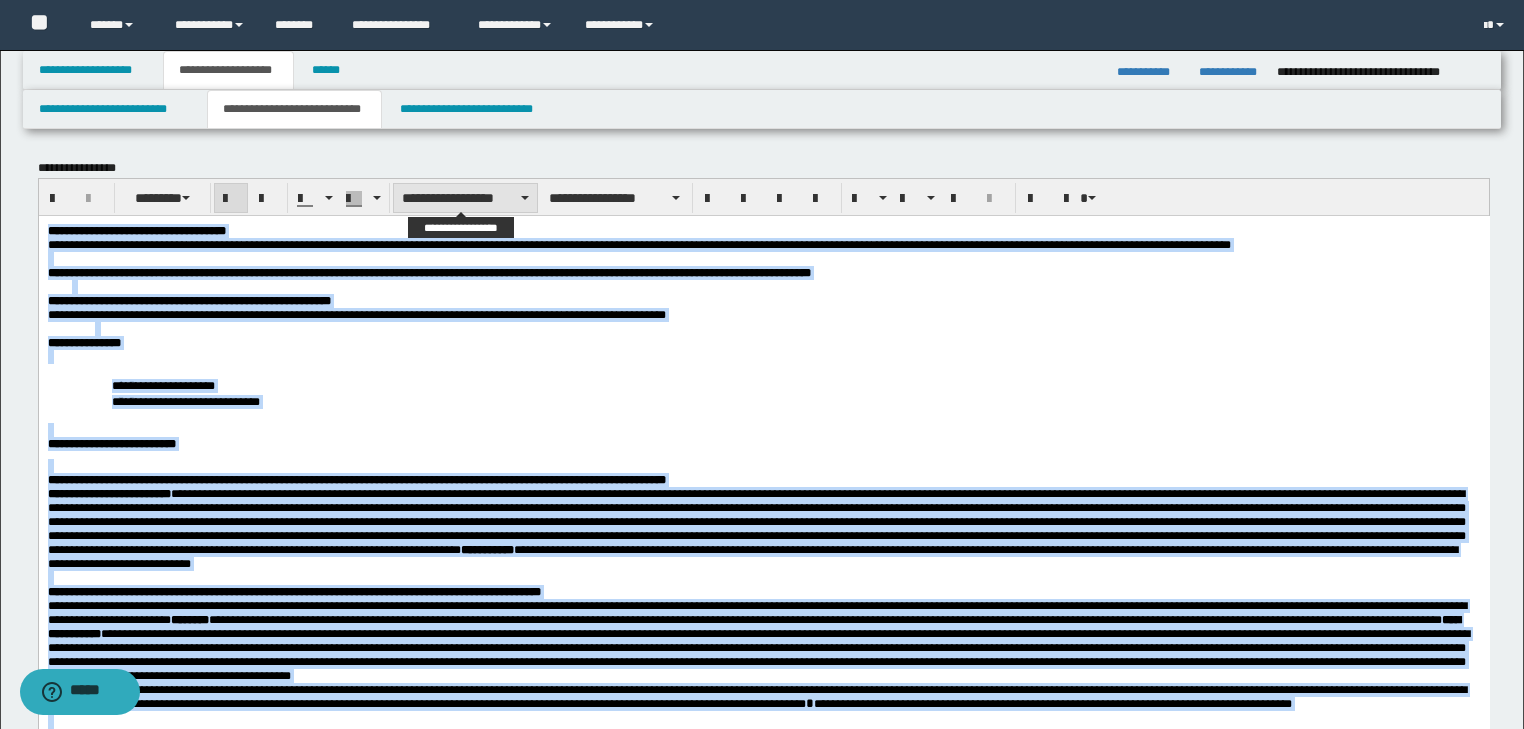 click on "**********" at bounding box center [465, 198] 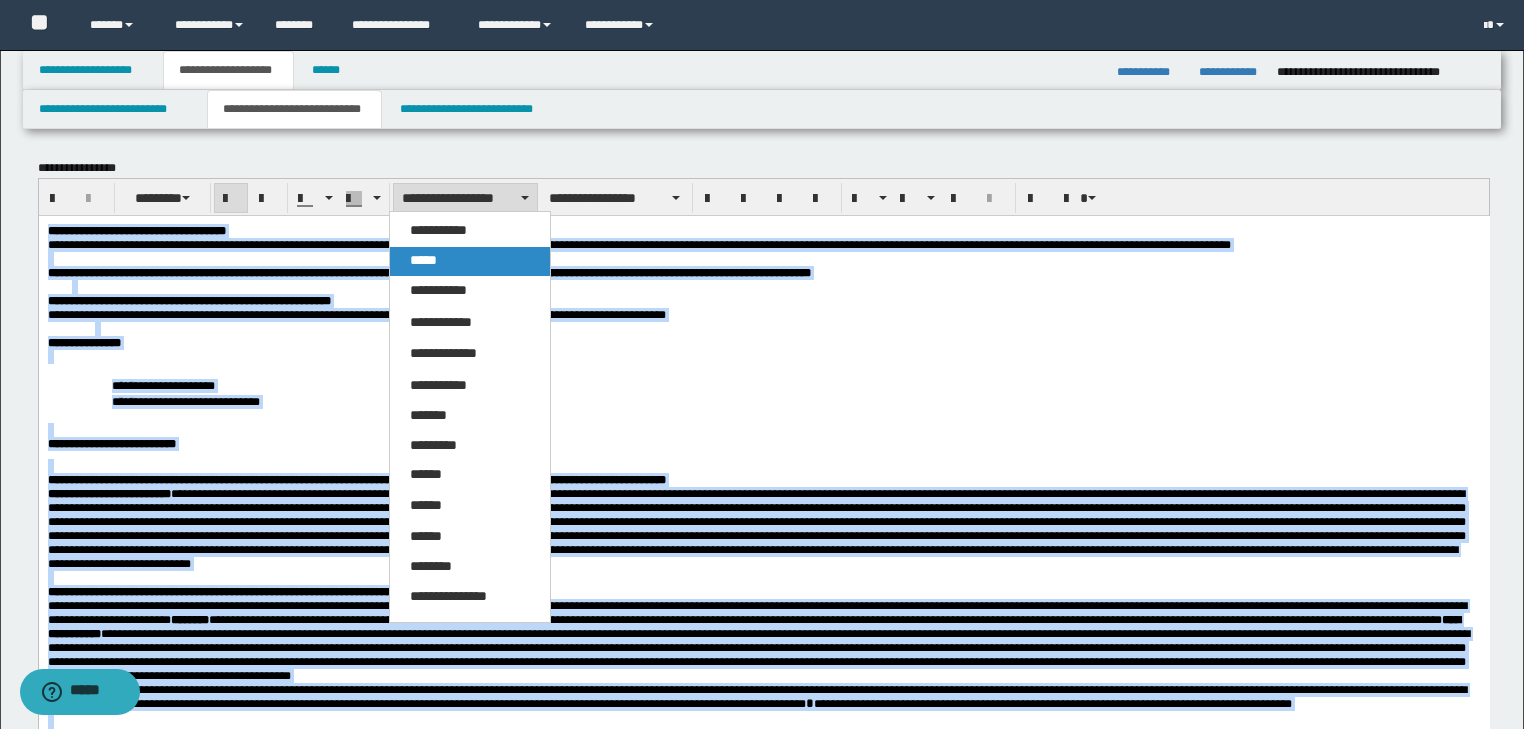 click on "*****" at bounding box center (470, 261) 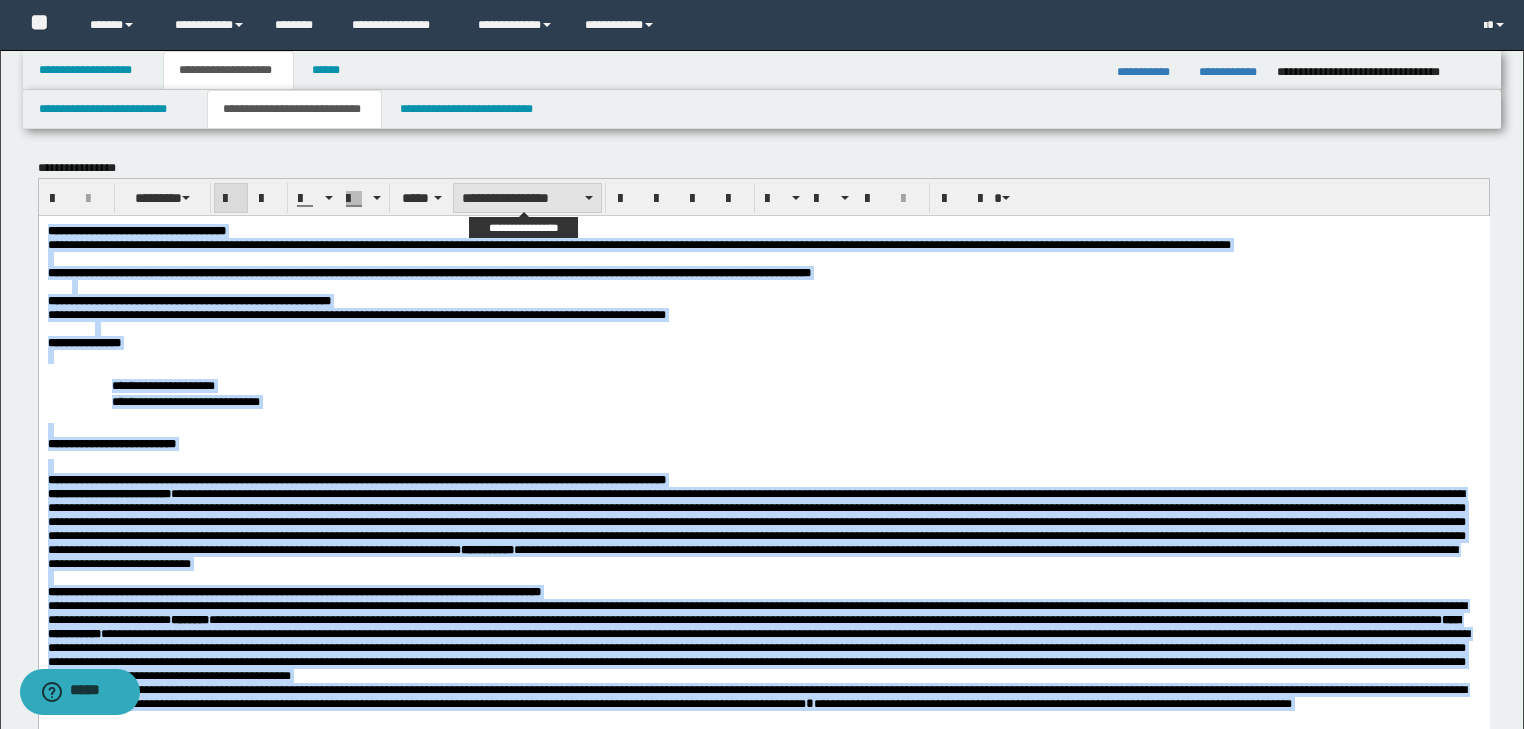 click on "**********" at bounding box center (527, 198) 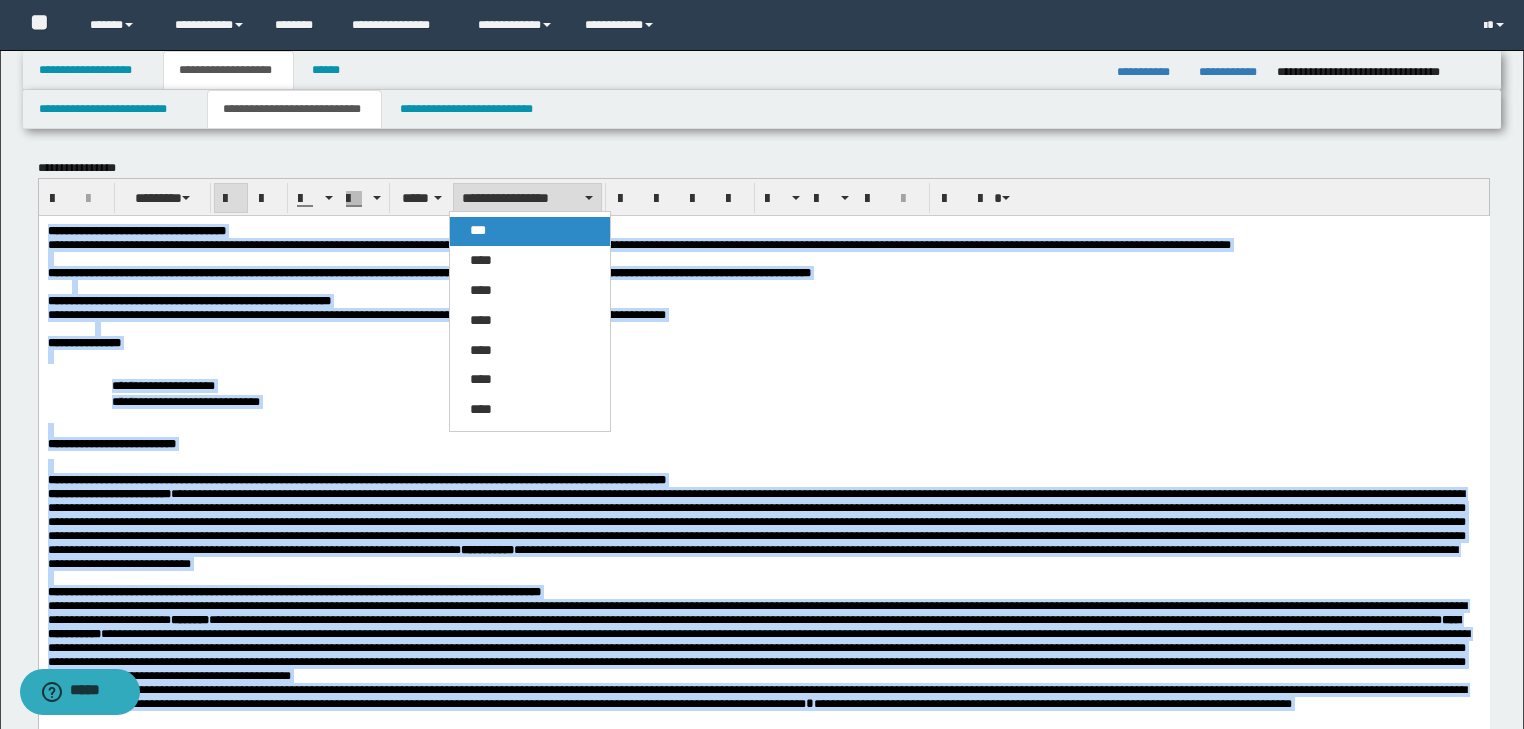 click on "***" at bounding box center (478, 230) 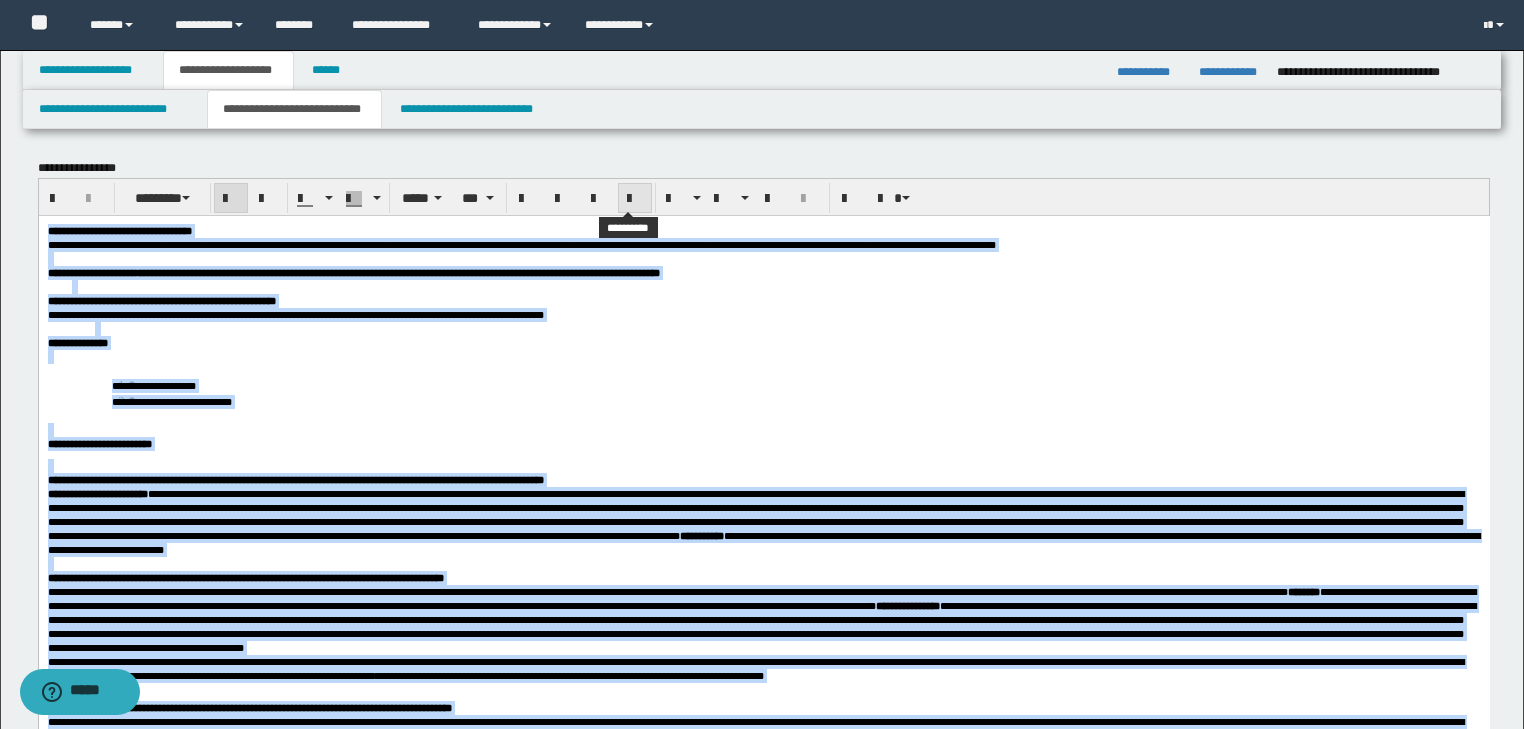 click at bounding box center (635, 199) 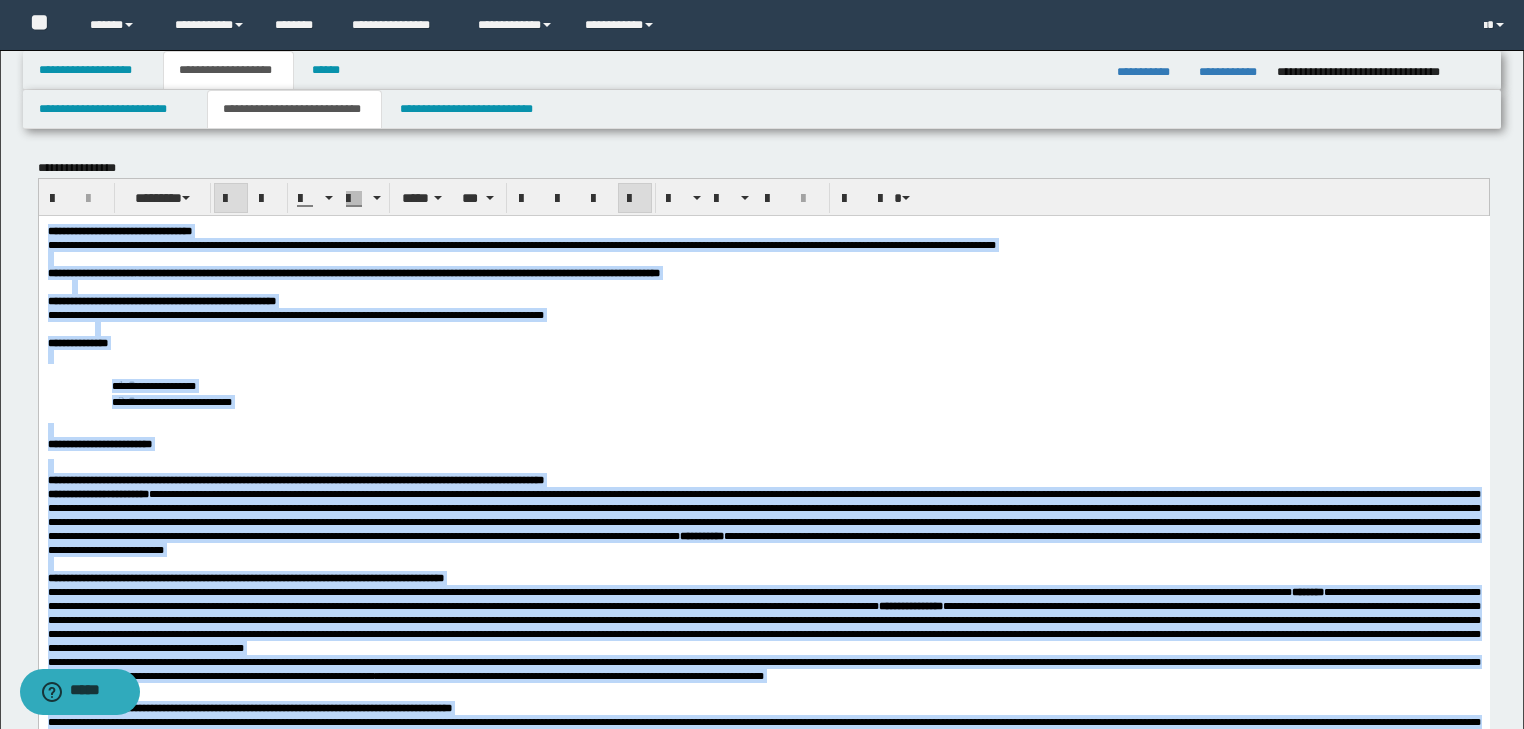 drag, startPoint x: 953, startPoint y: 436, endPoint x: 491, endPoint y: 416, distance: 462.4327 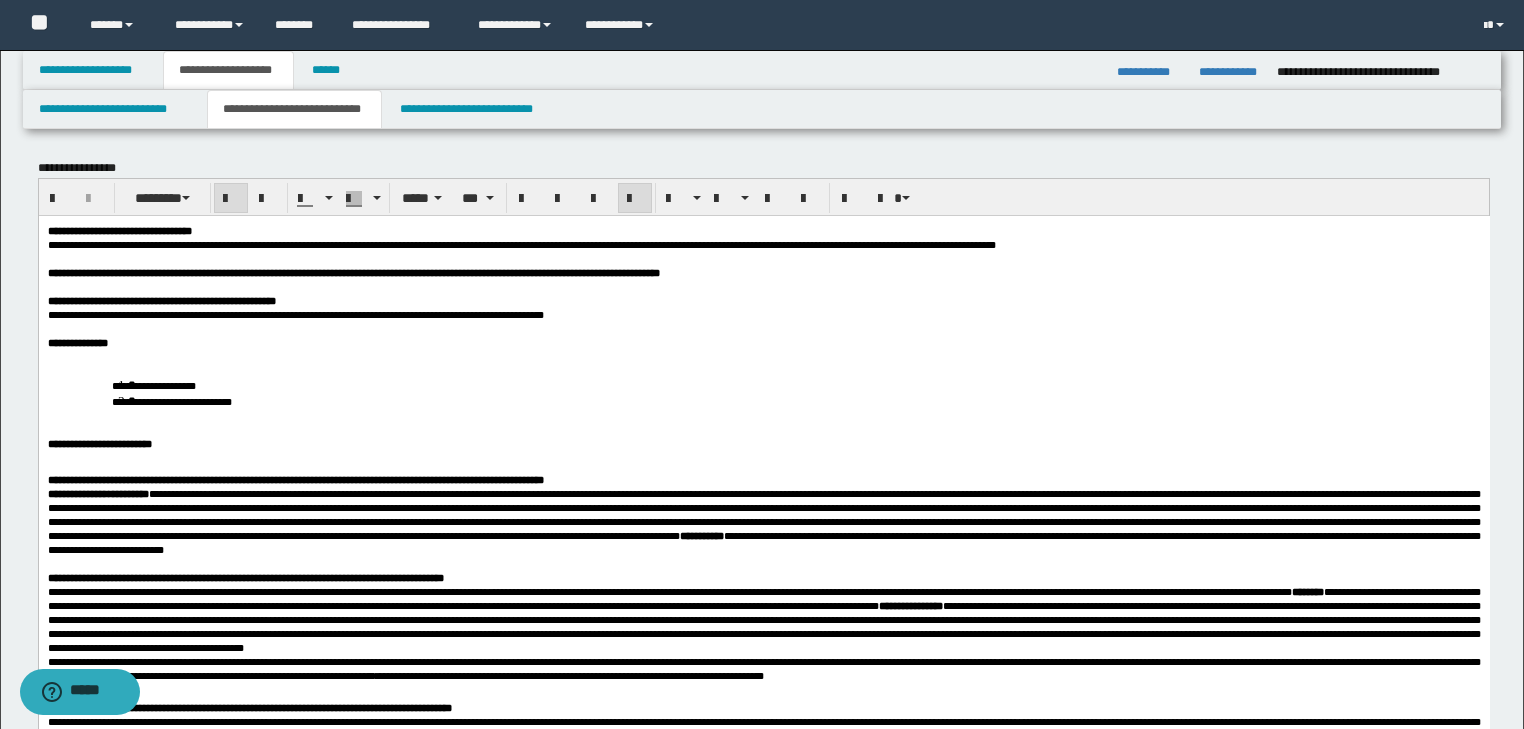click on "**********" at bounding box center (763, 342) 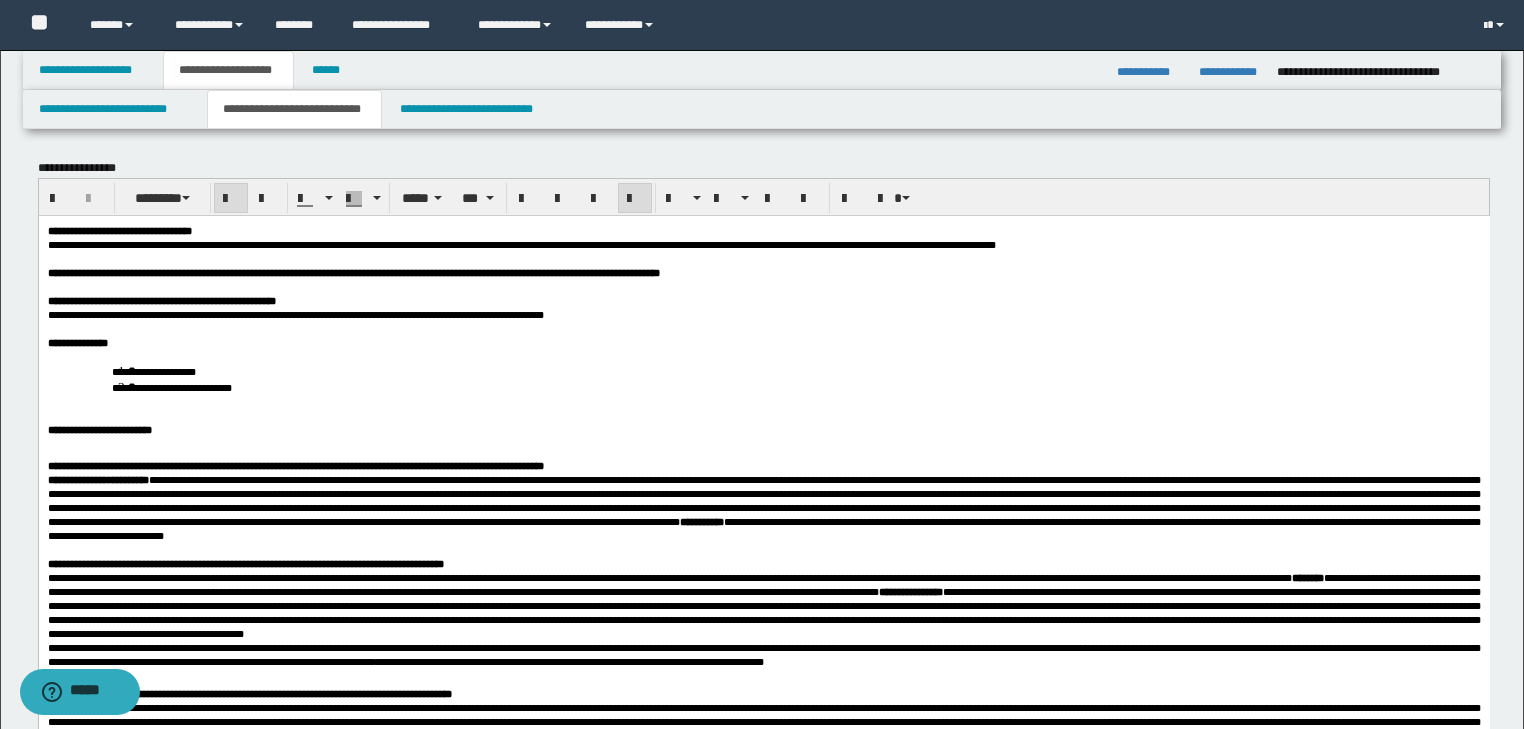 click on "**********" at bounding box center [763, 378] 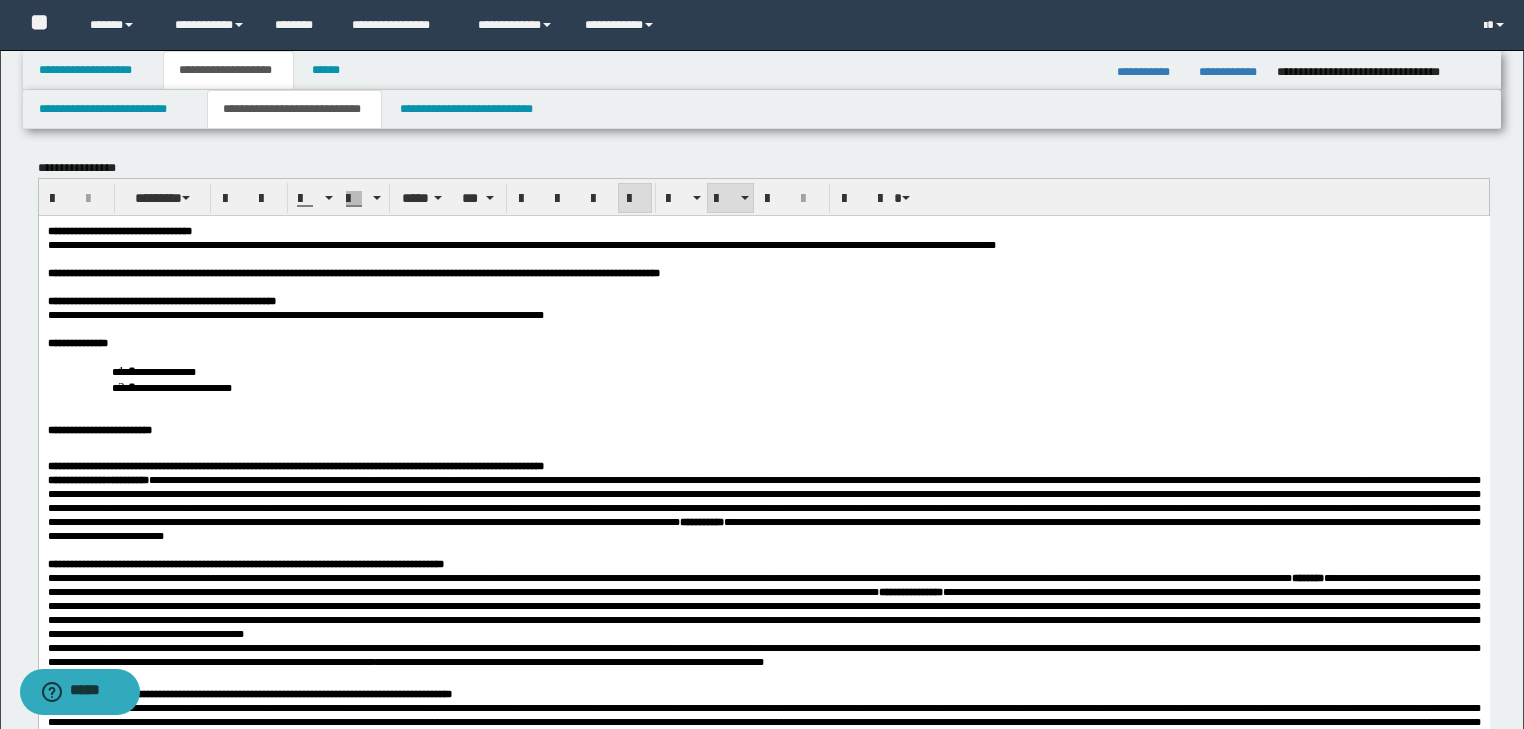 click on "**********" at bounding box center [763, 378] 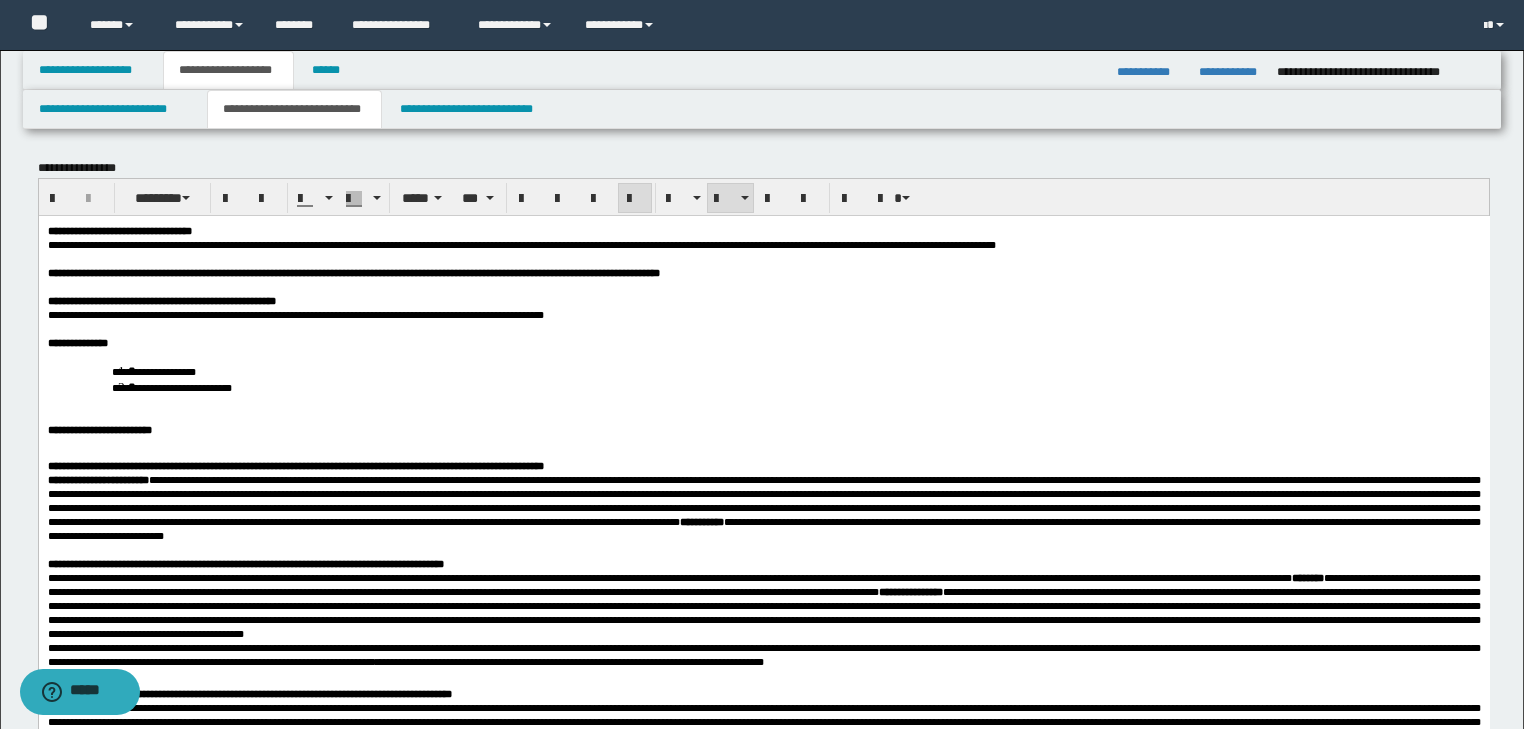 click on "**********" at bounding box center [807, 386] 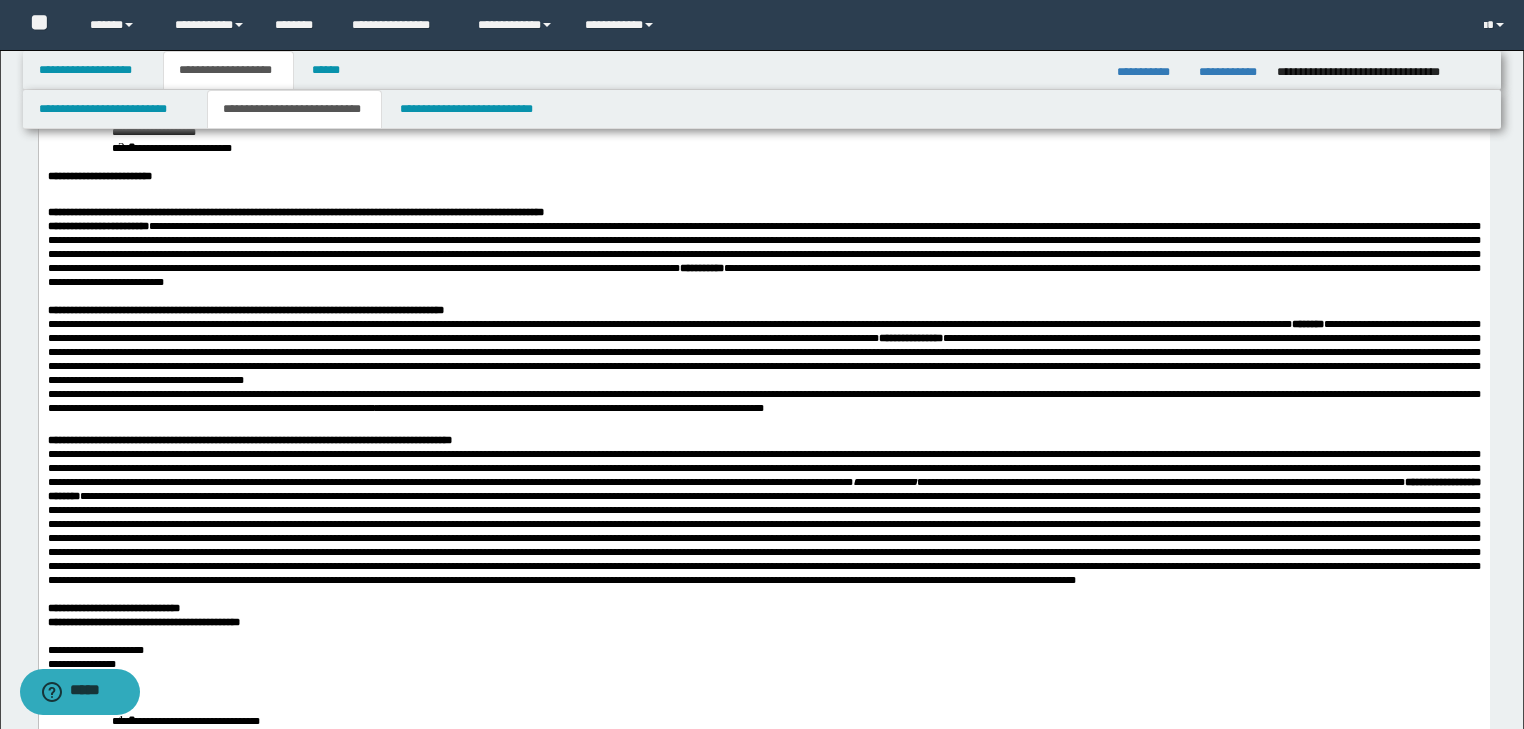 scroll, scrollTop: 480, scrollLeft: 0, axis: vertical 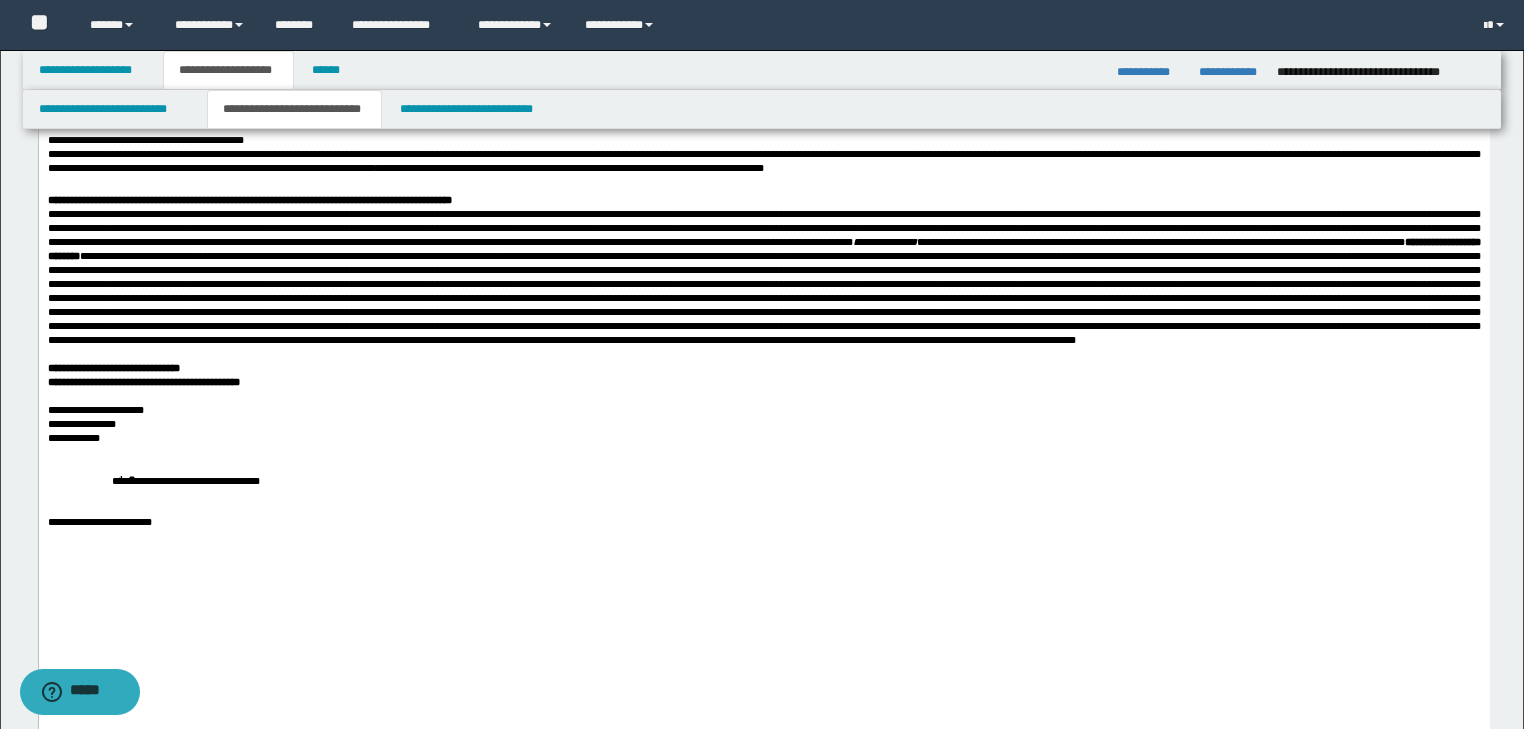 click on "**********" at bounding box center (763, 438) 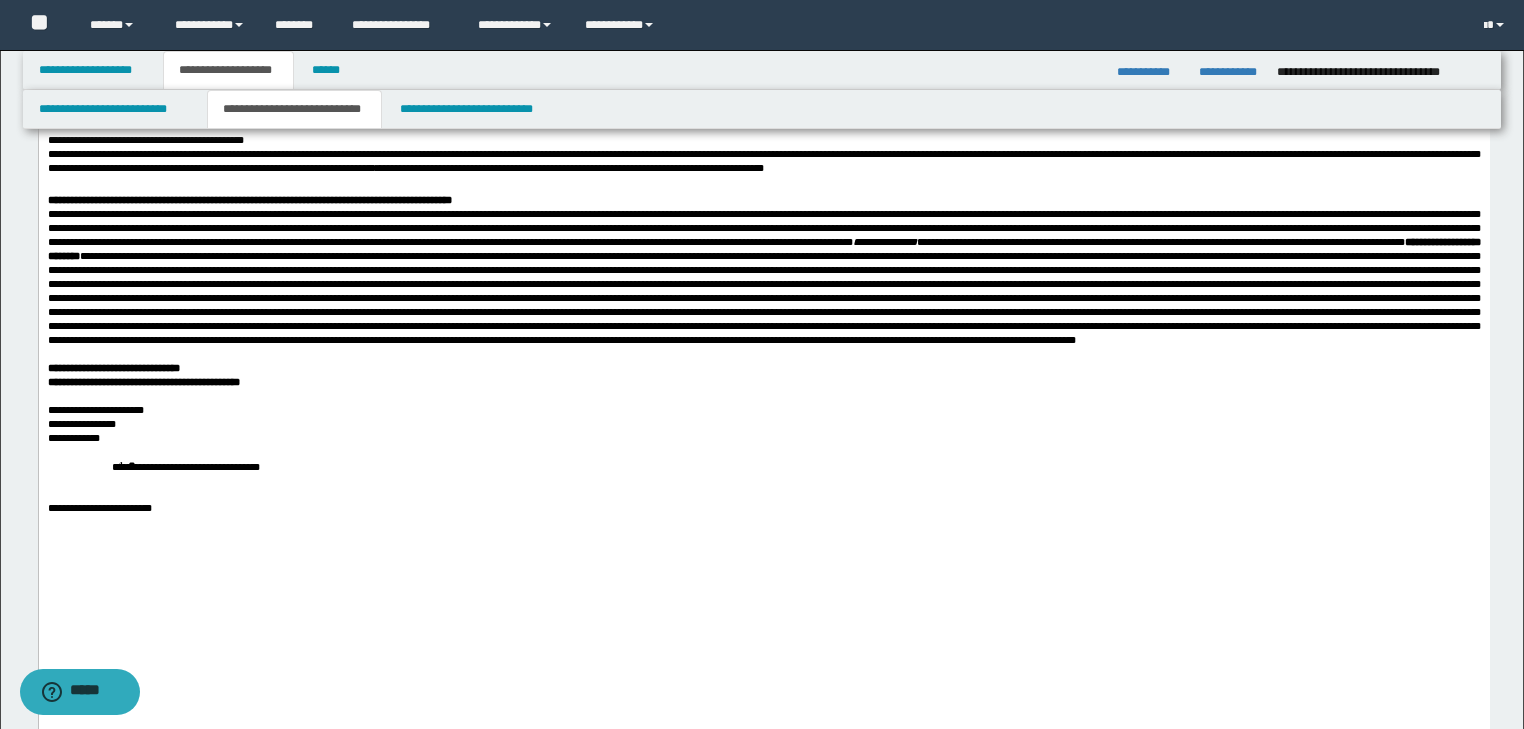 click on "**********" at bounding box center [763, 466] 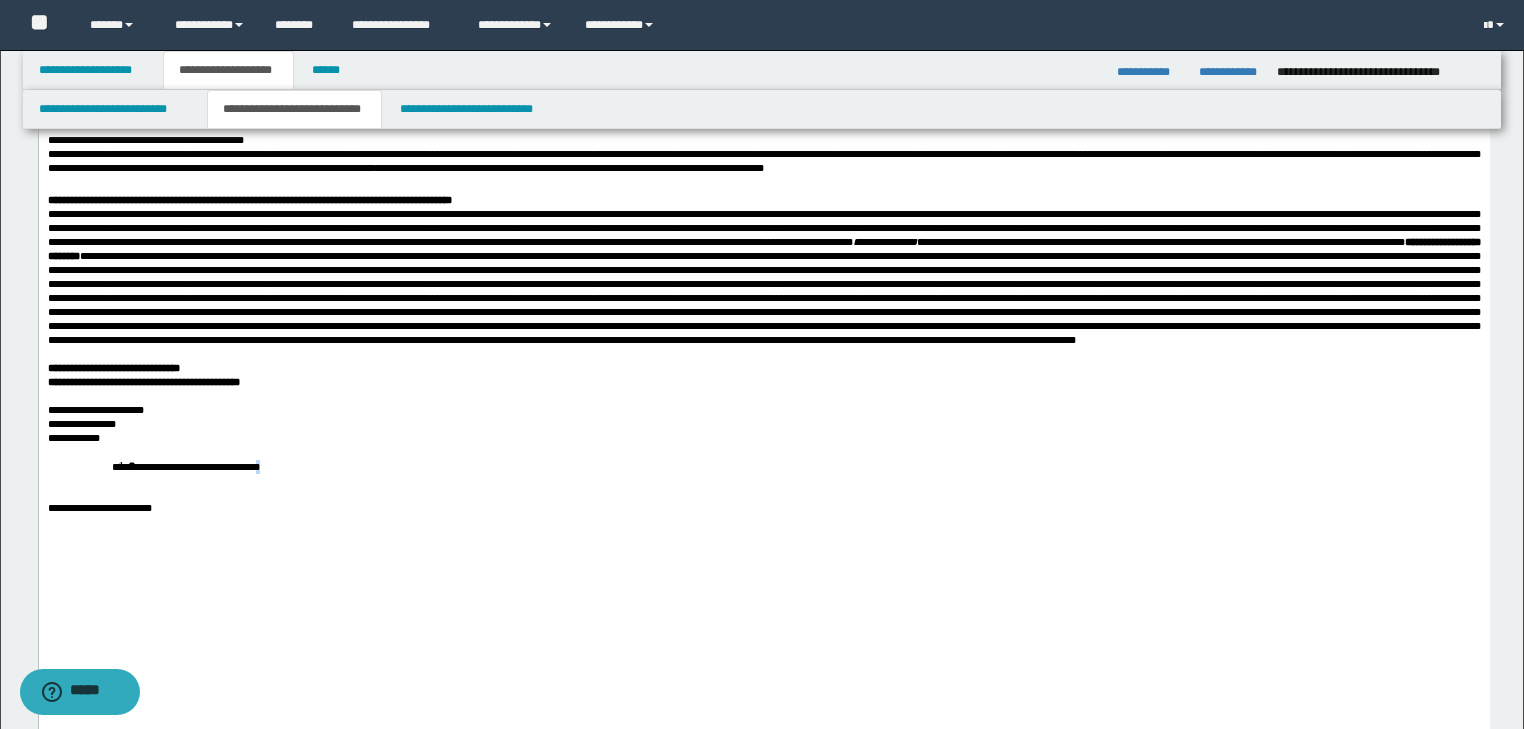 click on "**********" at bounding box center (807, 466) 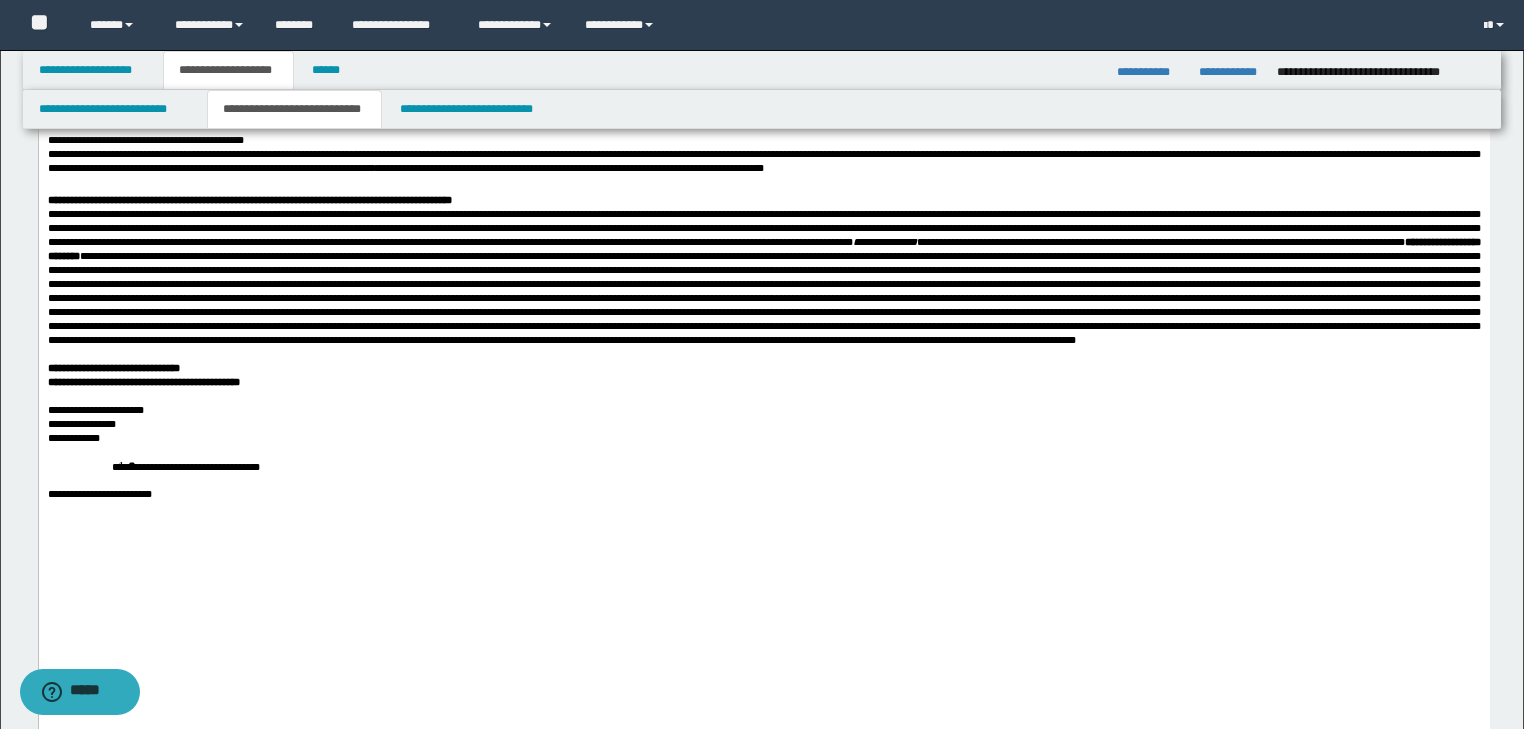 scroll, scrollTop: 720, scrollLeft: 0, axis: vertical 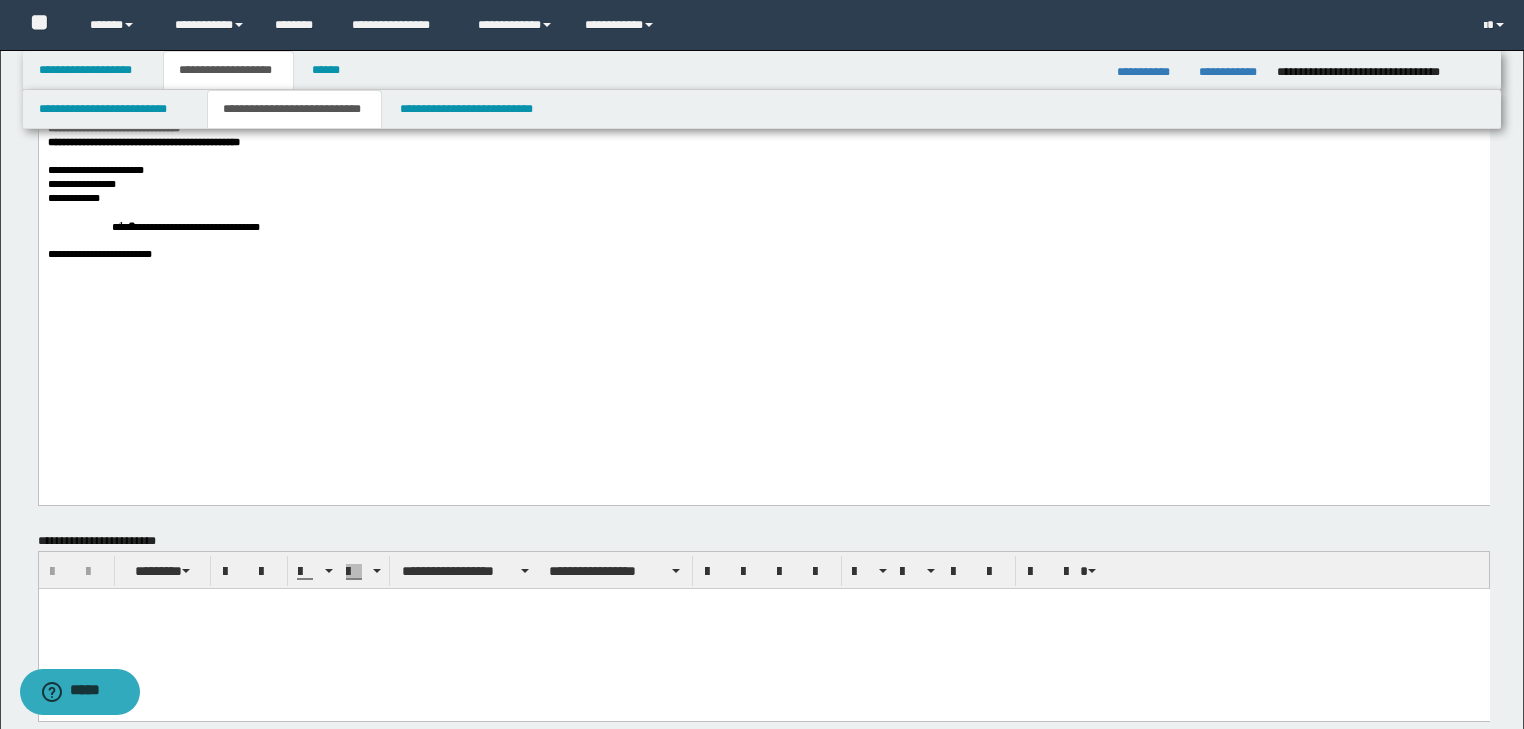 click on "**********" at bounding box center [763, 254] 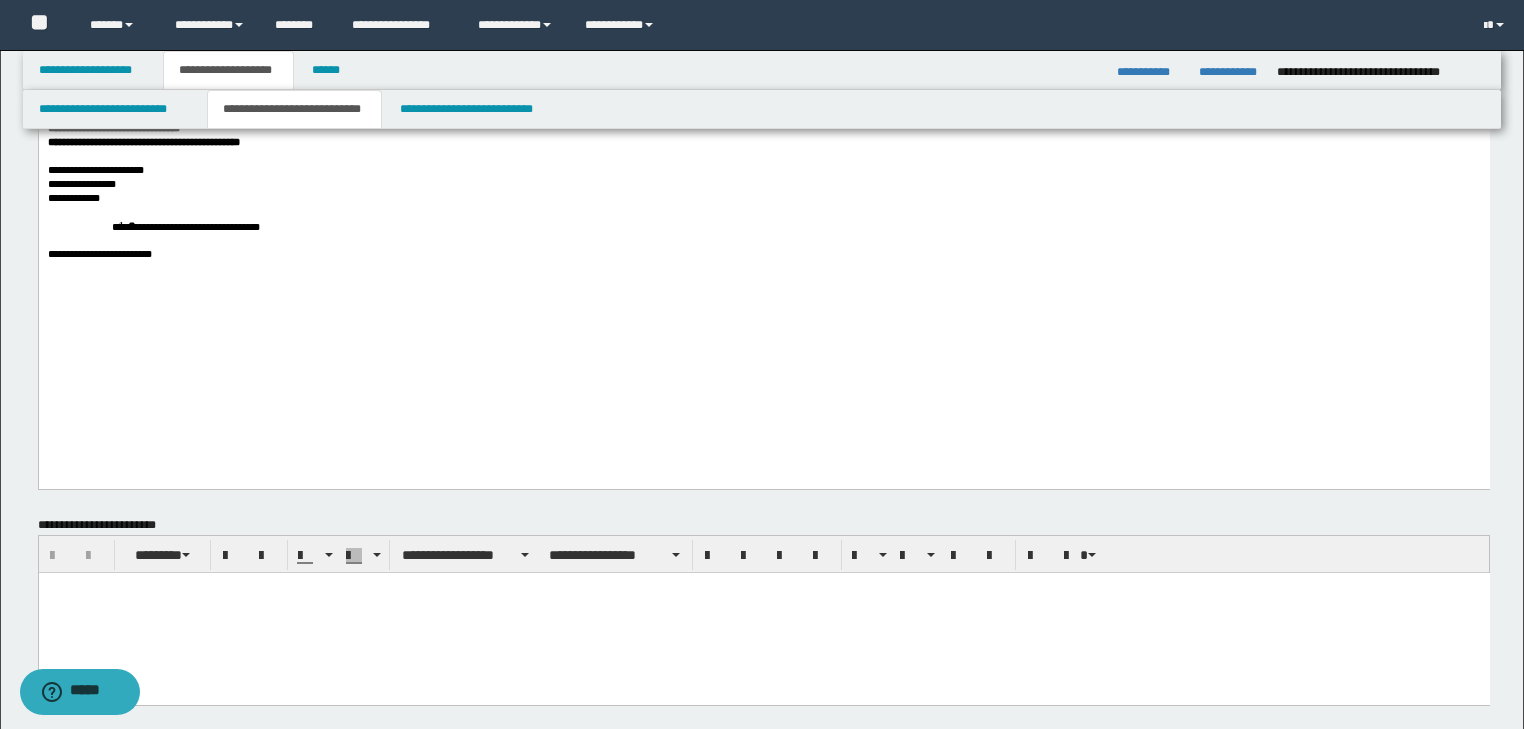 click at bounding box center (763, 612) 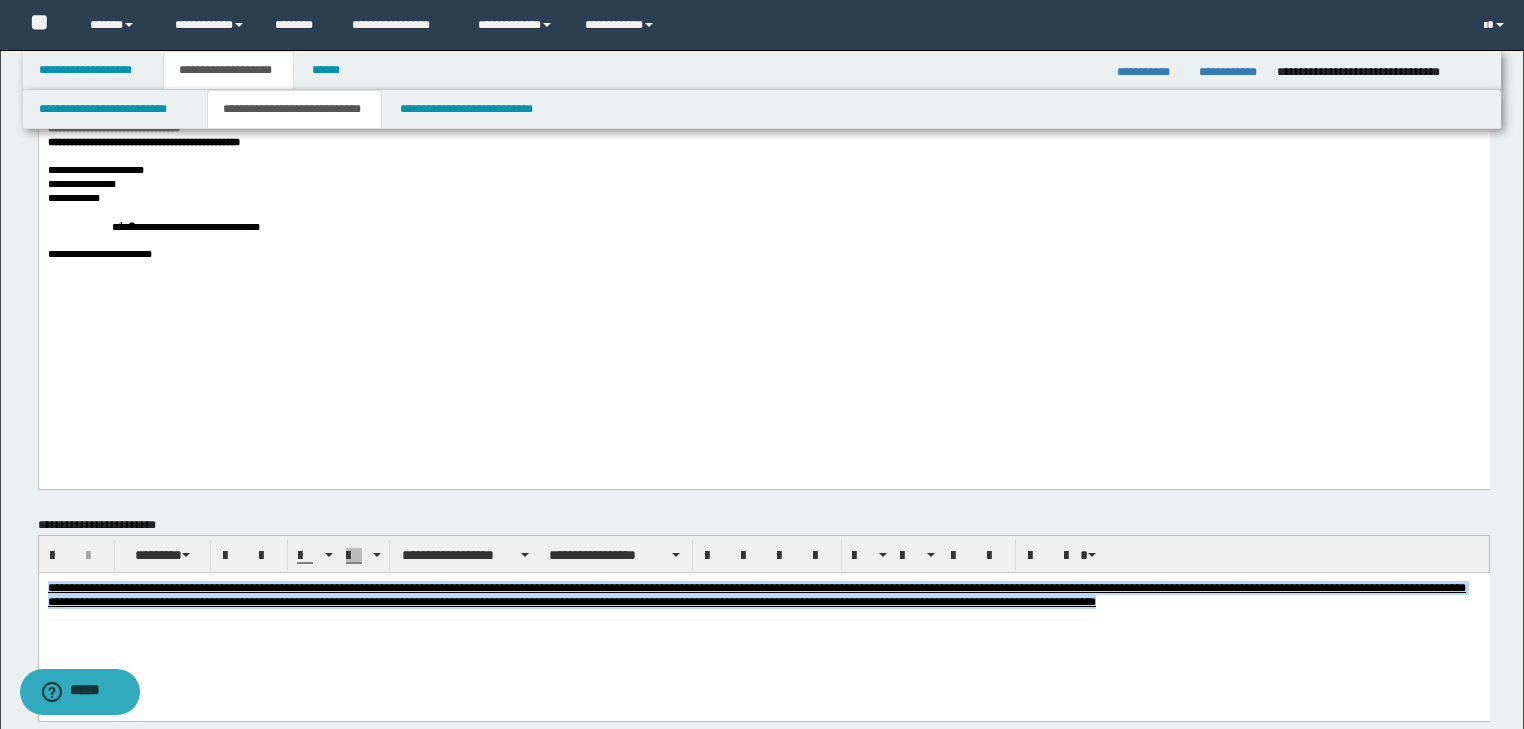 drag, startPoint x: 46, startPoint y: 589, endPoint x: 768, endPoint y: 590, distance: 722.0007 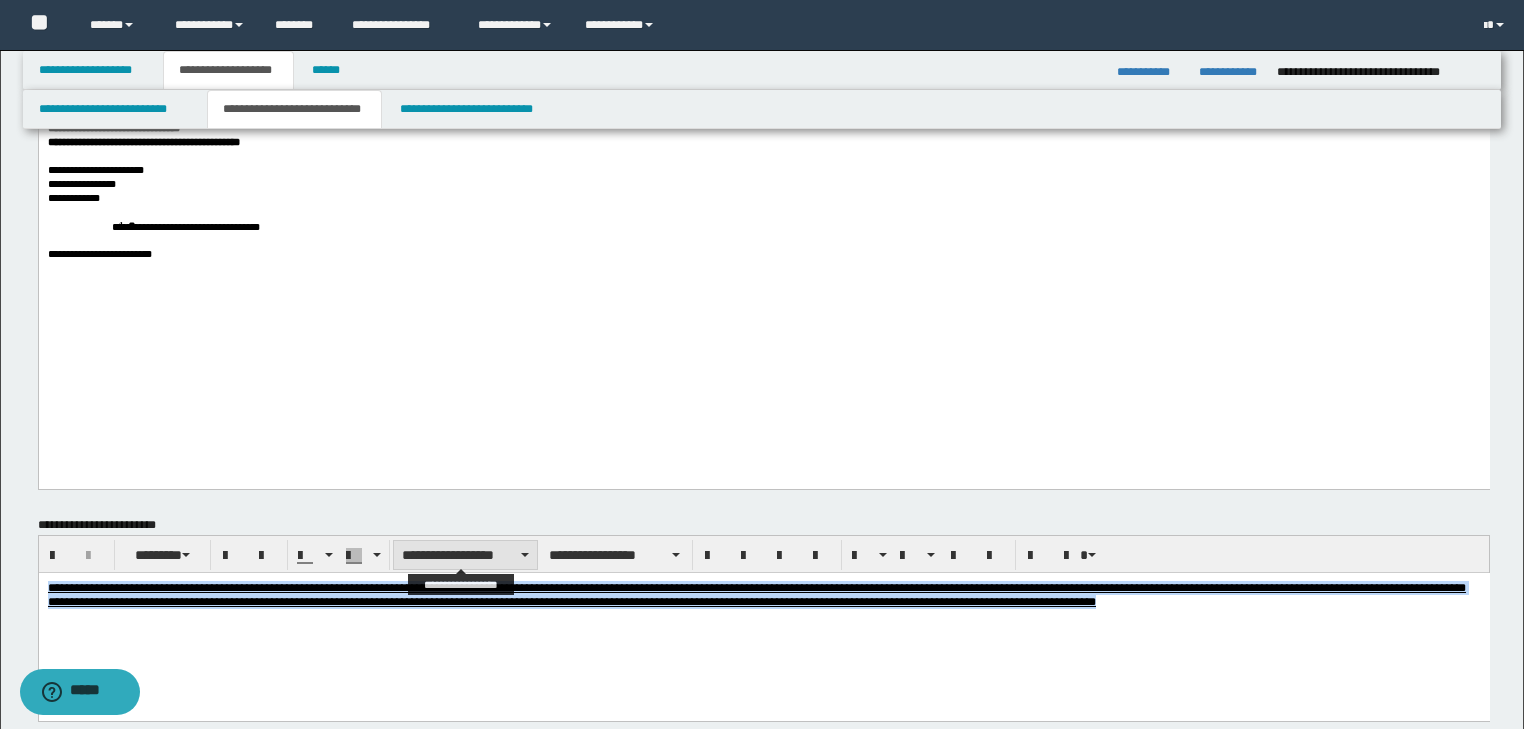 click on "**********" at bounding box center [465, 555] 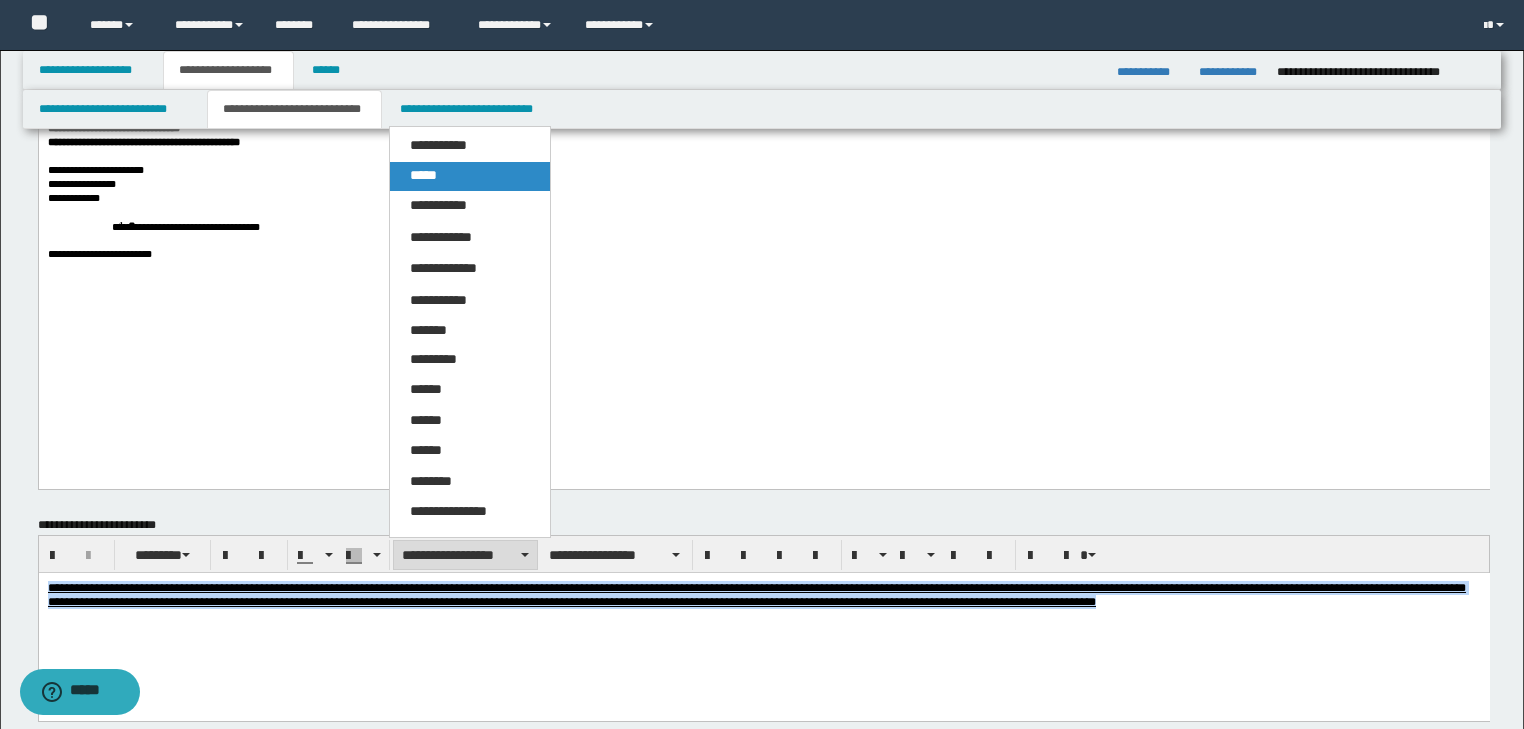 click on "*****" at bounding box center (470, 176) 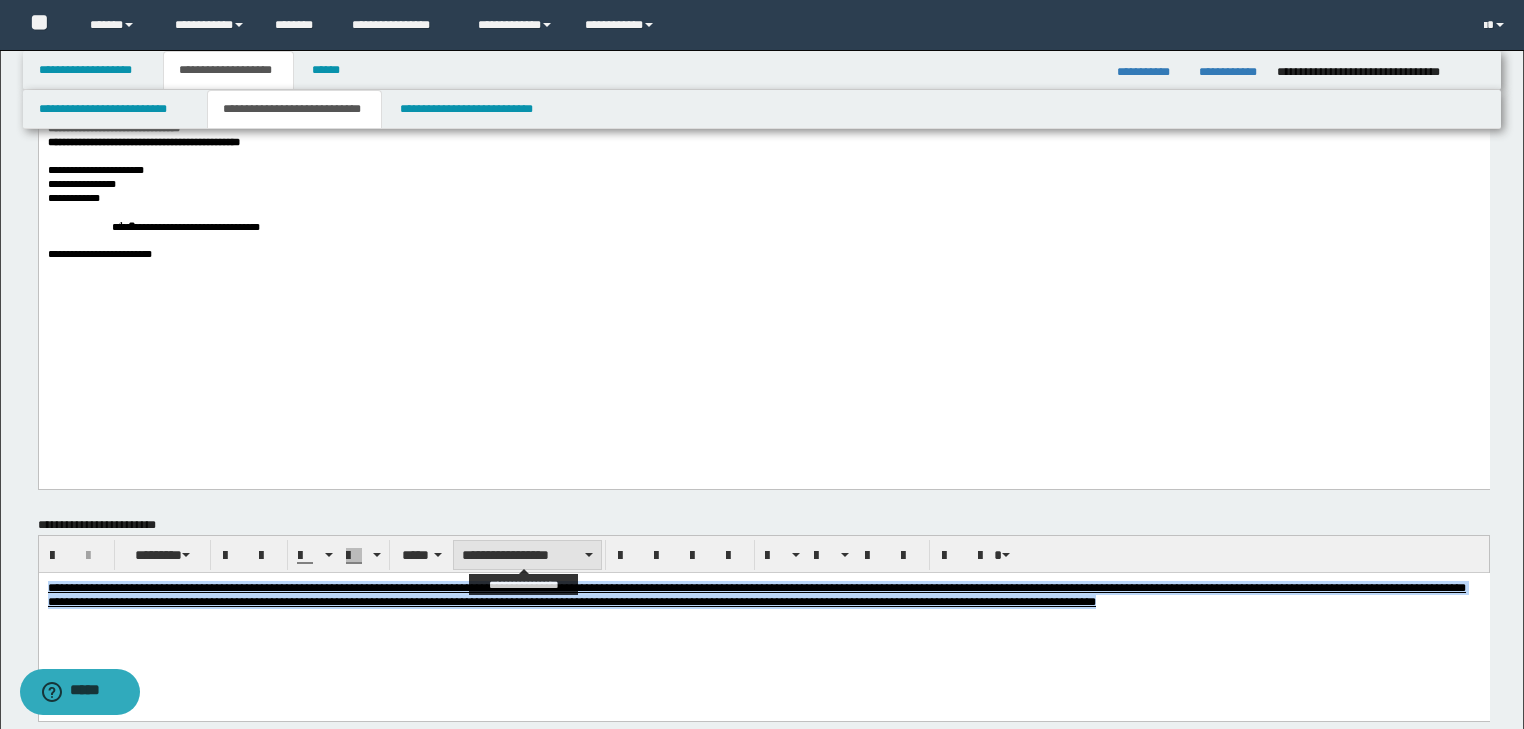click on "**********" at bounding box center [527, 555] 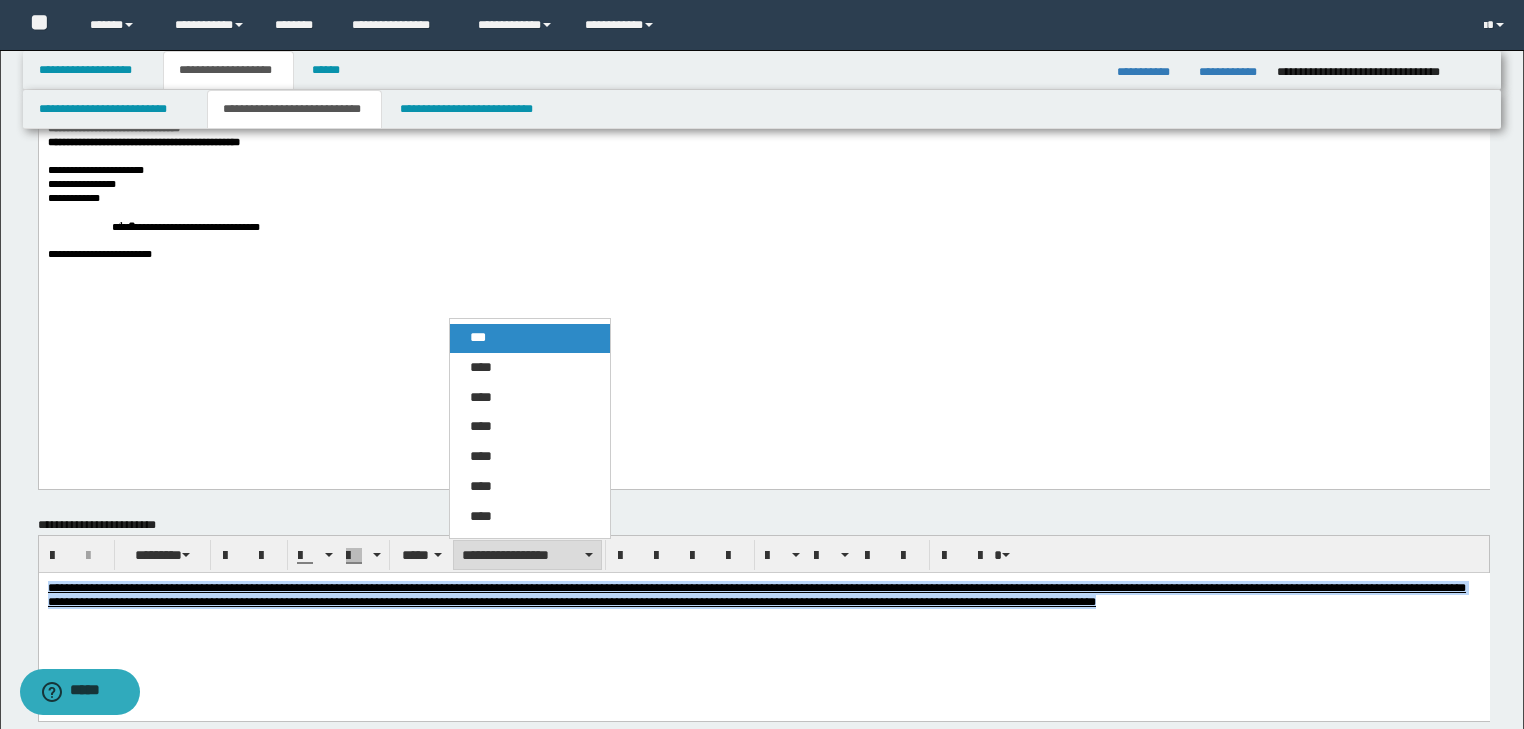 click on "***" at bounding box center [530, 338] 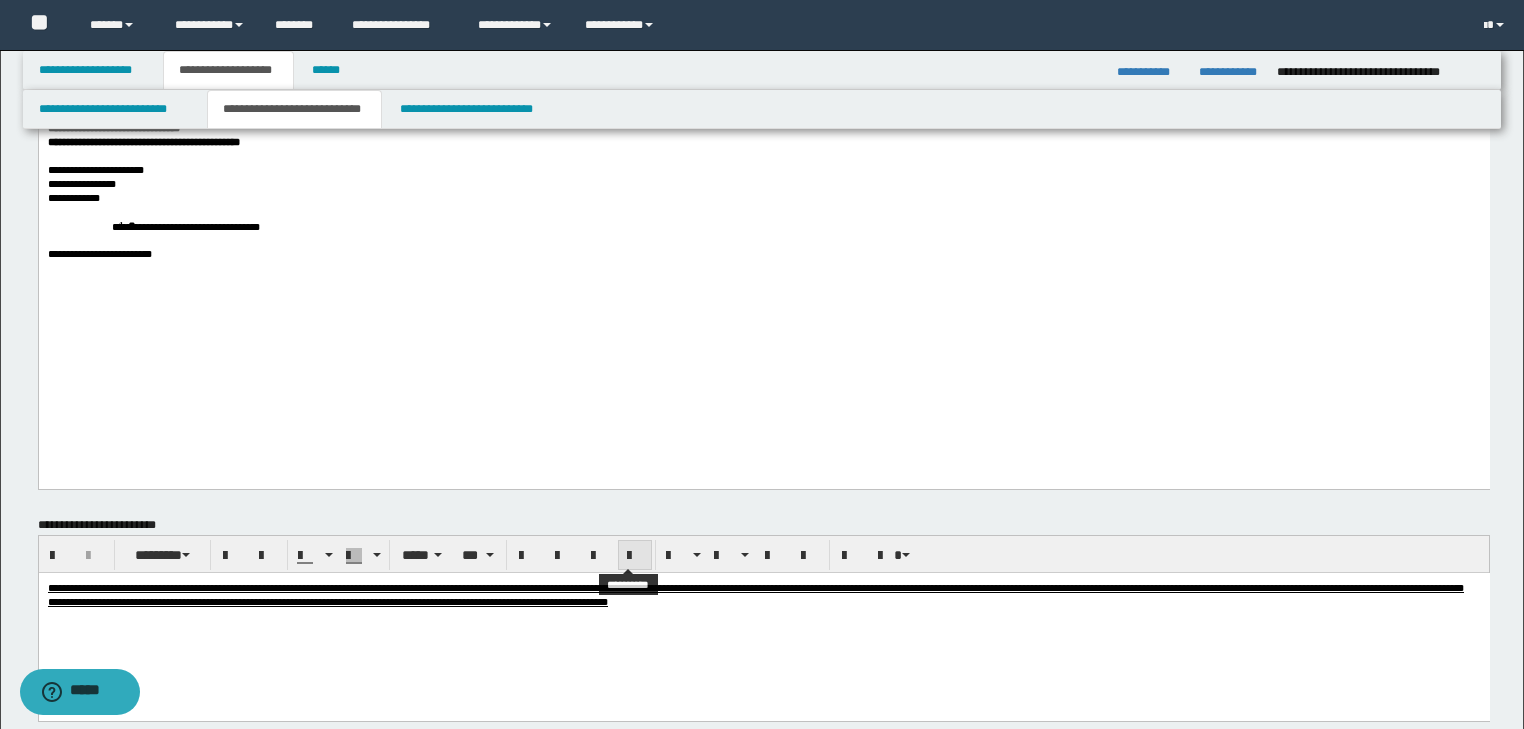 click at bounding box center [635, 556] 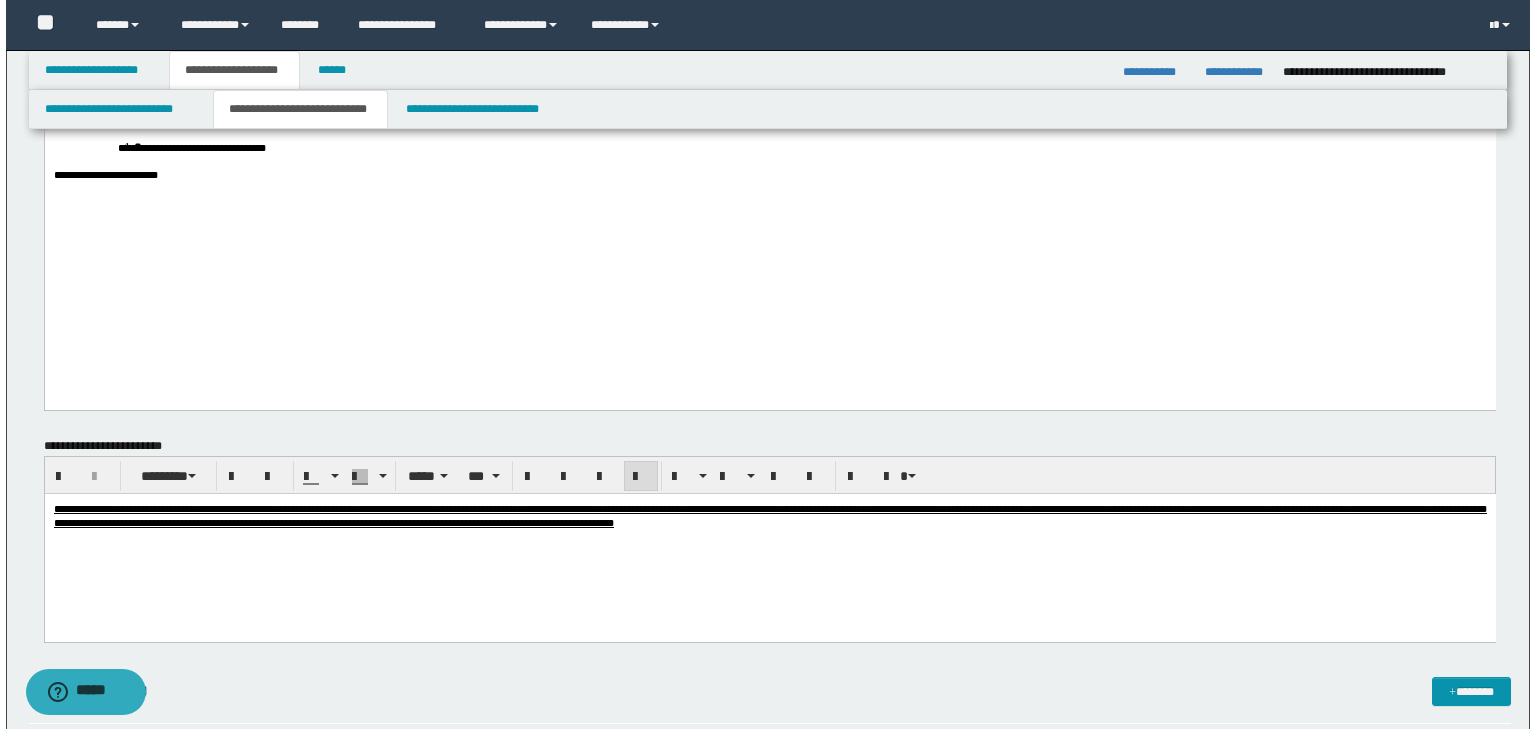 scroll, scrollTop: 1040, scrollLeft: 0, axis: vertical 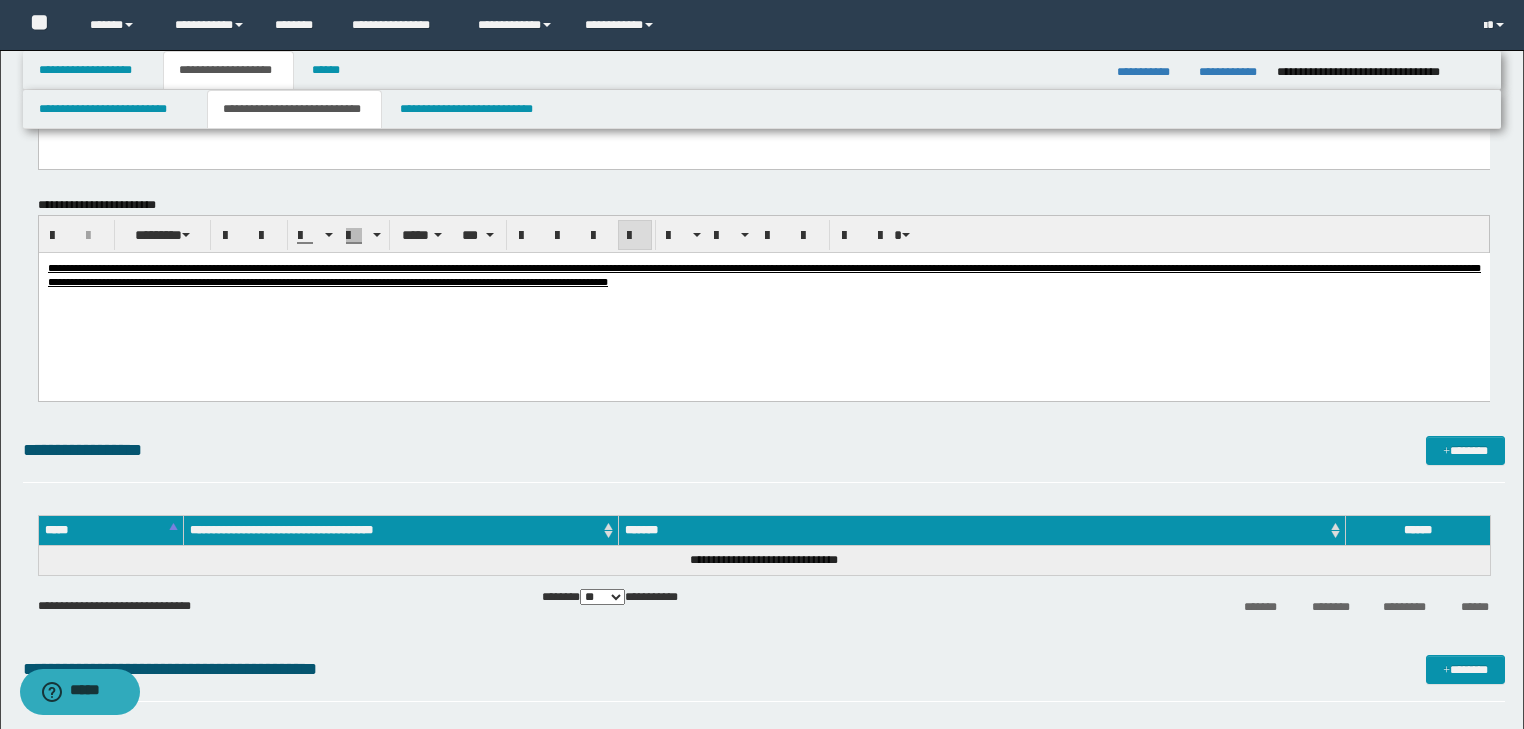 click on "**********" at bounding box center [764, 459] 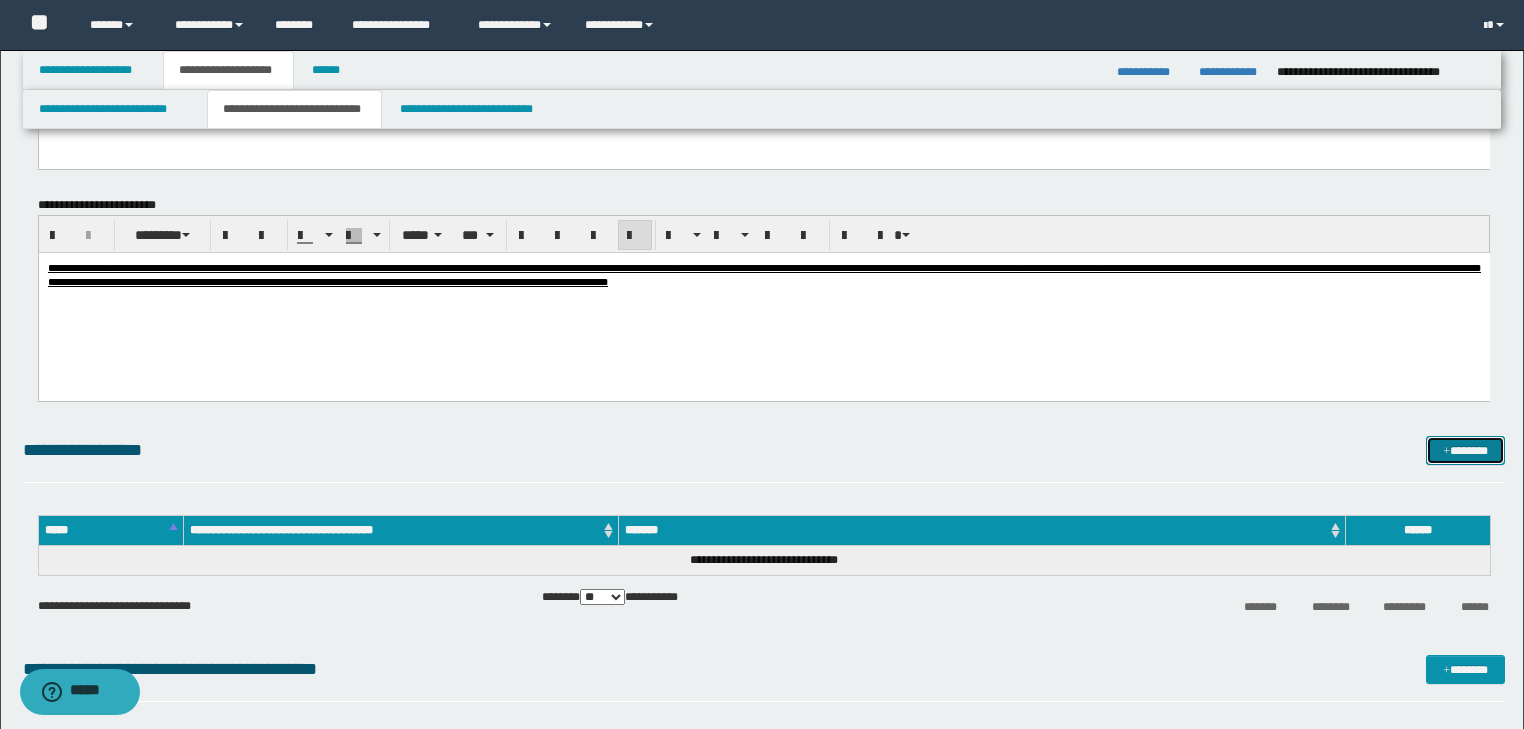 click at bounding box center (1446, 452) 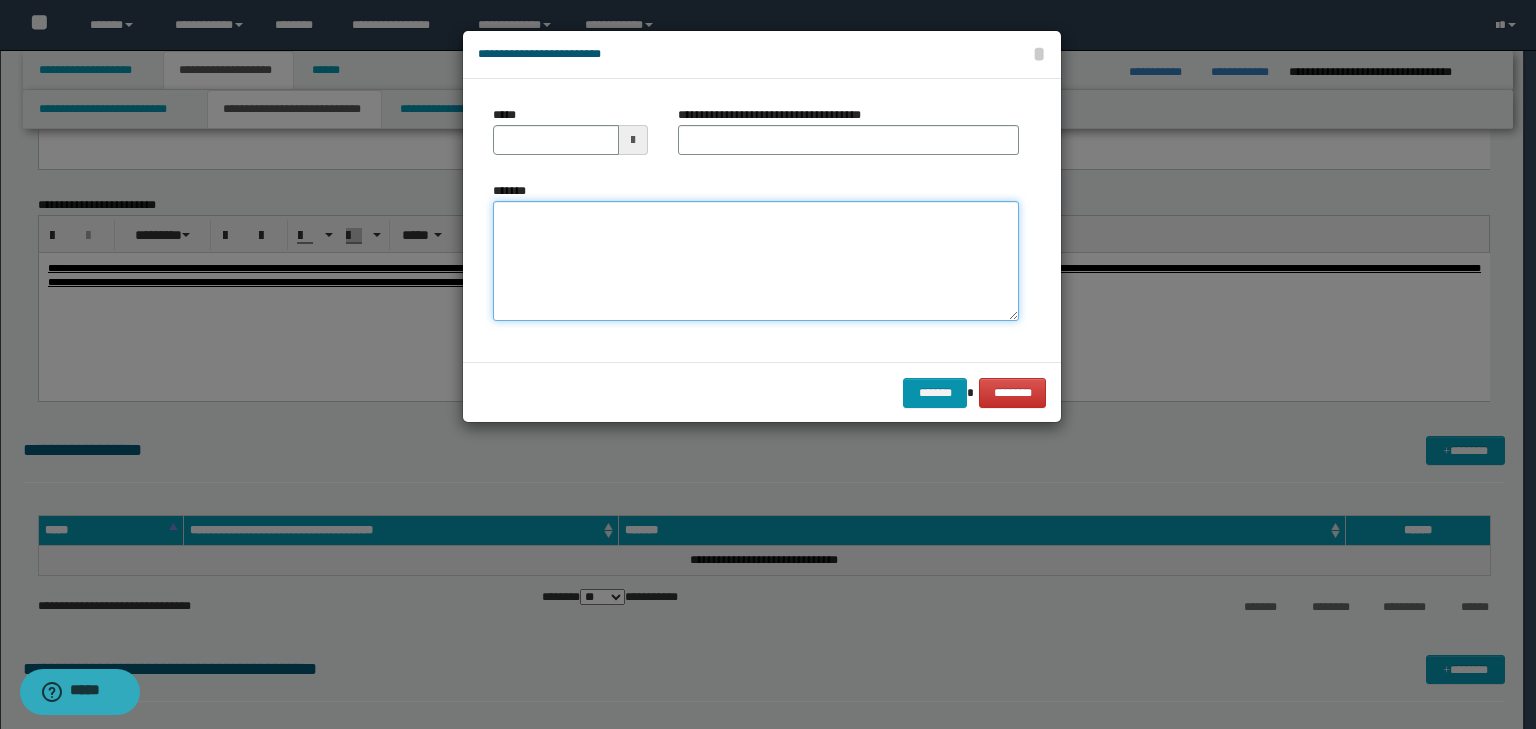 click on "*******" at bounding box center [756, 261] 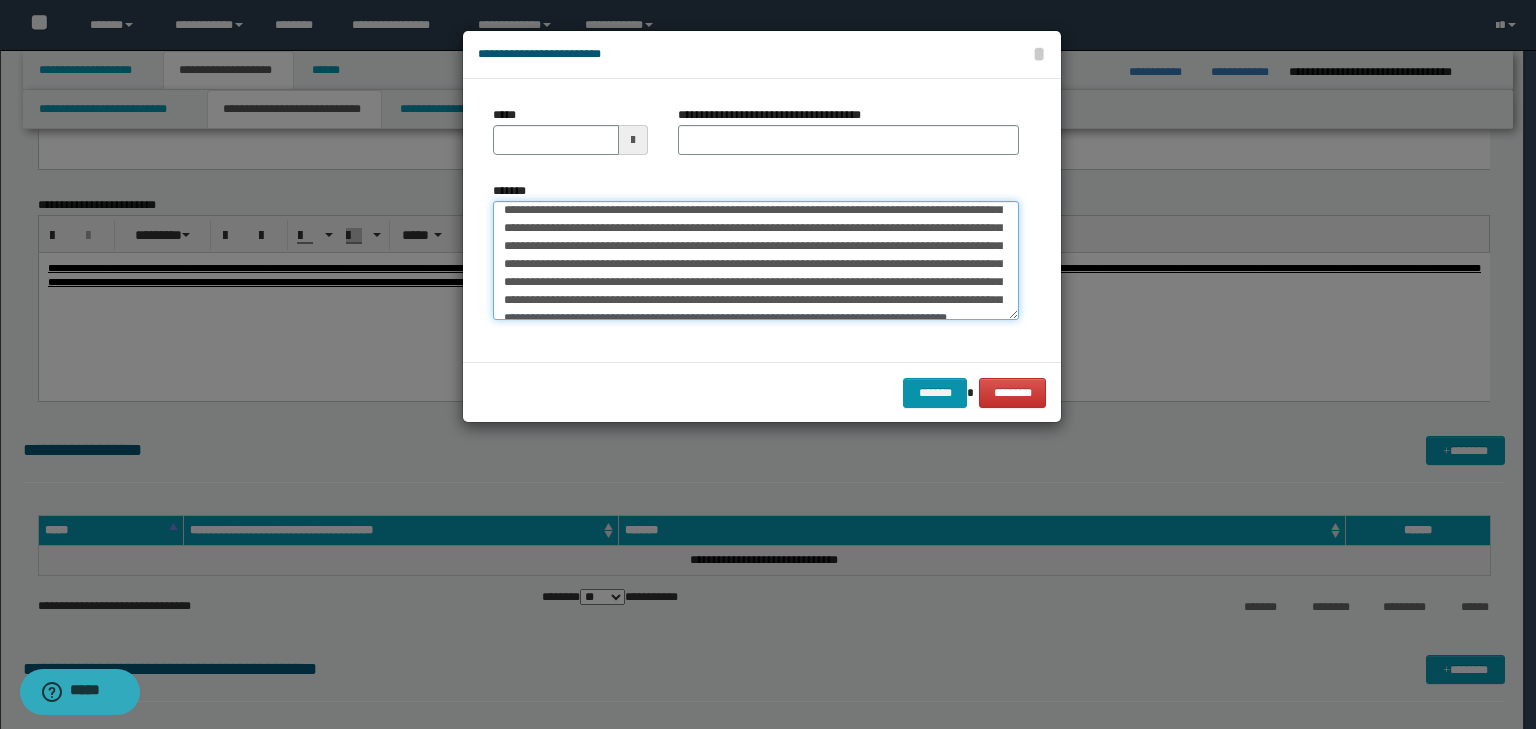 scroll, scrollTop: 0, scrollLeft: 0, axis: both 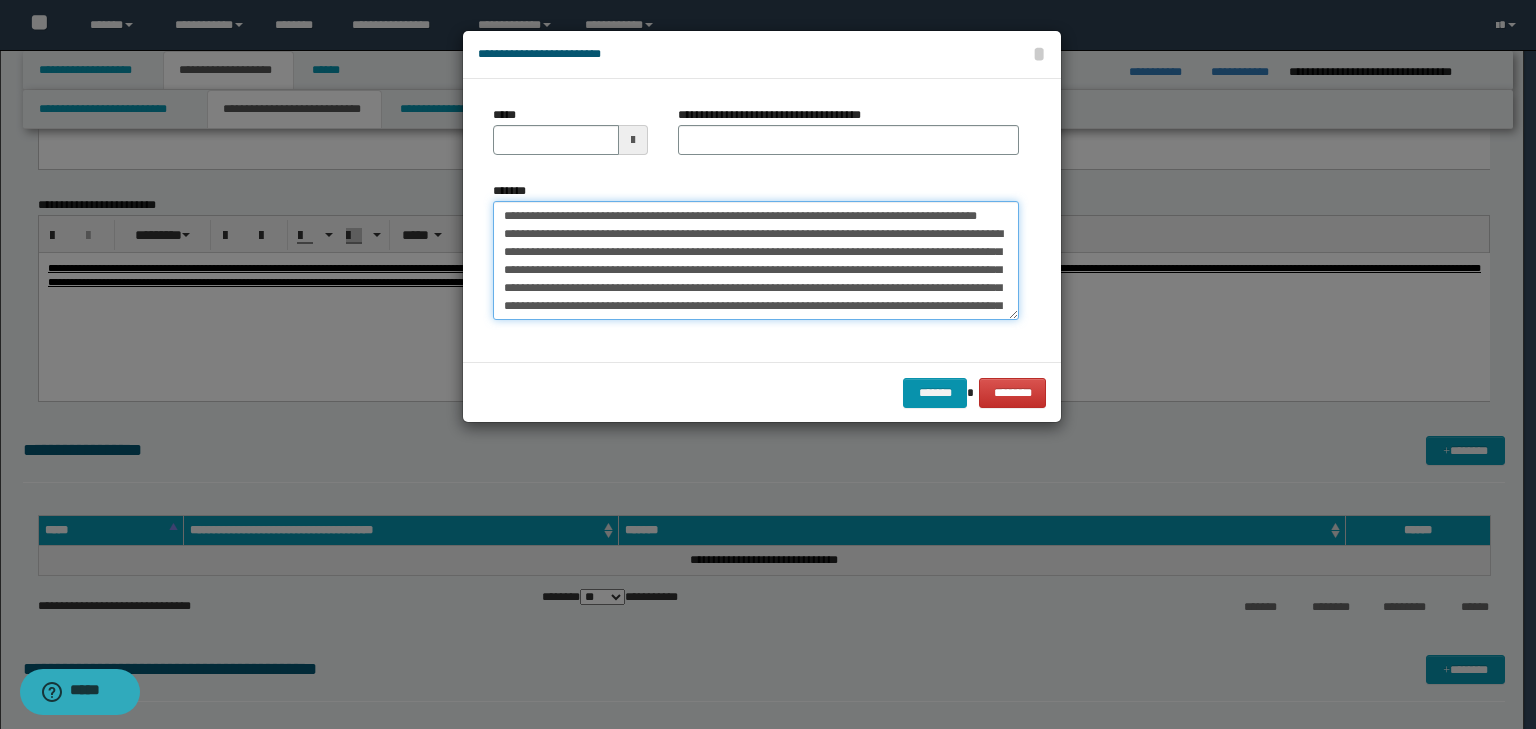 drag, startPoint x: 563, startPoint y: 214, endPoint x: 438, endPoint y: 191, distance: 127.09839 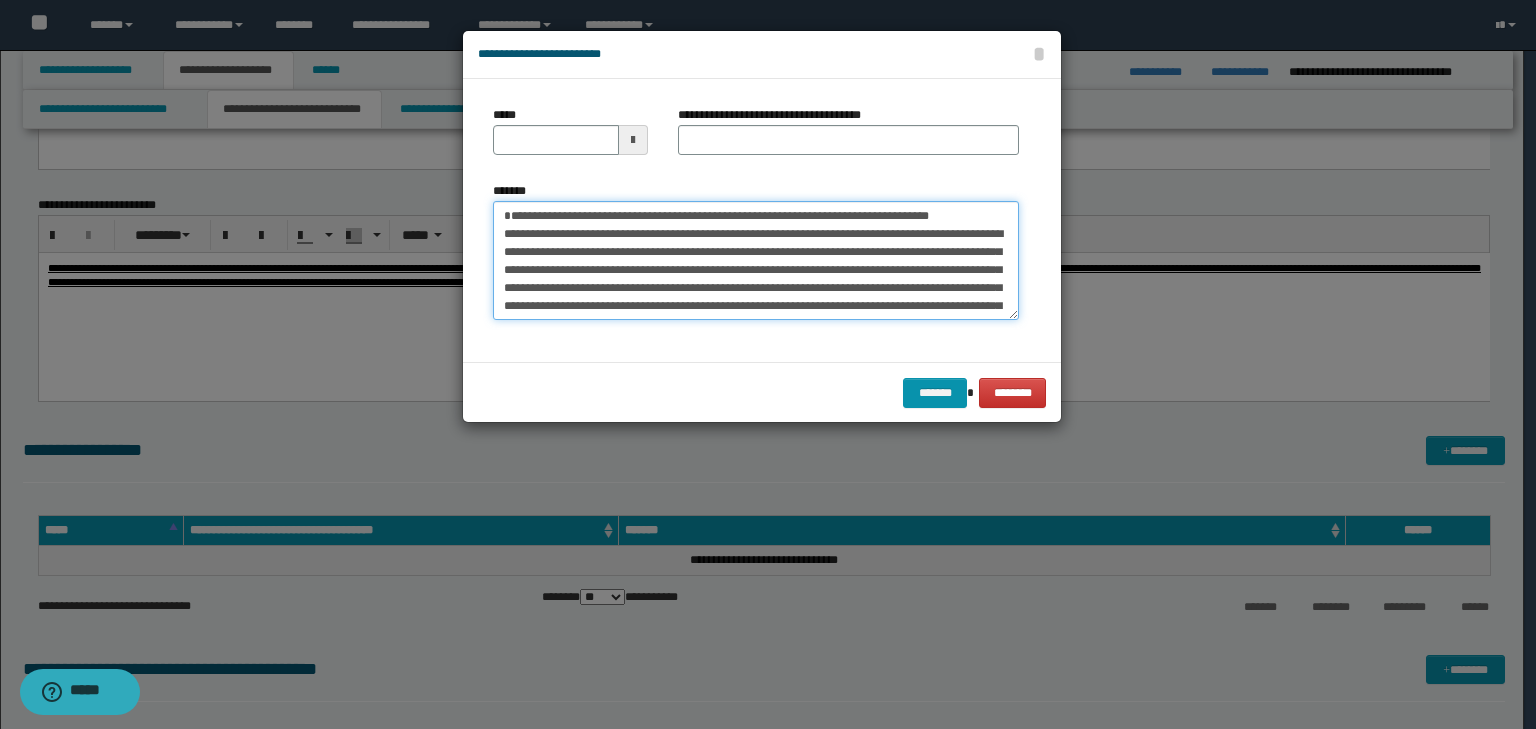 type on "**********" 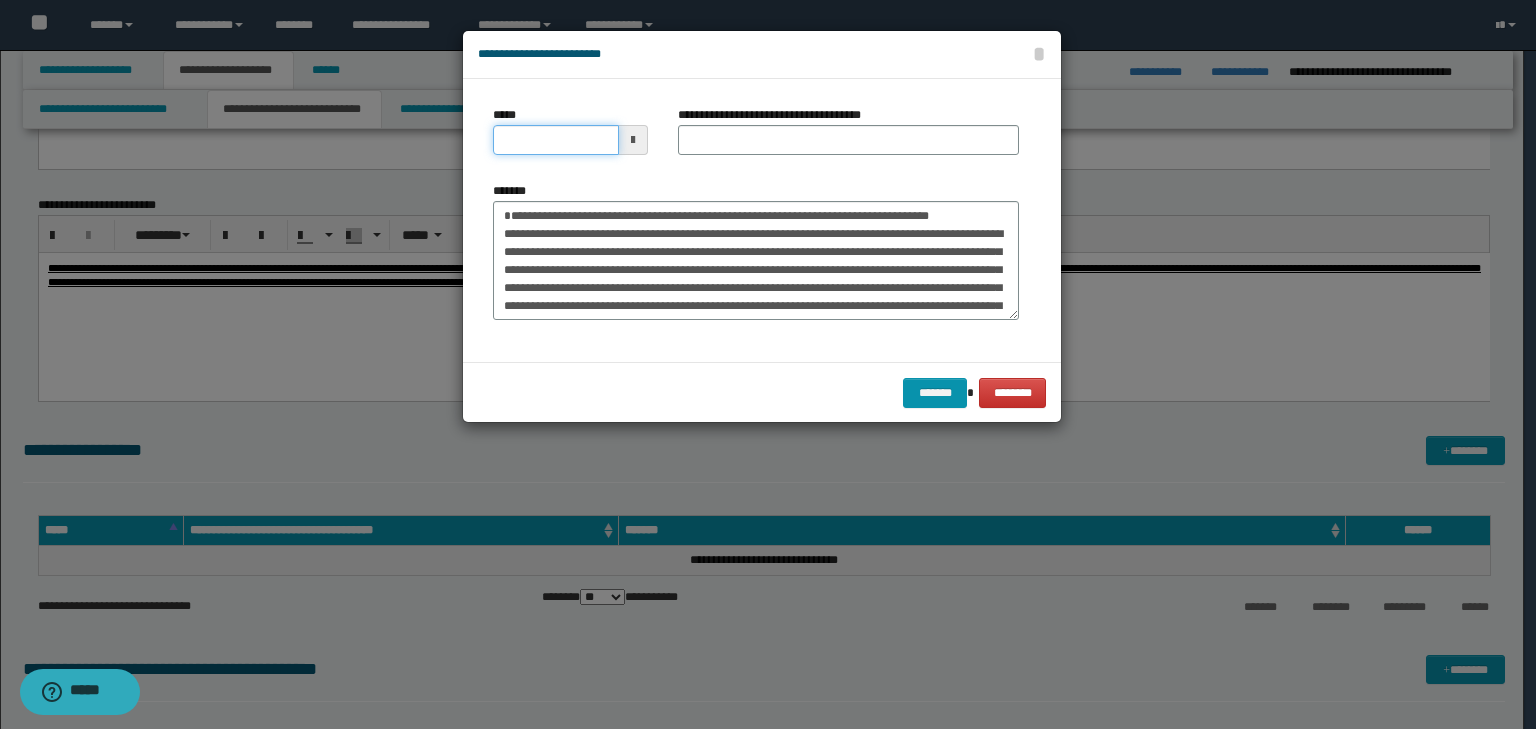 click on "*****" at bounding box center [556, 140] 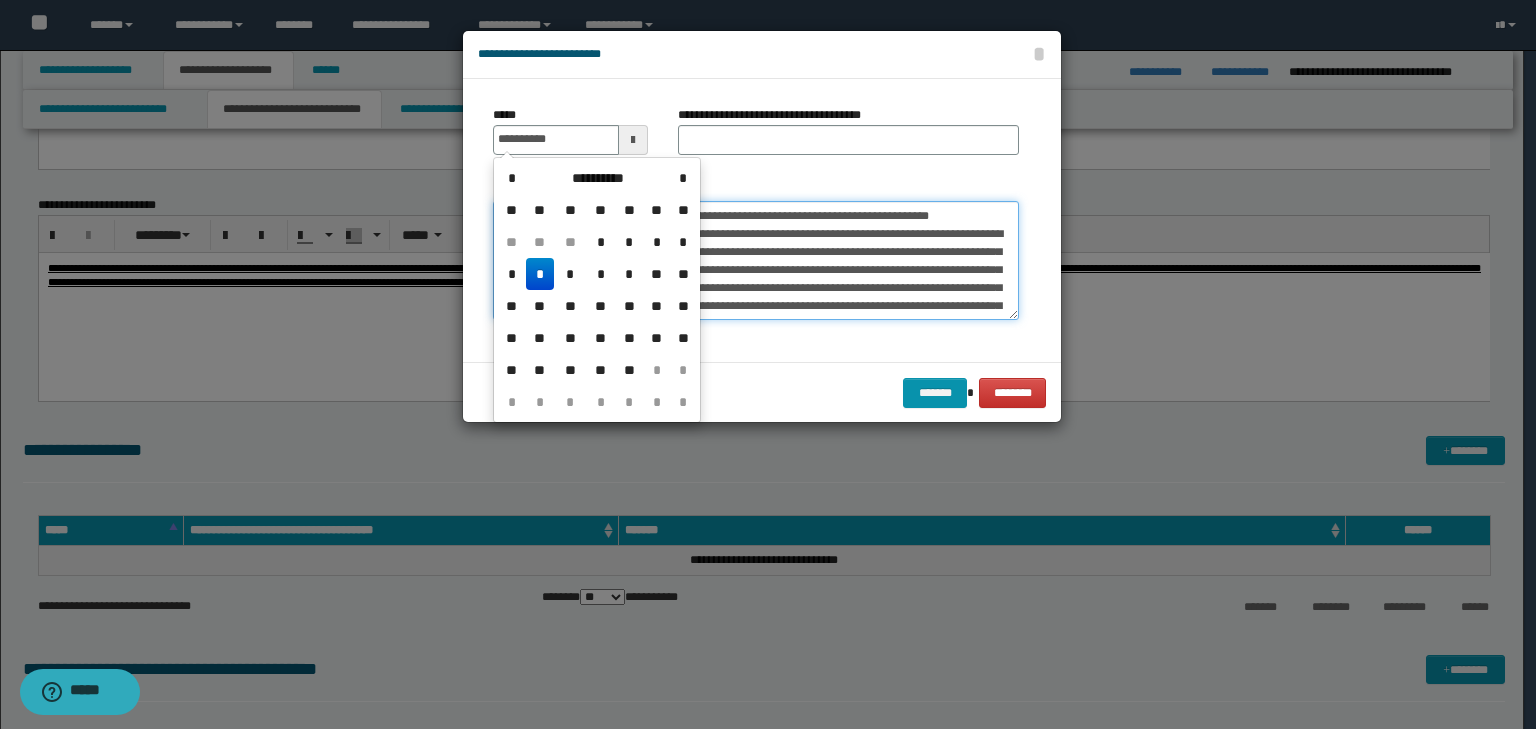 type on "**********" 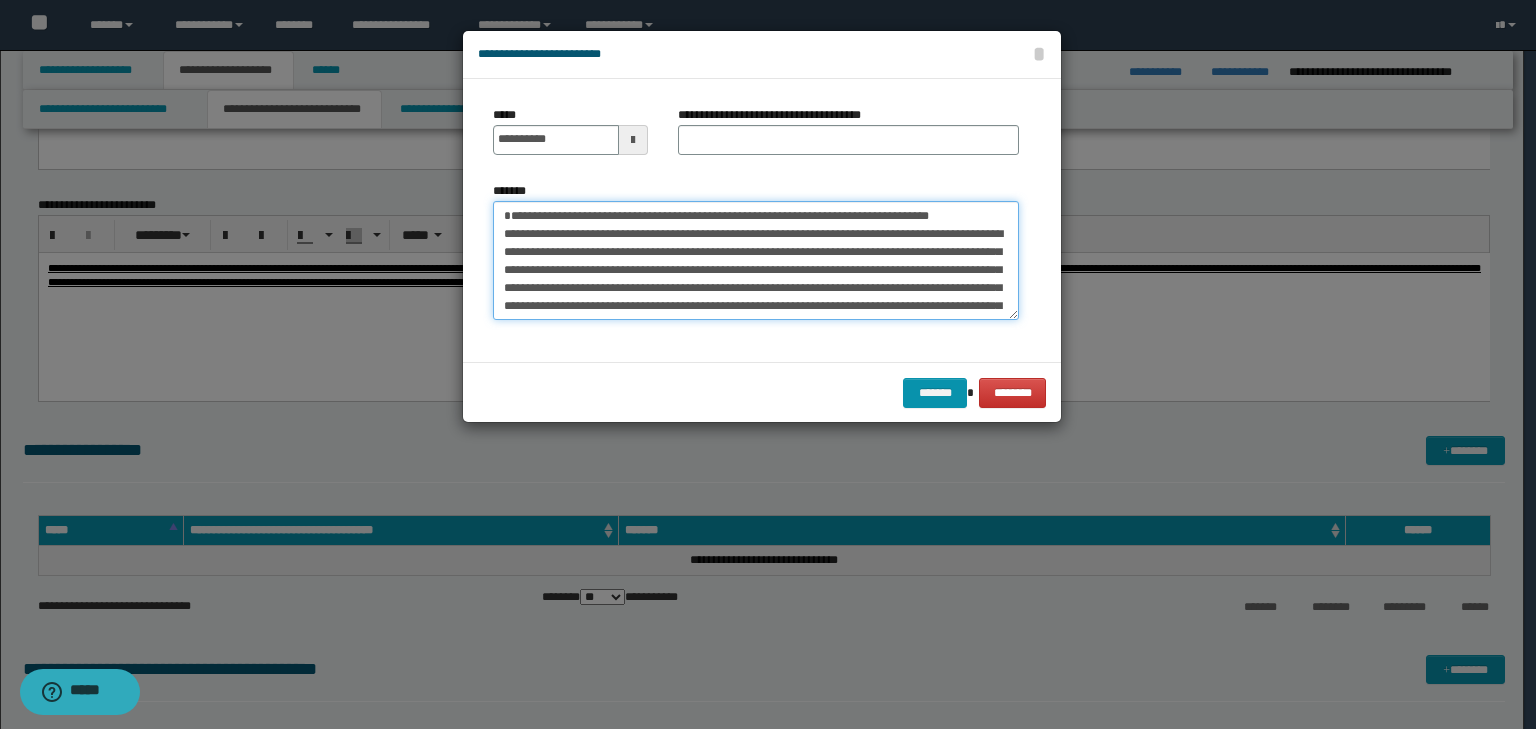drag, startPoint x: 719, startPoint y: 232, endPoint x: 378, endPoint y: 181, distance: 344.7927 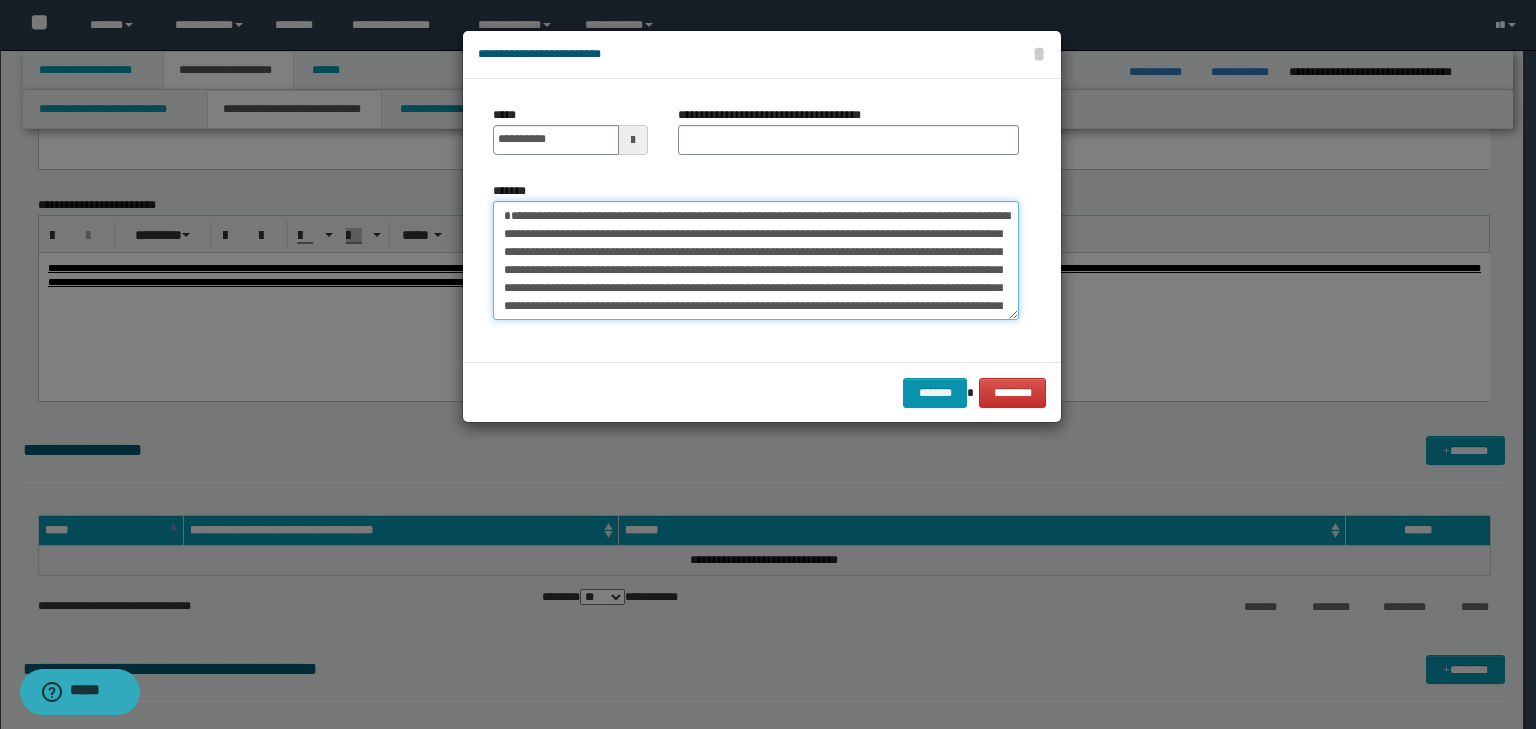 type on "**********" 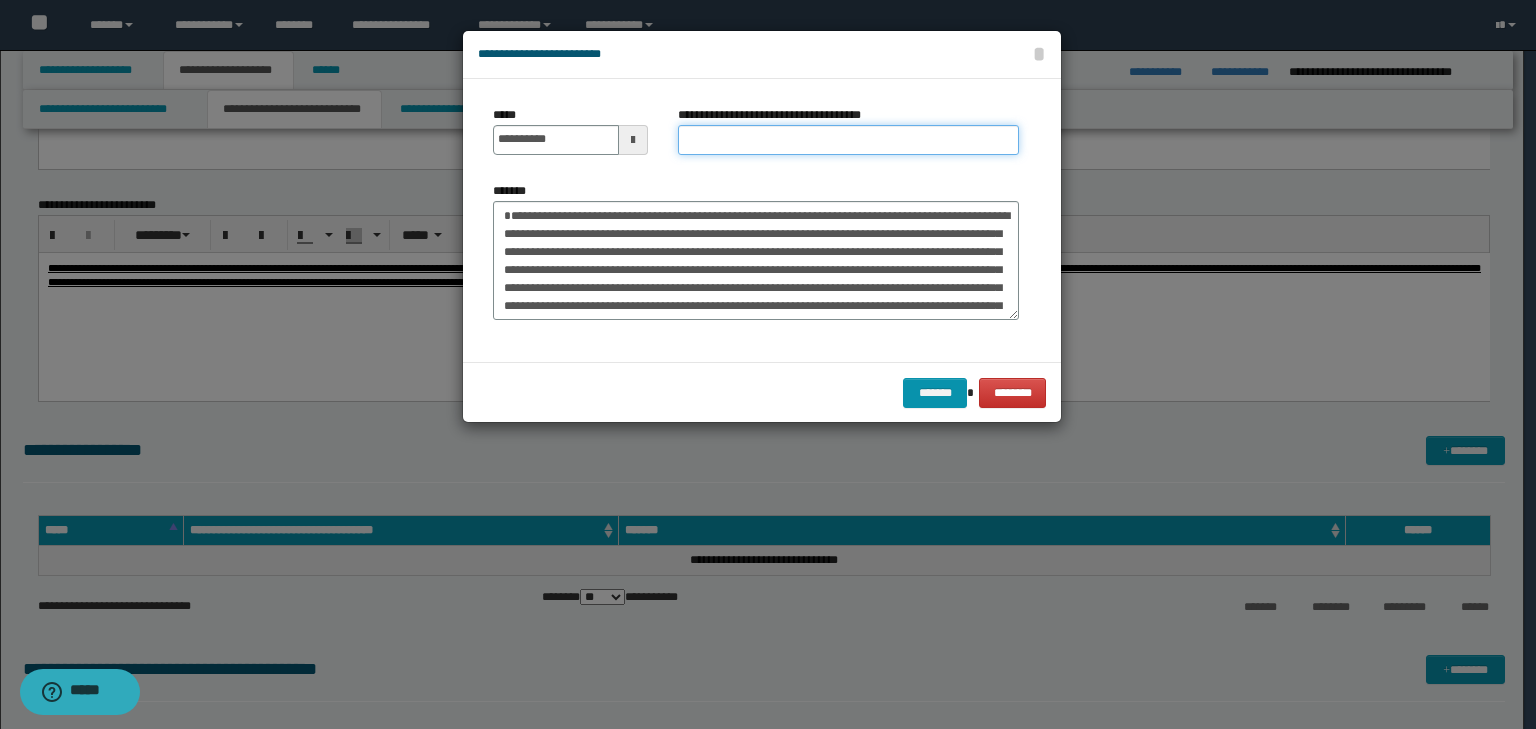 click on "**********" at bounding box center [848, 140] 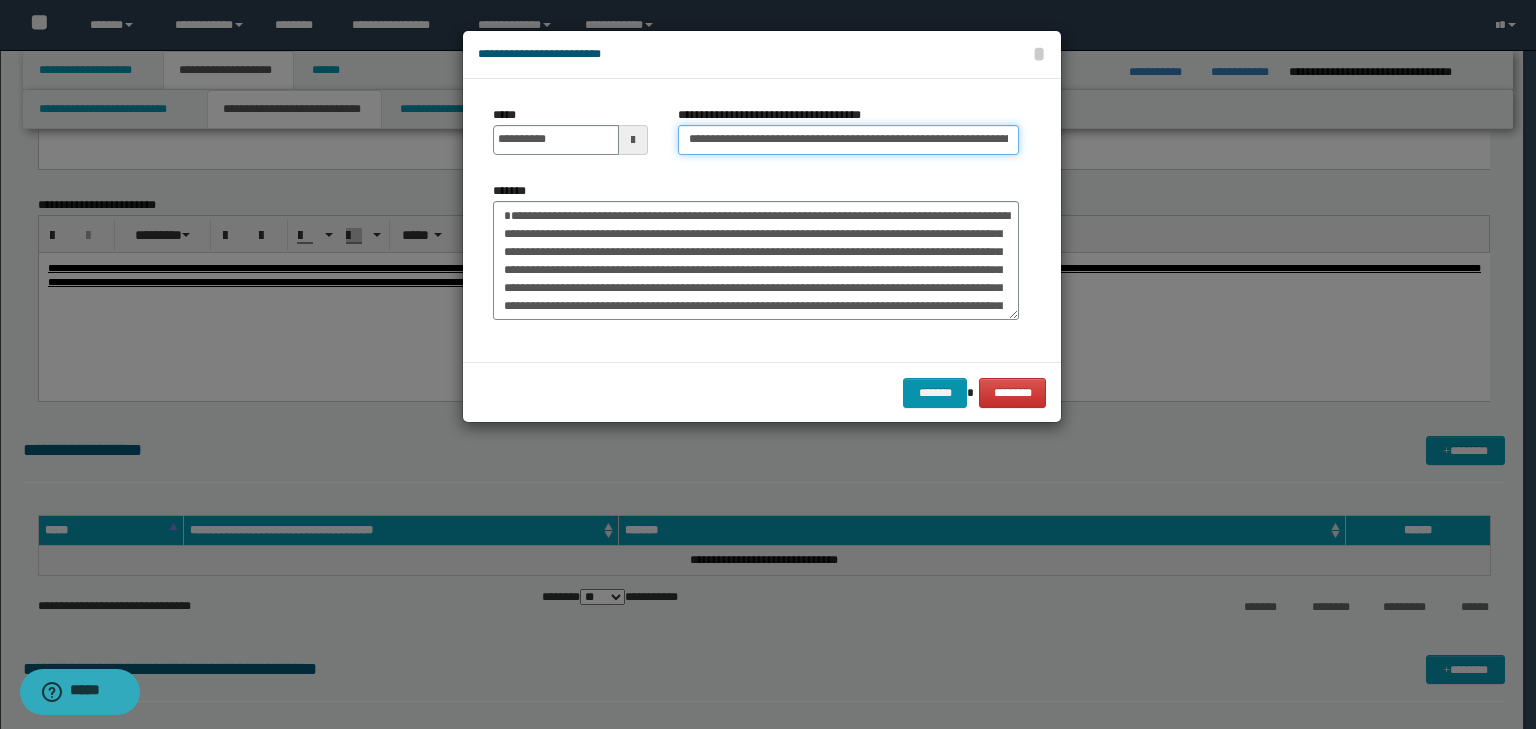 scroll, scrollTop: 0, scrollLeft: 210, axis: horizontal 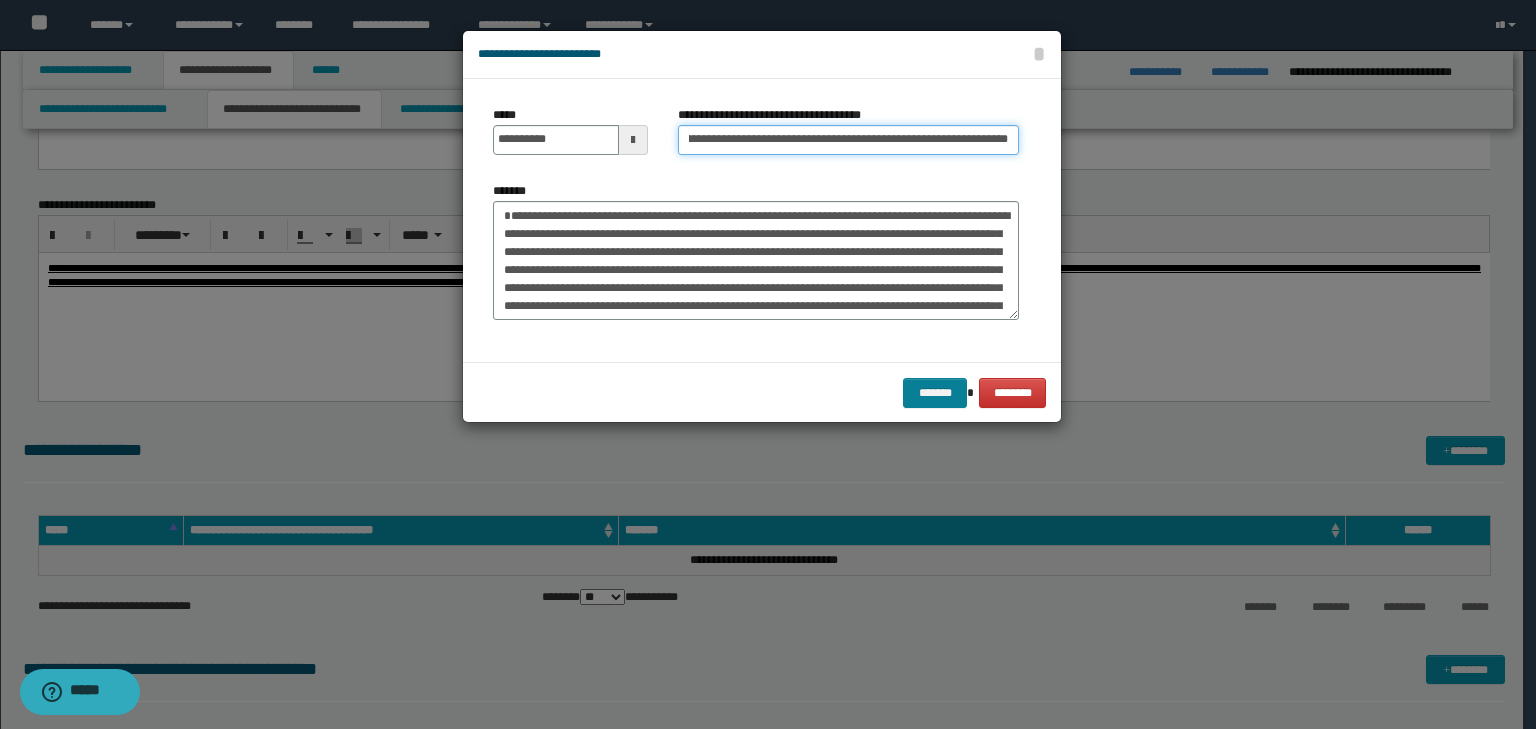 type on "**********" 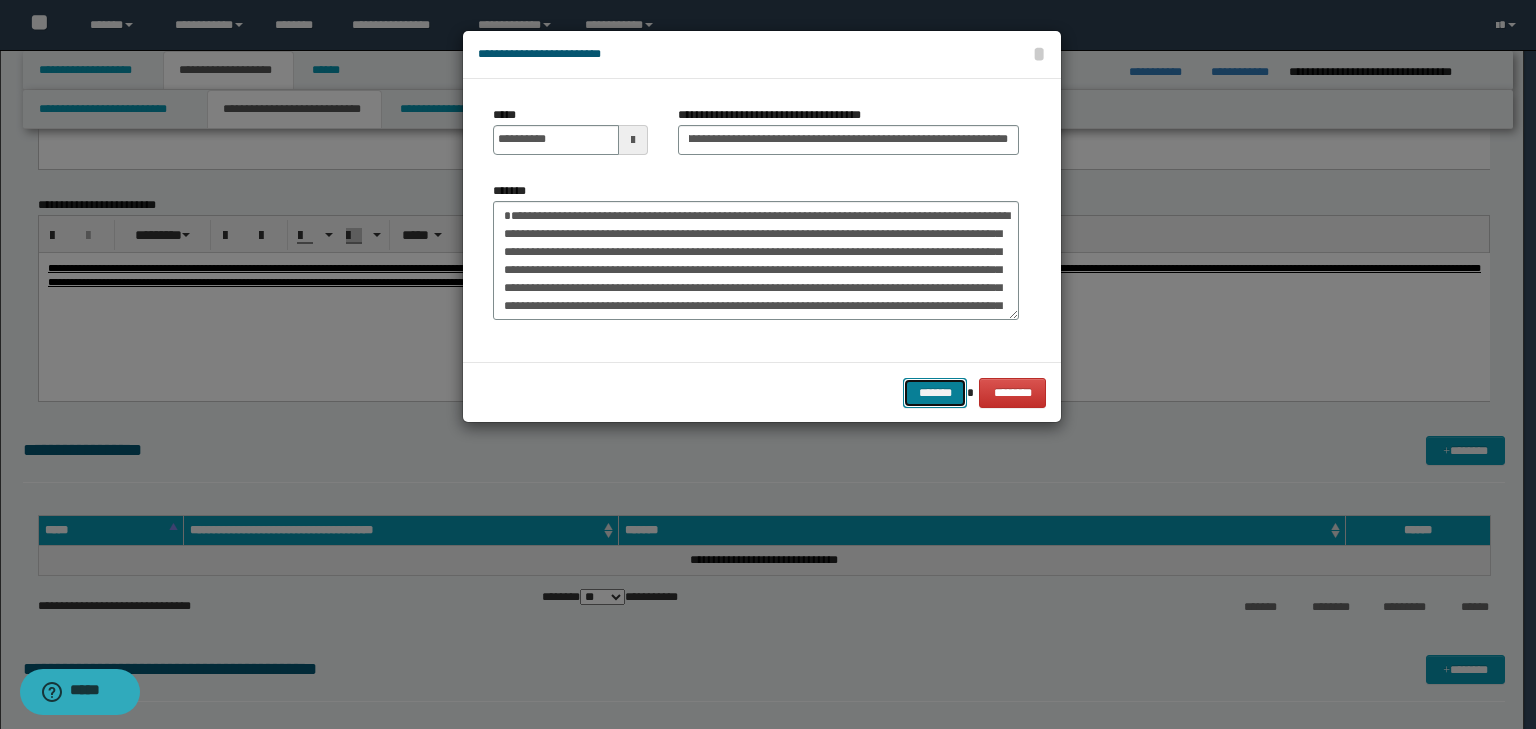 click on "*******" at bounding box center (935, 393) 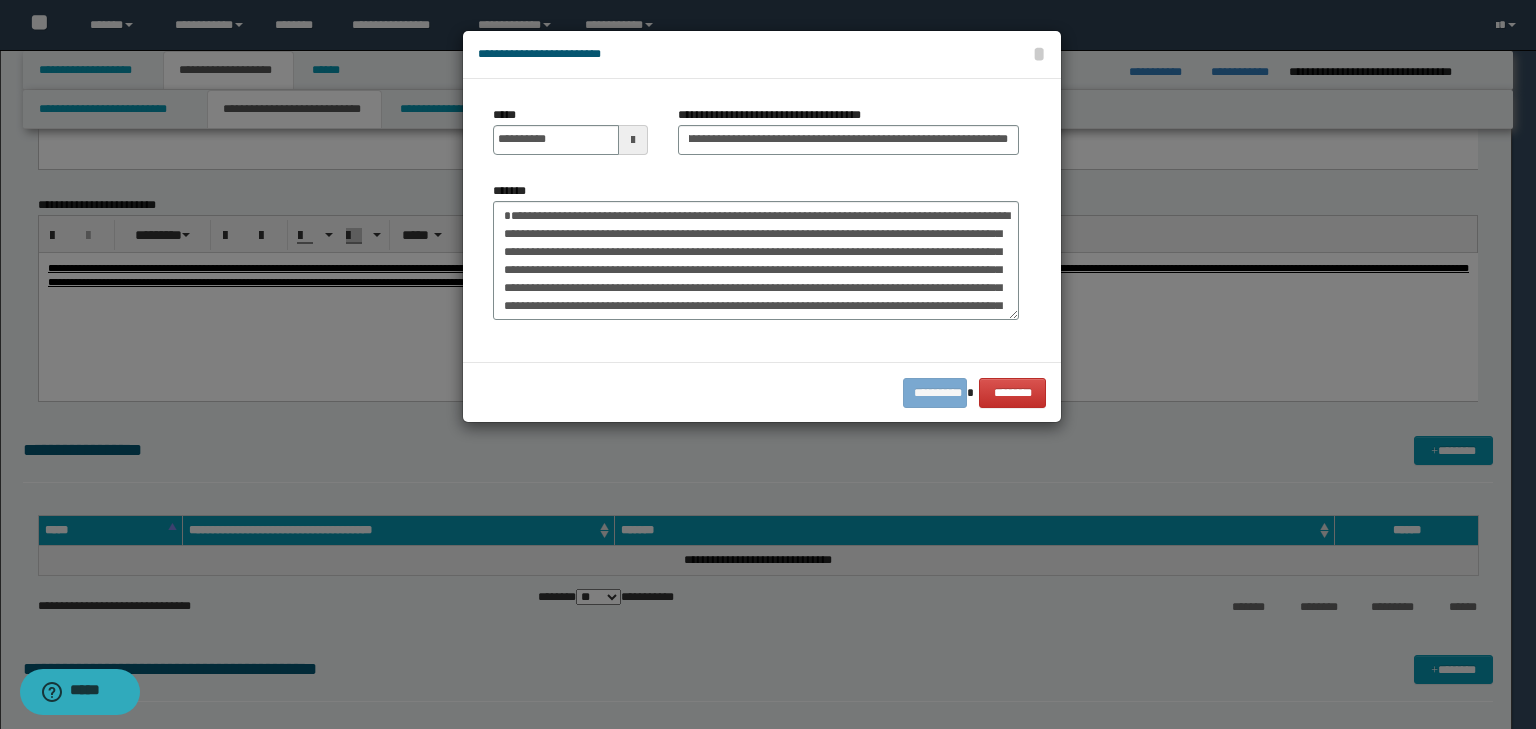 scroll, scrollTop: 0, scrollLeft: 0, axis: both 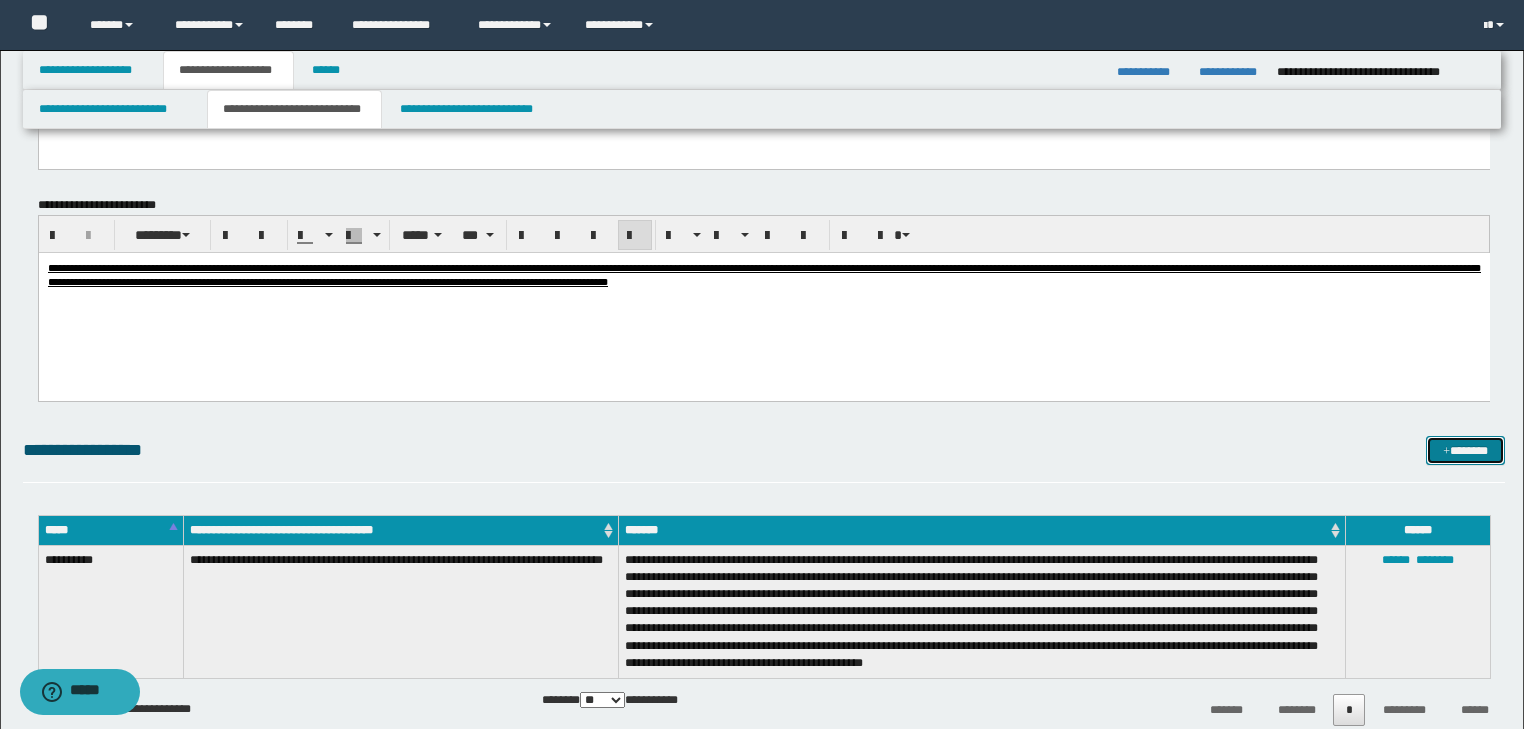 click on "*******" at bounding box center (1465, 451) 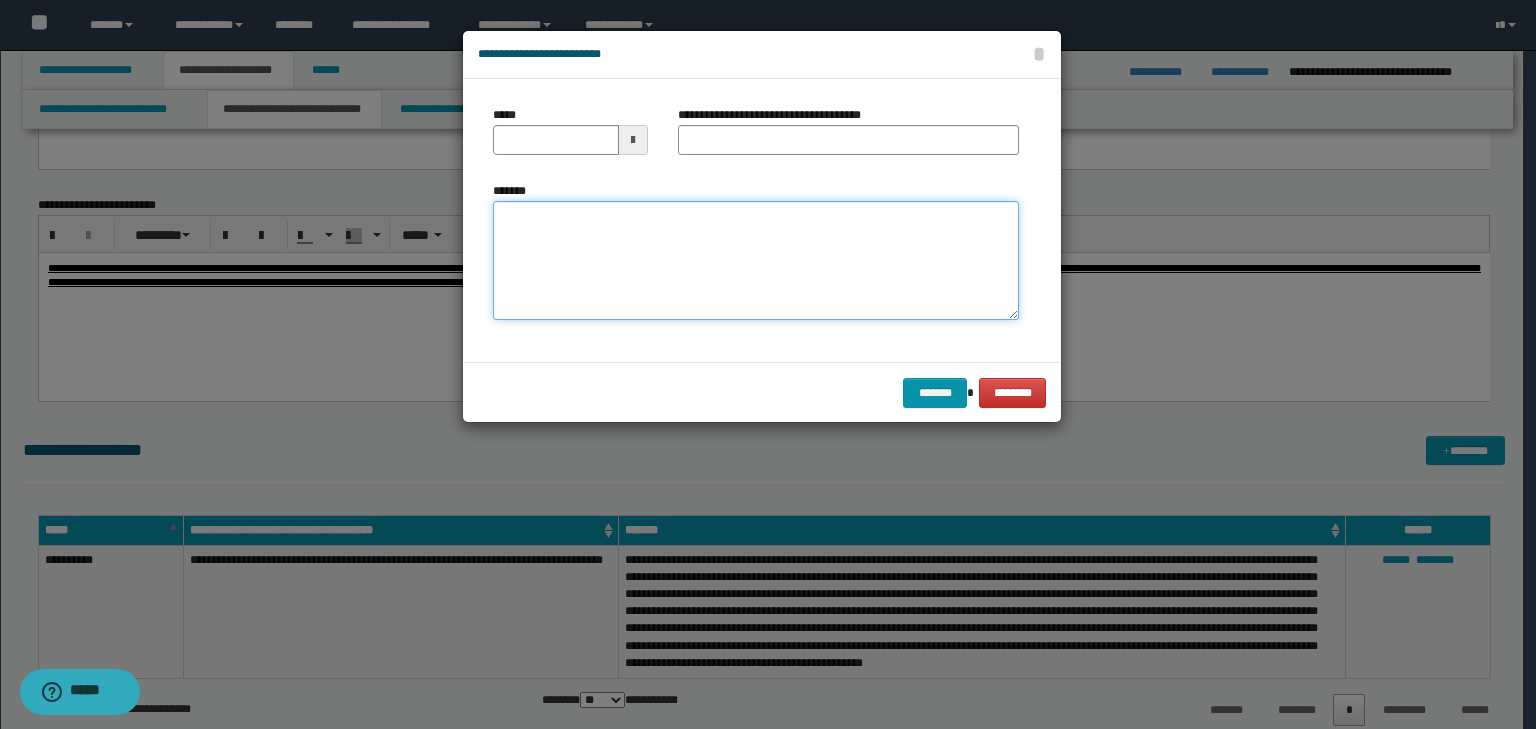 click on "*******" at bounding box center [756, 261] 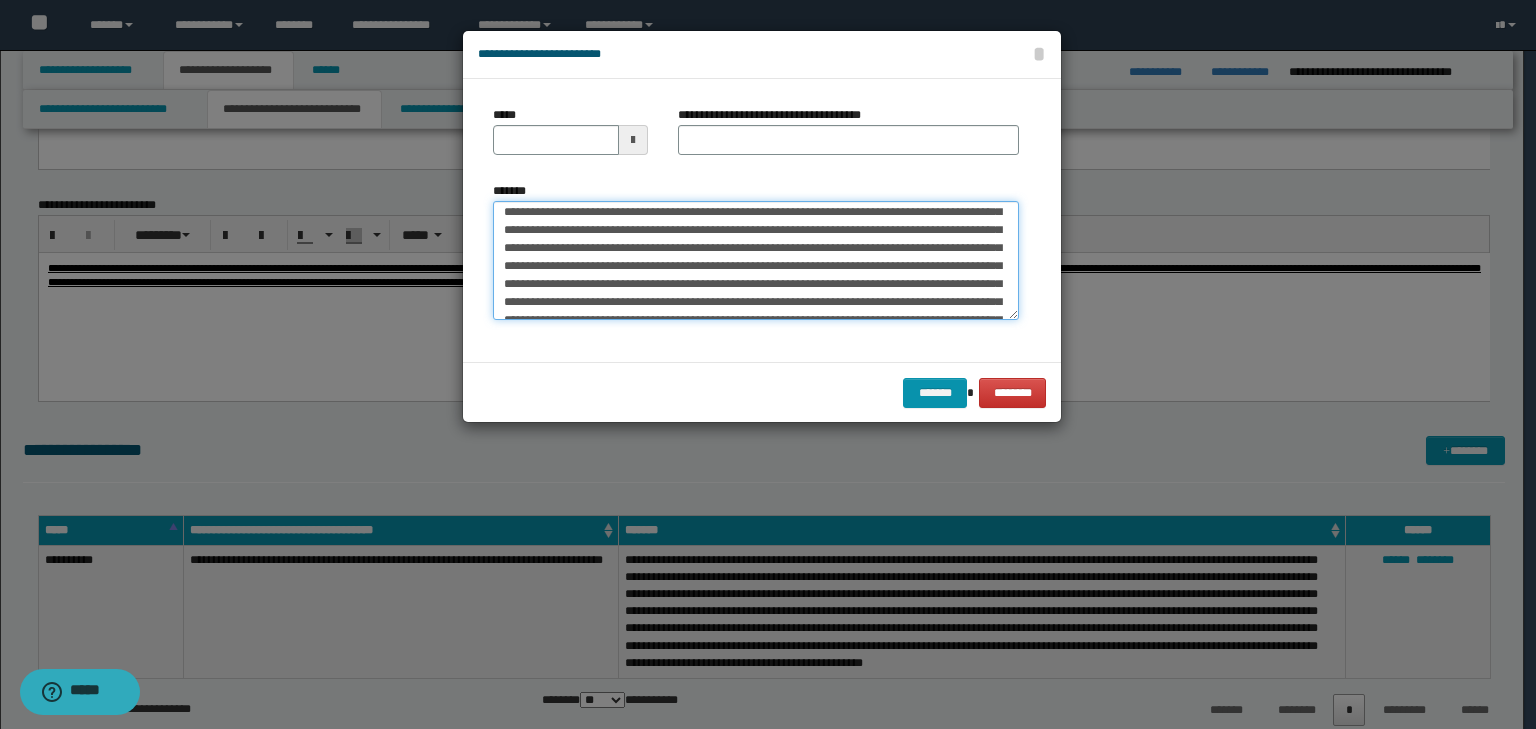 scroll, scrollTop: 0, scrollLeft: 0, axis: both 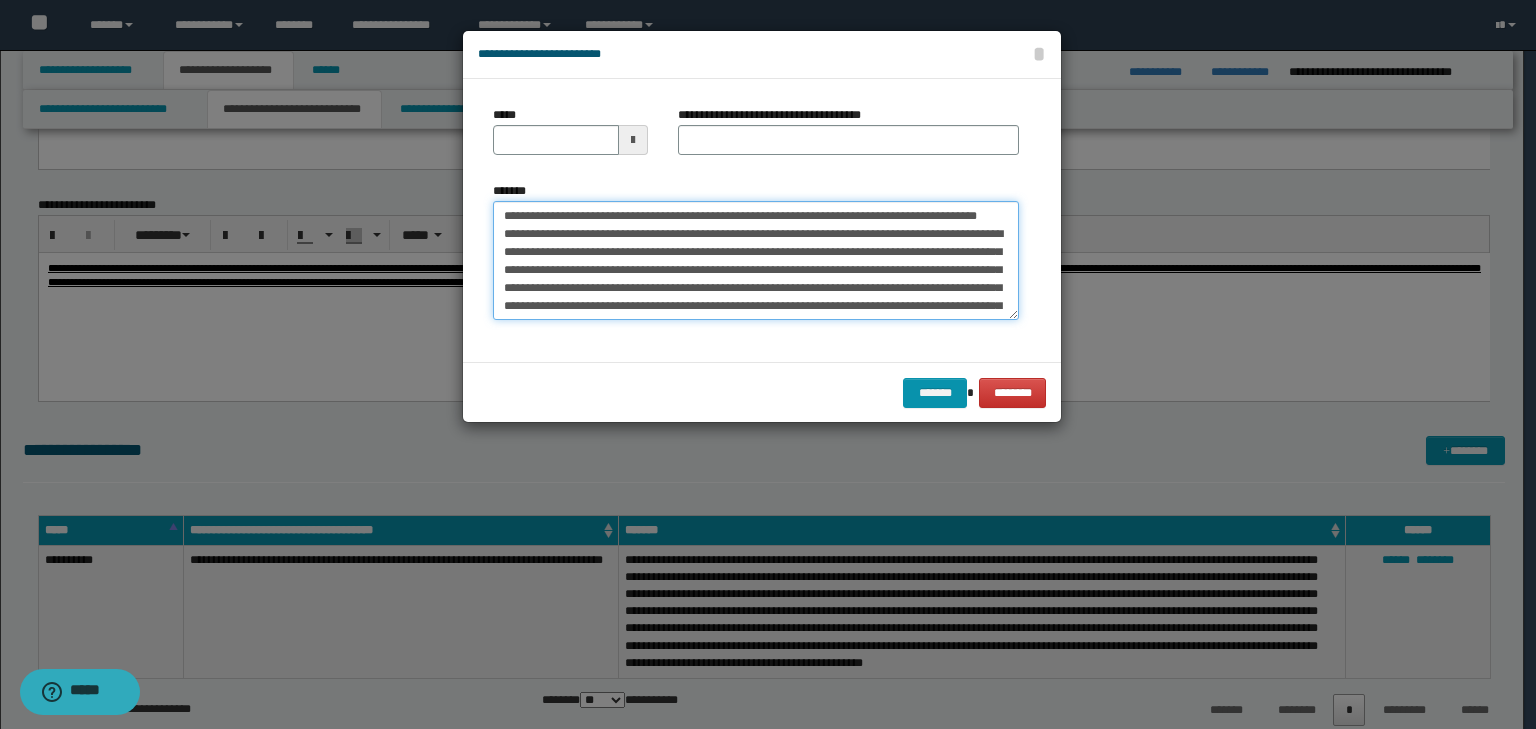 drag, startPoint x: 565, startPoint y: 212, endPoint x: 400, endPoint y: 179, distance: 168.26764 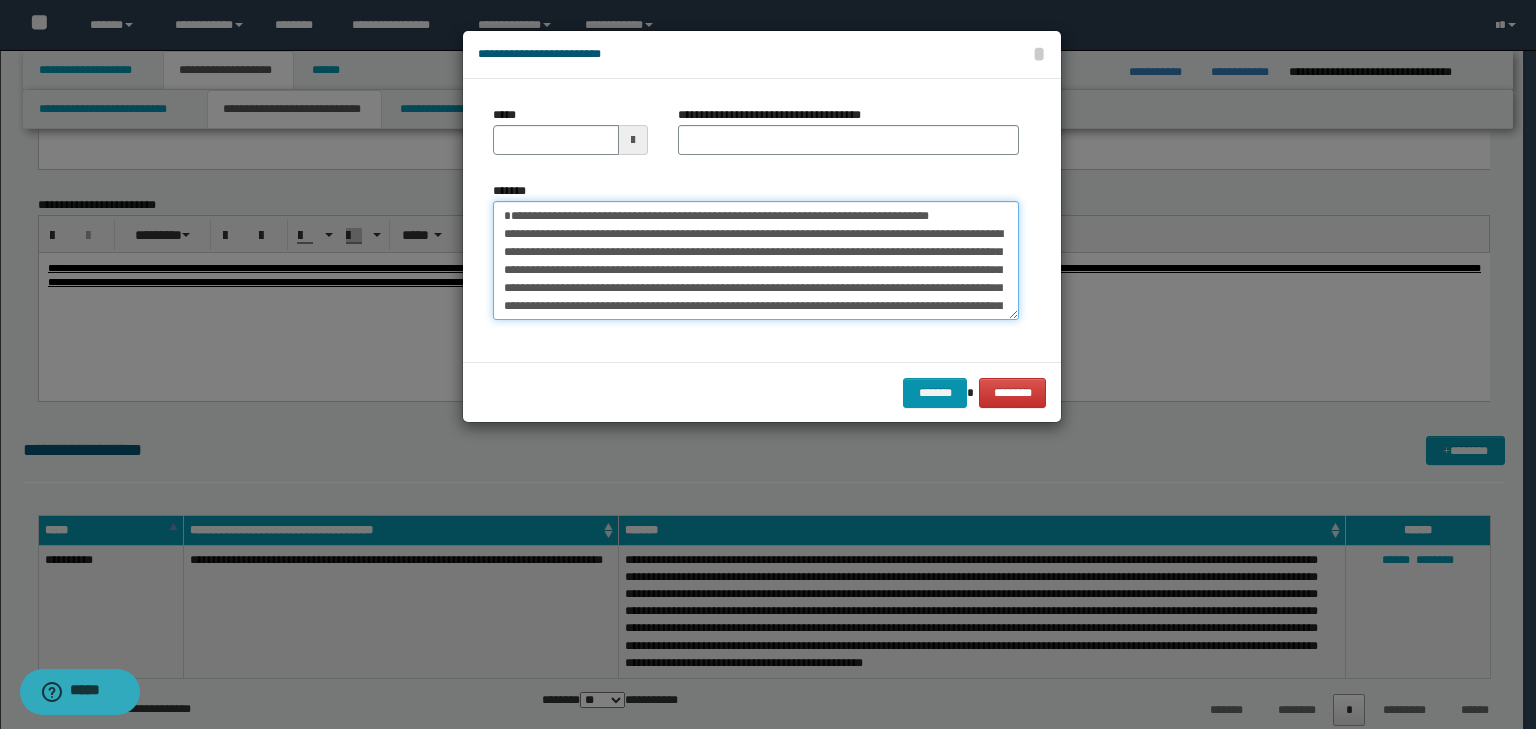 type 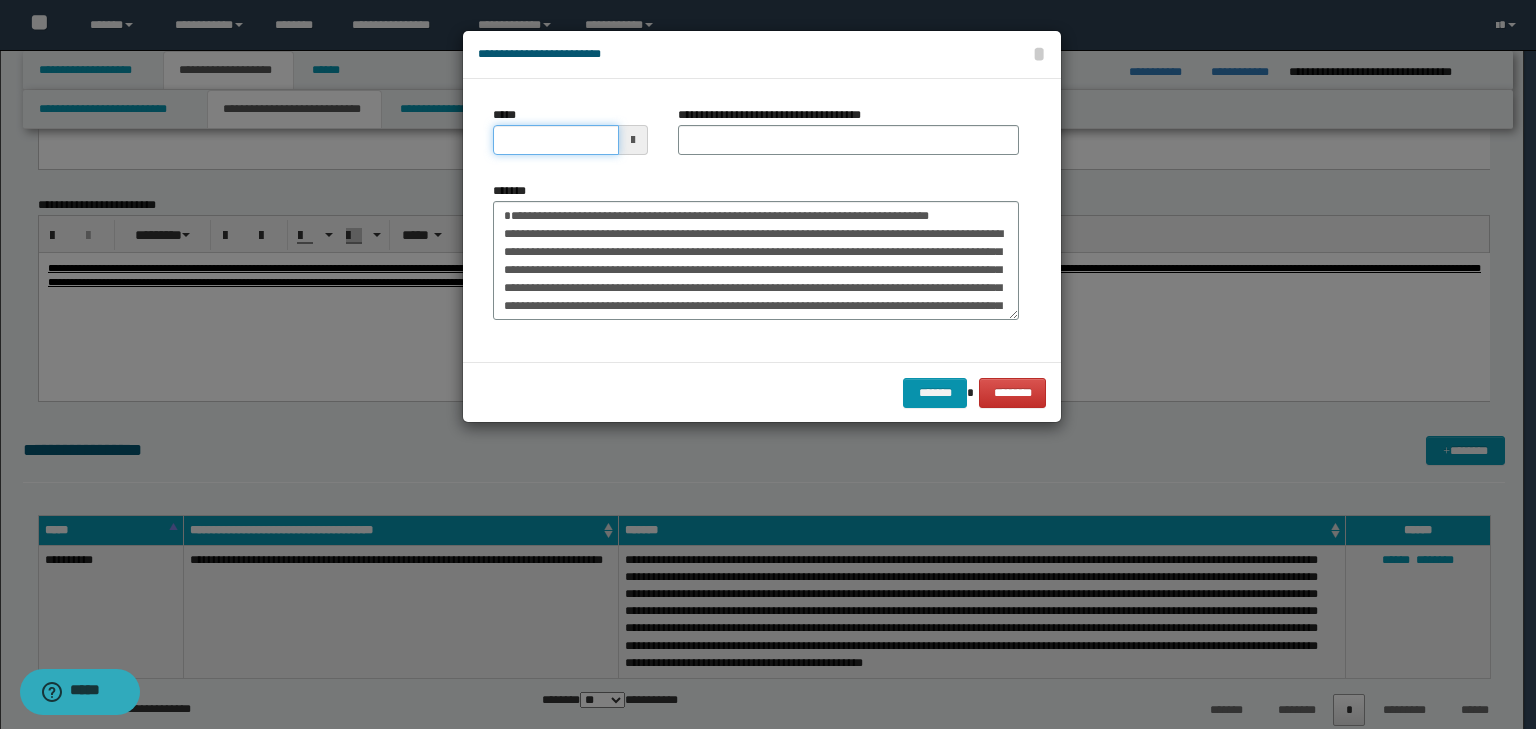 click on "*****" at bounding box center [556, 140] 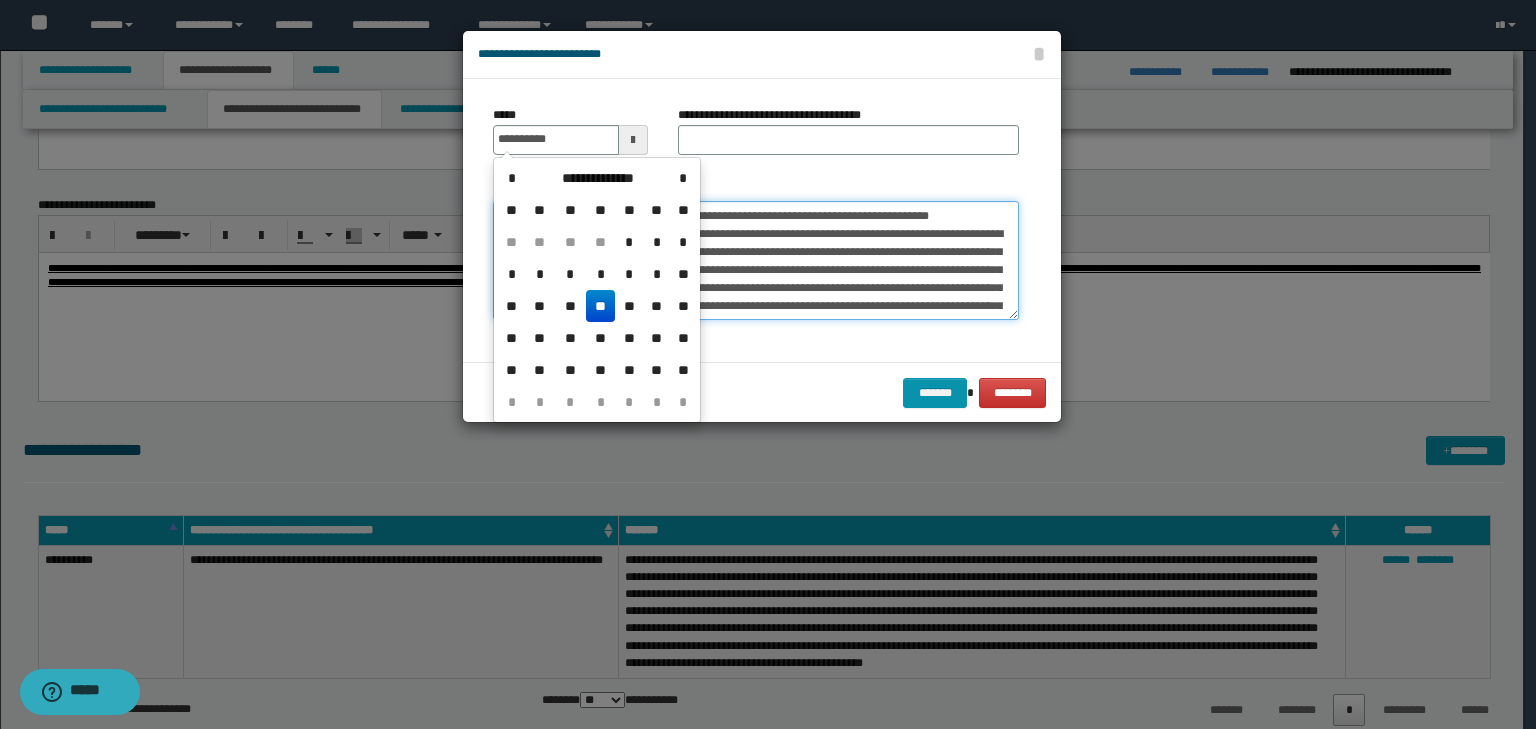 type on "**********" 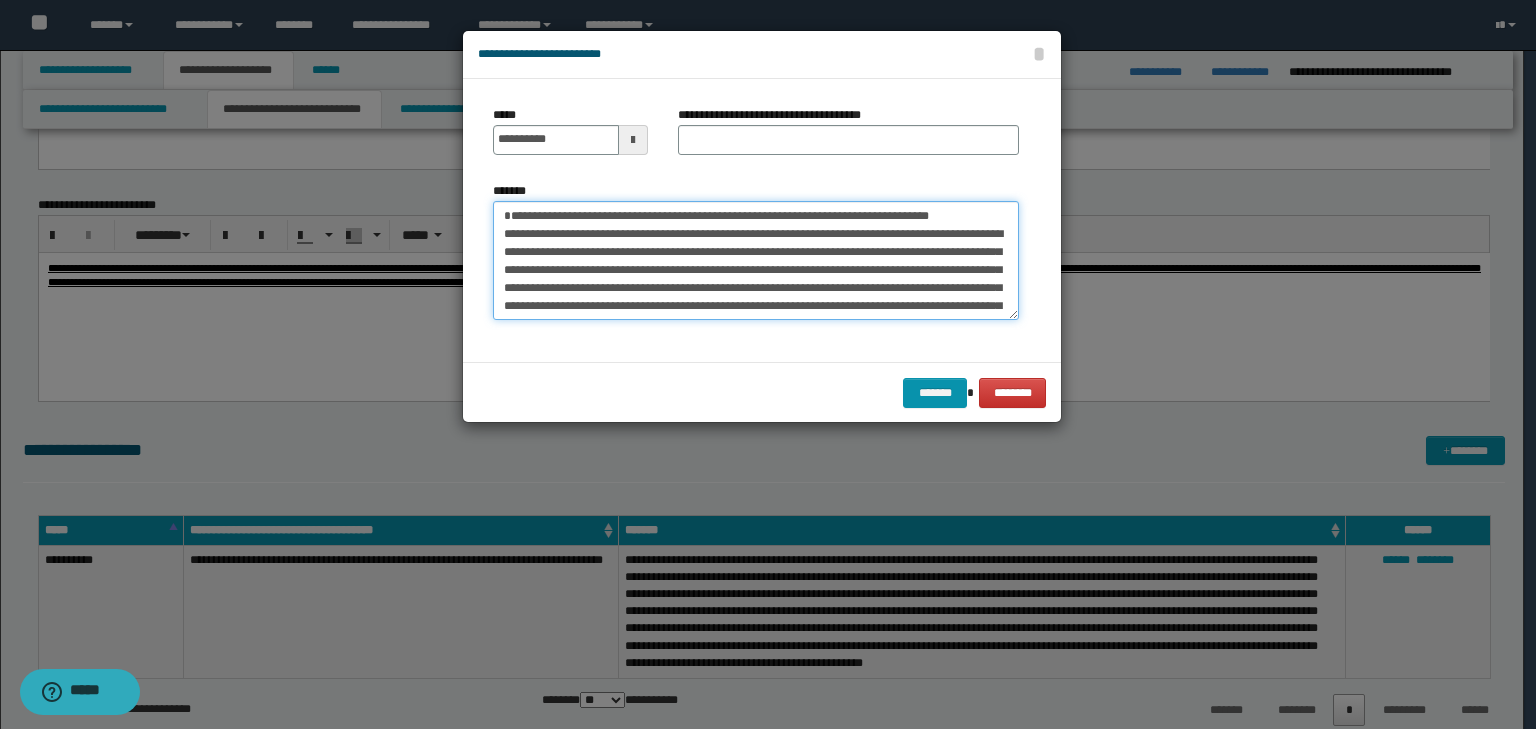 drag, startPoint x: 119, startPoint y: 196, endPoint x: 96, endPoint y: 187, distance: 24.698177 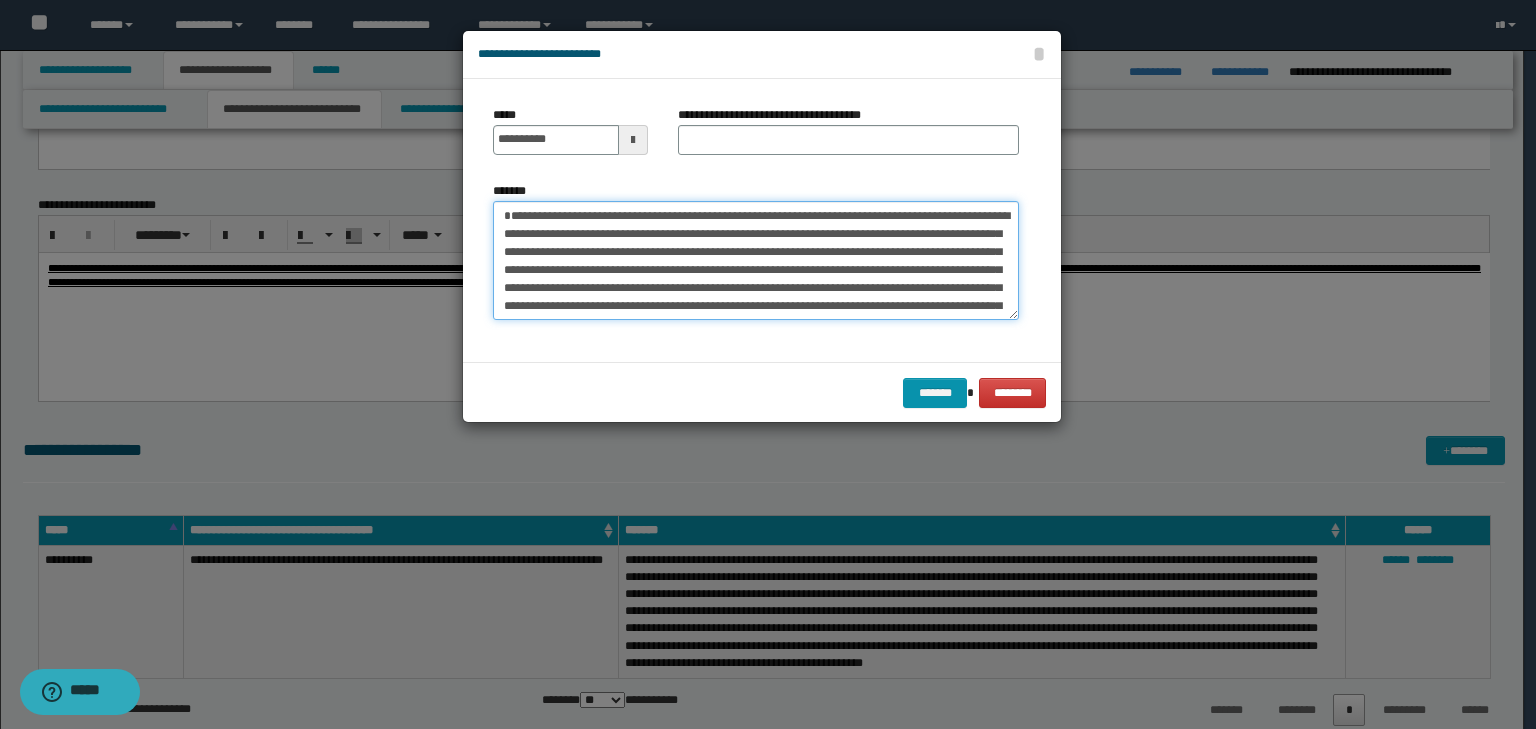 type on "**********" 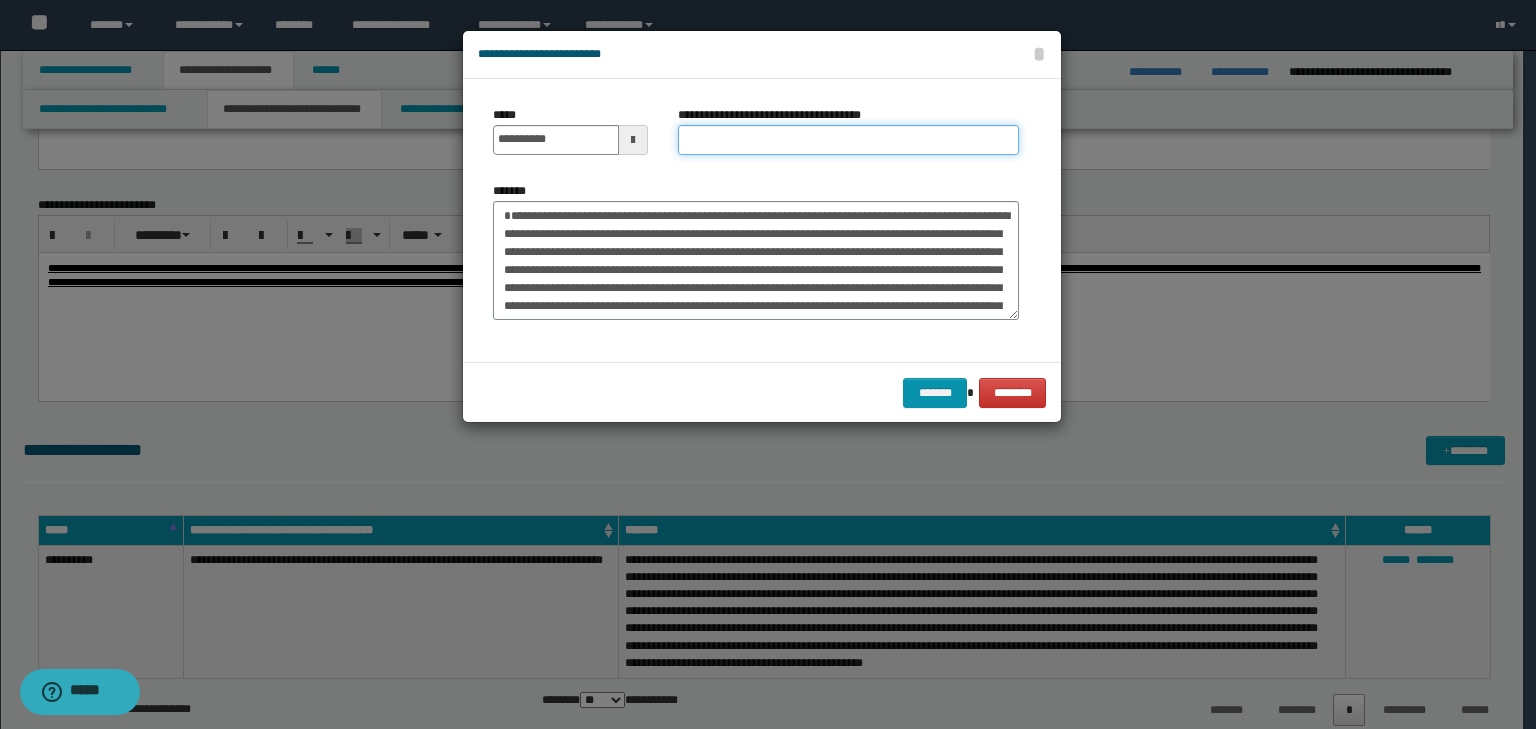click on "**********" at bounding box center (848, 140) 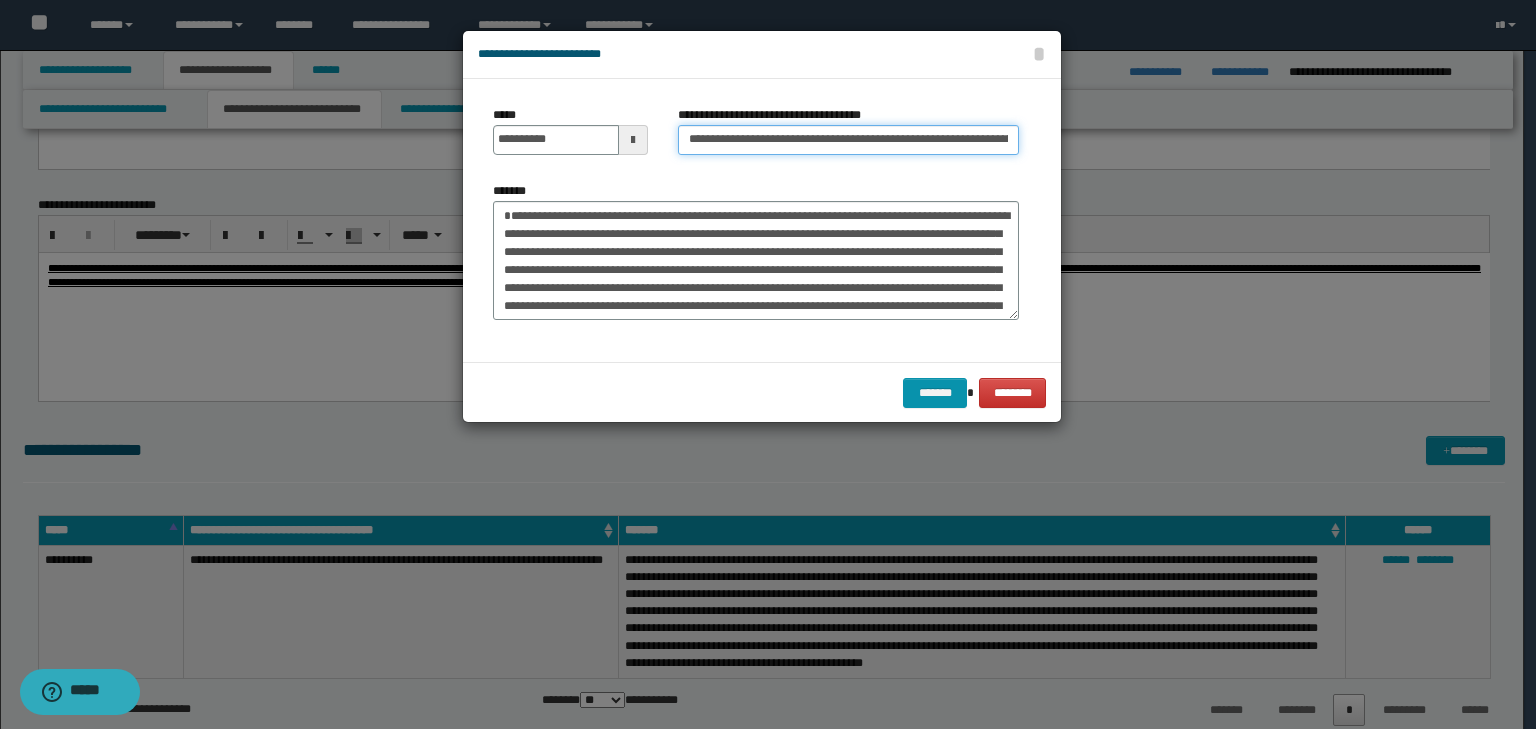 scroll, scrollTop: 0, scrollLeft: 210, axis: horizontal 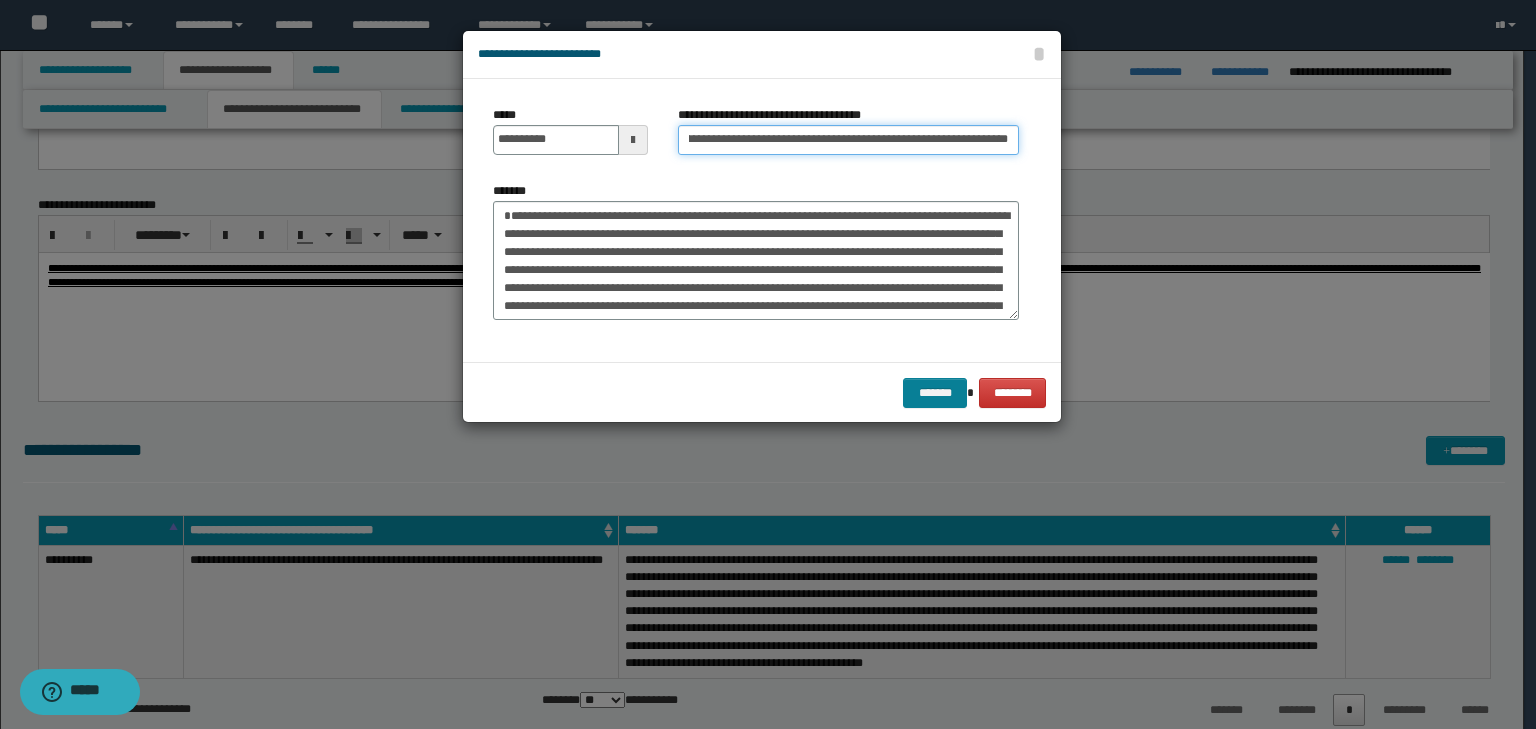 type on "**********" 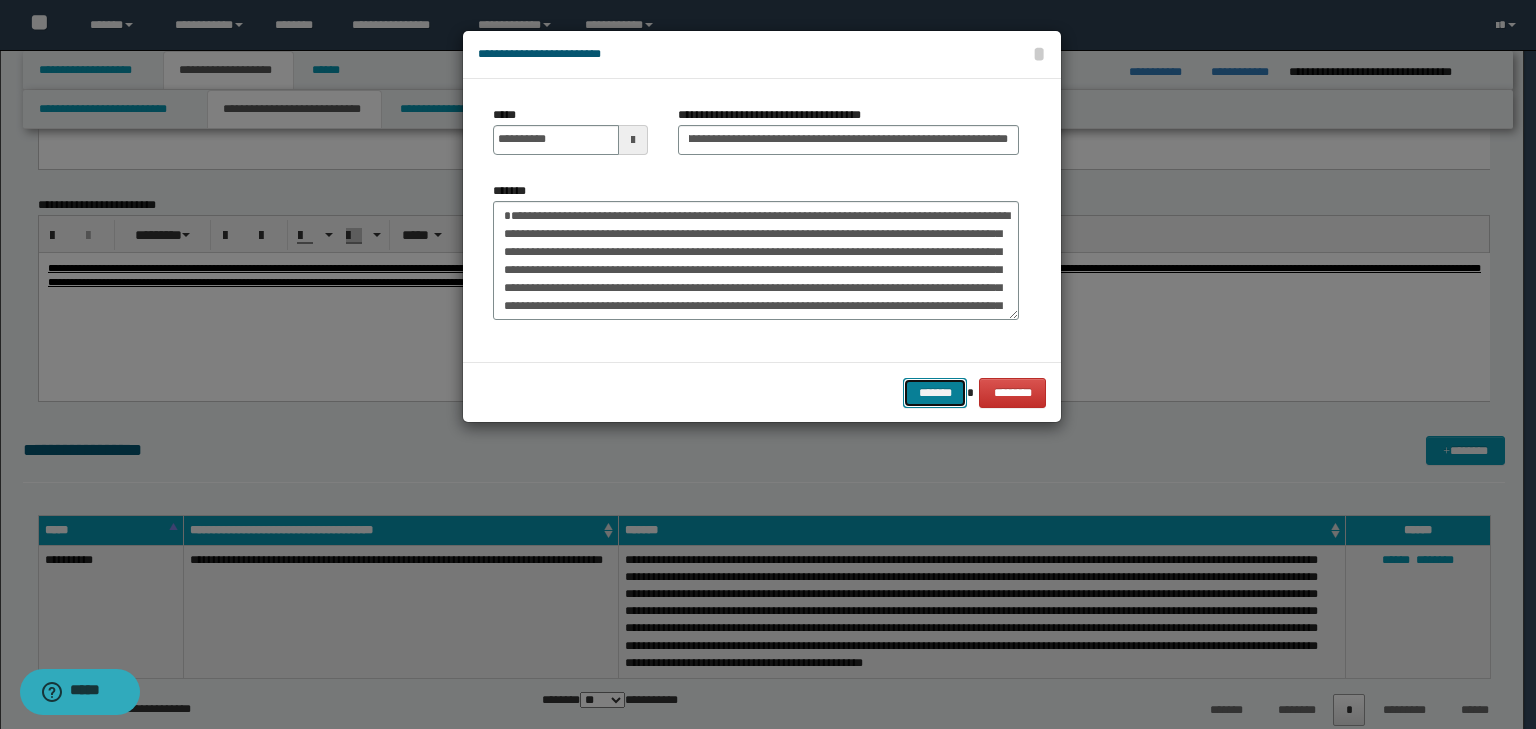 click on "*******" at bounding box center [935, 393] 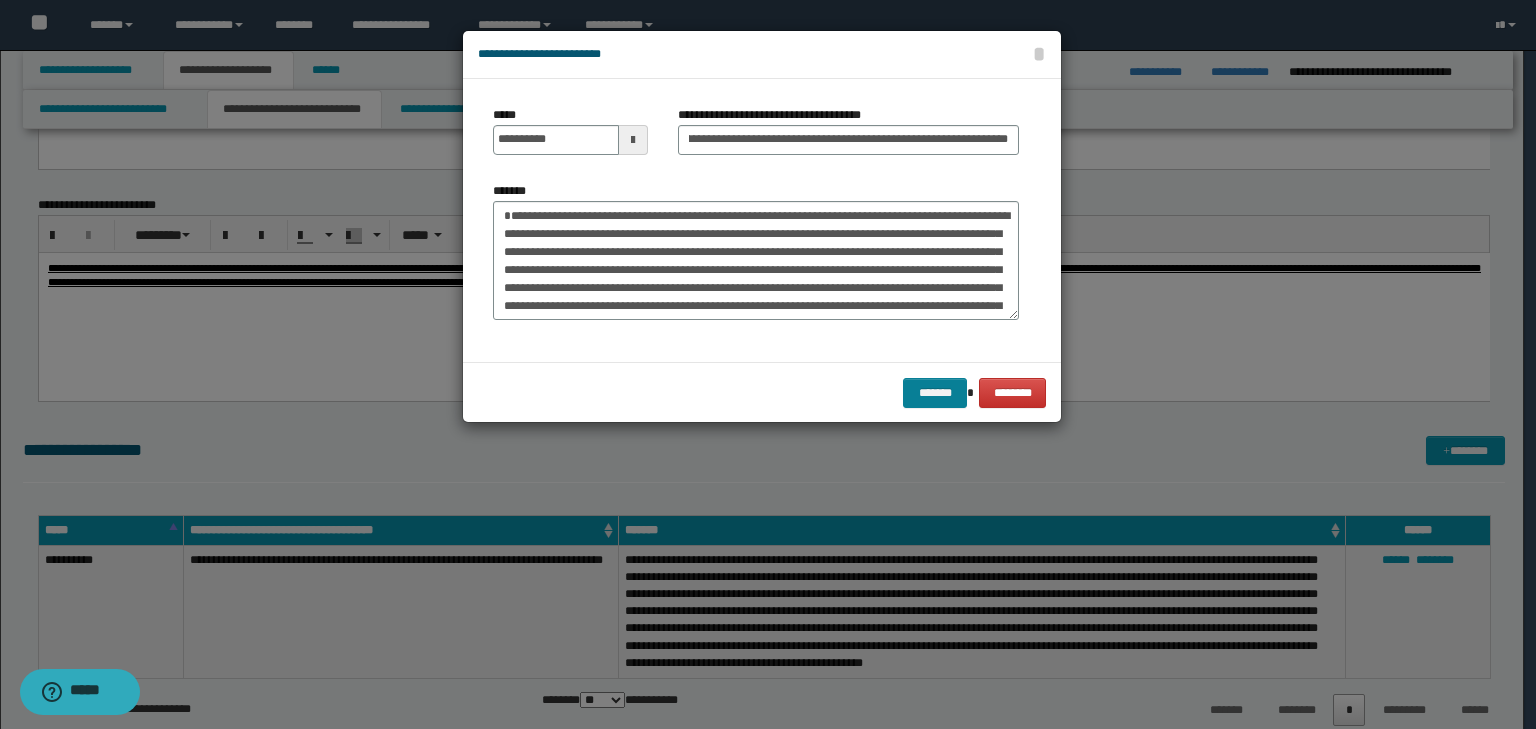 scroll, scrollTop: 0, scrollLeft: 0, axis: both 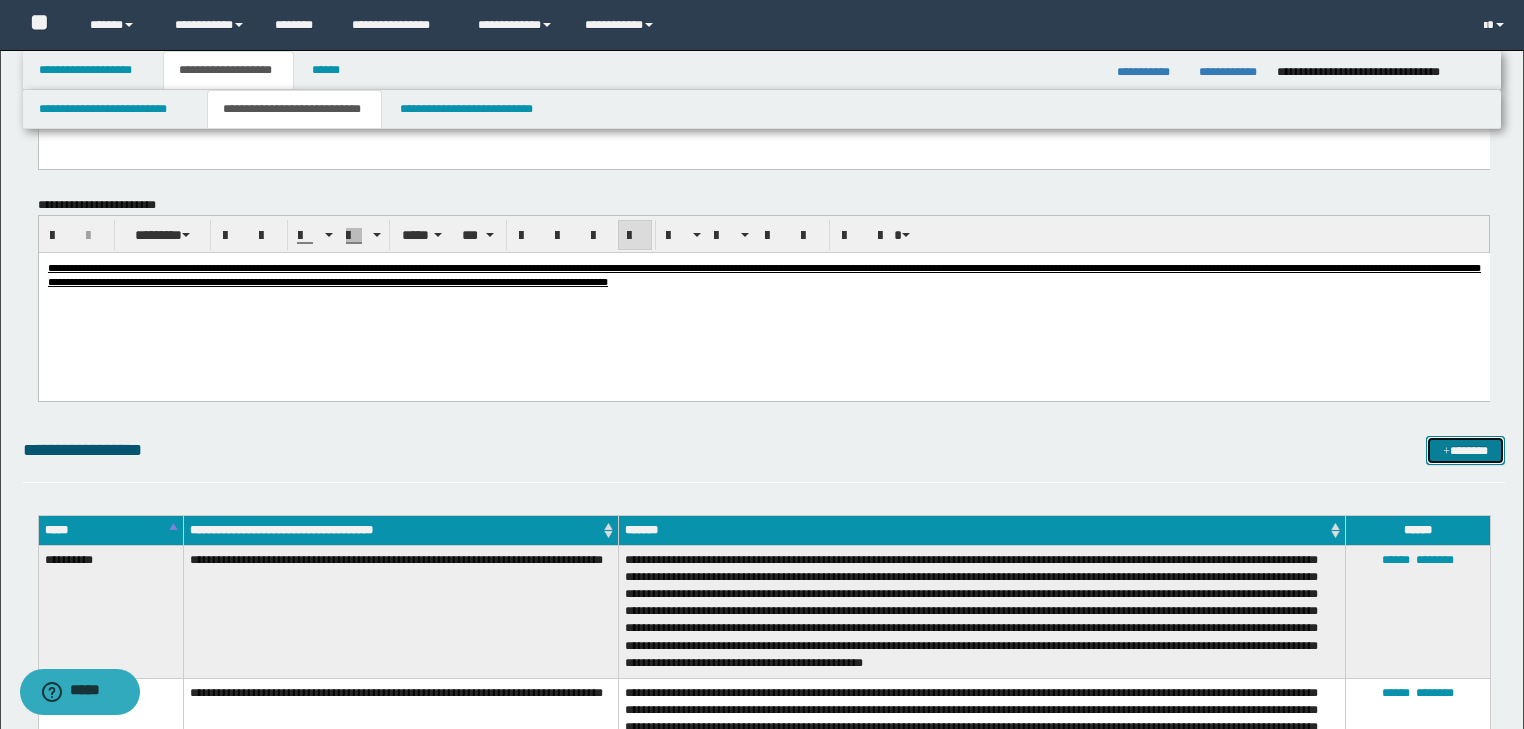 click on "*******" at bounding box center [1465, 451] 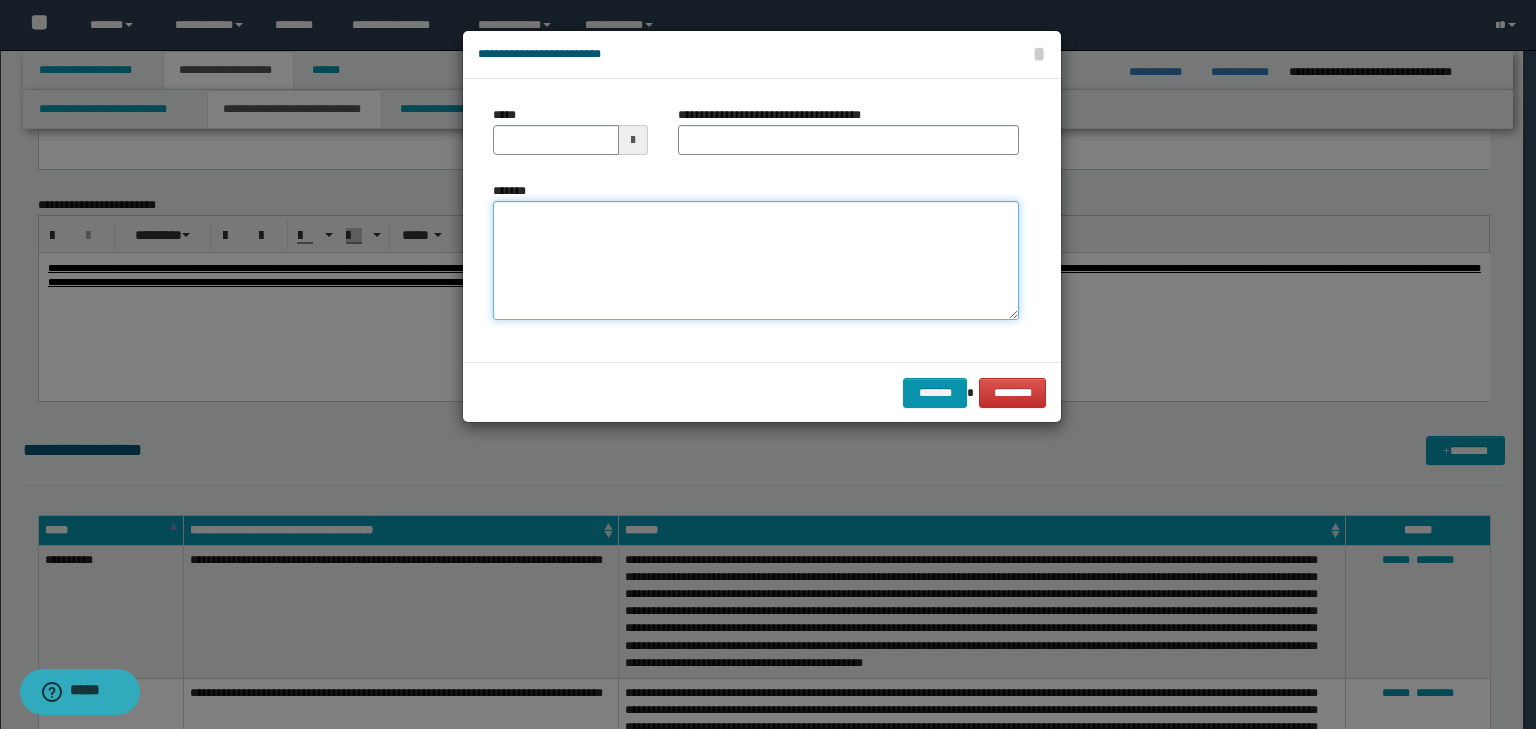 click on "*******" at bounding box center (756, 261) 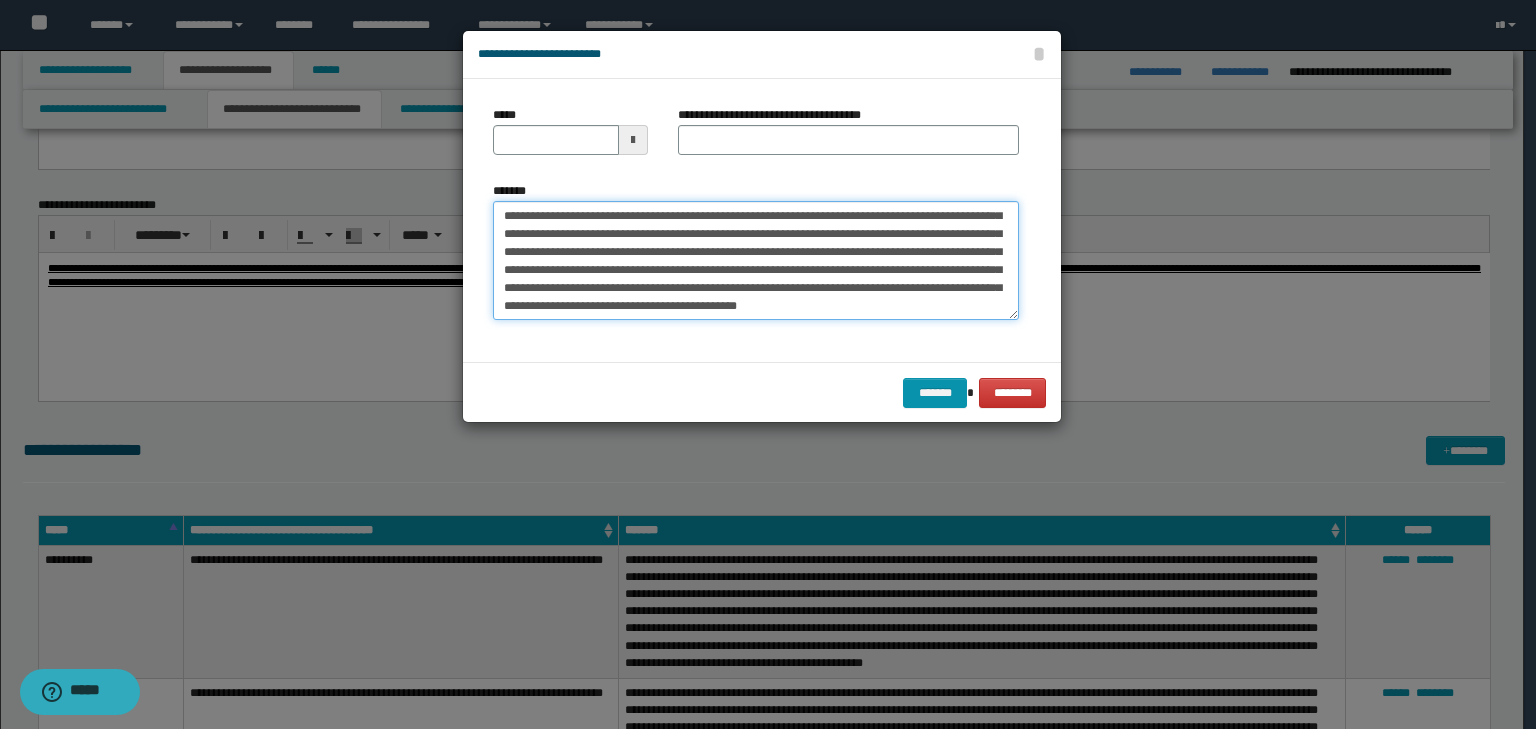 scroll, scrollTop: 0, scrollLeft: 0, axis: both 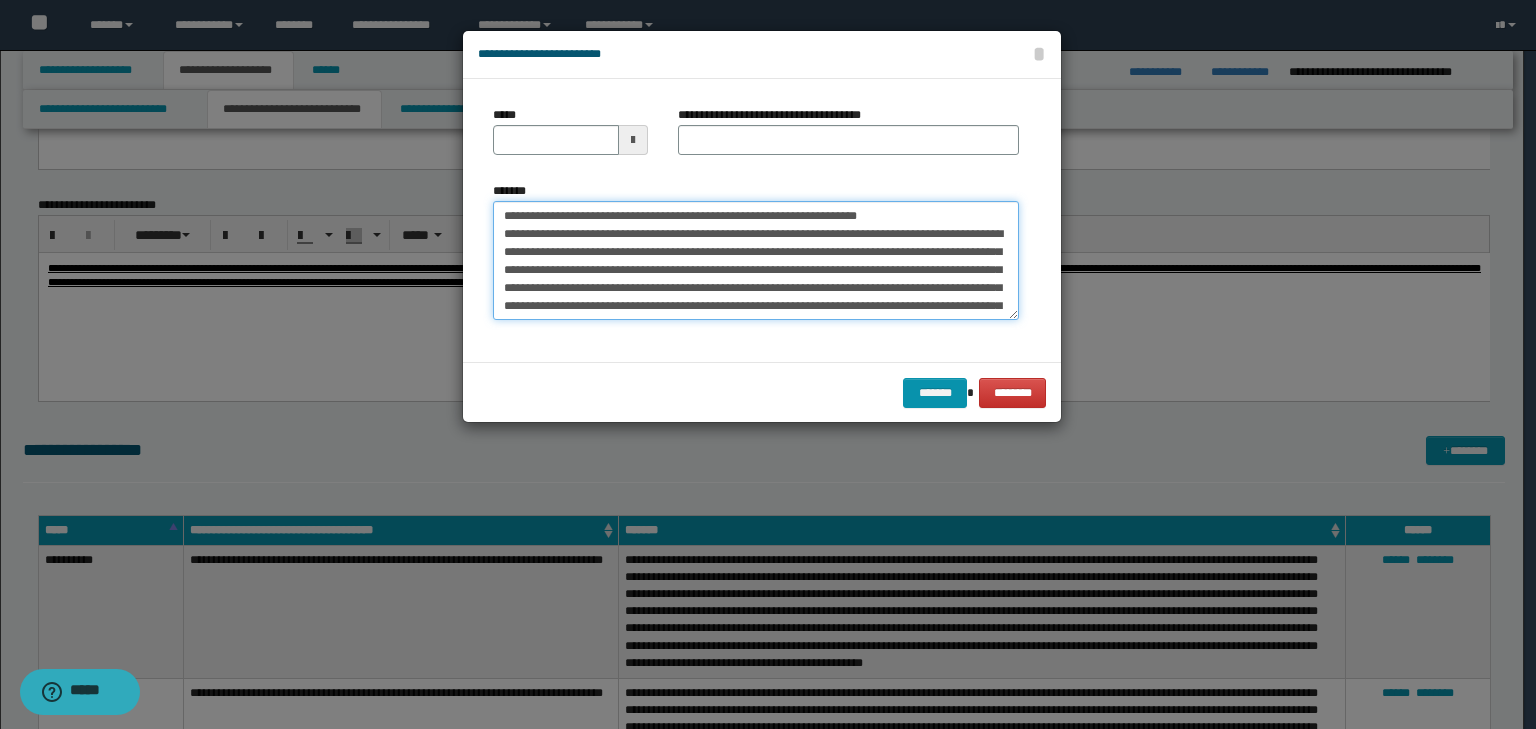 drag, startPoint x: 564, startPoint y: 214, endPoint x: 389, endPoint y: 168, distance: 180.94475 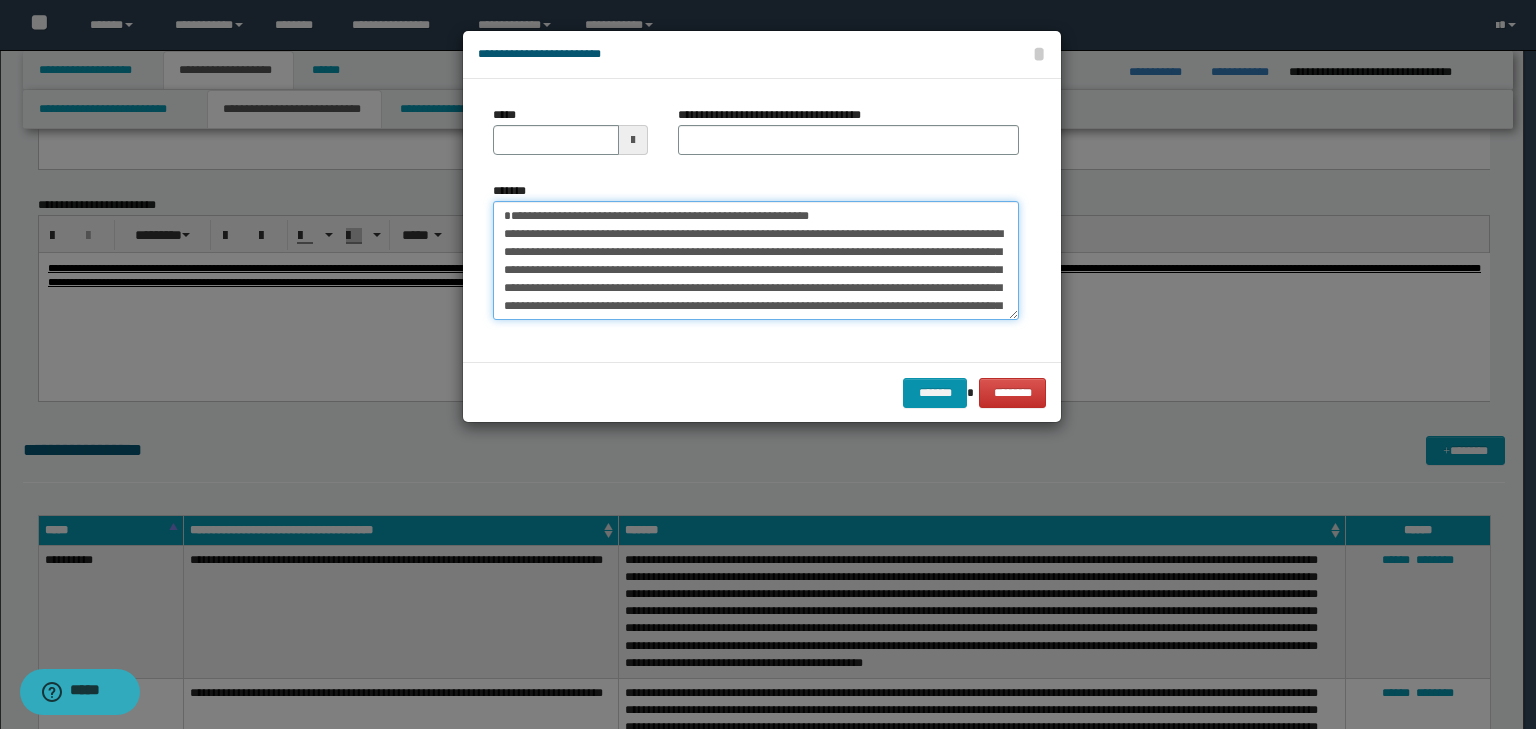type 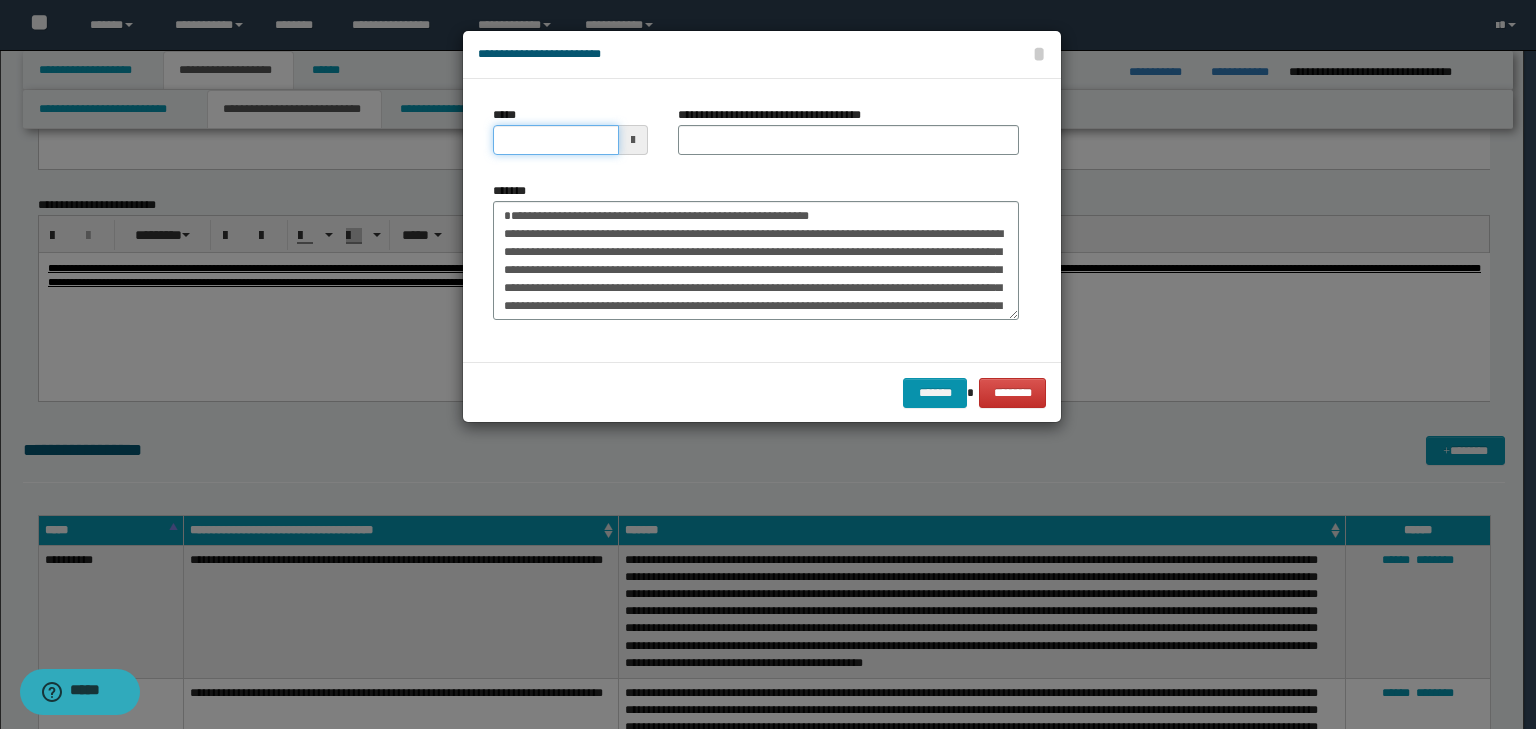 click on "*****" at bounding box center (556, 140) 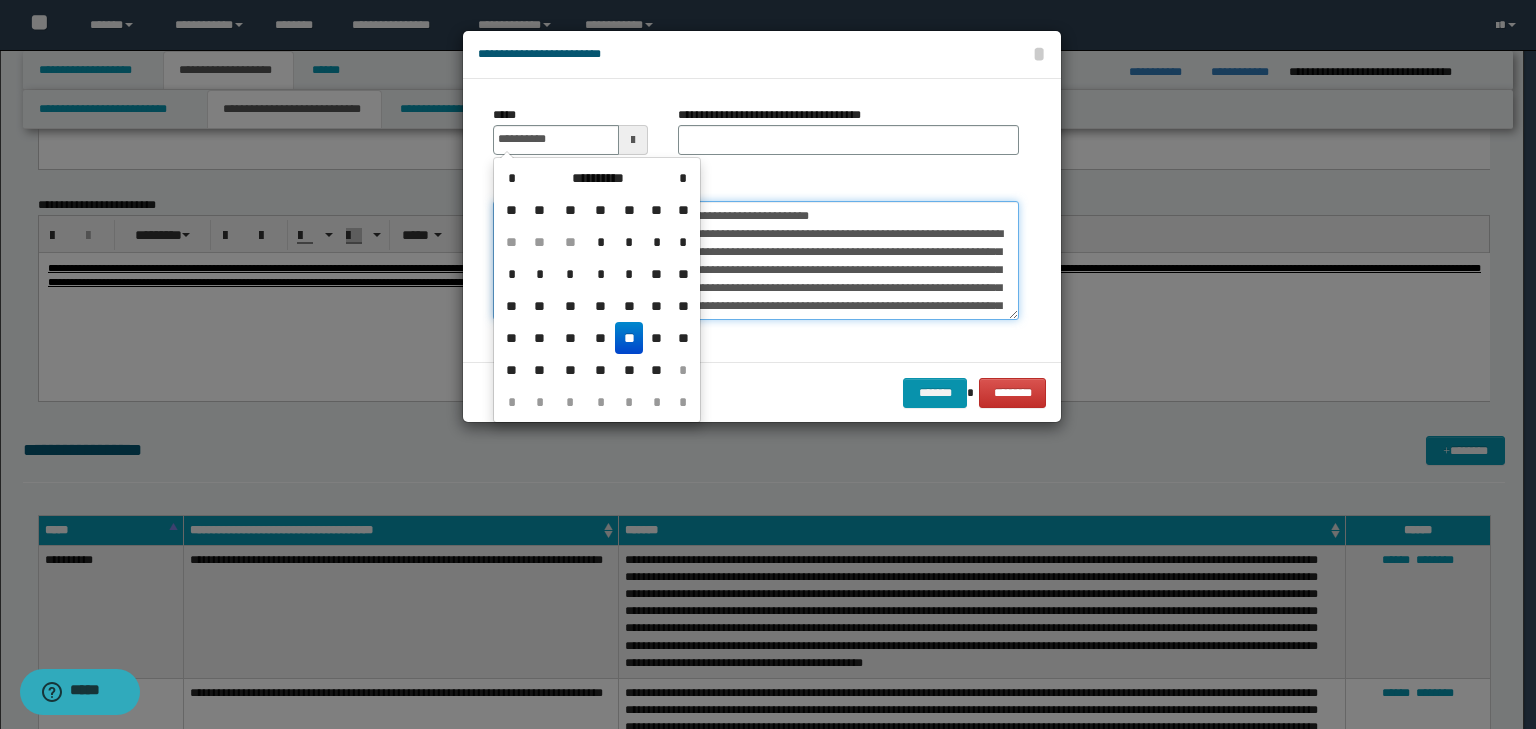type on "**********" 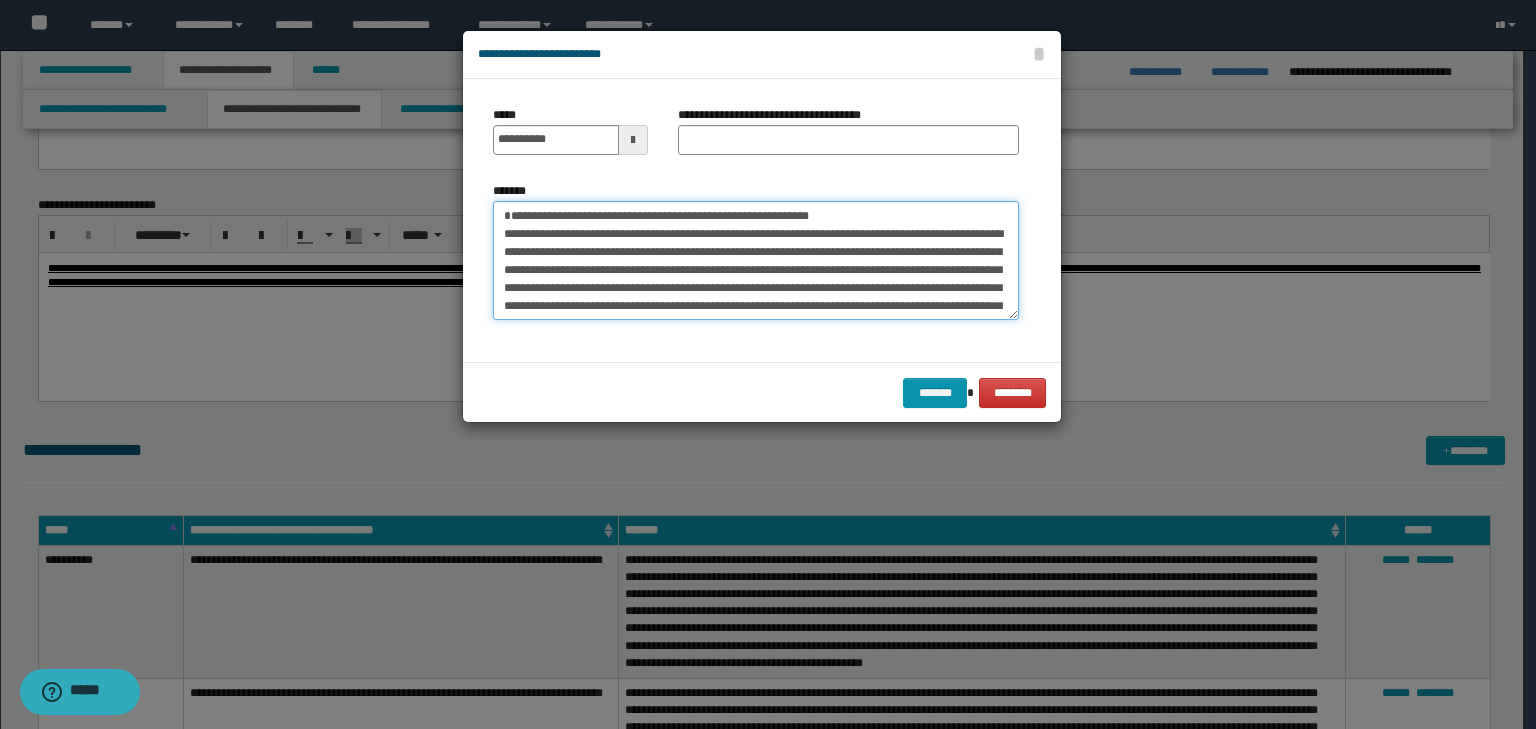 drag, startPoint x: 884, startPoint y: 216, endPoint x: 246, endPoint y: 153, distance: 641.10297 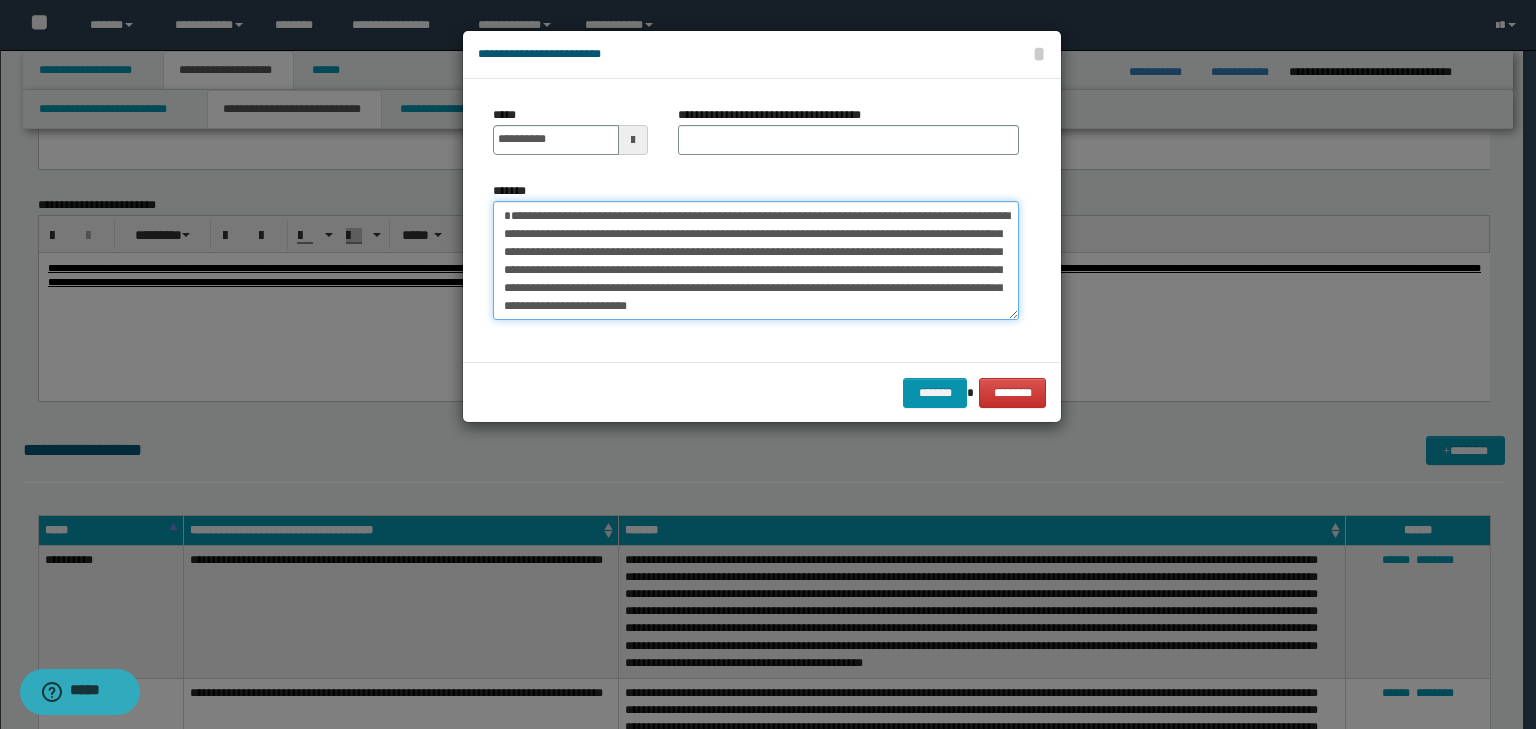 type on "**********" 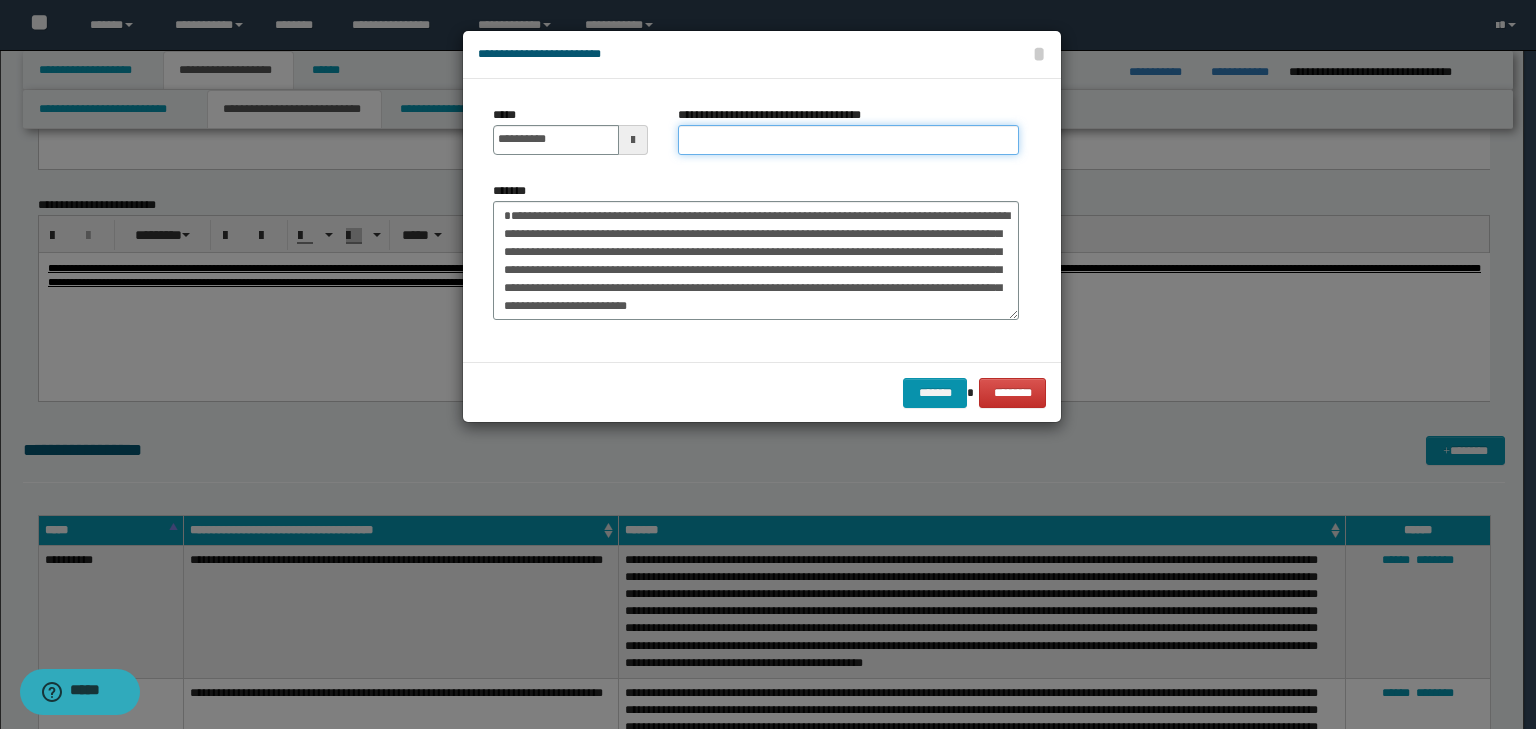 click on "**********" at bounding box center (848, 140) 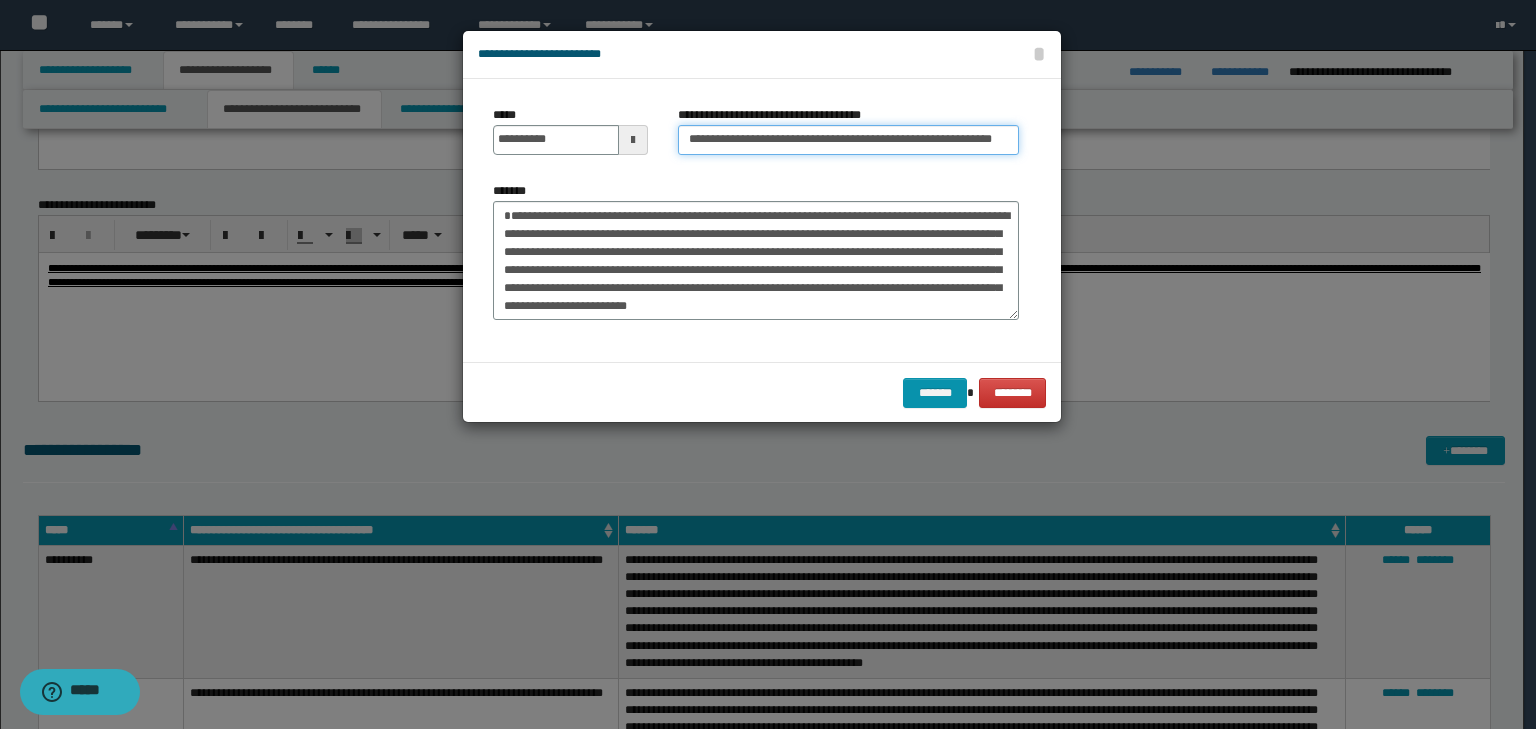 scroll, scrollTop: 0, scrollLeft: 39, axis: horizontal 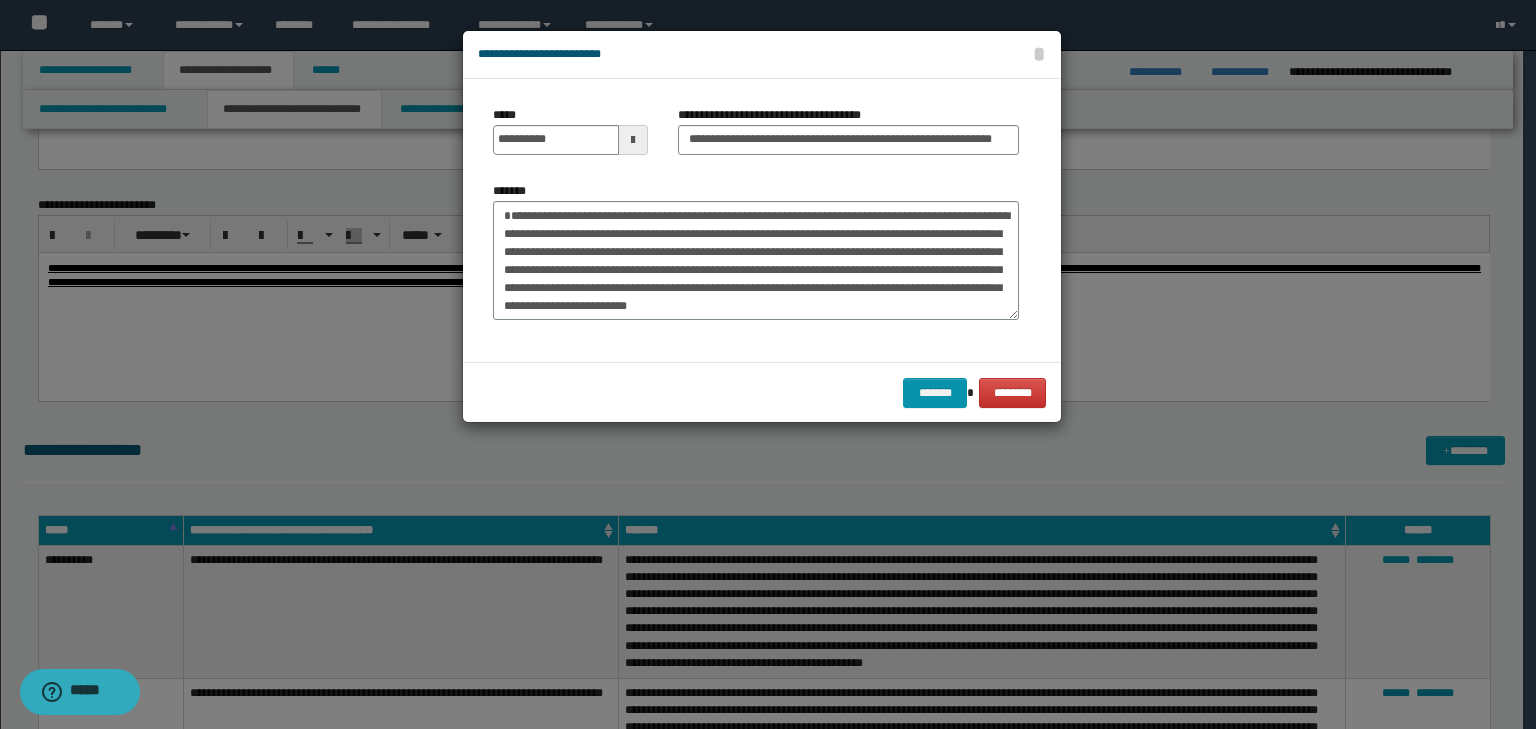 click on "*******
********" at bounding box center [762, 392] 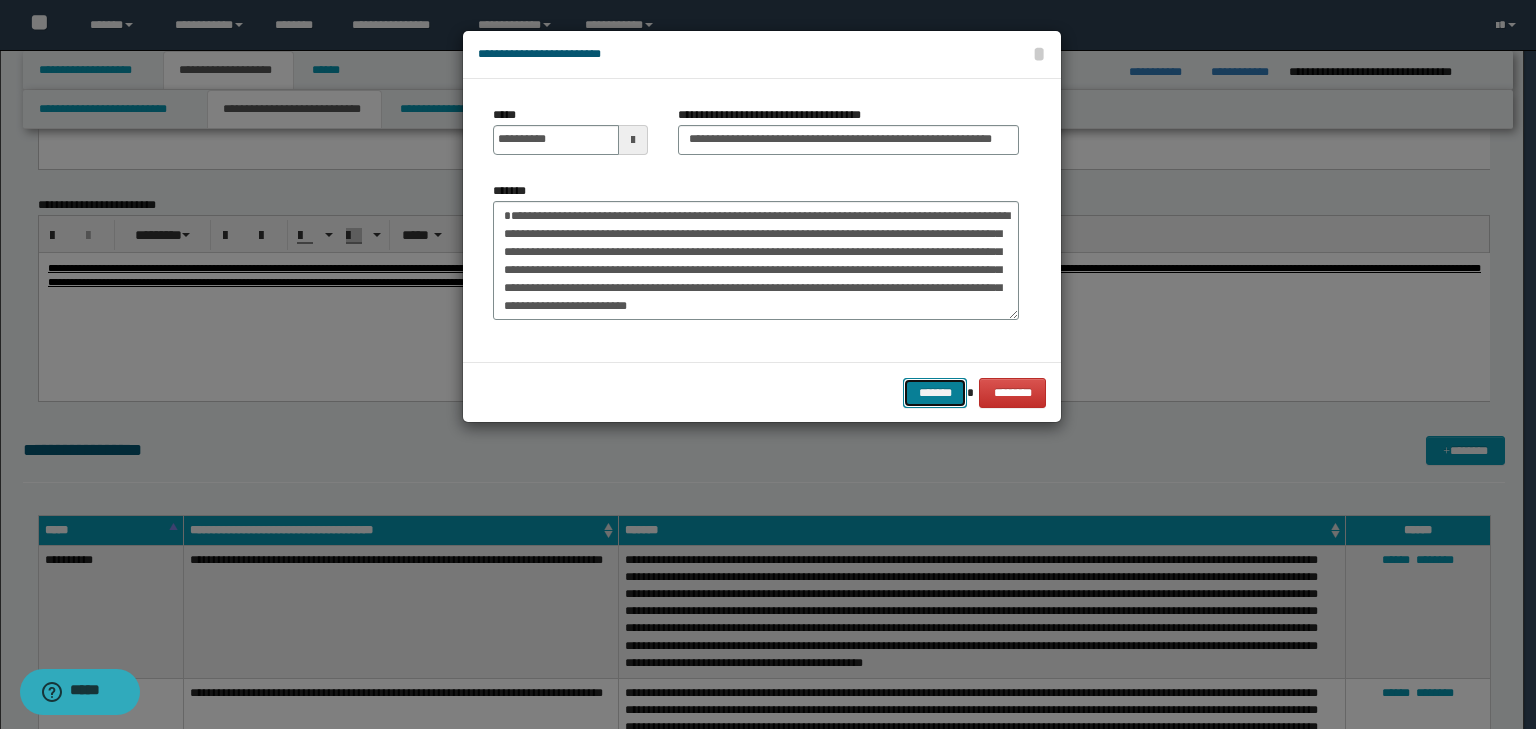 click on "*******" at bounding box center (935, 393) 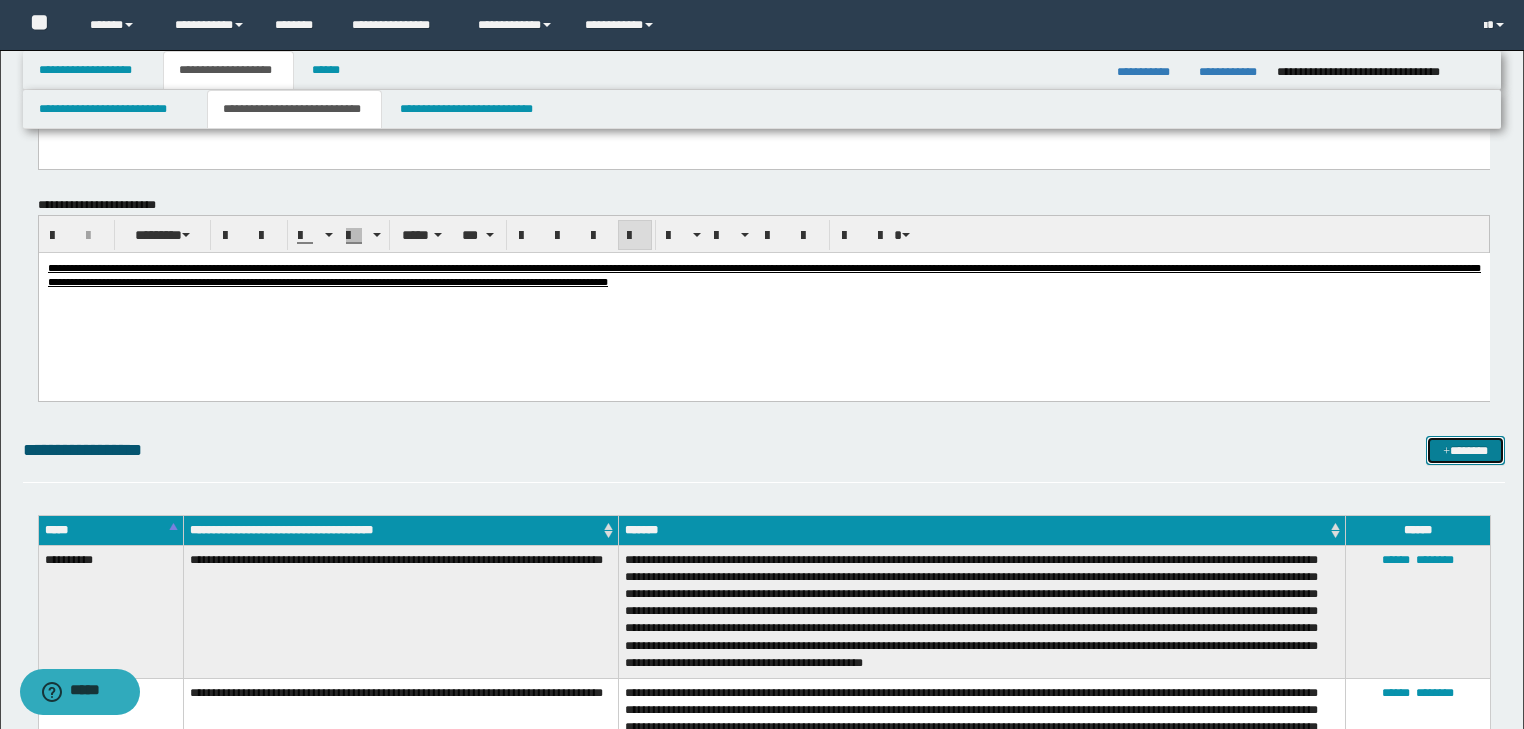 click on "*******" at bounding box center [1465, 451] 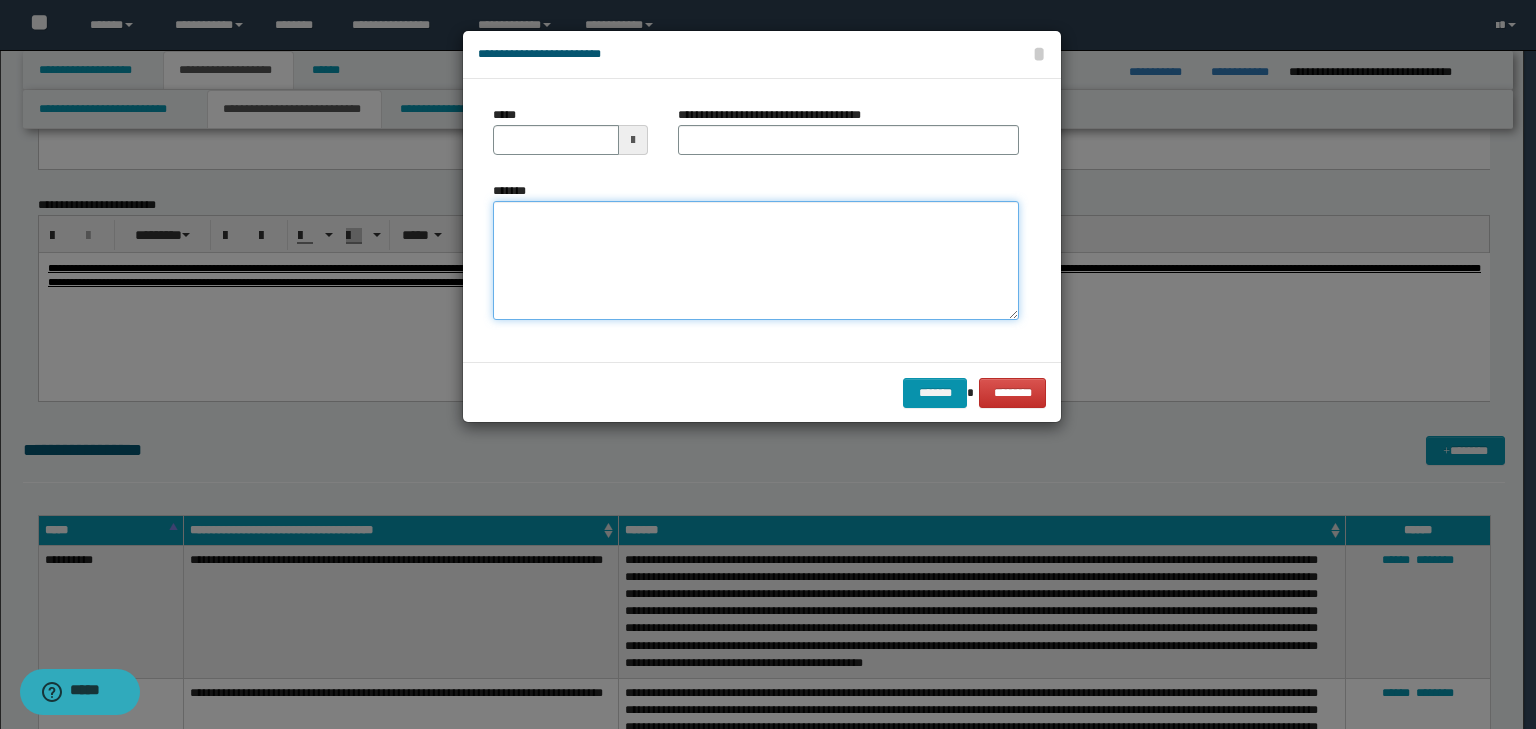 drag, startPoint x: 611, startPoint y: 269, endPoint x: 569, endPoint y: 258, distance: 43.416588 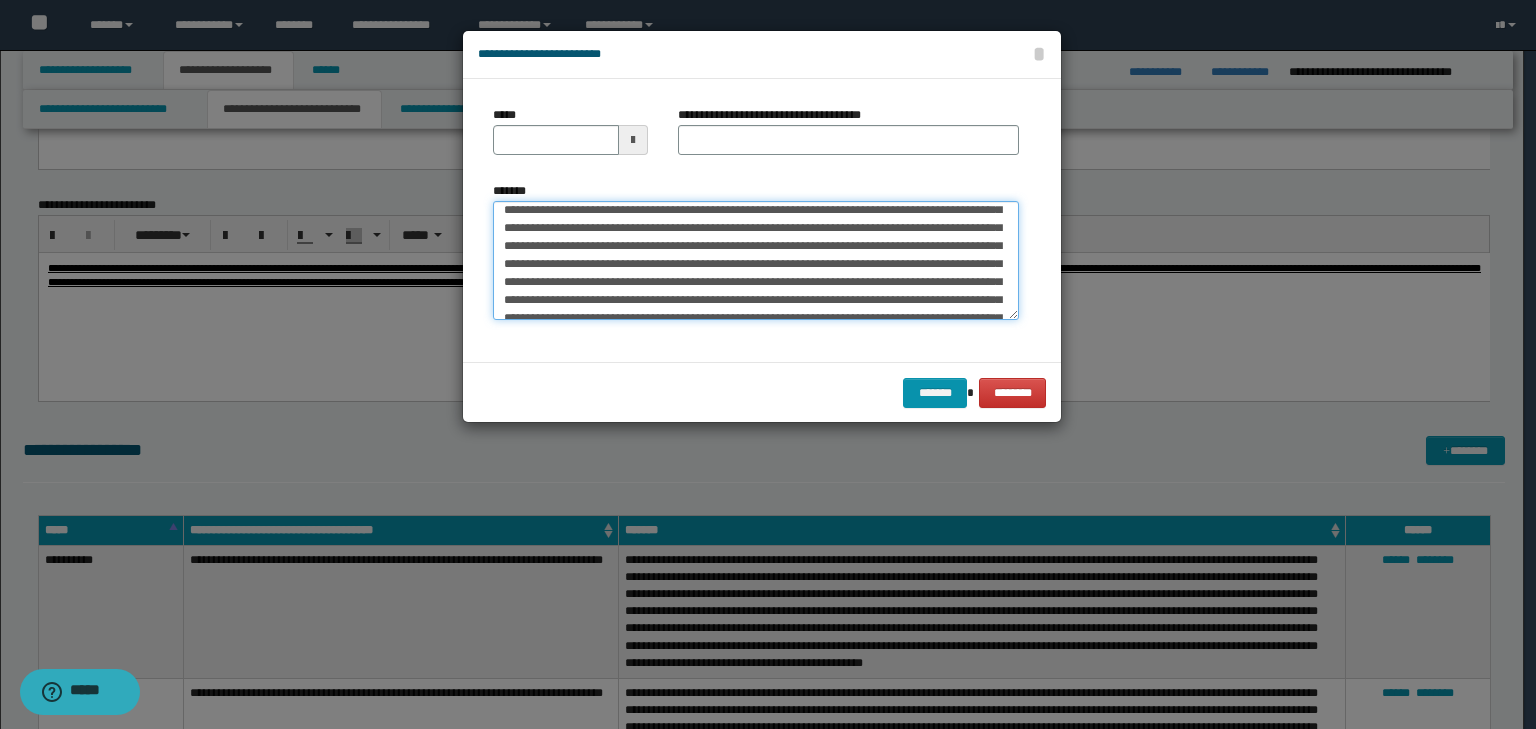 scroll, scrollTop: 0, scrollLeft: 0, axis: both 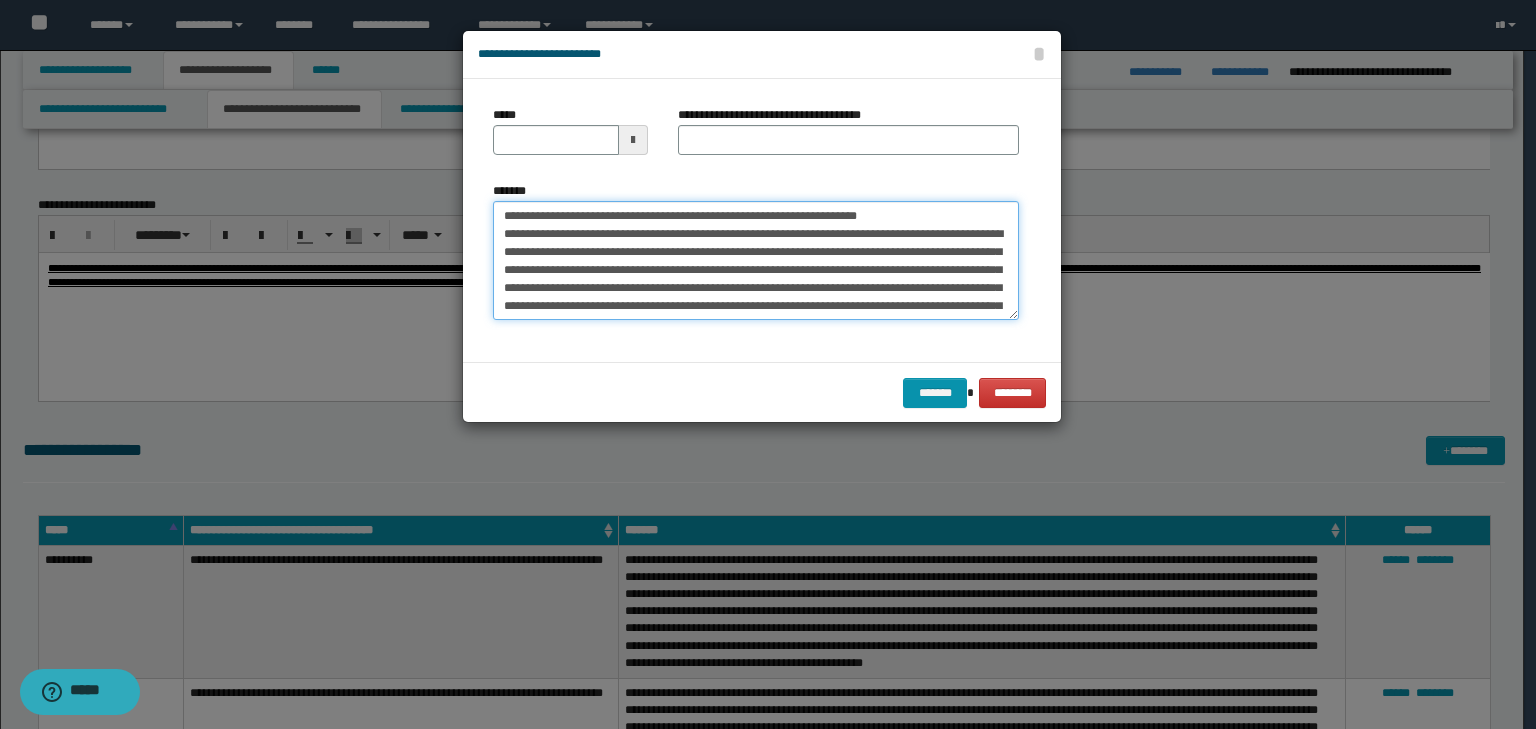 drag, startPoint x: 562, startPoint y: 211, endPoint x: 424, endPoint y: 193, distance: 139.16896 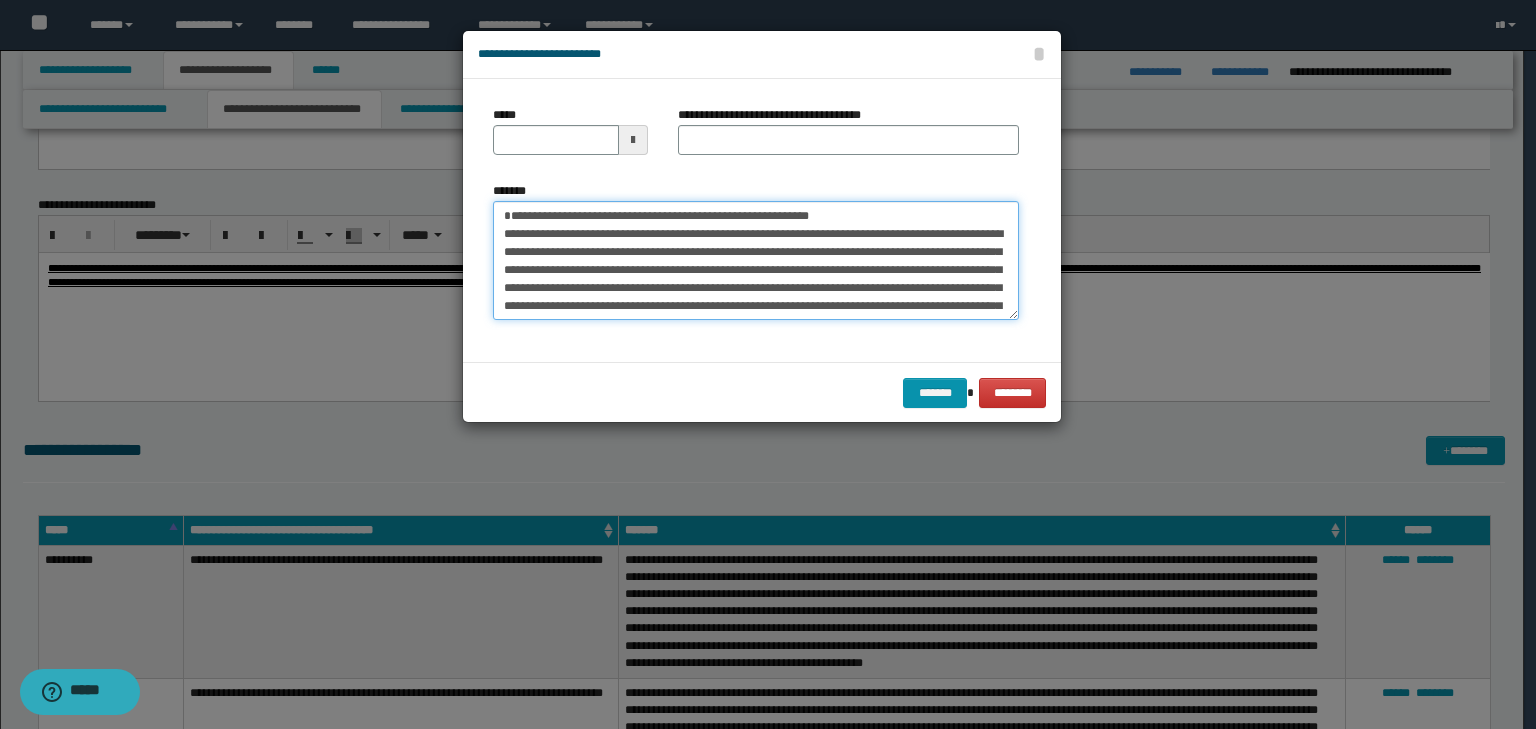 type 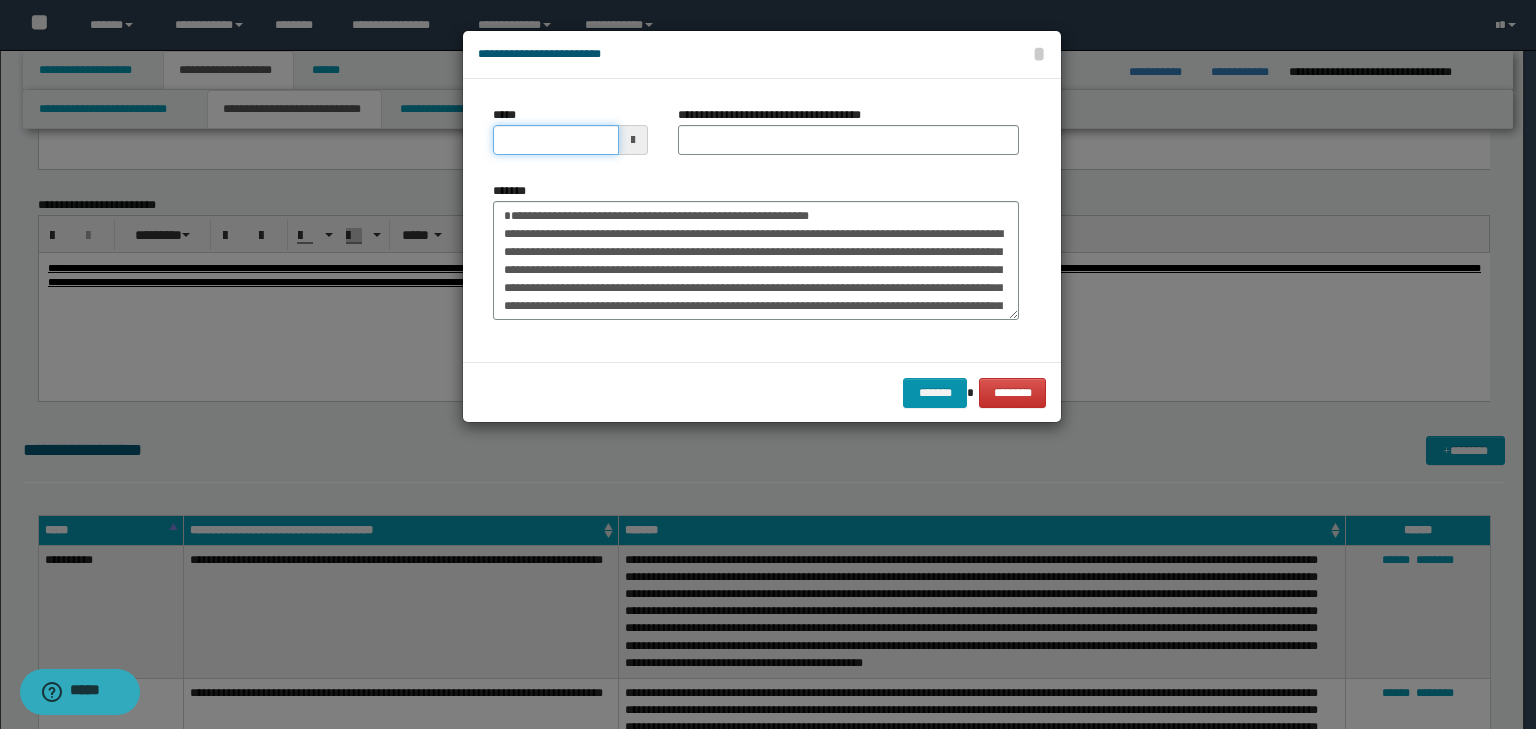 click on "*****" at bounding box center [556, 140] 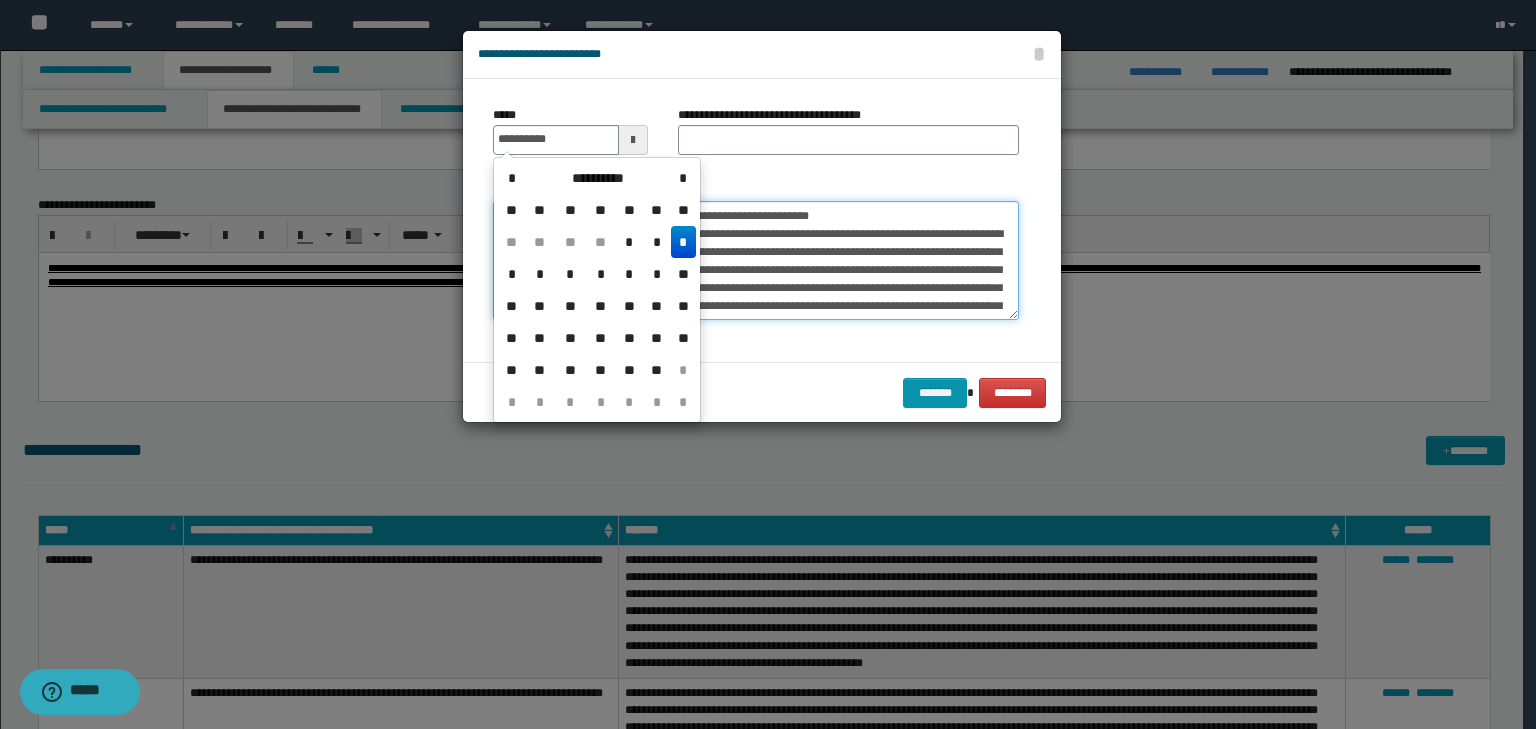 type on "**********" 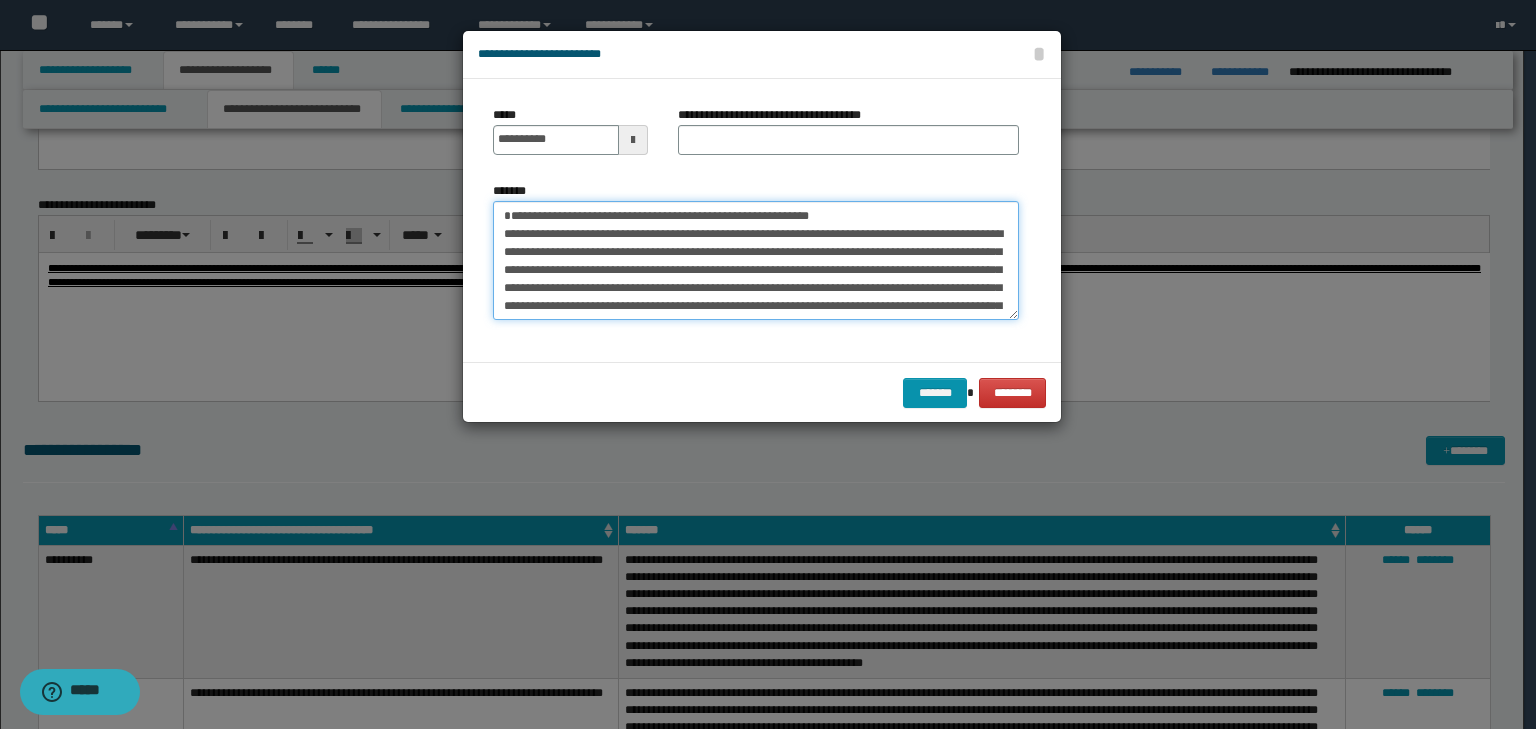 drag, startPoint x: 876, startPoint y: 212, endPoint x: 160, endPoint y: 184, distance: 716.5473 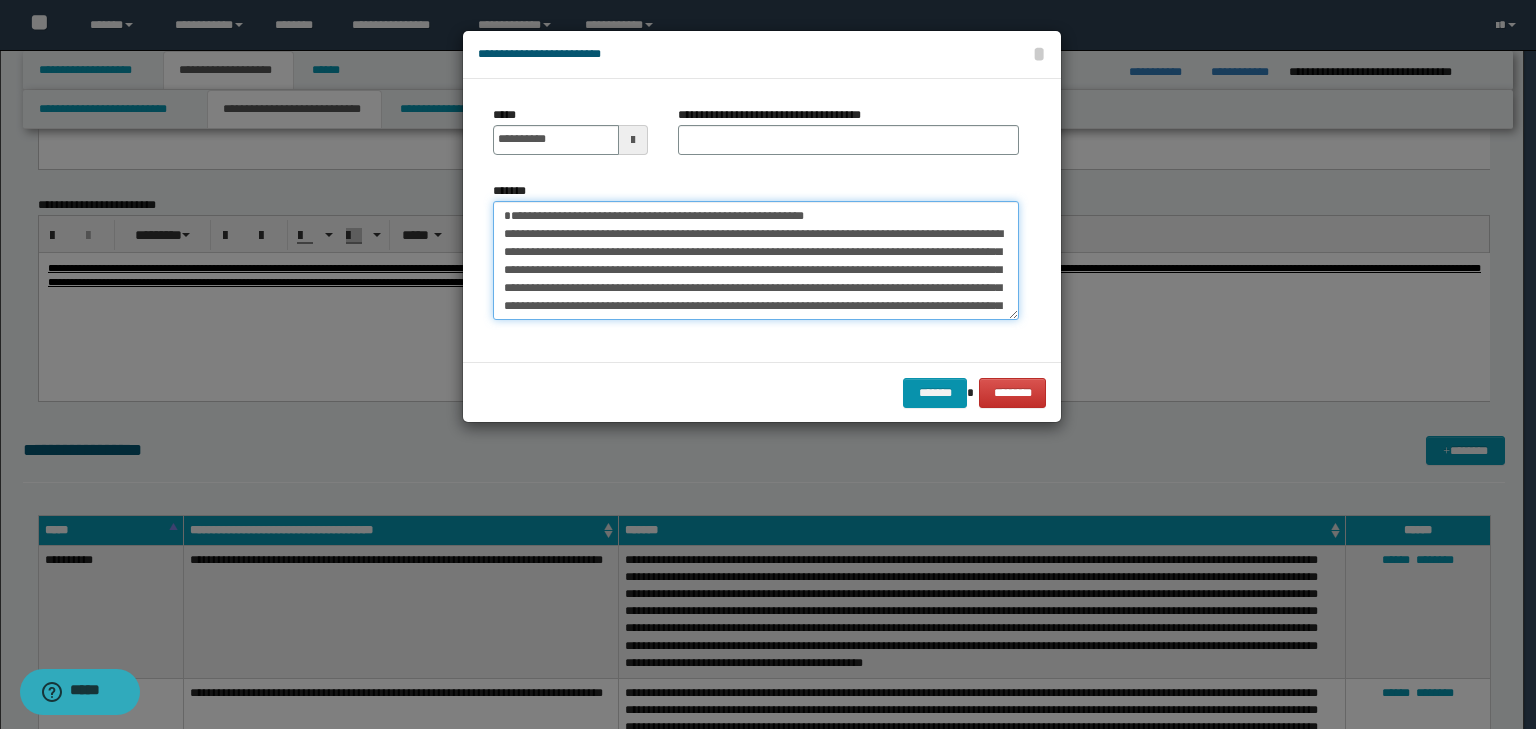 drag, startPoint x: 864, startPoint y: 222, endPoint x: 380, endPoint y: 212, distance: 484.1033 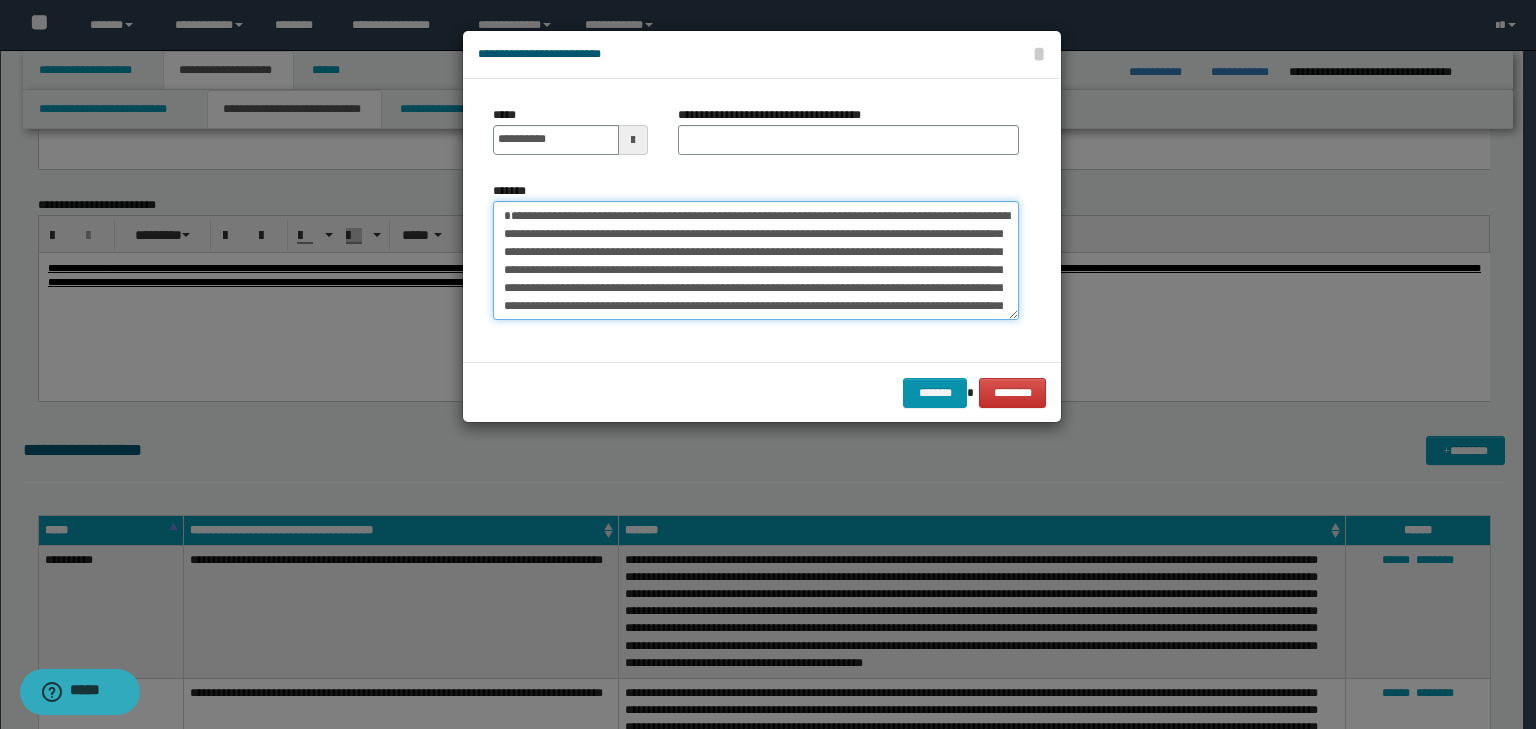 type on "**********" 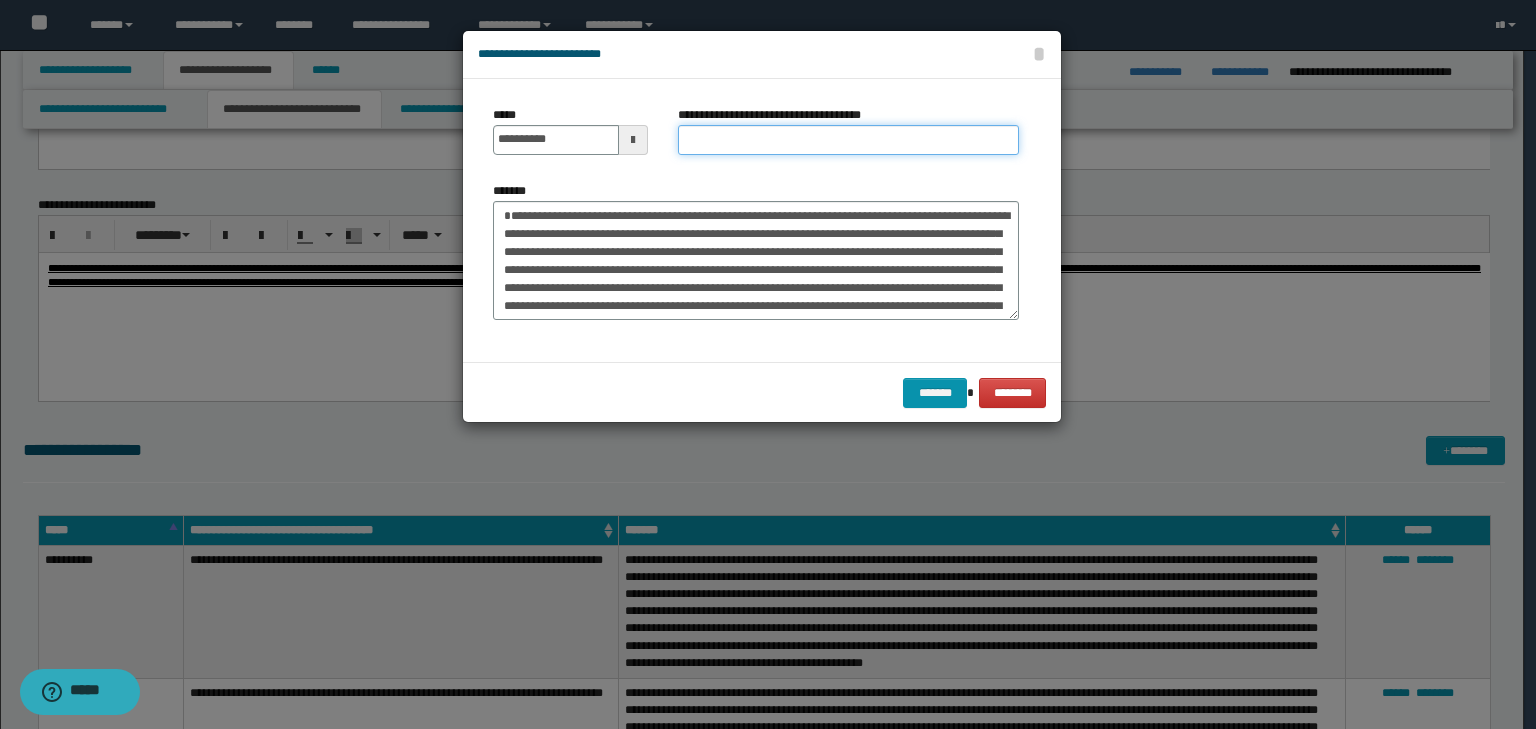 click on "**********" at bounding box center (848, 140) 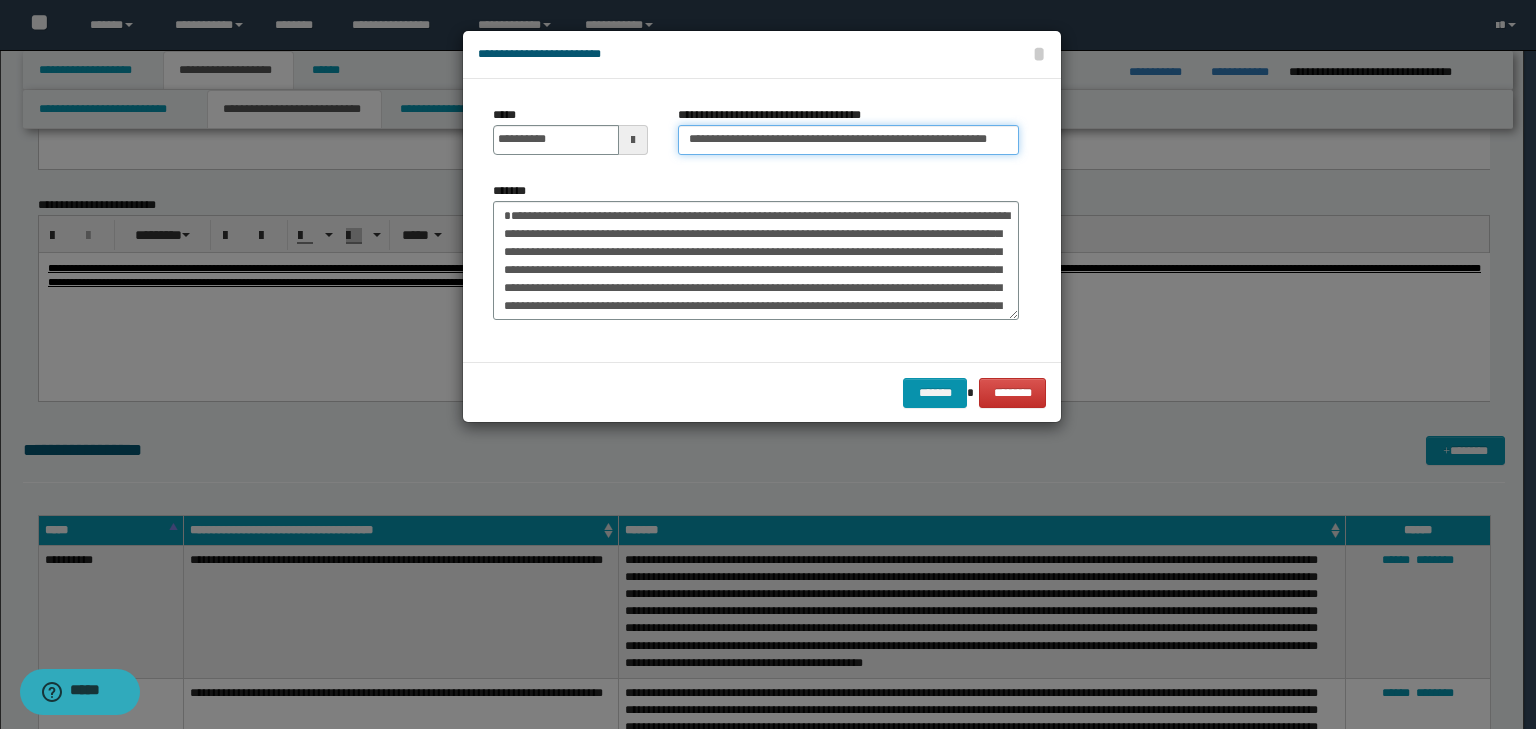 scroll, scrollTop: 0, scrollLeft: 35, axis: horizontal 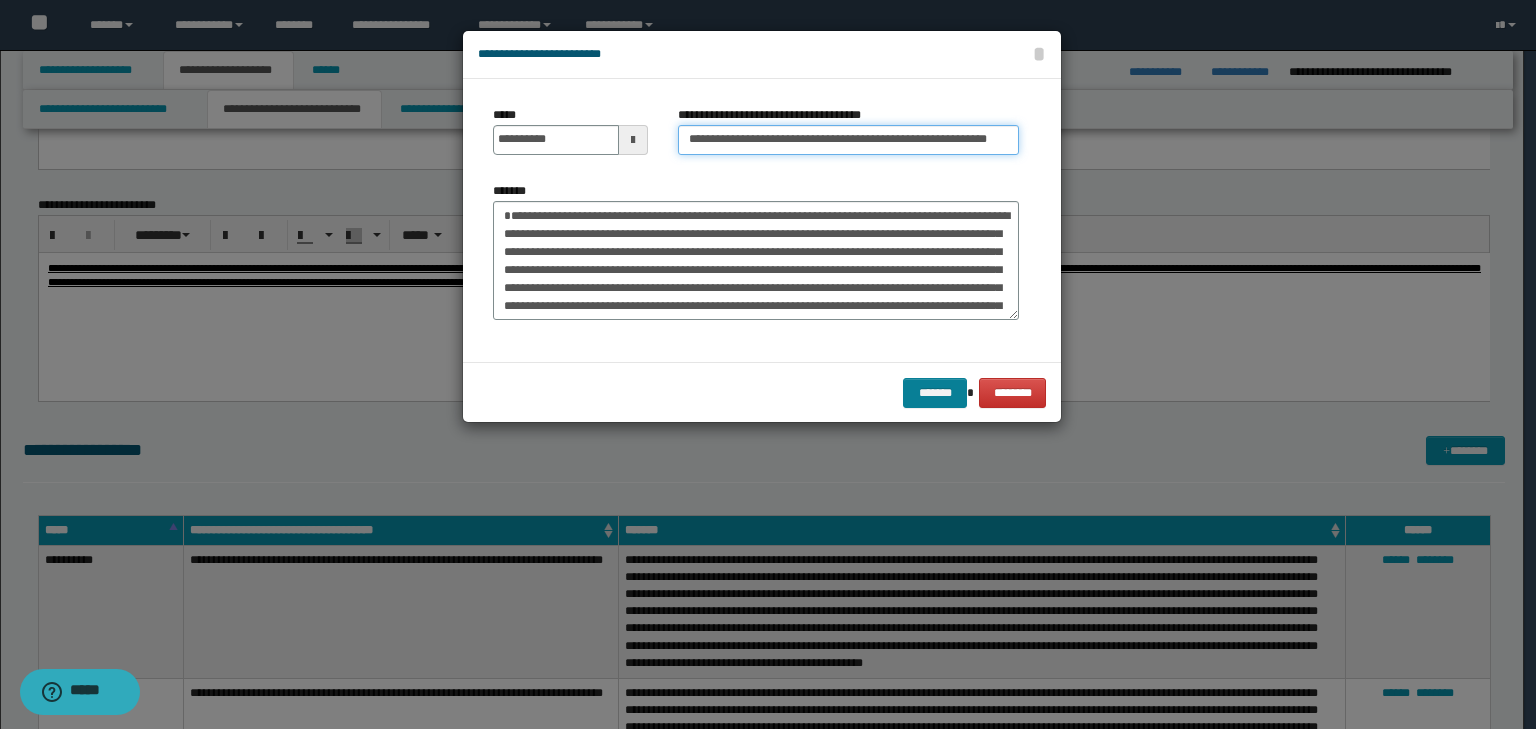 type on "**********" 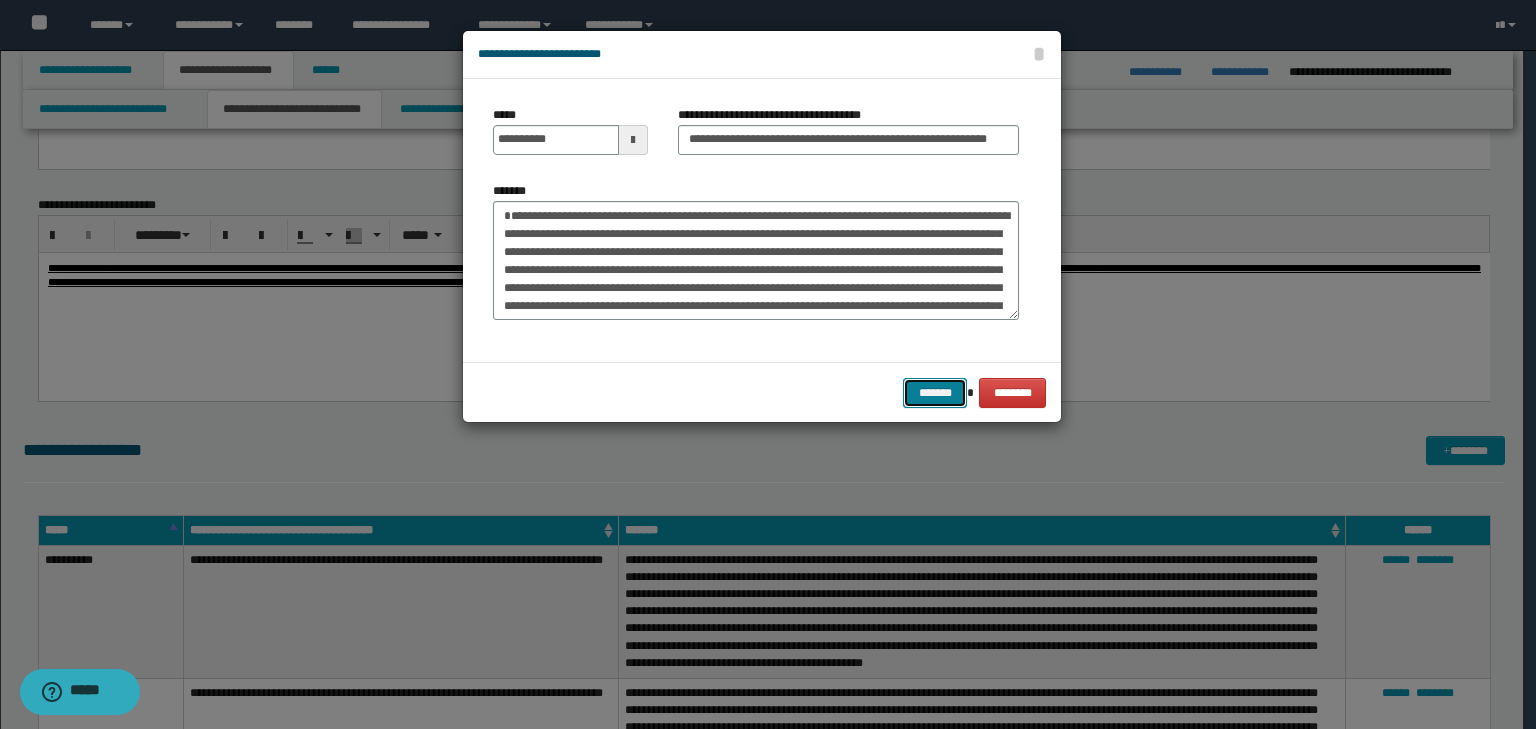 click on "*******" at bounding box center [935, 393] 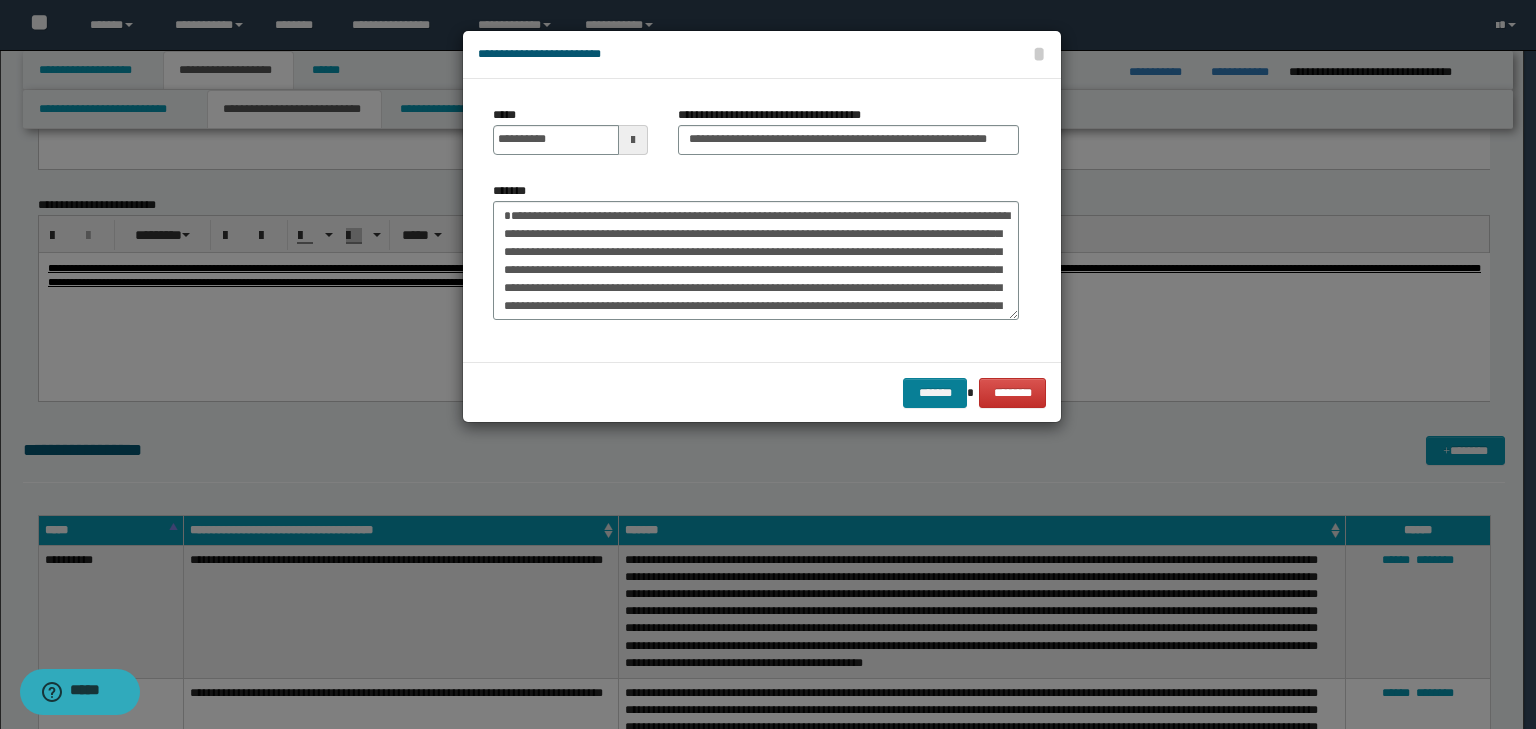 scroll, scrollTop: 0, scrollLeft: 0, axis: both 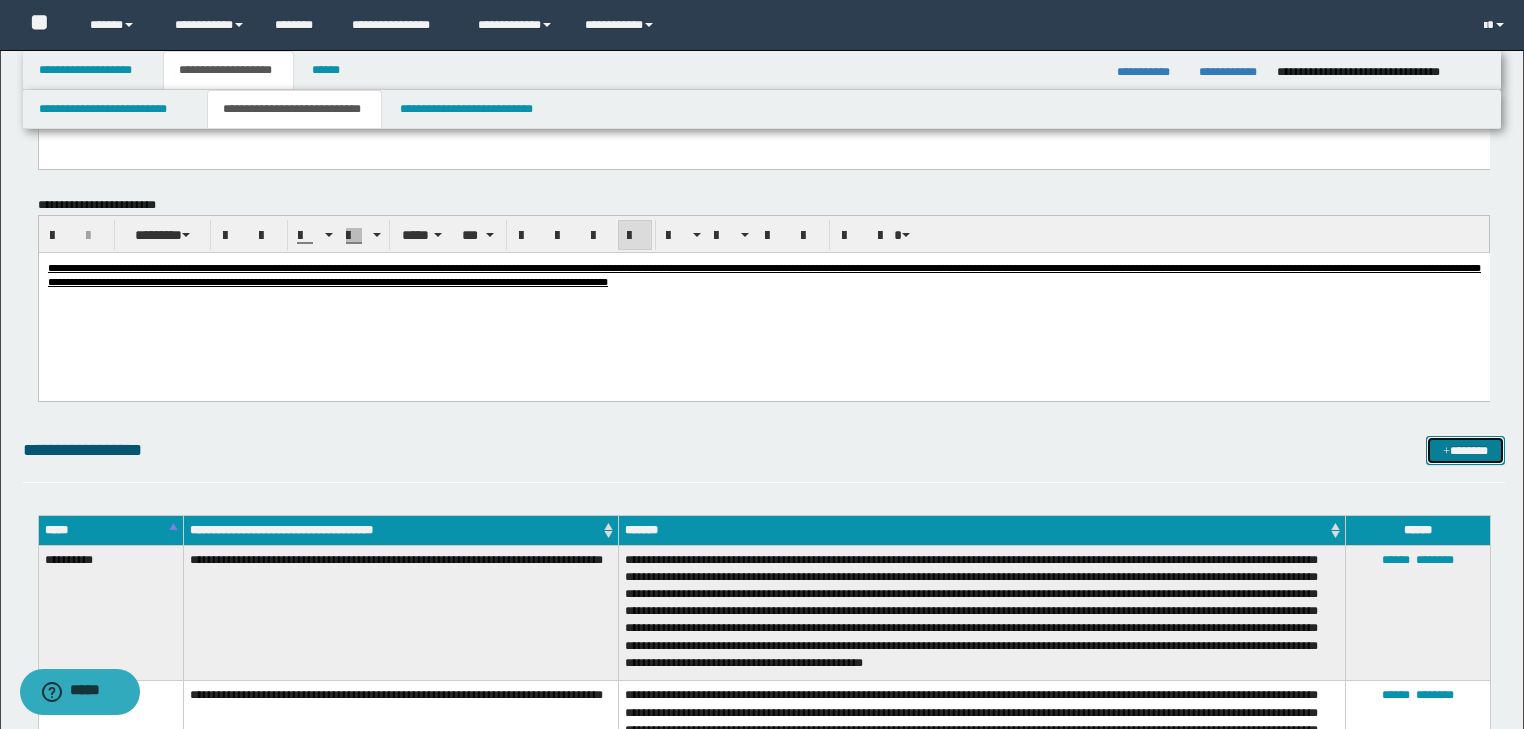 click at bounding box center [1446, 452] 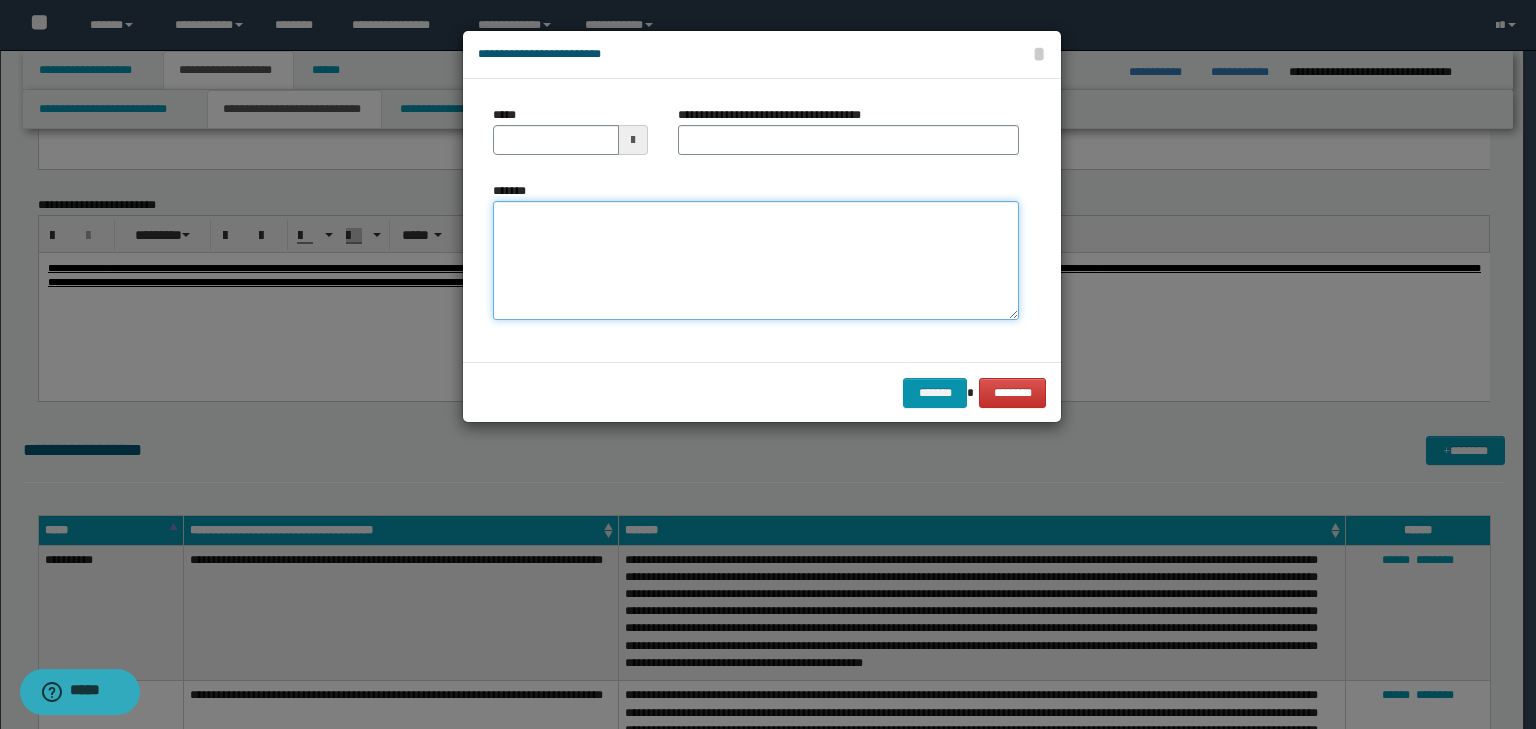 click on "*******" at bounding box center (756, 261) 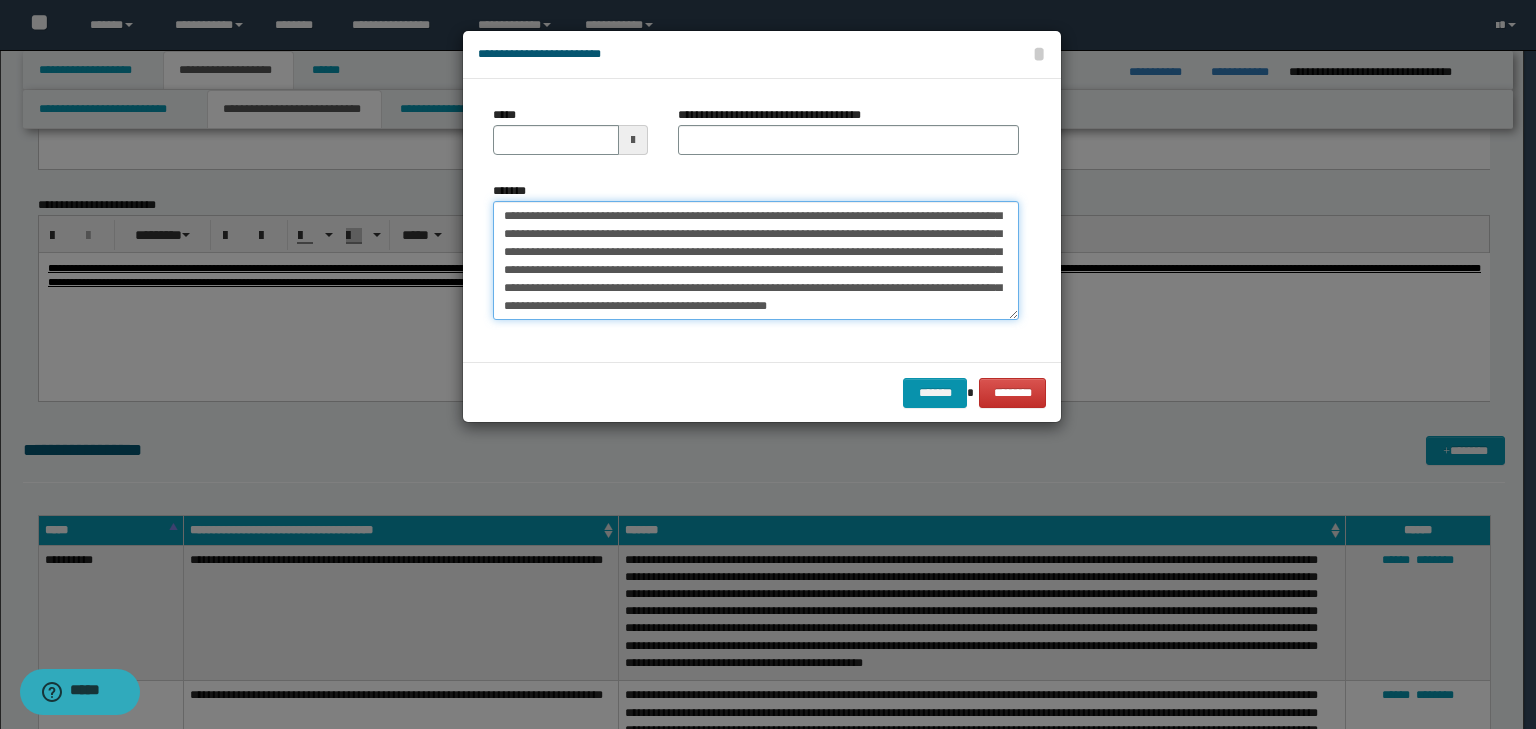scroll, scrollTop: 0, scrollLeft: 0, axis: both 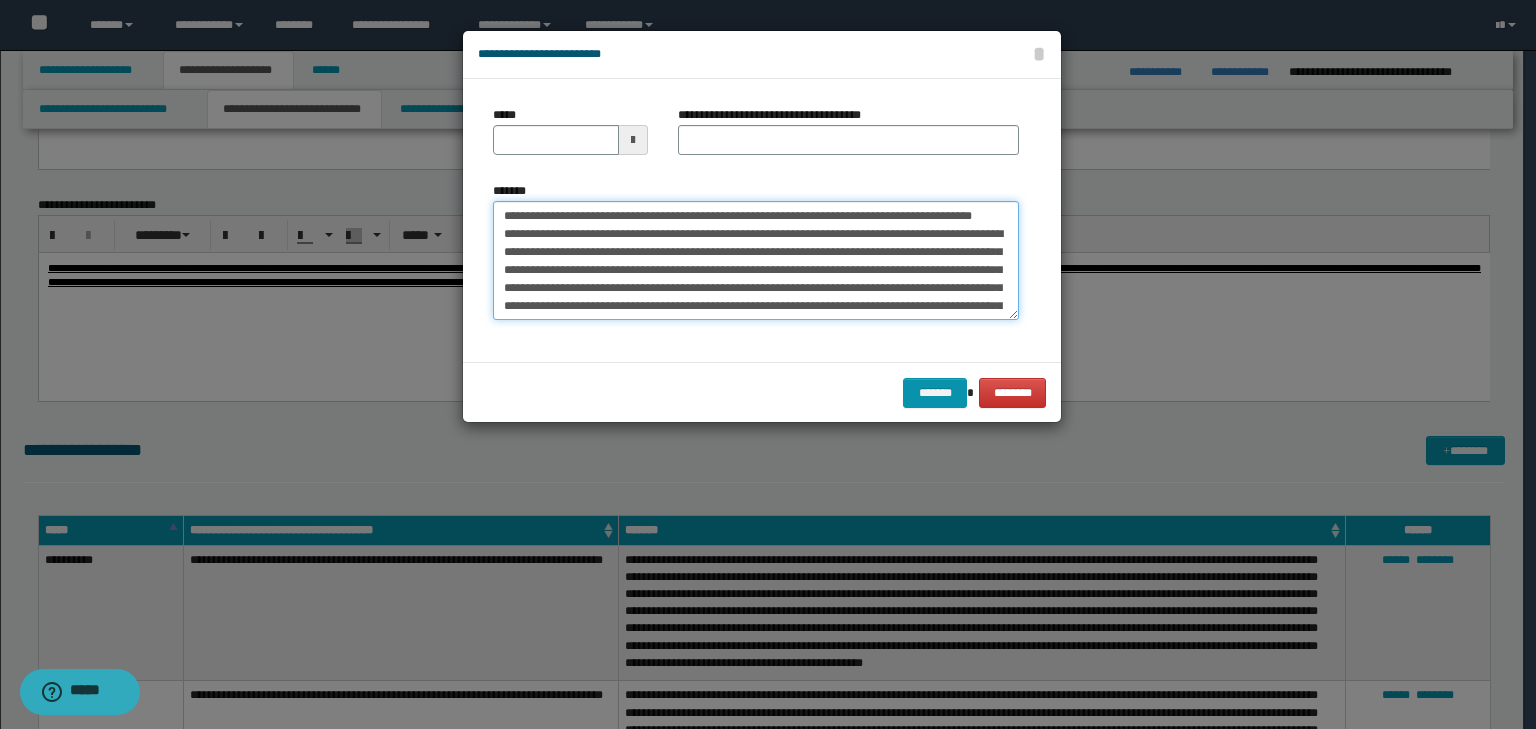 drag, startPoint x: 548, startPoint y: 215, endPoint x: 284, endPoint y: 162, distance: 269.26752 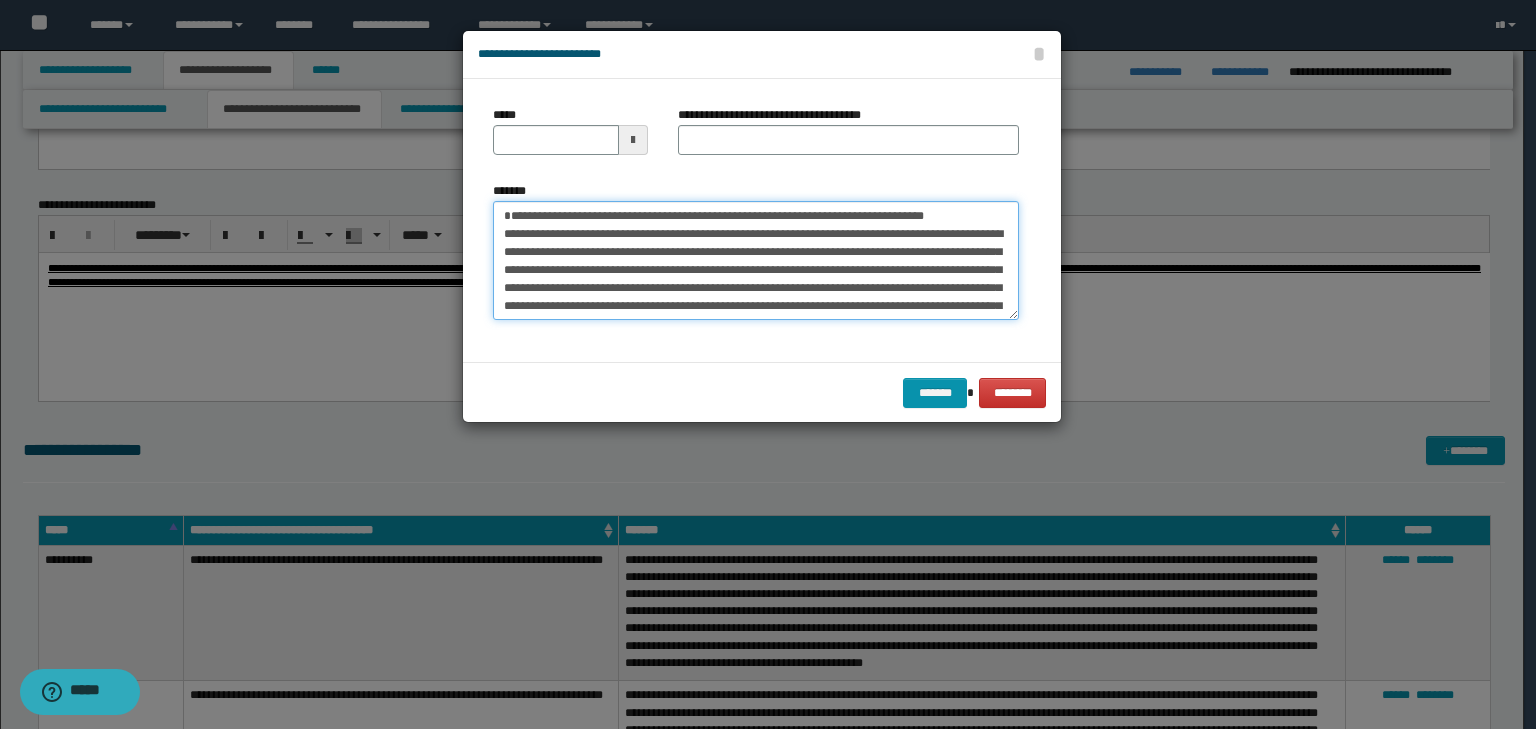 type 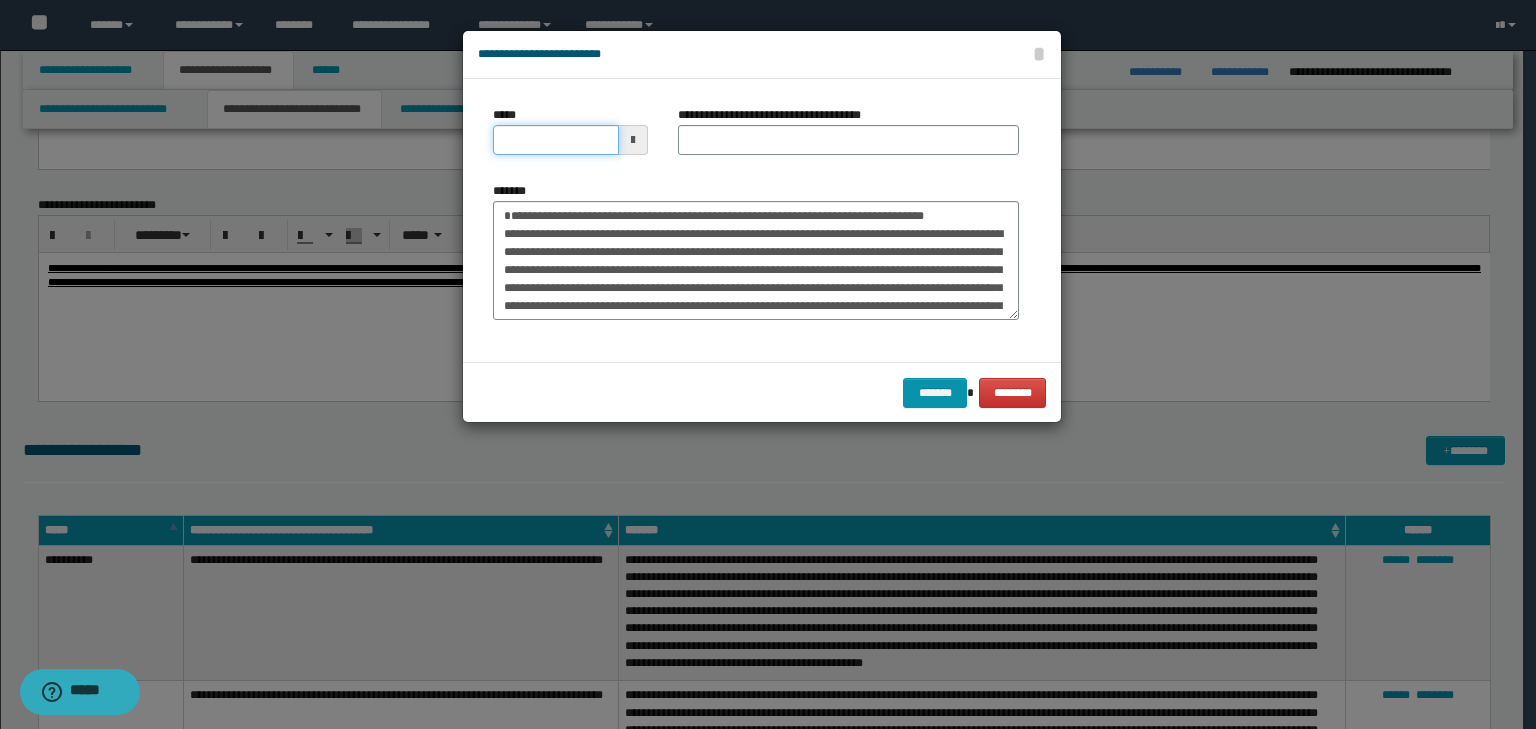 click on "*****" at bounding box center [556, 140] 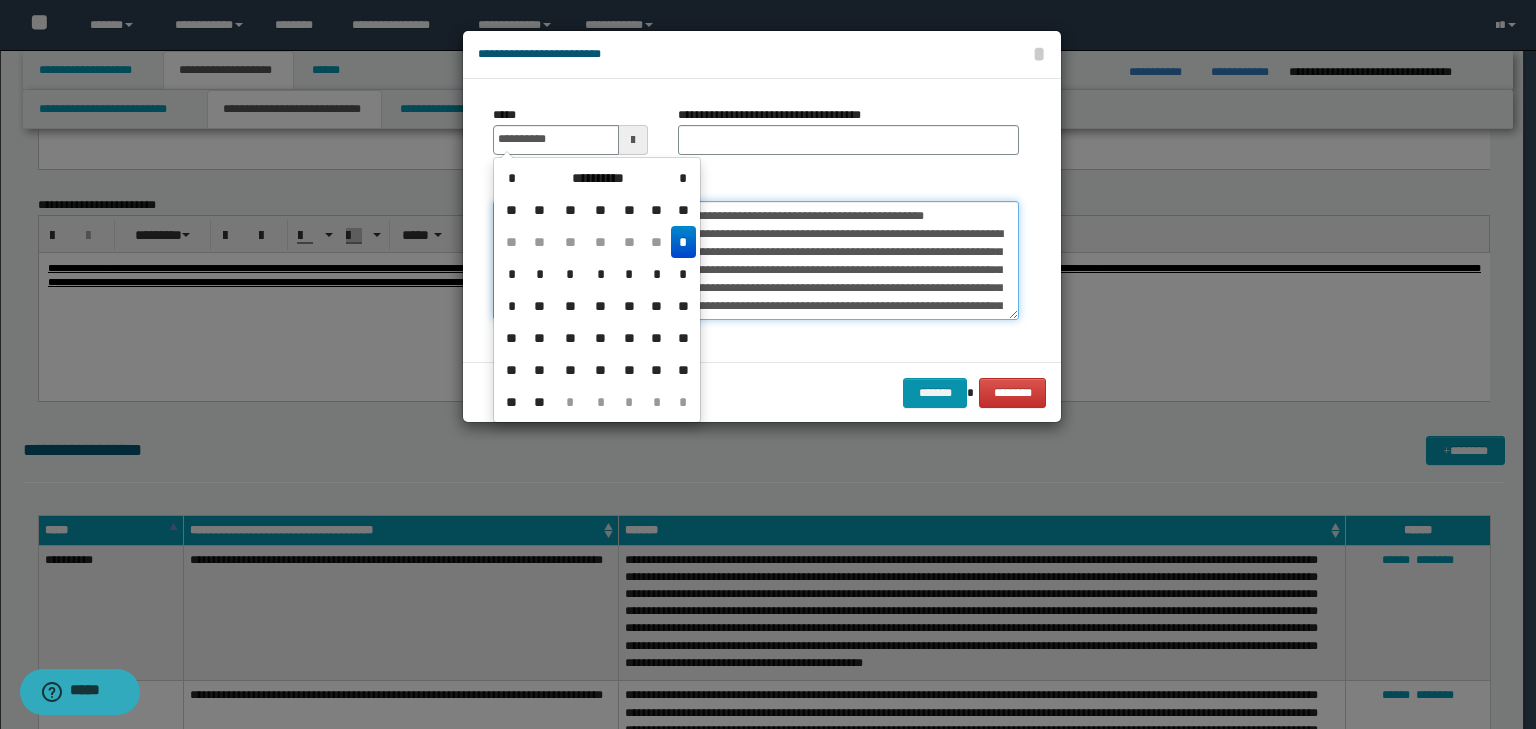type on "**********" 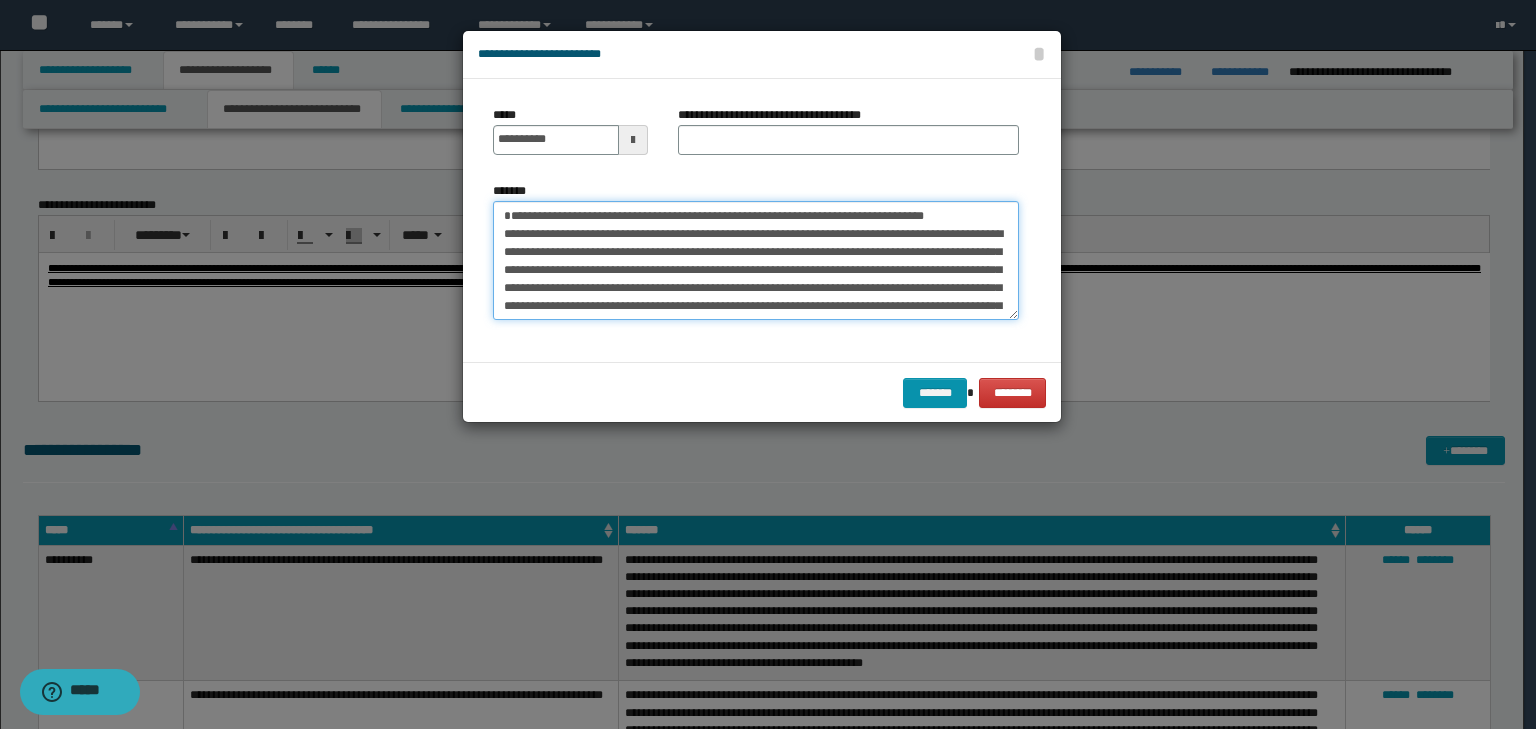 drag, startPoint x: 815, startPoint y: 232, endPoint x: 288, endPoint y: 176, distance: 529.967 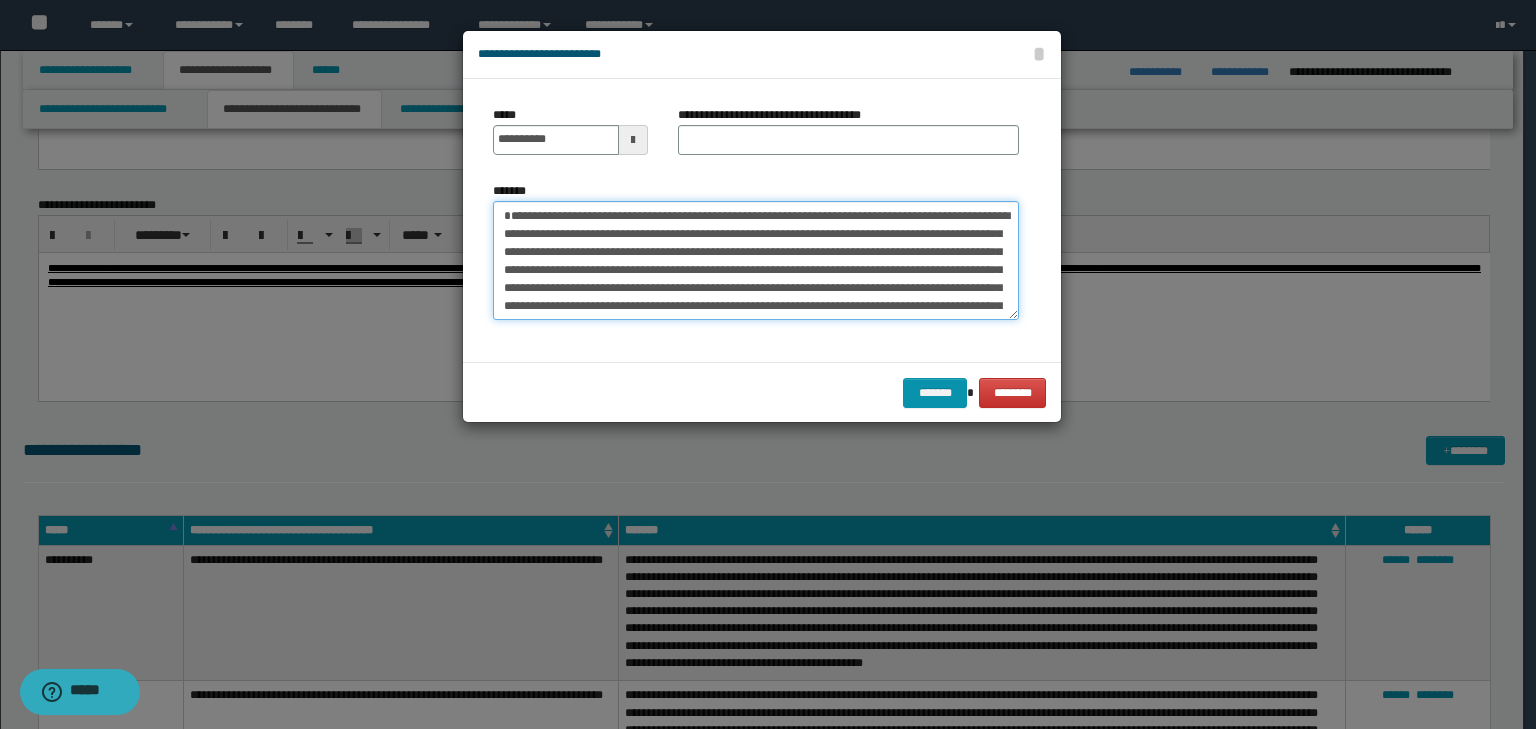 type on "**********" 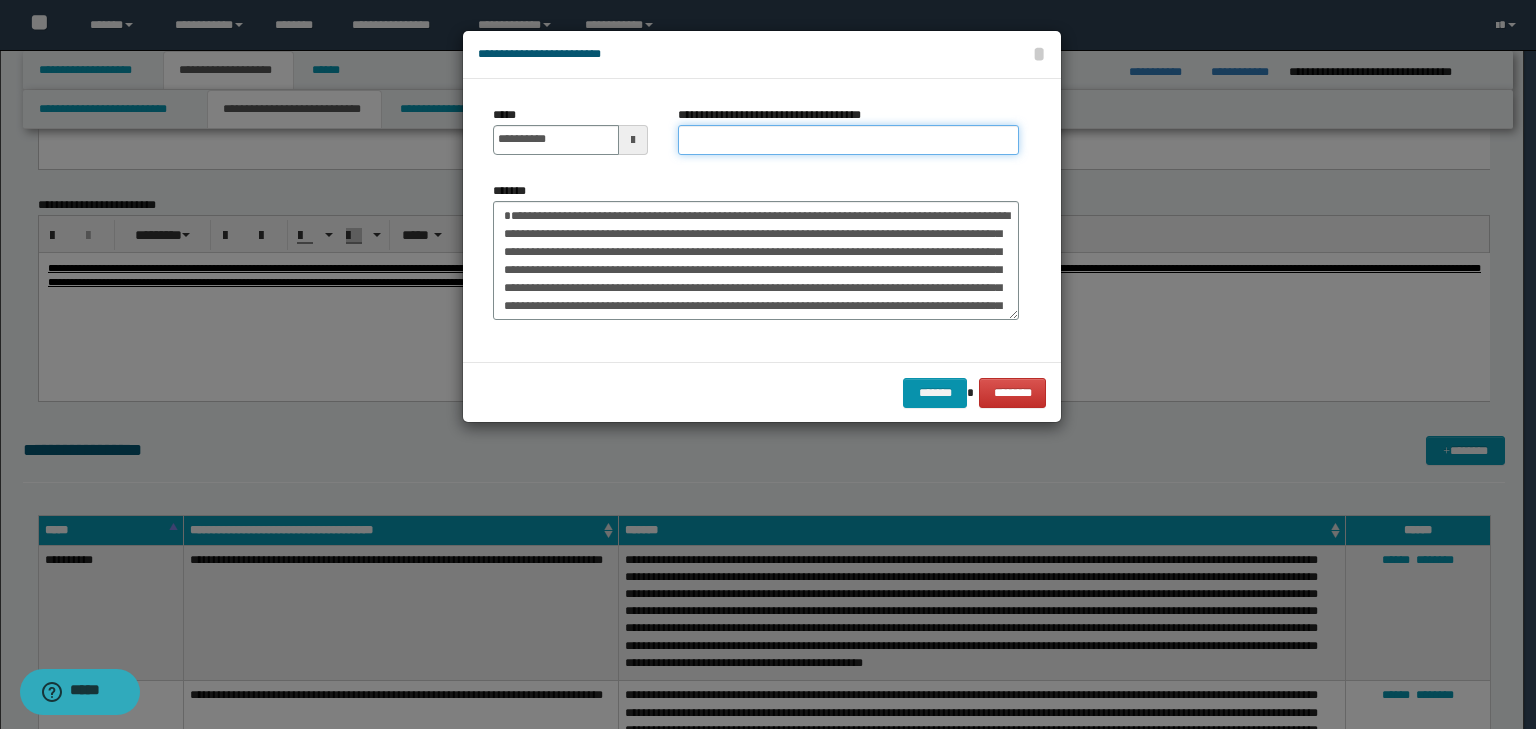 click on "**********" at bounding box center [848, 140] 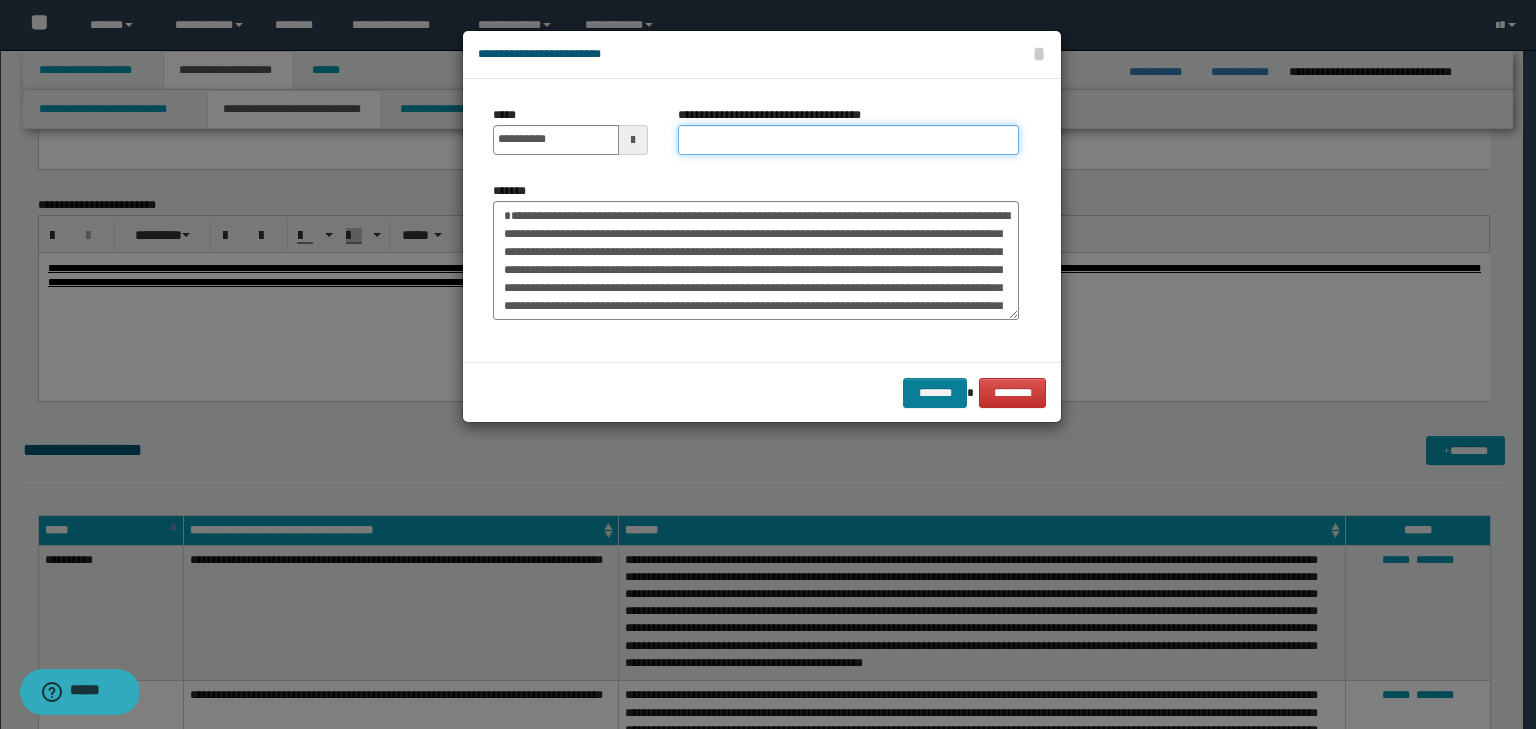 paste on "**********" 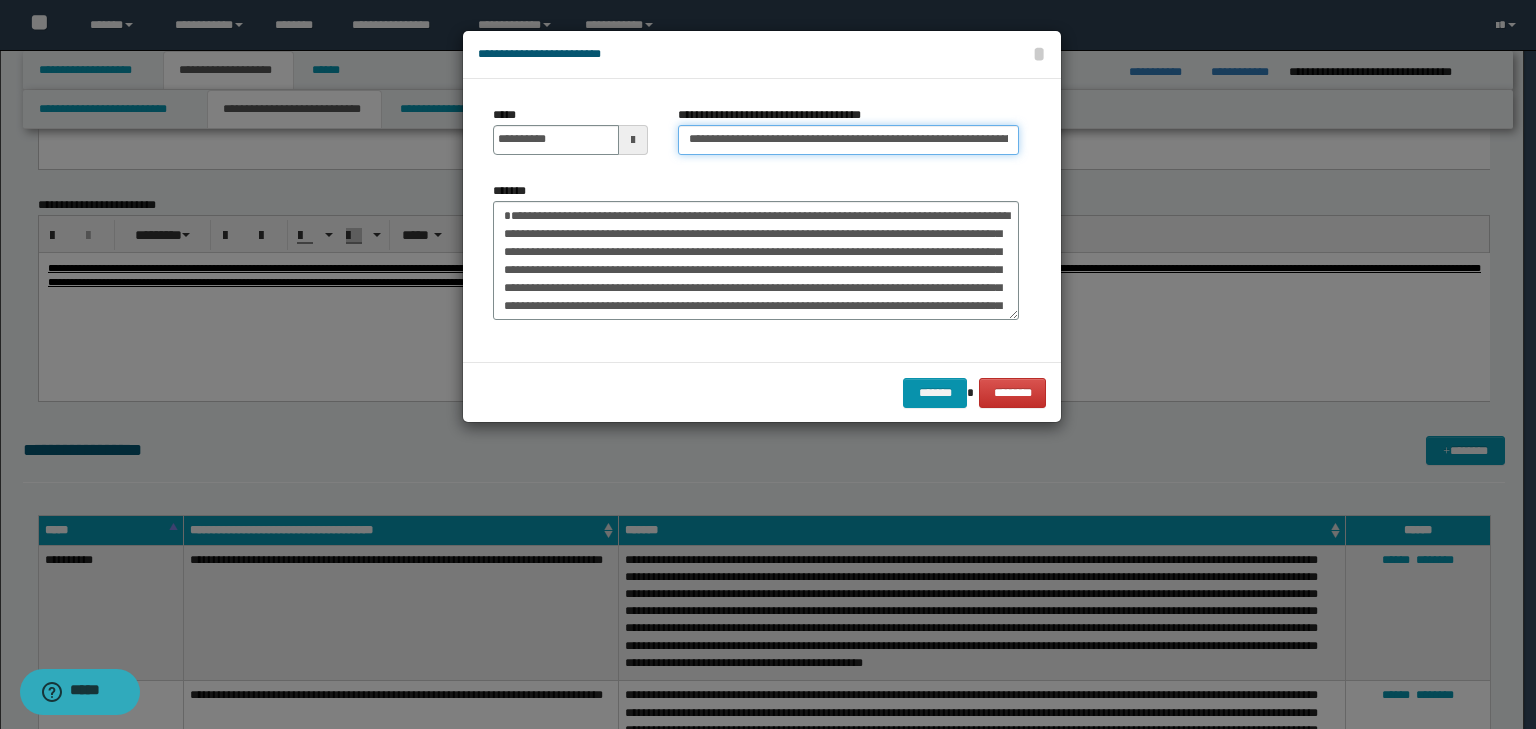 scroll, scrollTop: 0, scrollLeft: 206, axis: horizontal 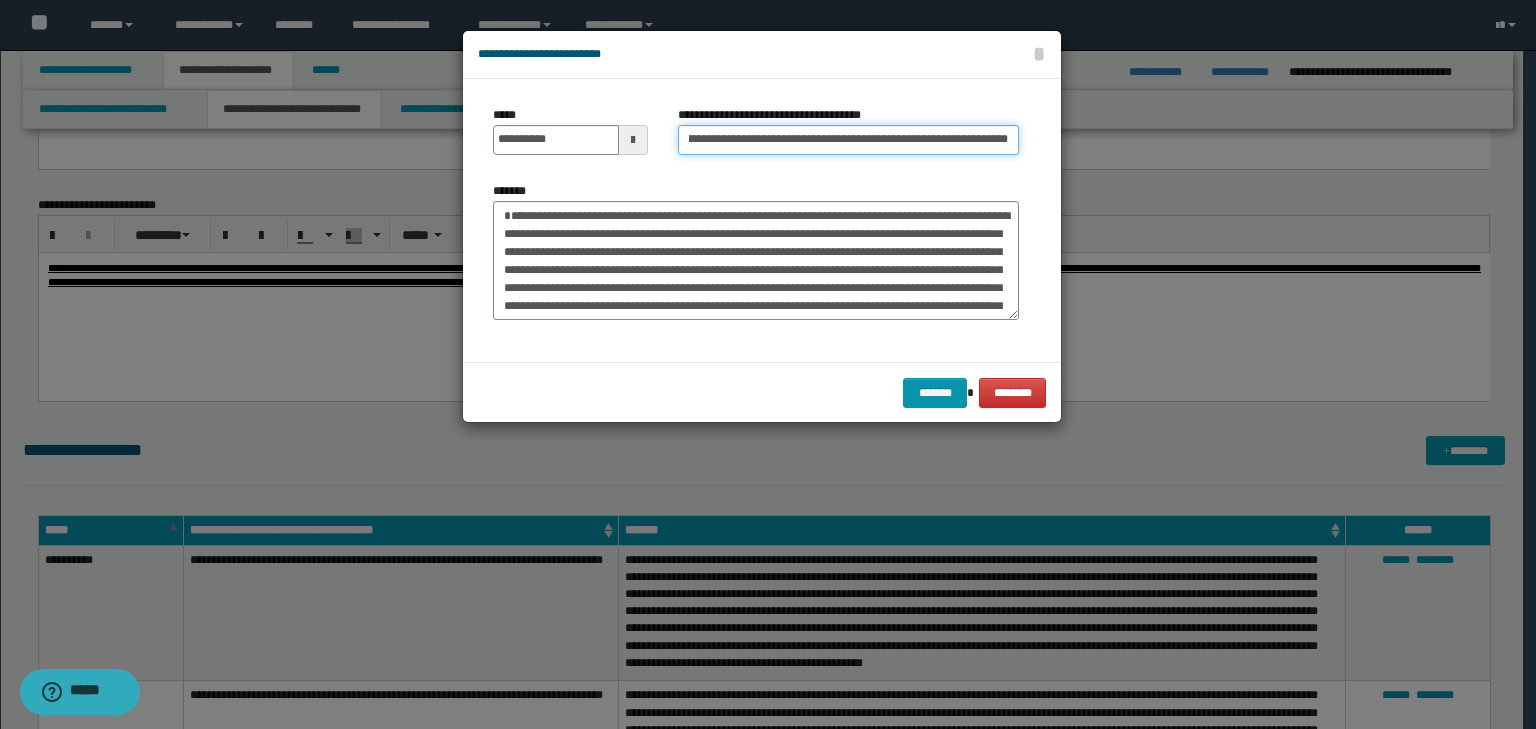 type on "**********" 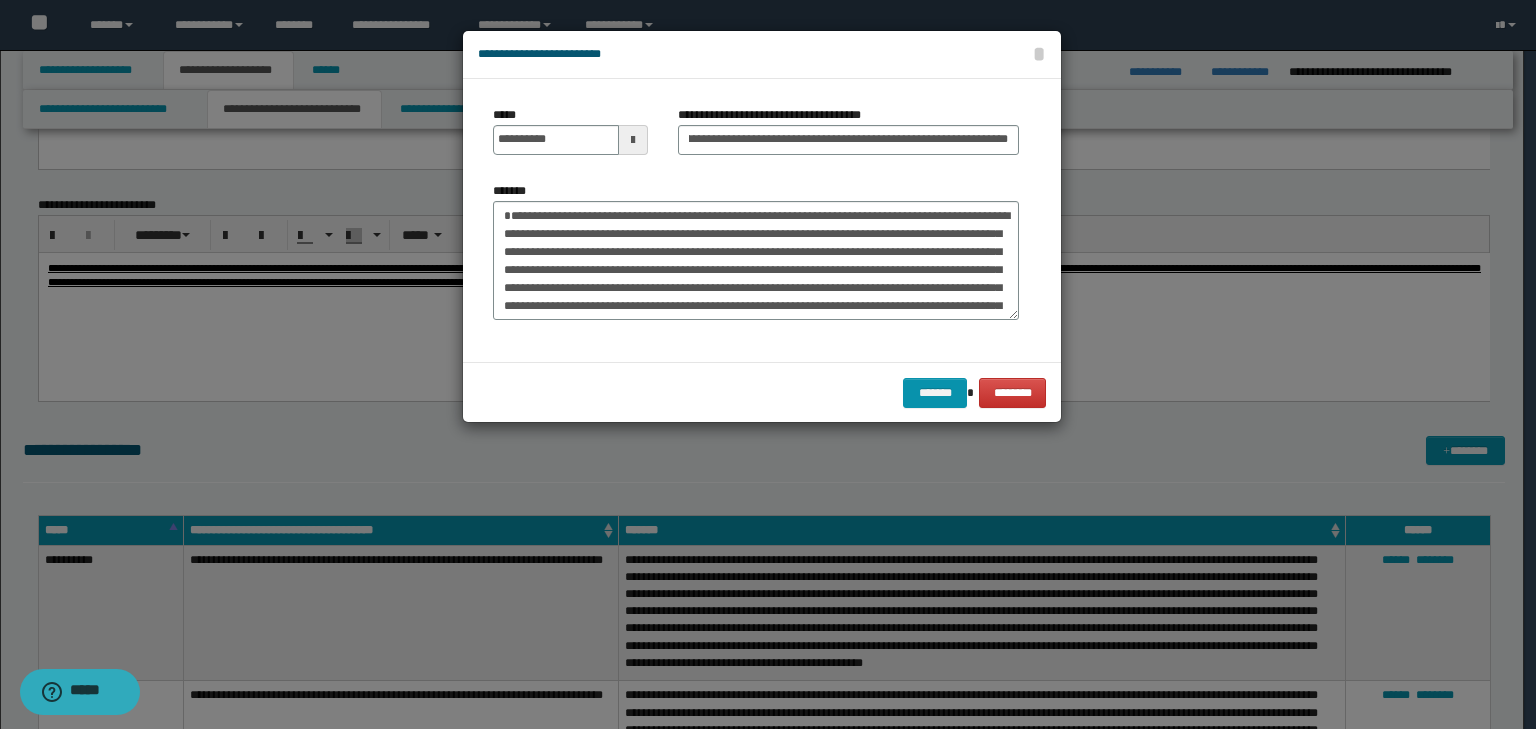 click on "*******
********" at bounding box center (762, 392) 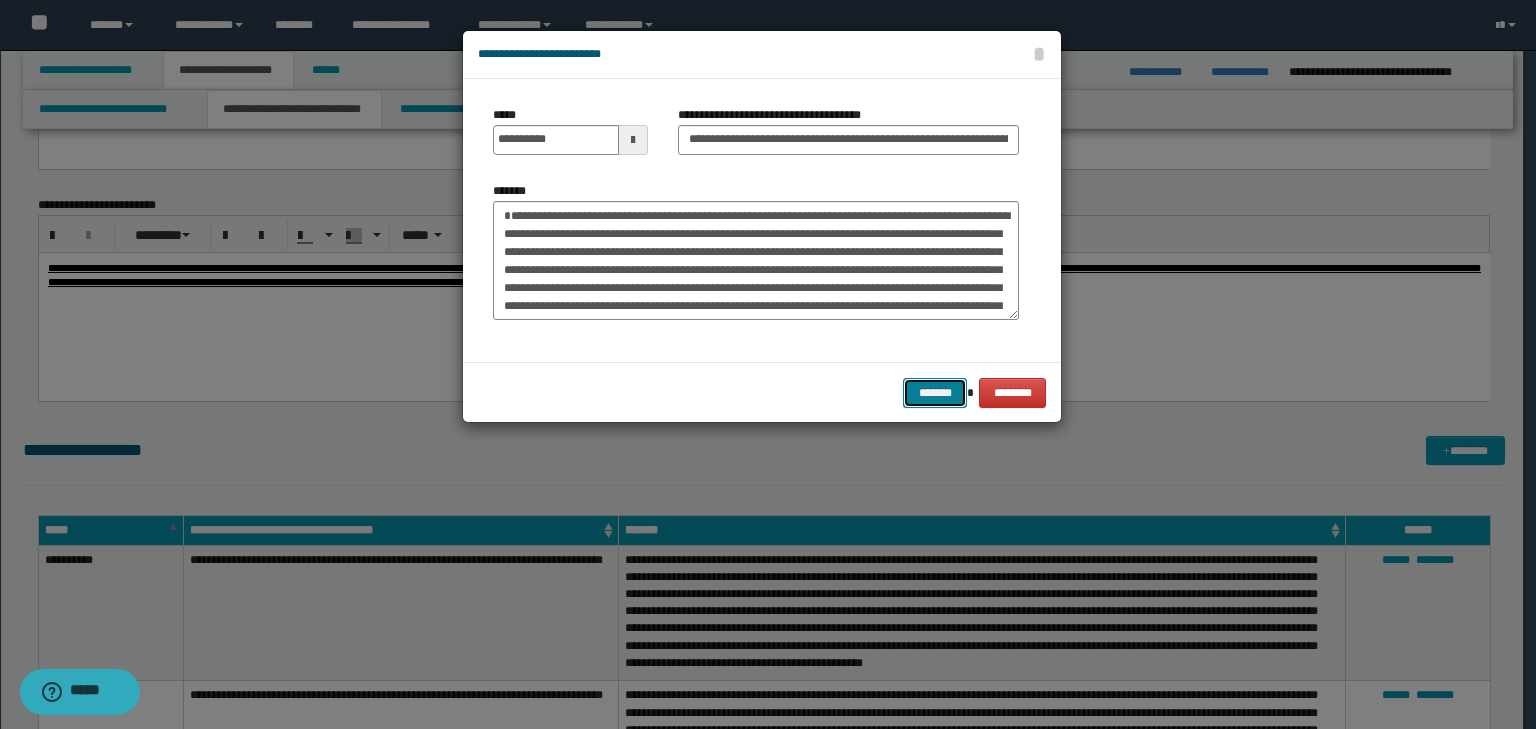 click on "*******" at bounding box center (935, 393) 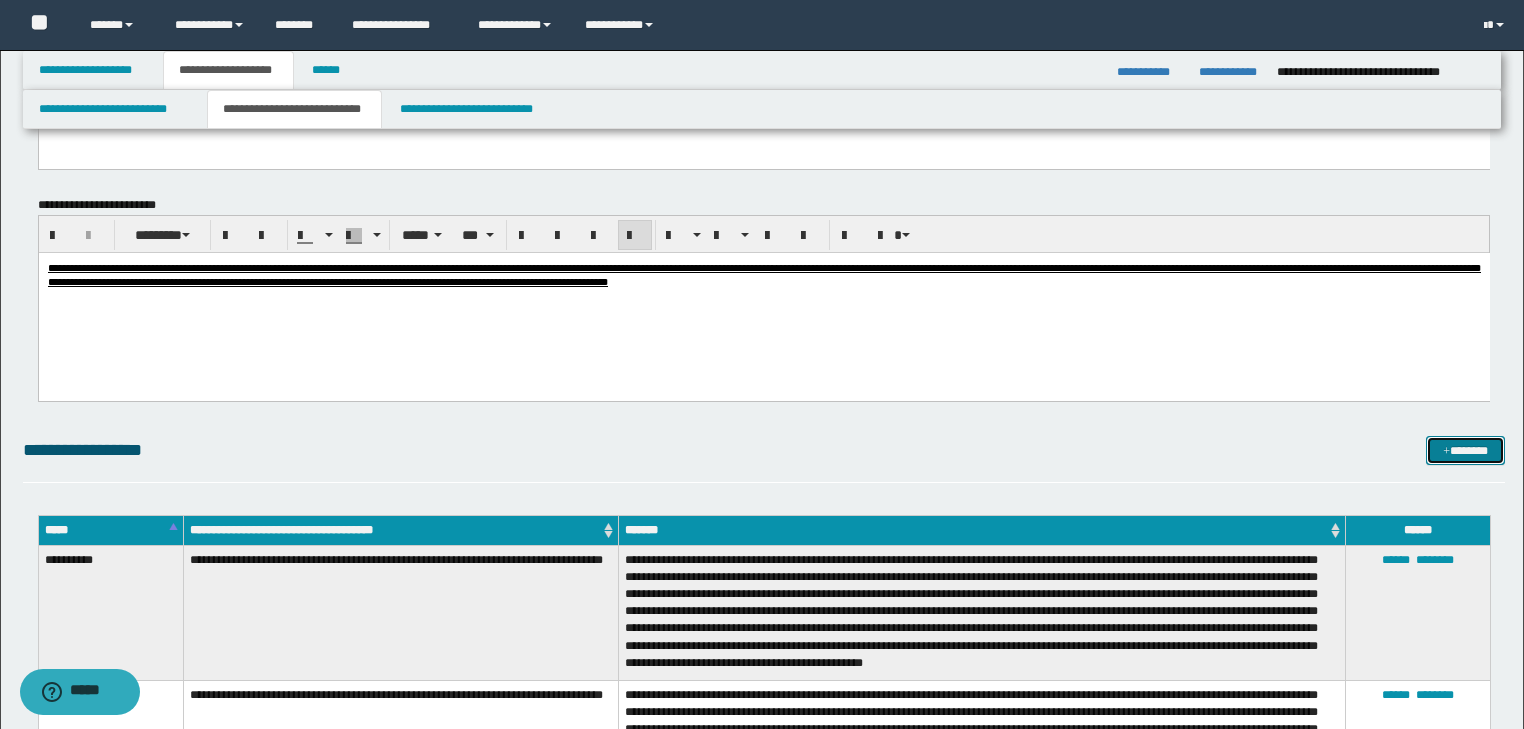 click on "*******" at bounding box center [1465, 451] 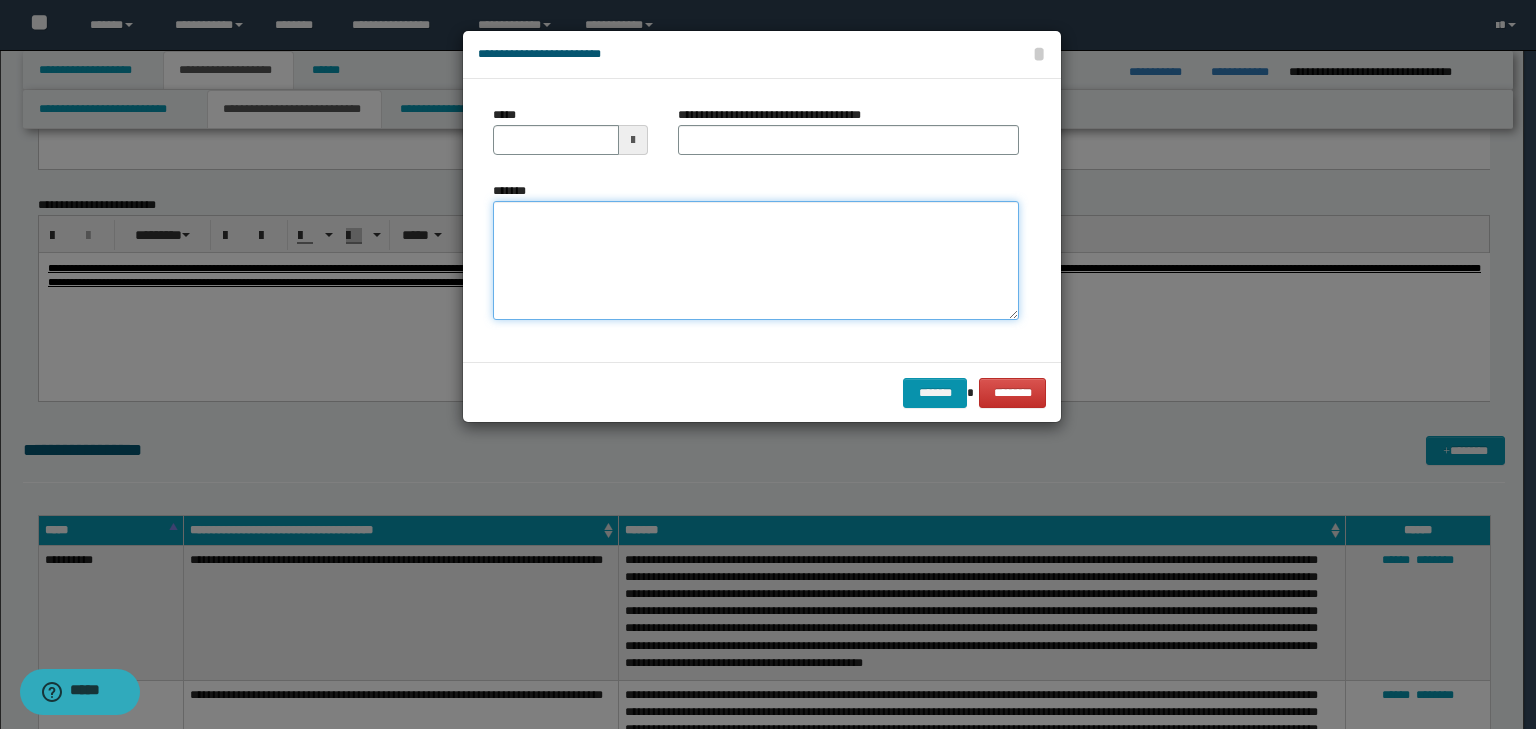 click on "*******" at bounding box center [756, 261] 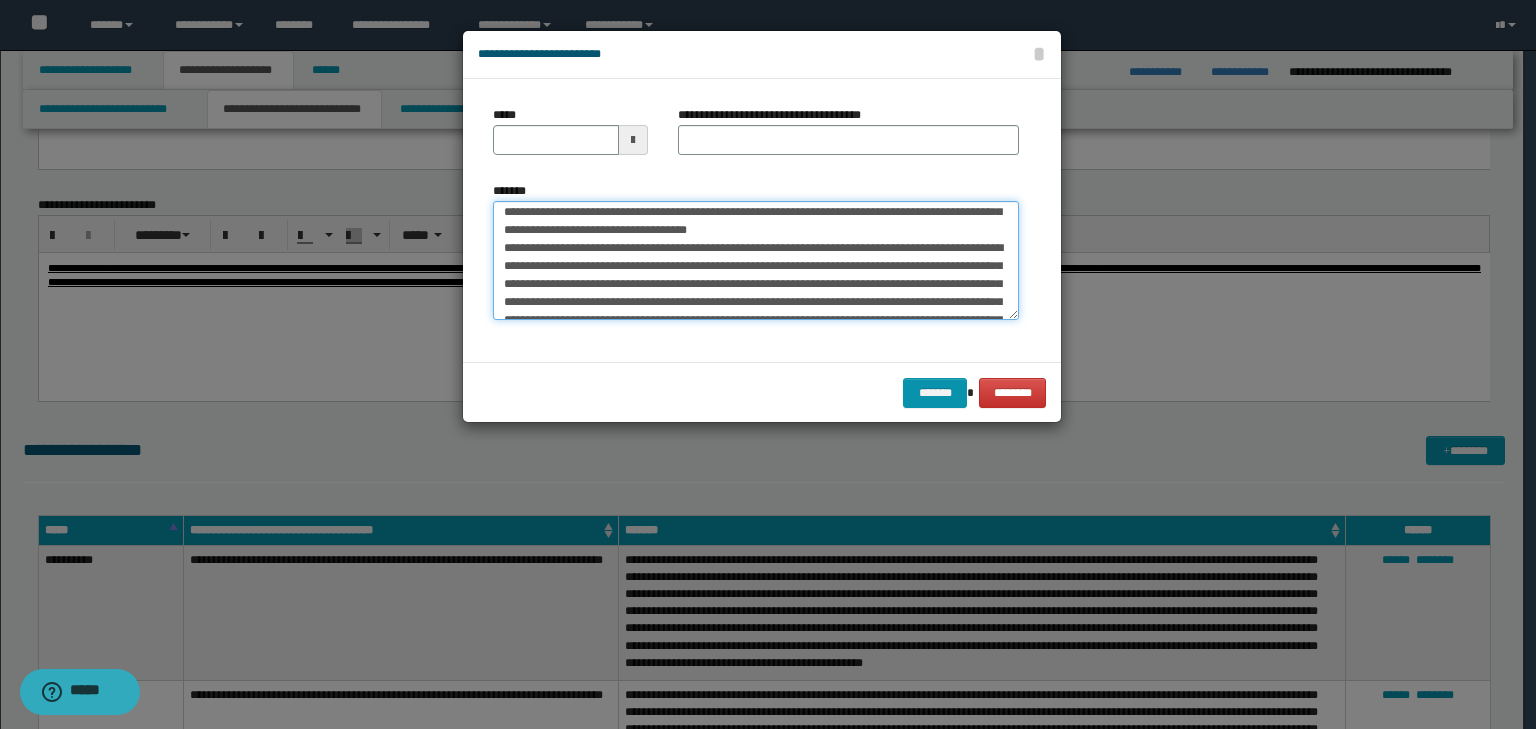 scroll, scrollTop: 0, scrollLeft: 0, axis: both 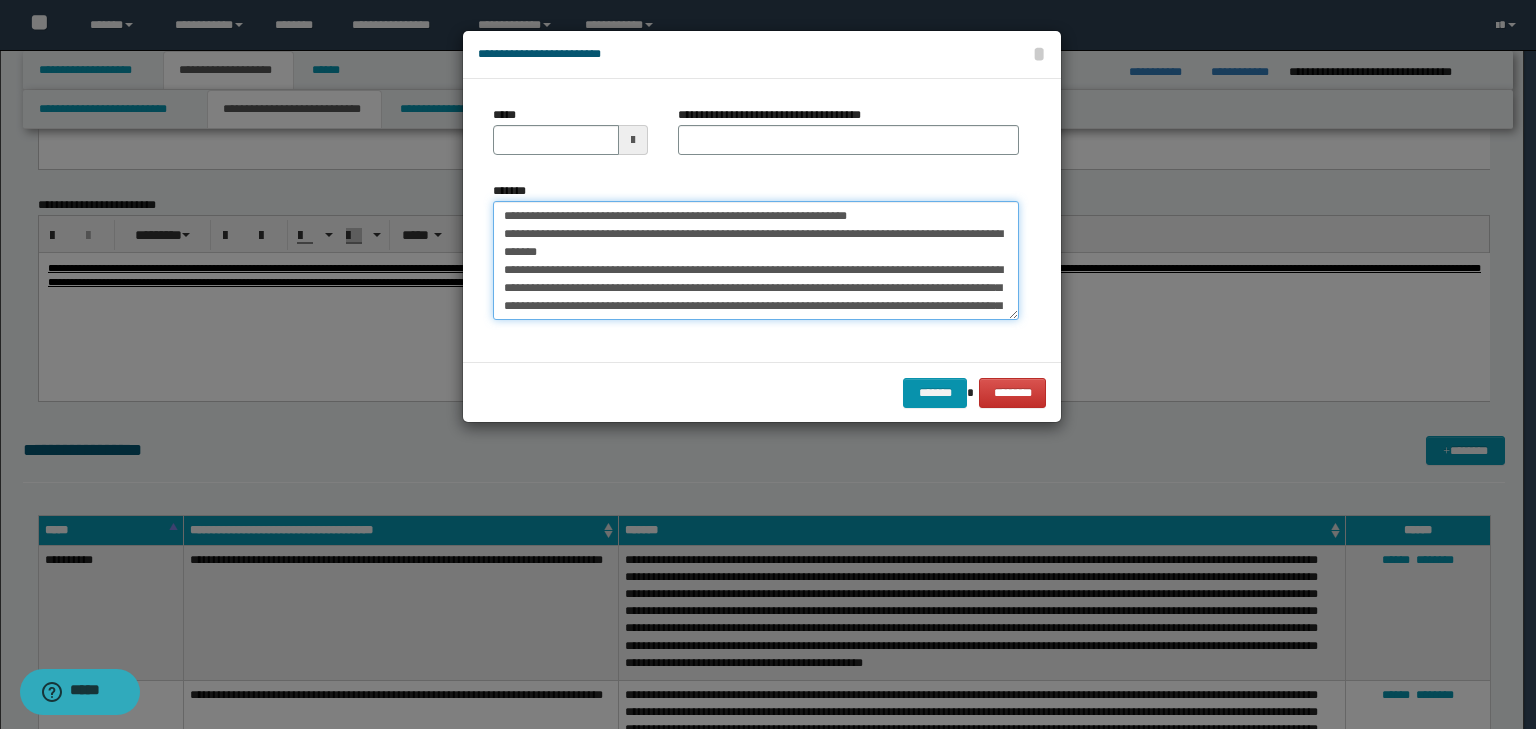 drag, startPoint x: 561, startPoint y: 217, endPoint x: 391, endPoint y: 187, distance: 172.62677 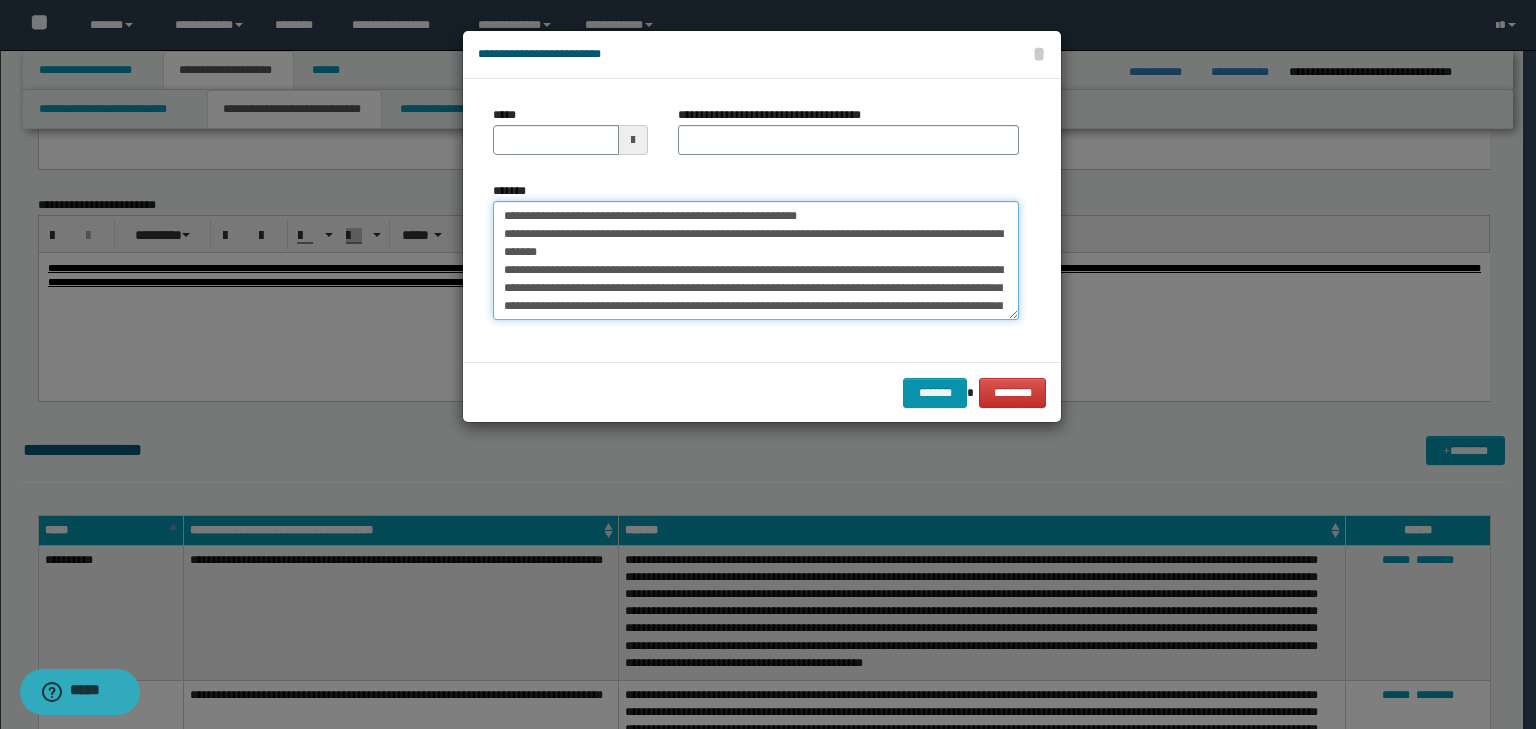 type 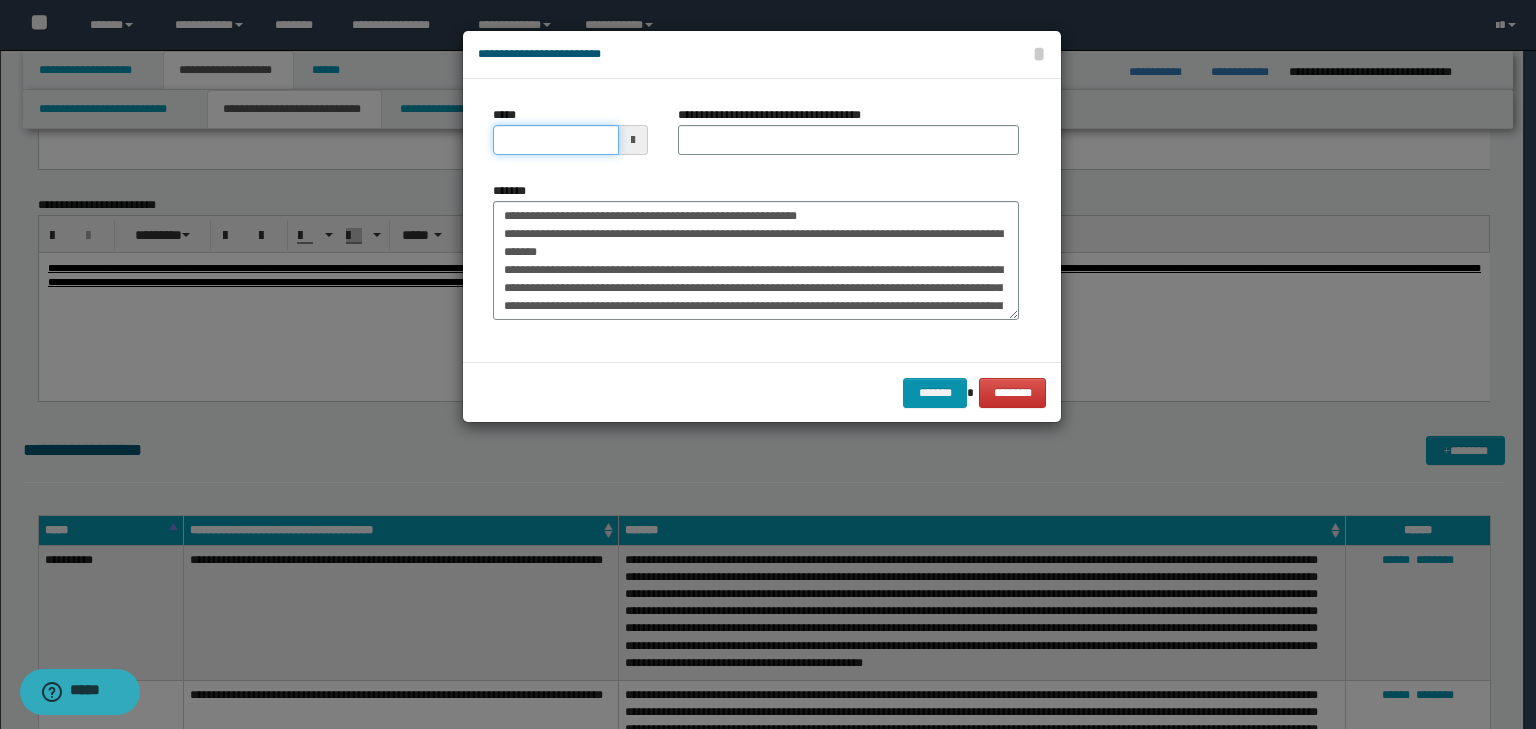 click on "*****" at bounding box center (556, 140) 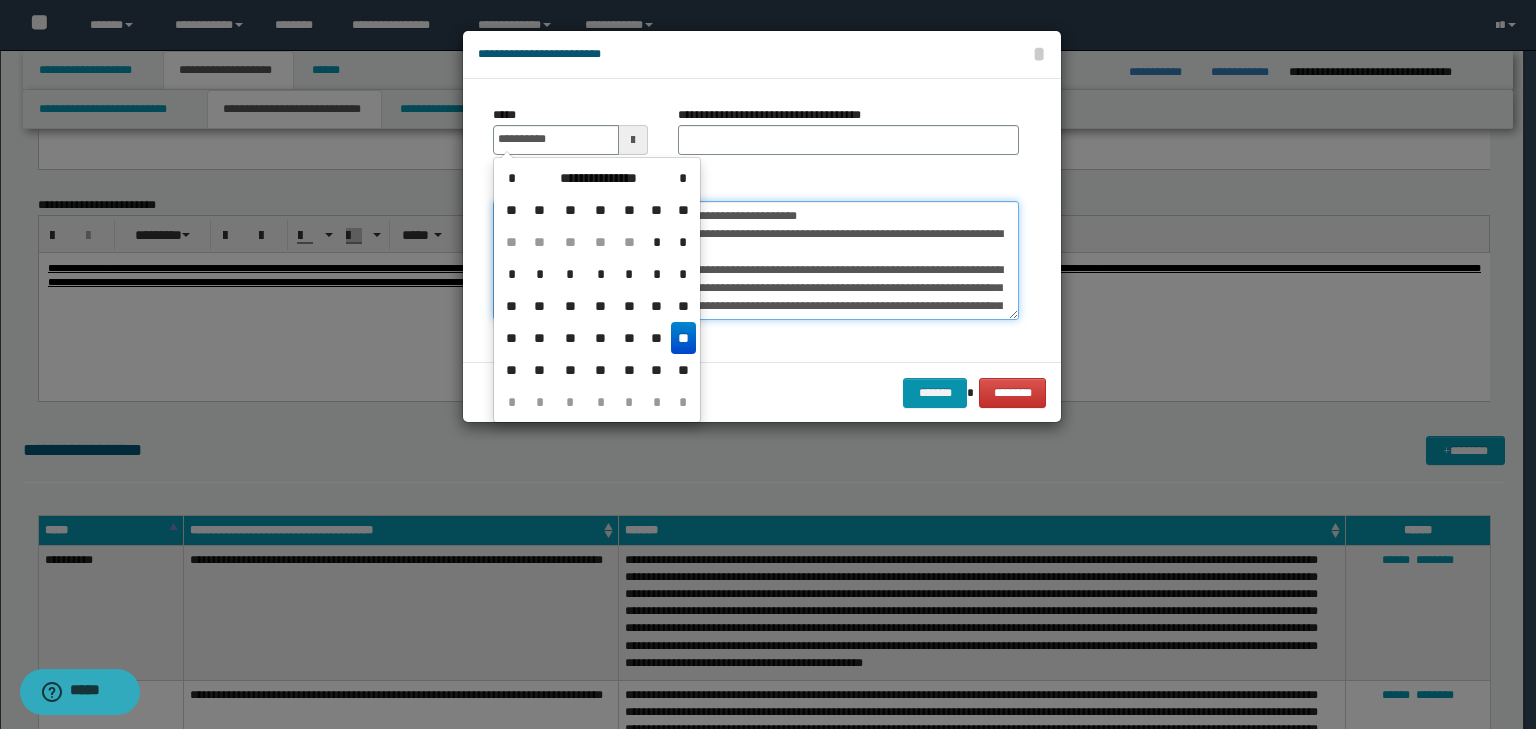 type on "**********" 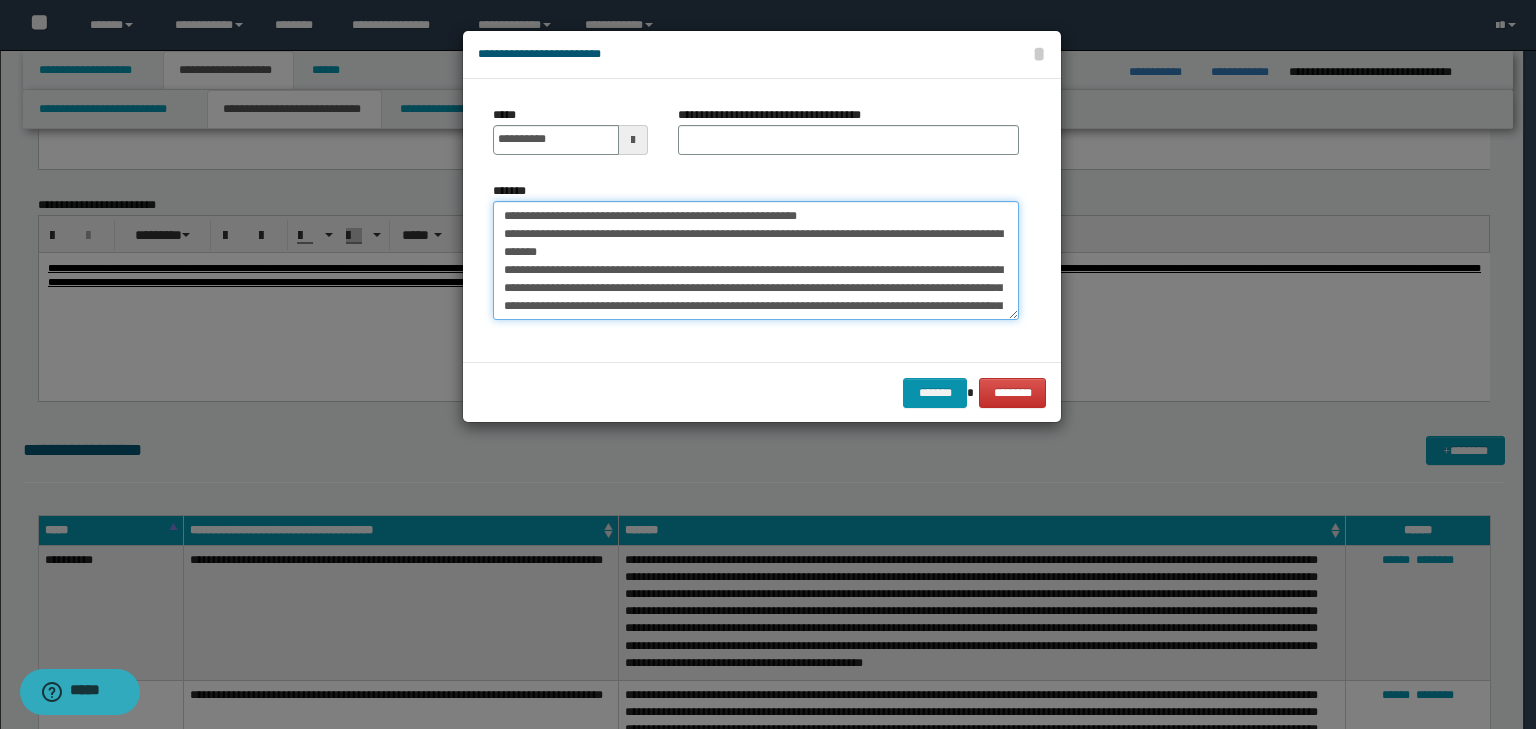 drag, startPoint x: 884, startPoint y: 216, endPoint x: 244, endPoint y: 159, distance: 642.53326 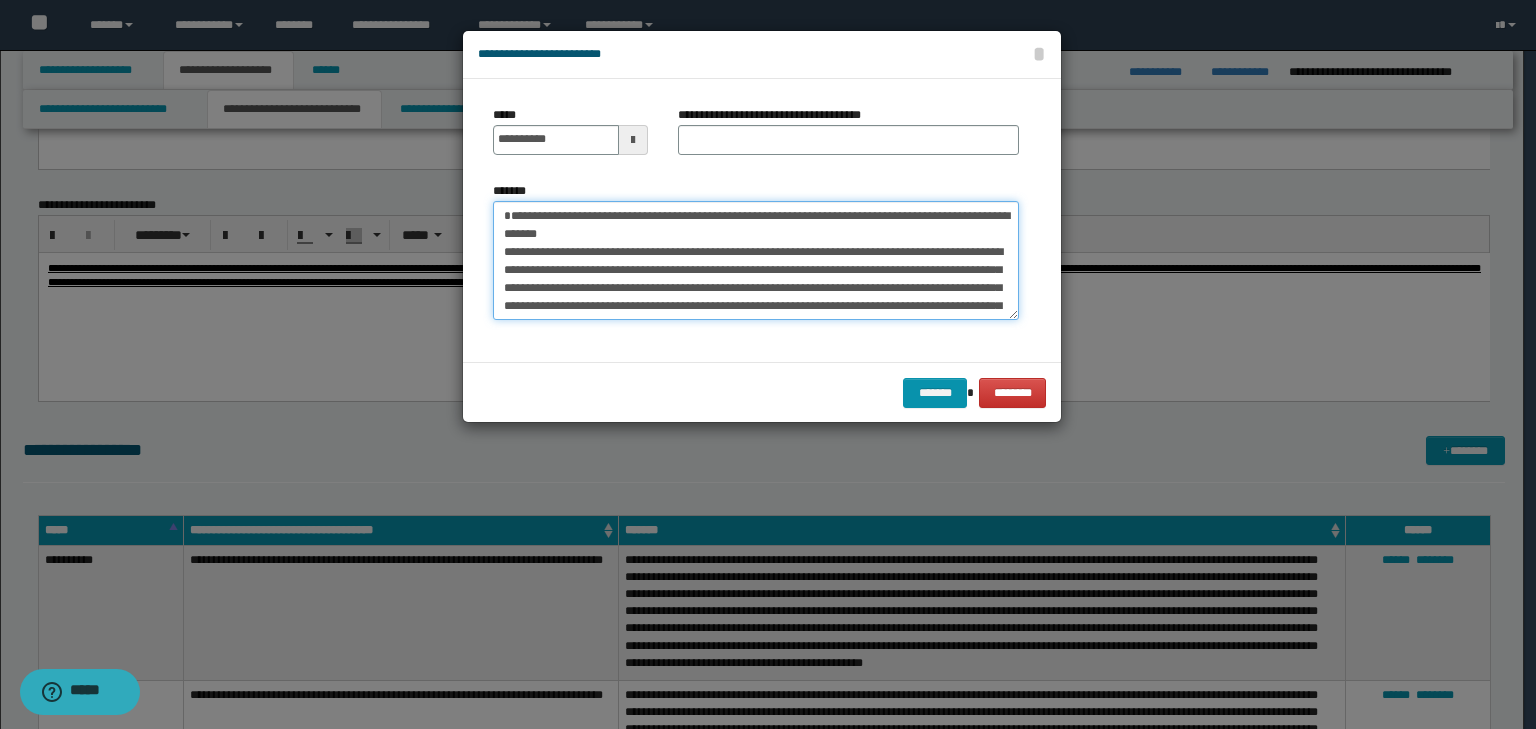 type on "**********" 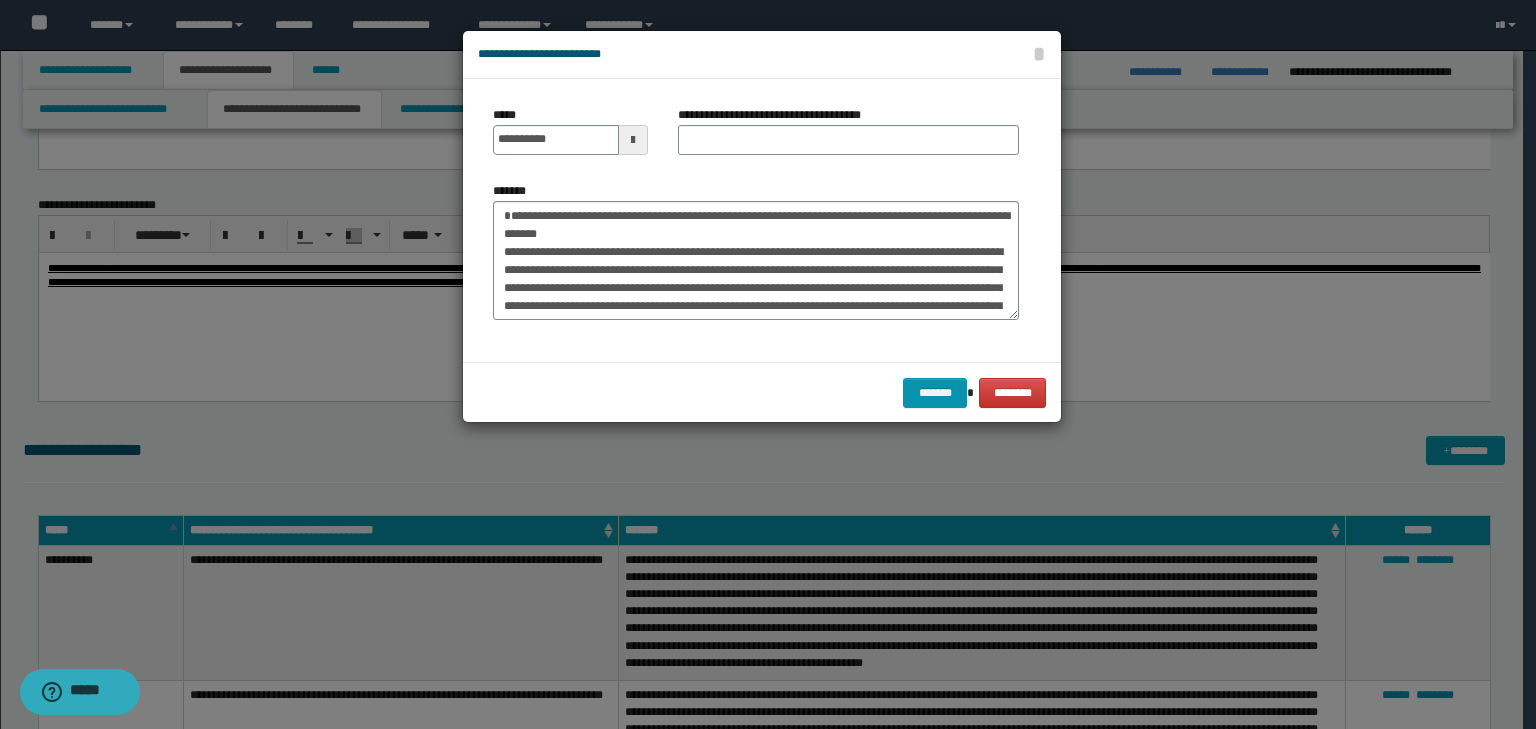 click on "**********" at bounding box center [848, 138] 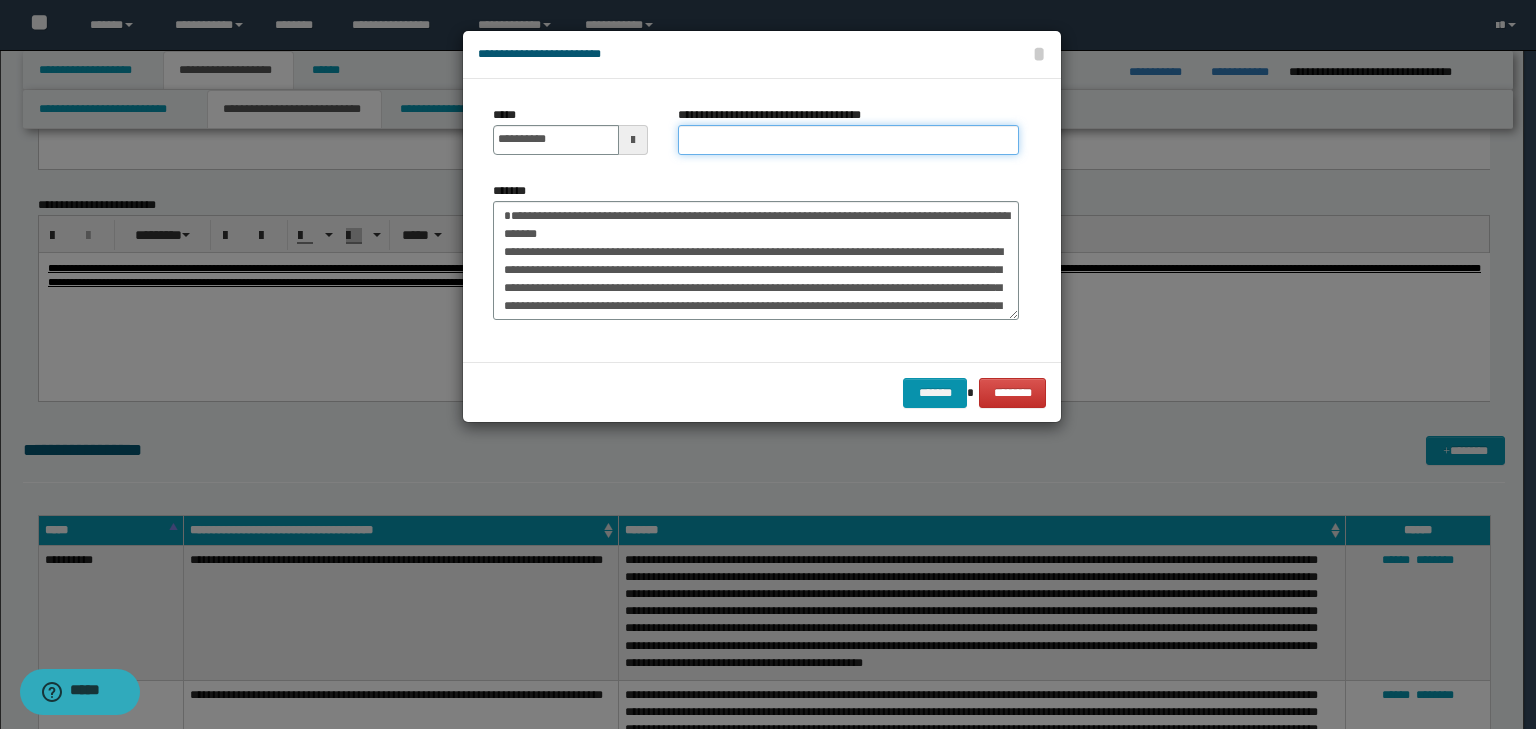 click on "**********" at bounding box center [848, 140] 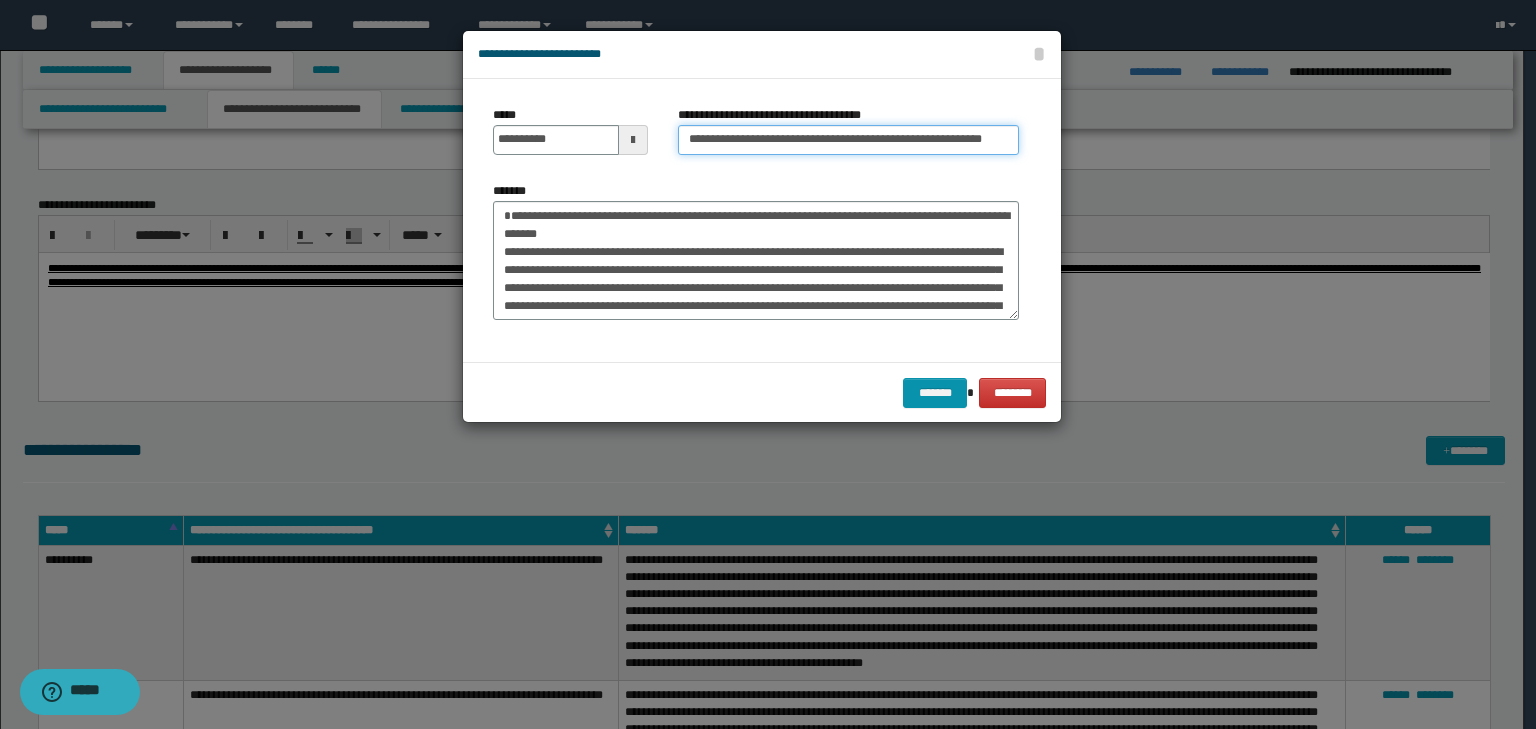 scroll, scrollTop: 0, scrollLeft: 32, axis: horizontal 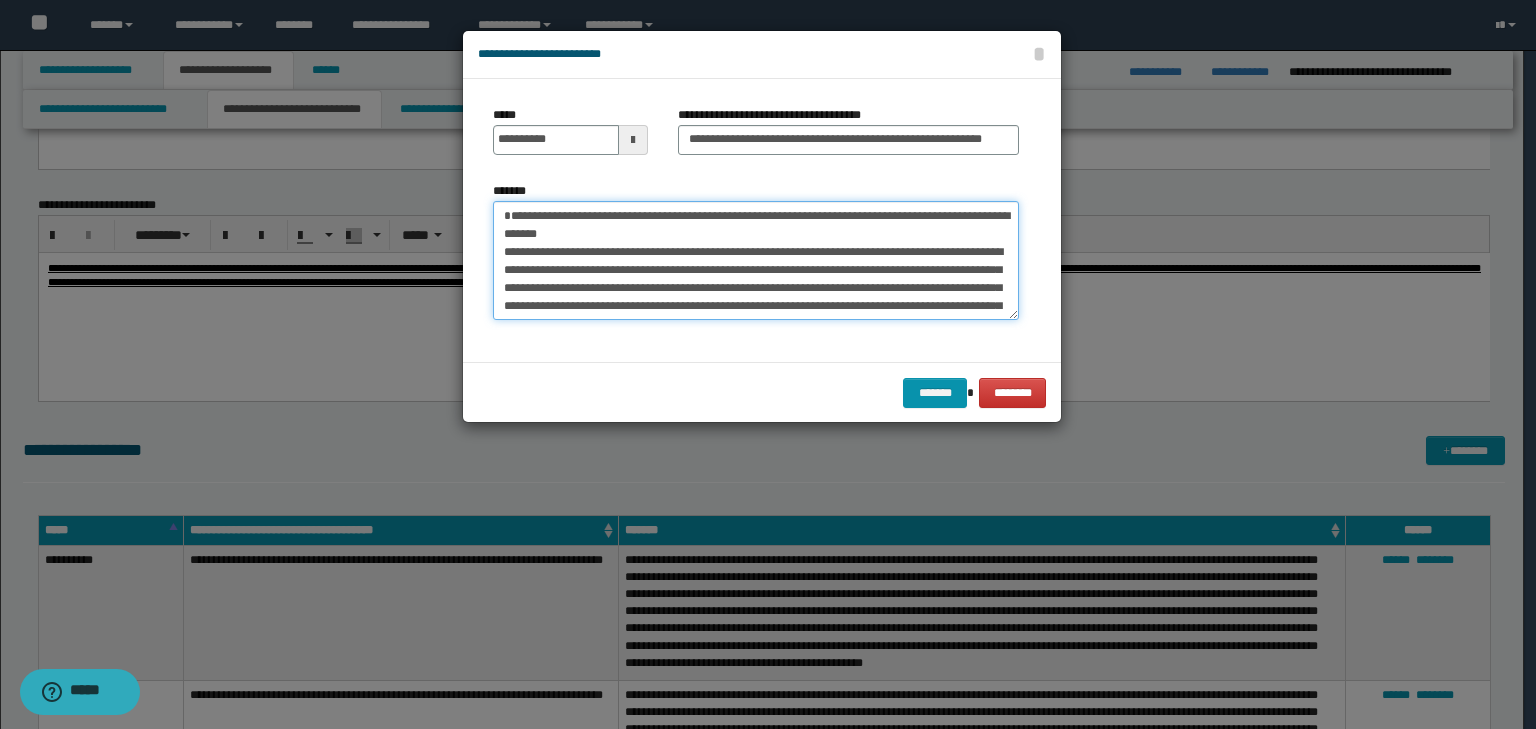 click on "*******" at bounding box center [756, 261] 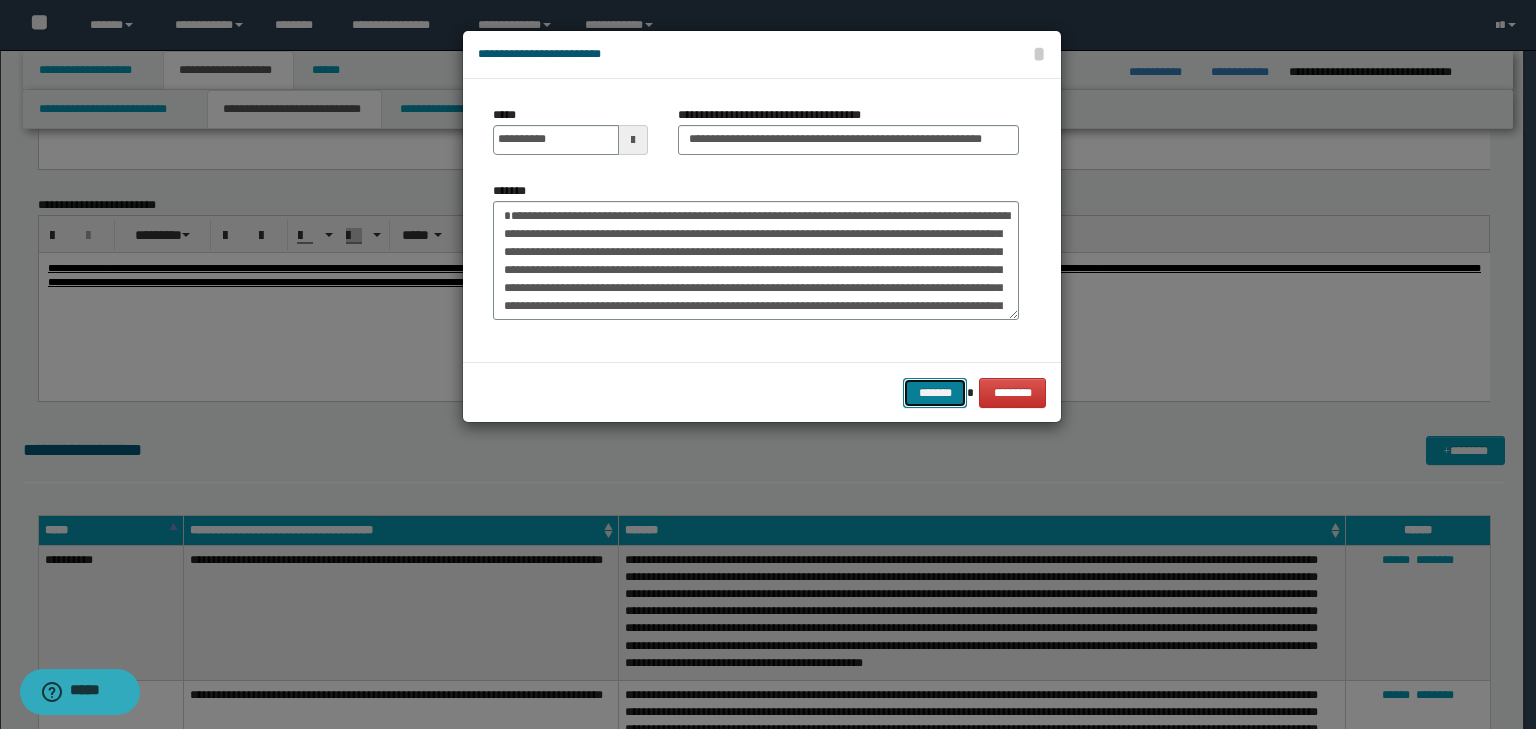 click on "*******" at bounding box center [935, 393] 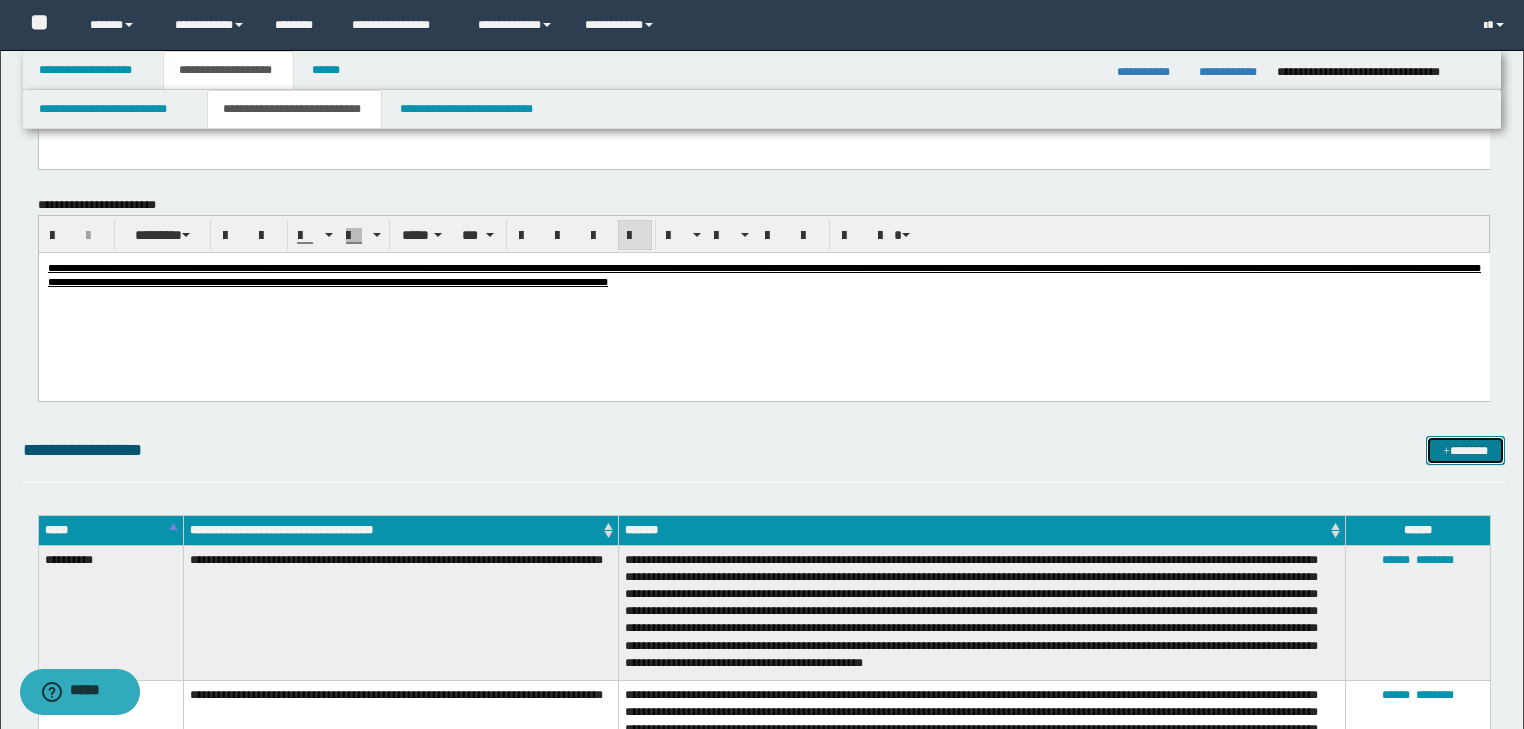 click on "*******" at bounding box center [1465, 451] 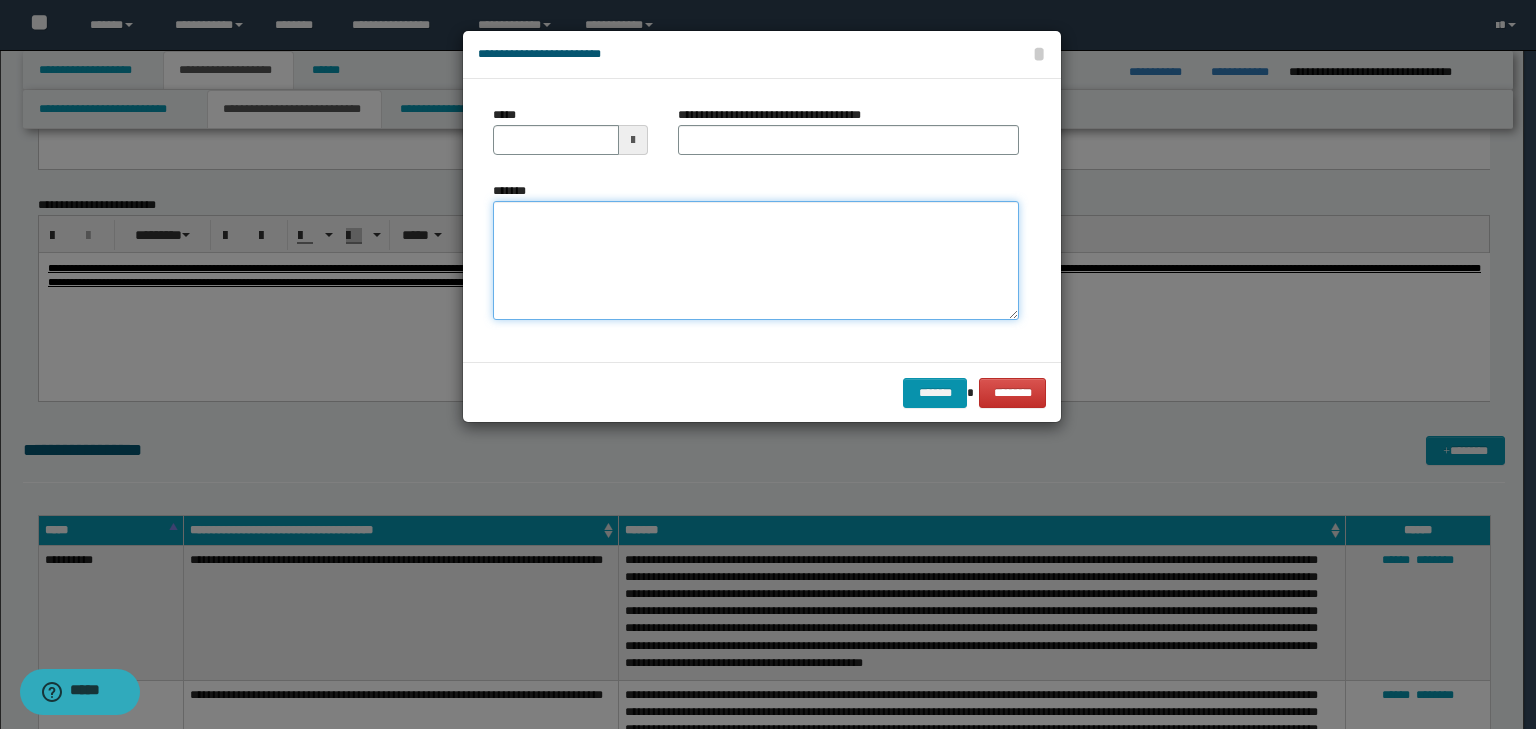click on "*******" at bounding box center [756, 261] 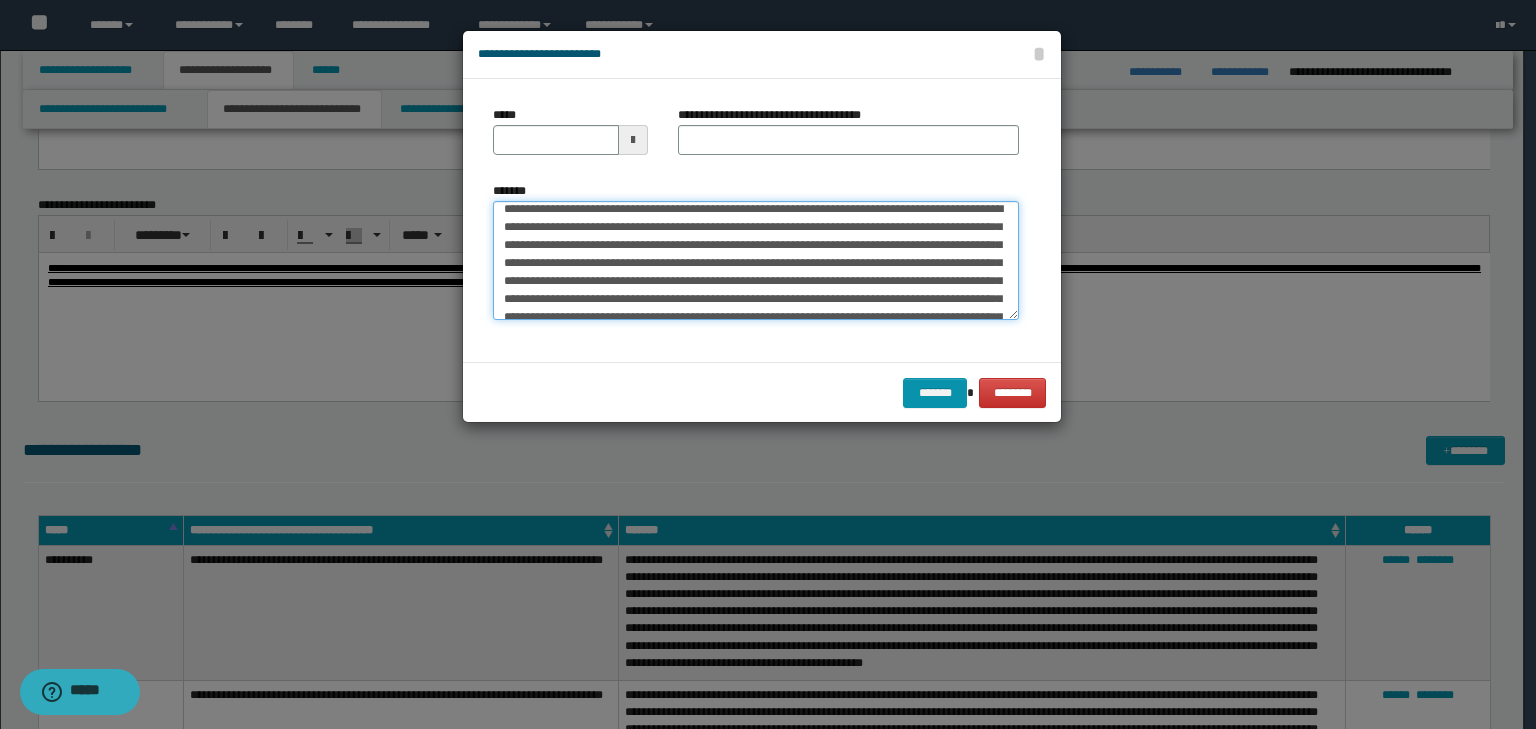 scroll, scrollTop: 0, scrollLeft: 0, axis: both 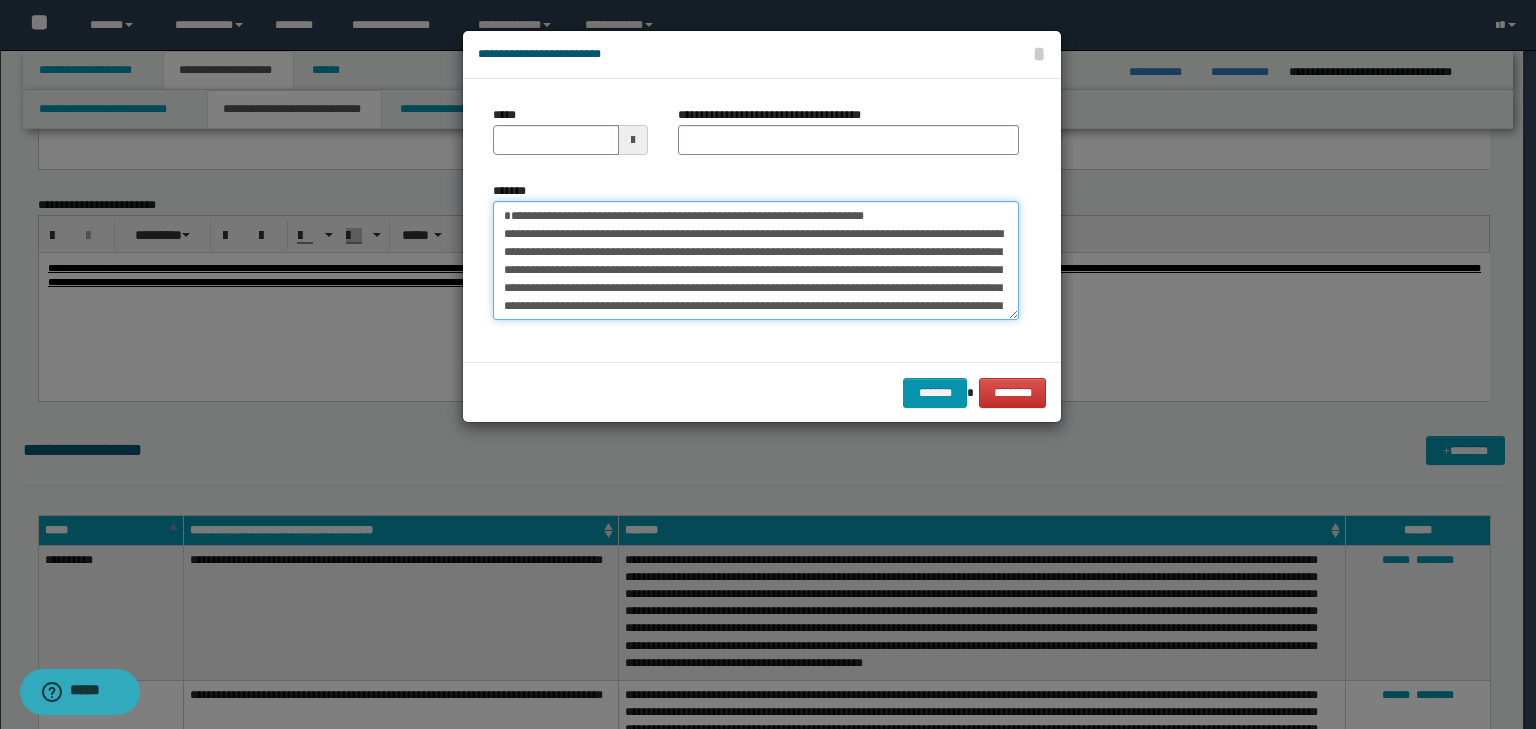 drag, startPoint x: 564, startPoint y: 230, endPoint x: 289, endPoint y: 207, distance: 275.96014 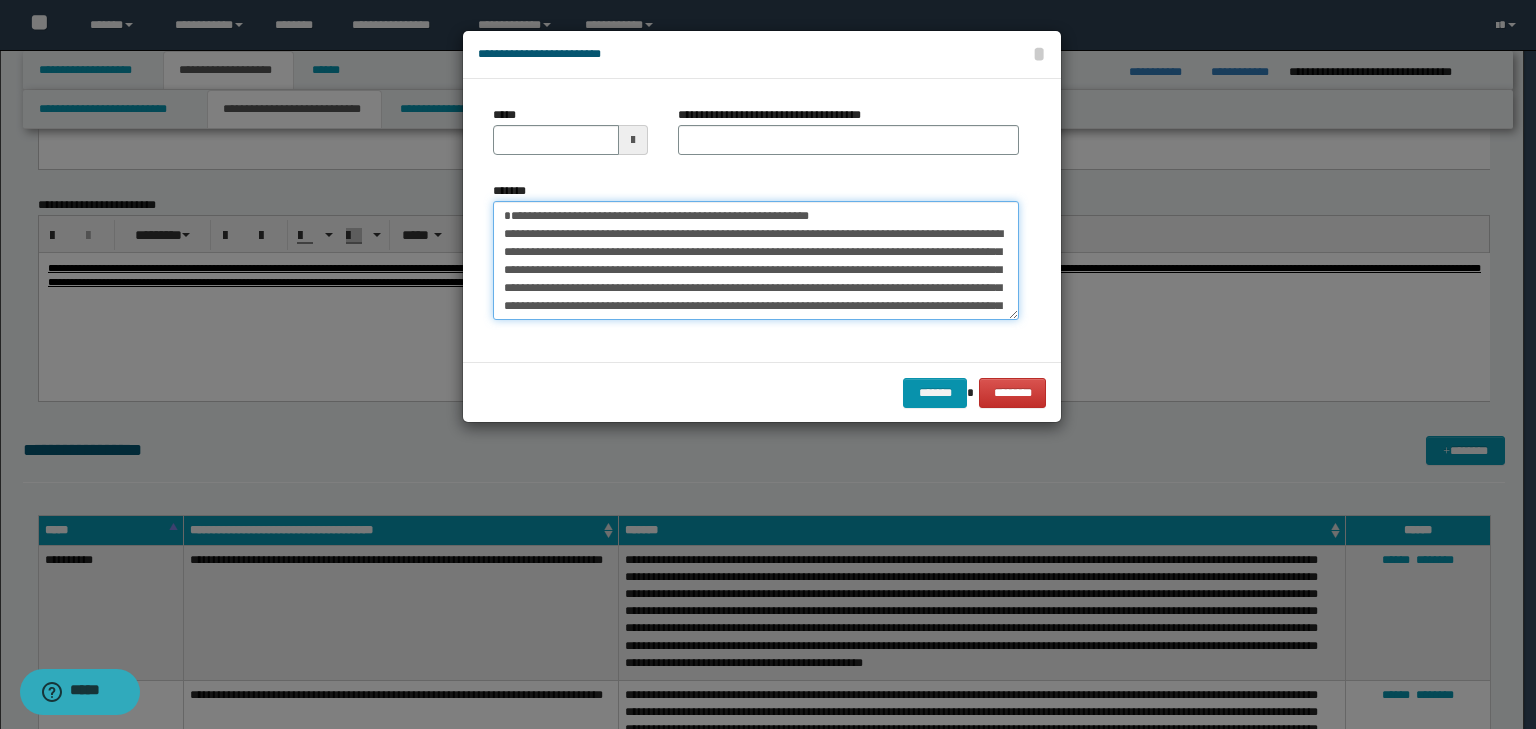 type 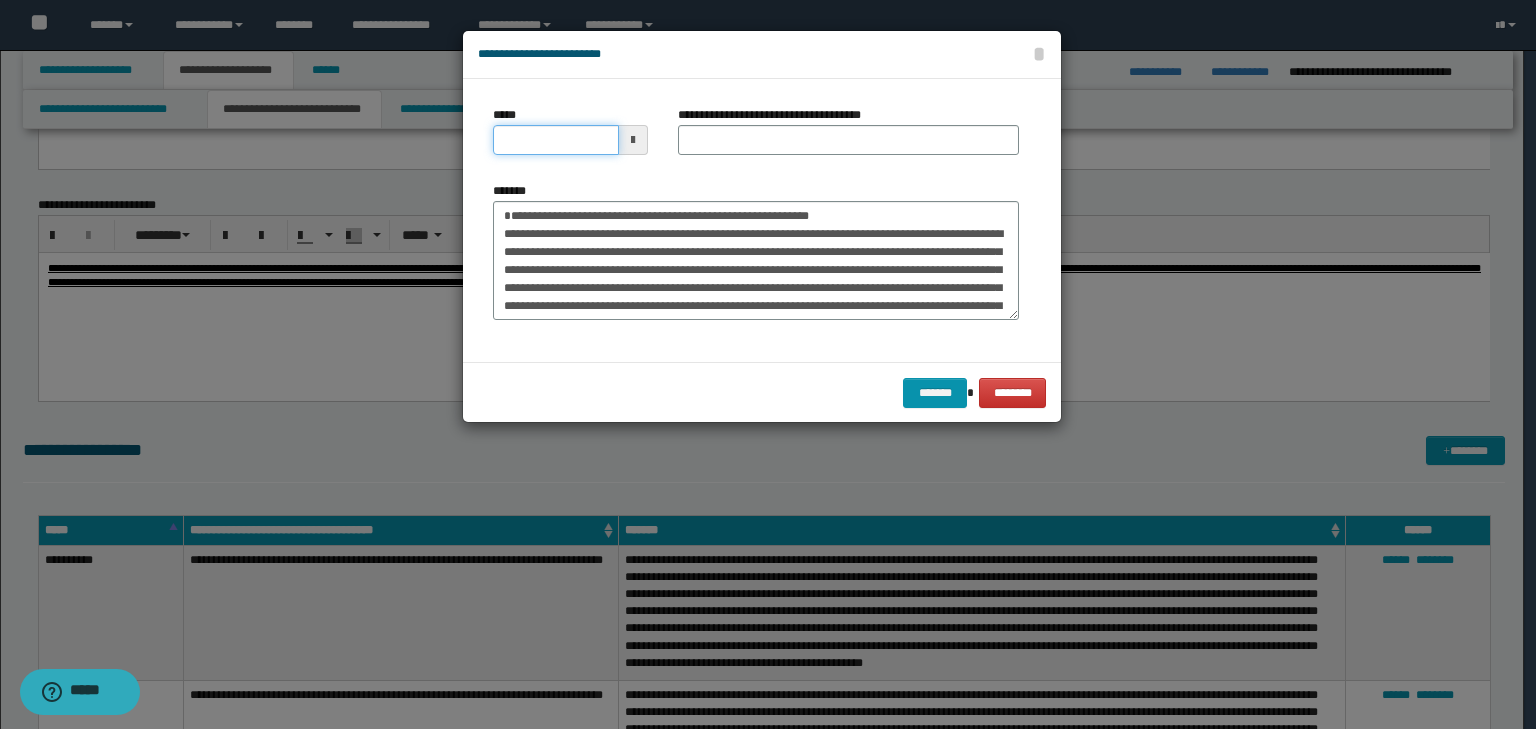 click on "*****" at bounding box center (556, 140) 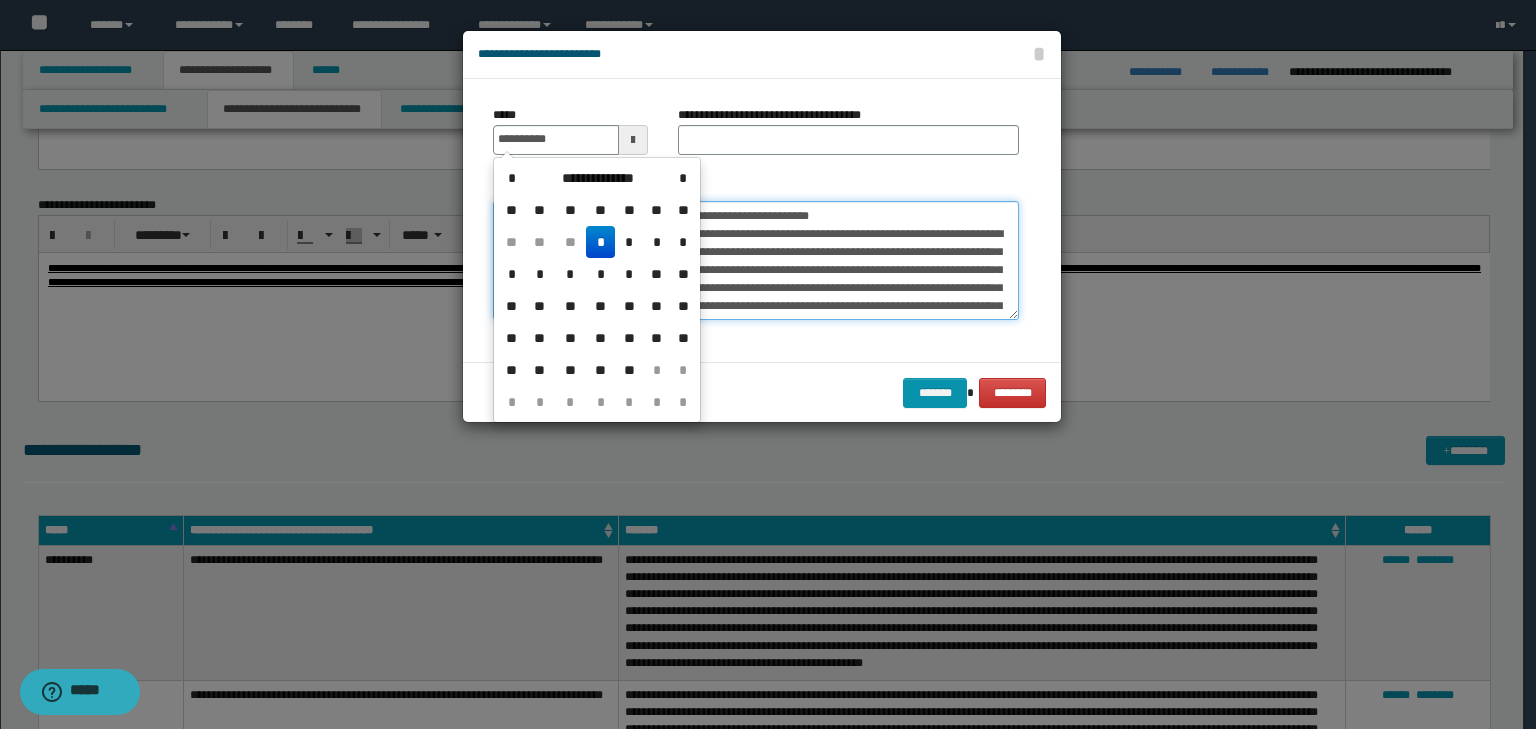 type on "**********" 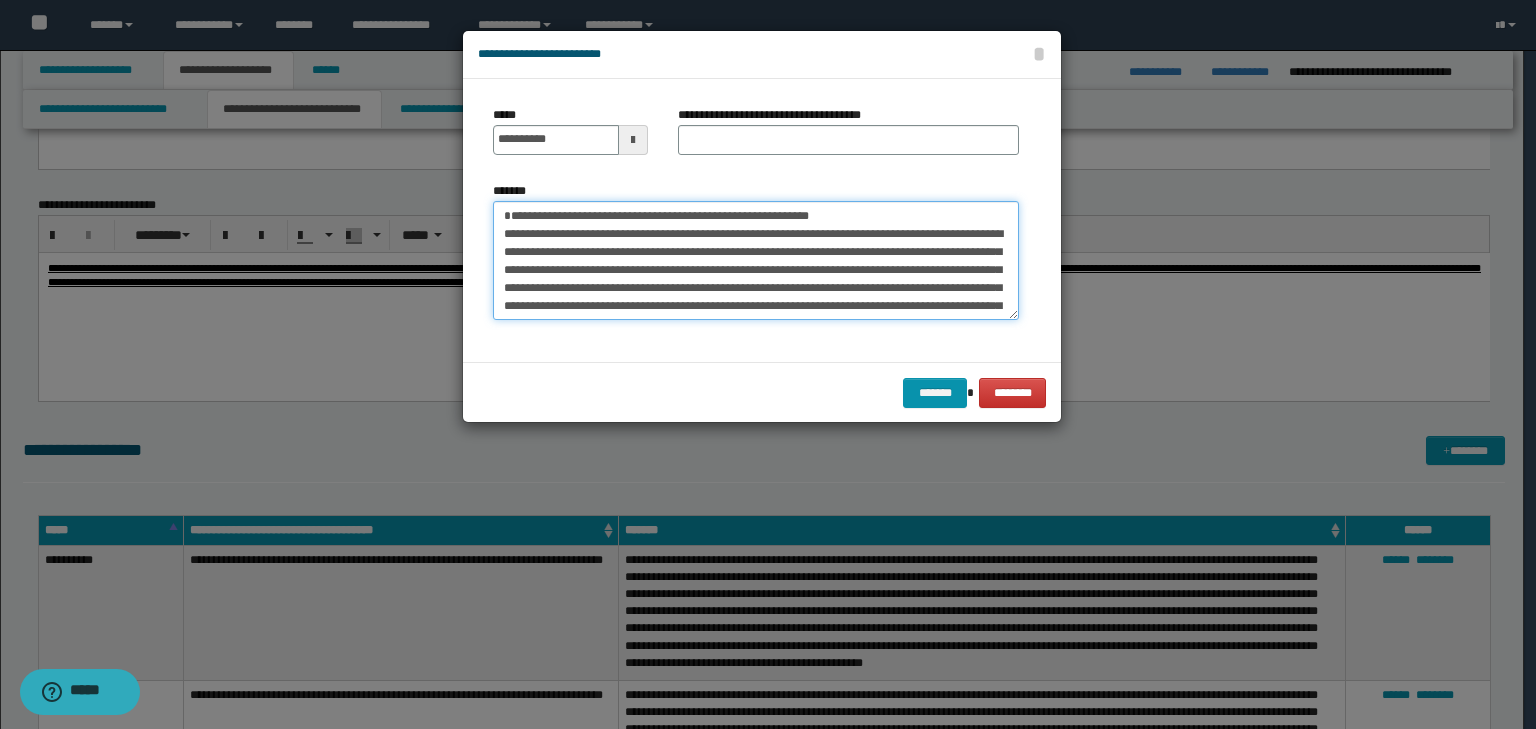 drag, startPoint x: 883, startPoint y: 210, endPoint x: 116, endPoint y: 184, distance: 767.44055 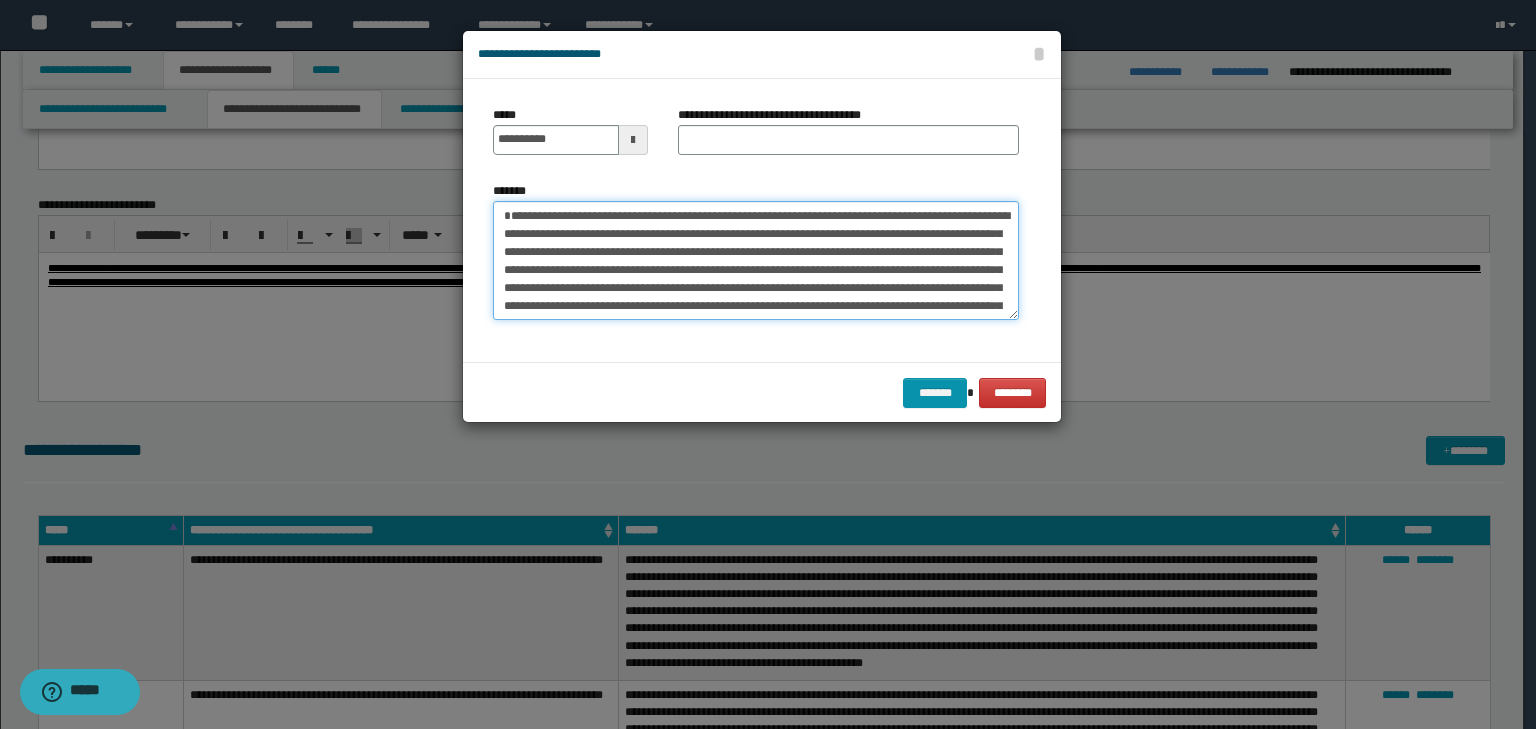 type on "**********" 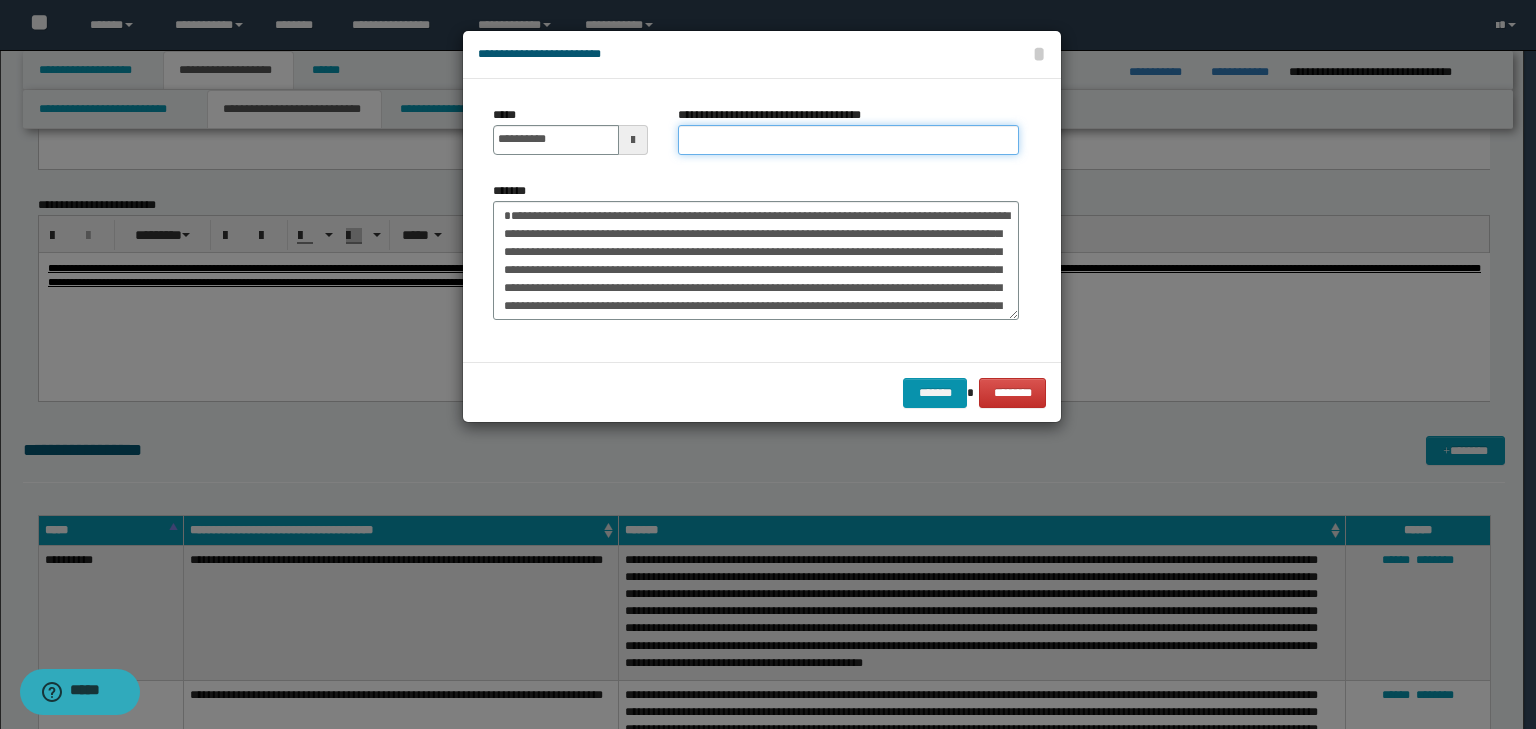 click on "**********" at bounding box center [848, 140] 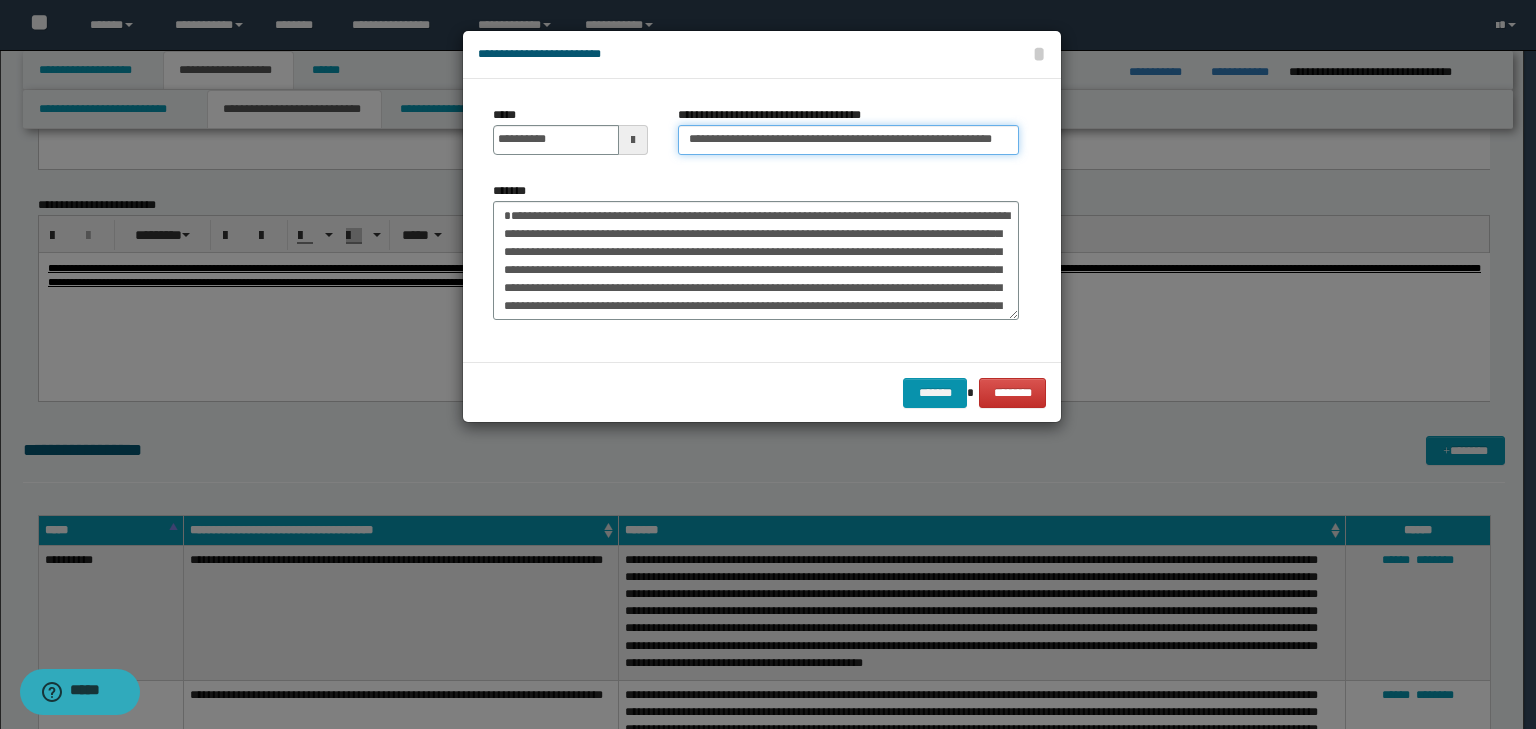 scroll, scrollTop: 0, scrollLeft: 39, axis: horizontal 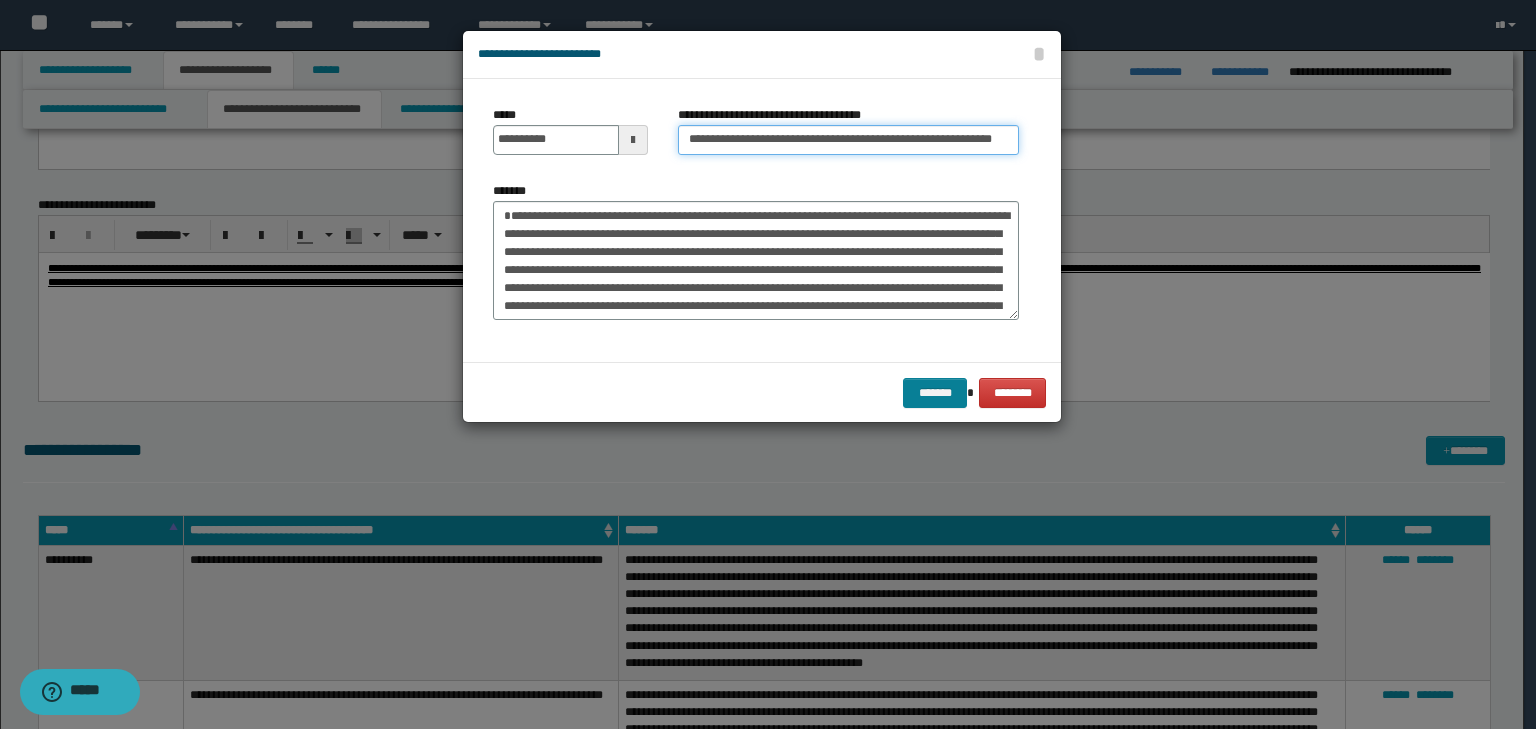 type on "**********" 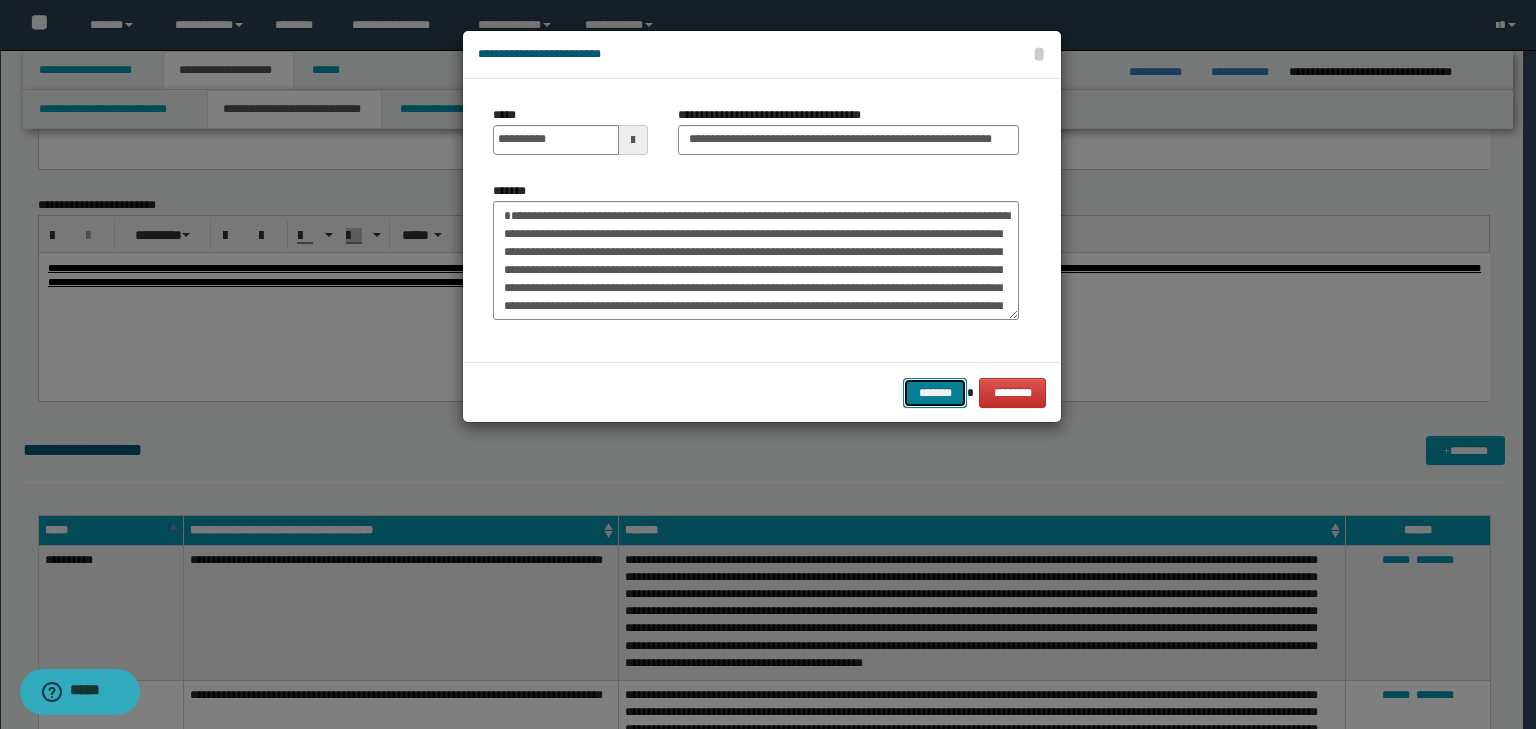 click on "*******" at bounding box center [935, 393] 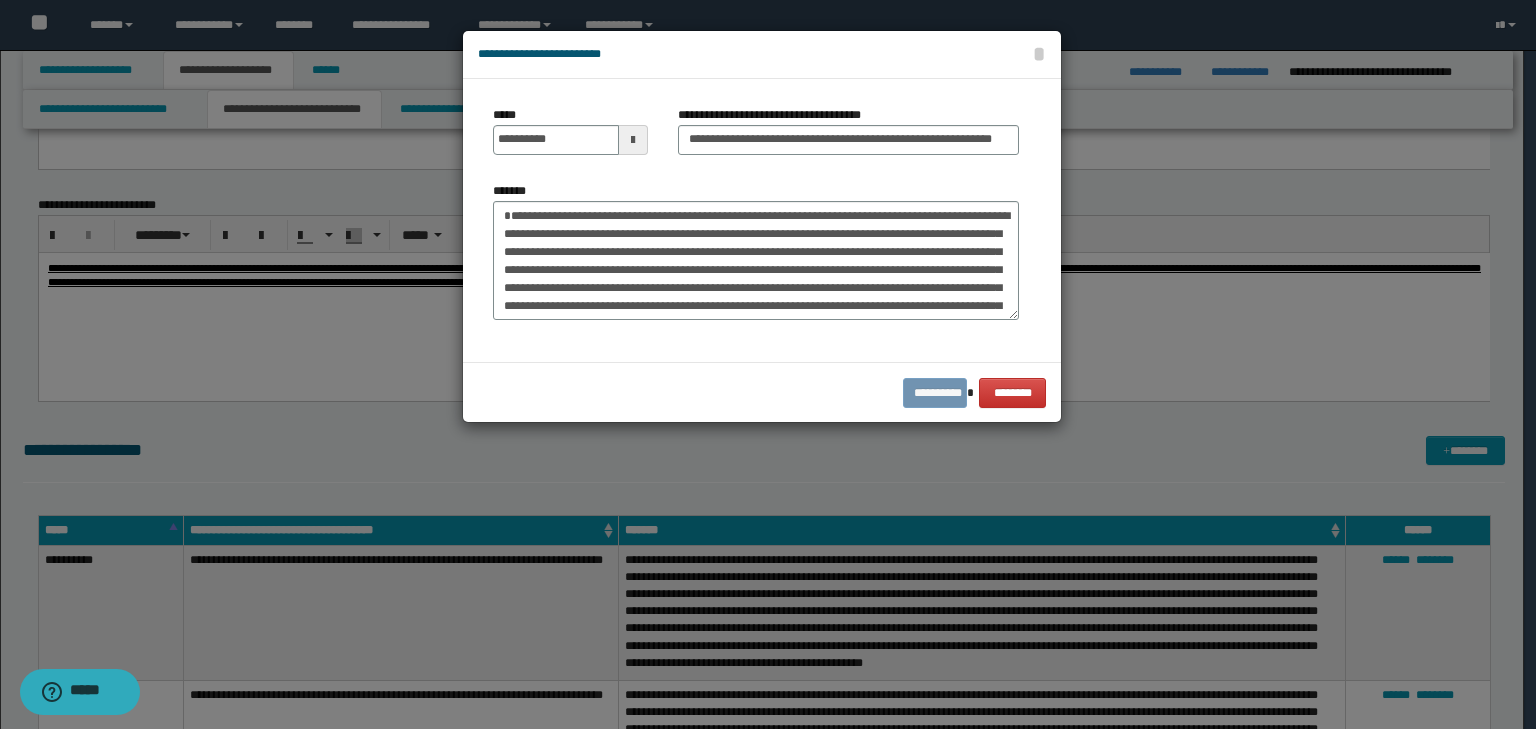 scroll, scrollTop: 0, scrollLeft: 0, axis: both 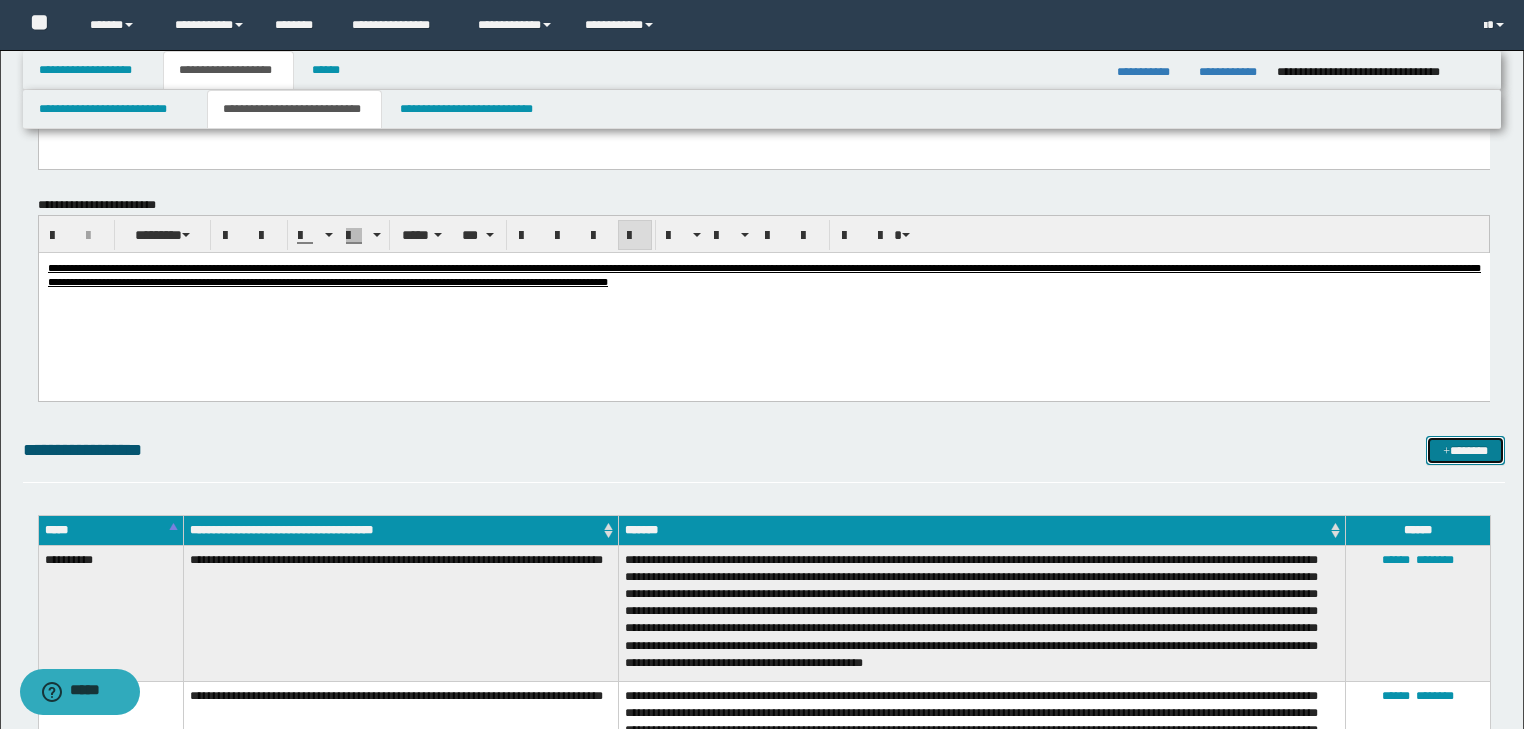 click on "*******" at bounding box center (1465, 451) 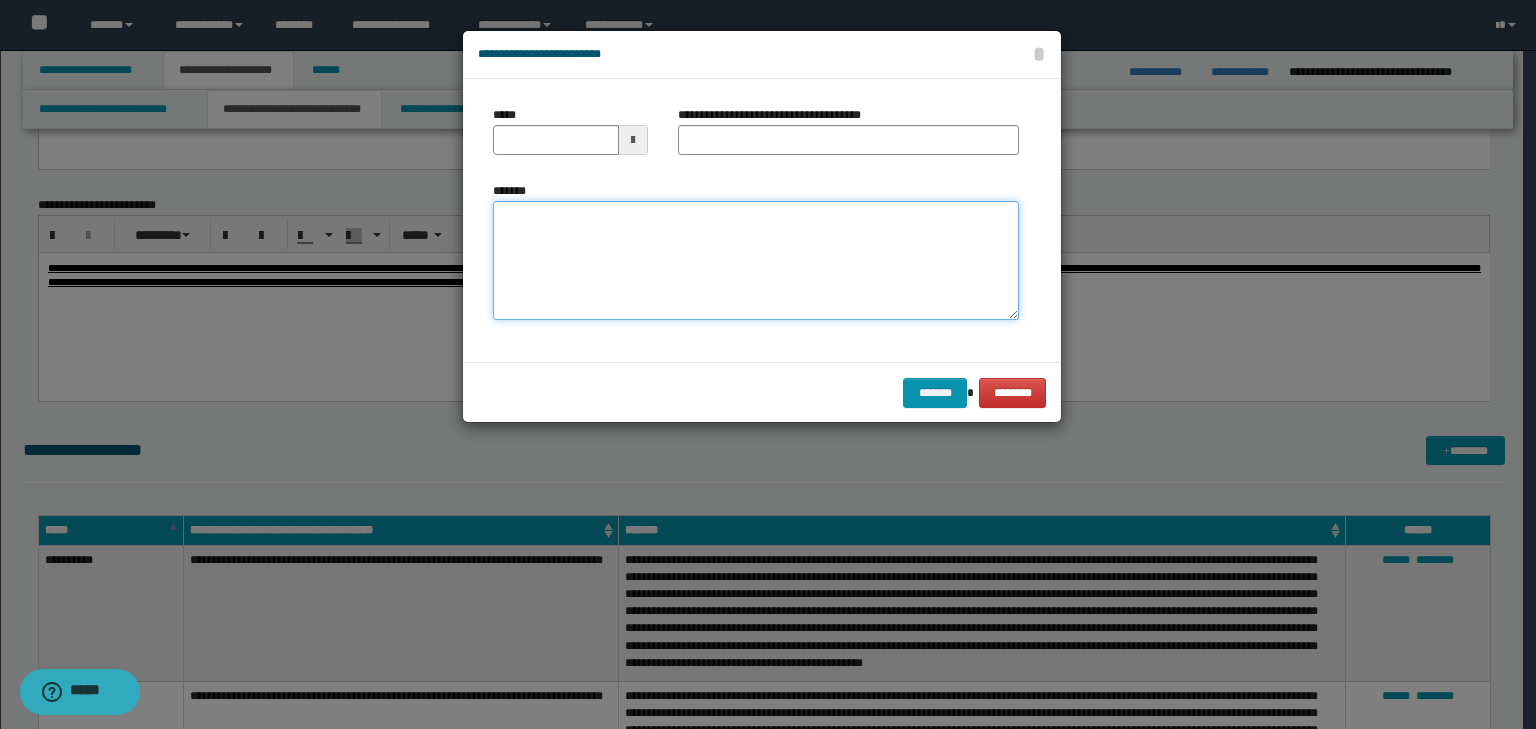 click on "*******" at bounding box center (756, 261) 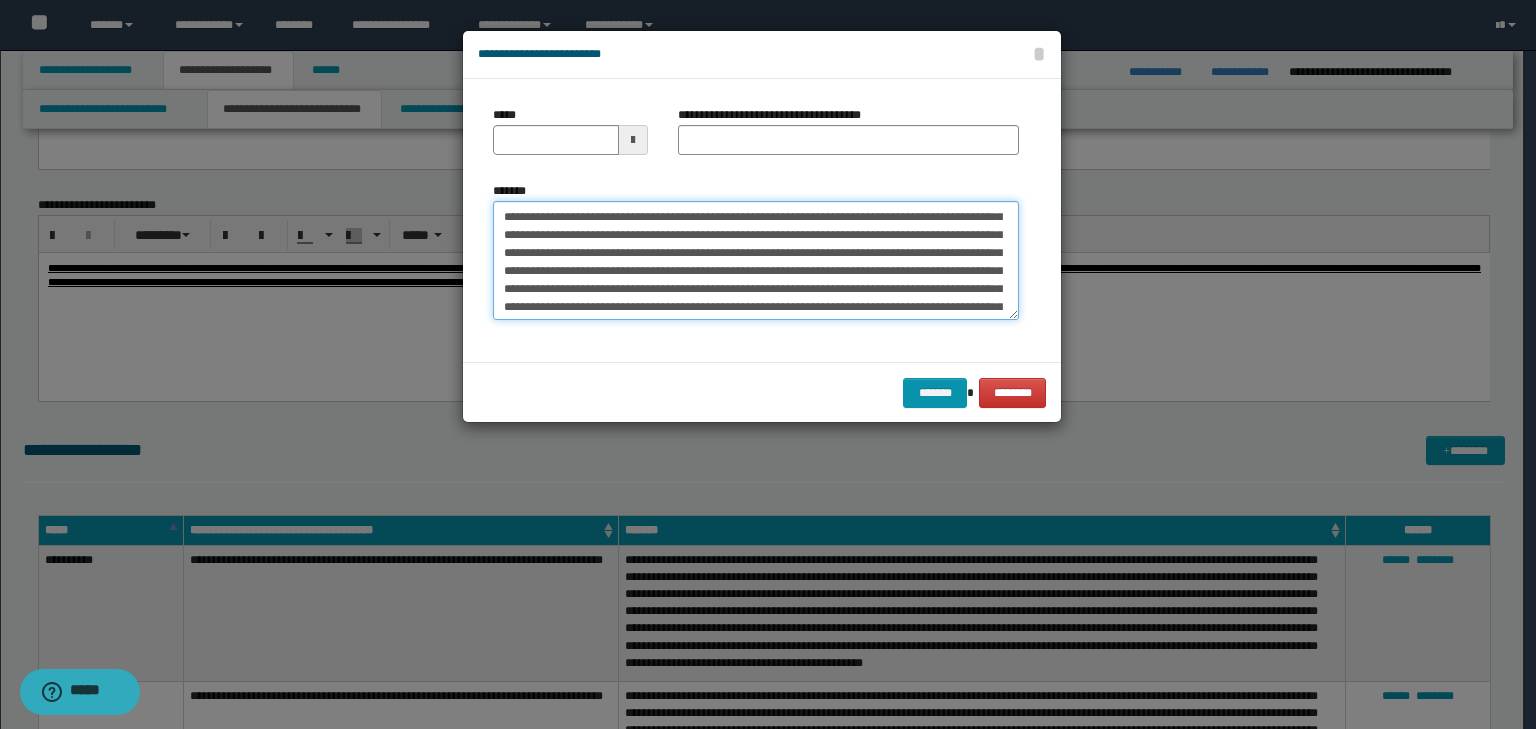scroll, scrollTop: 0, scrollLeft: 0, axis: both 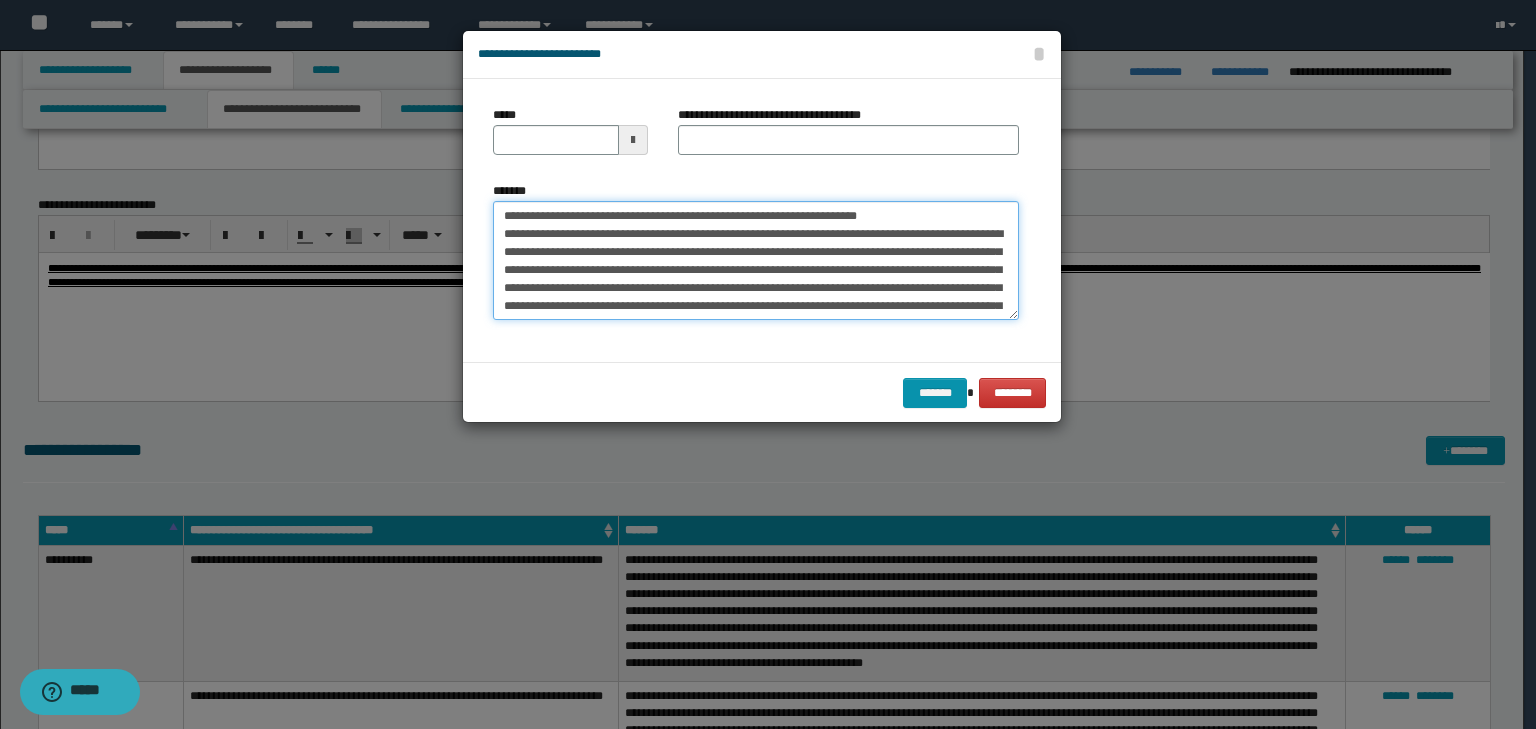 drag, startPoint x: 563, startPoint y: 215, endPoint x: 382, endPoint y: 186, distance: 183.30849 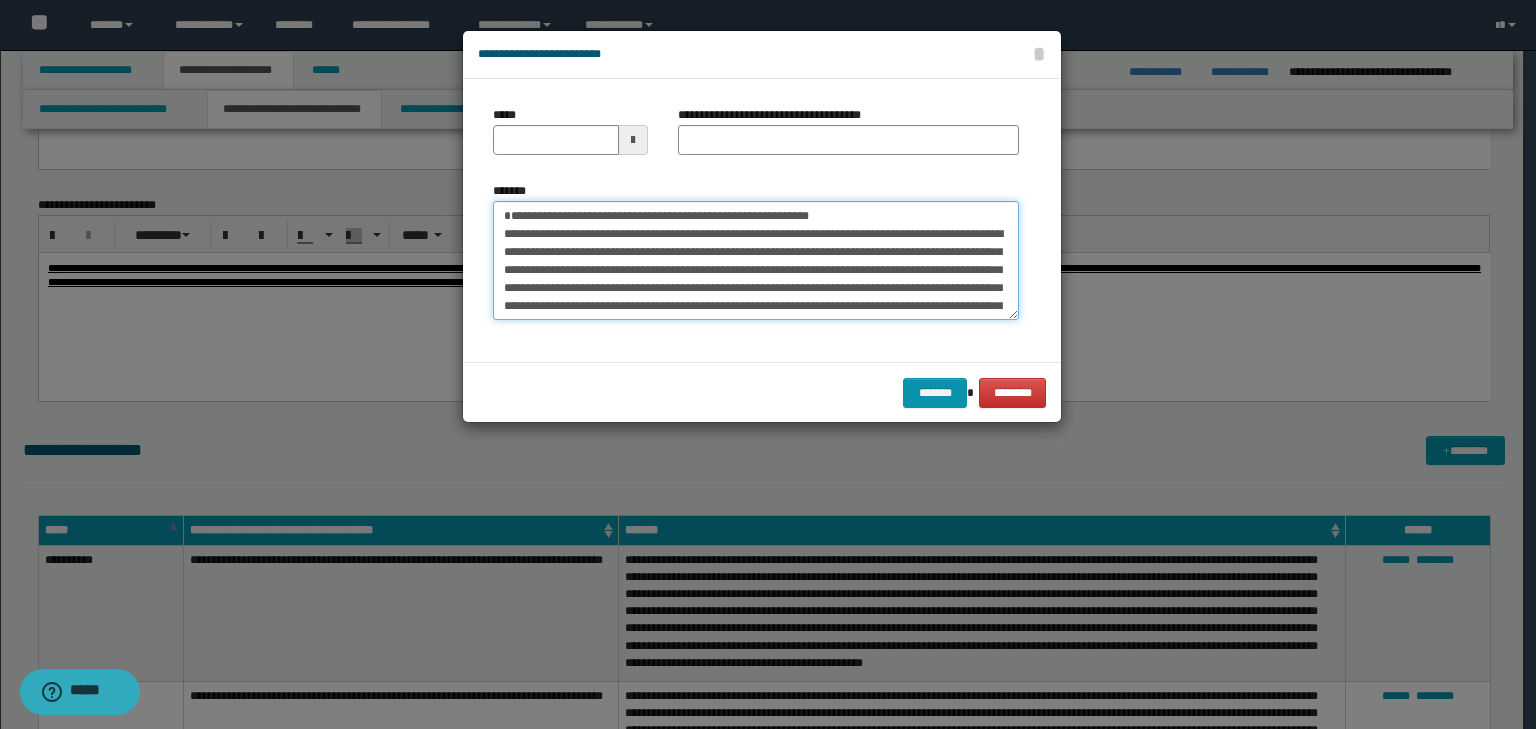 type 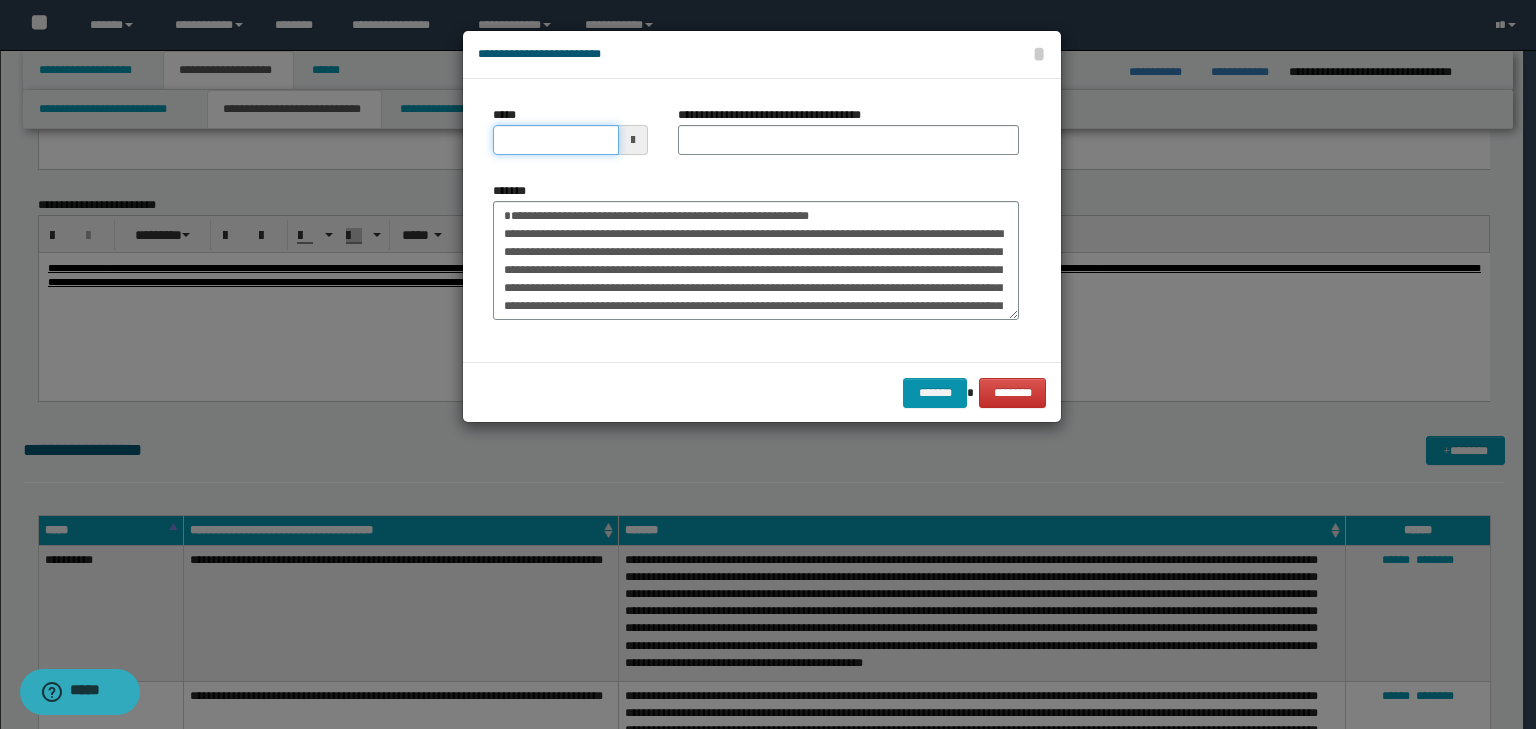 click on "*****" at bounding box center (556, 140) 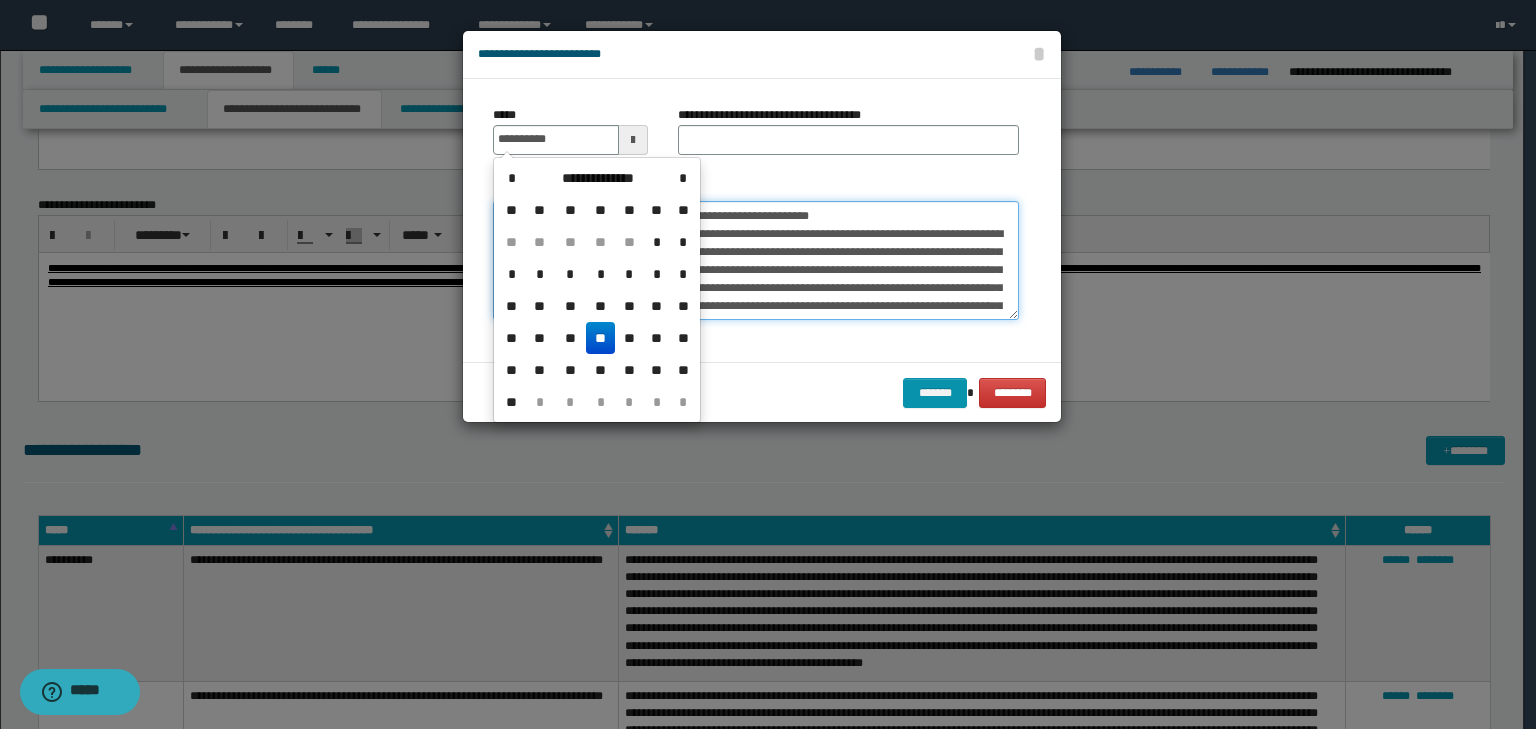 type on "**********" 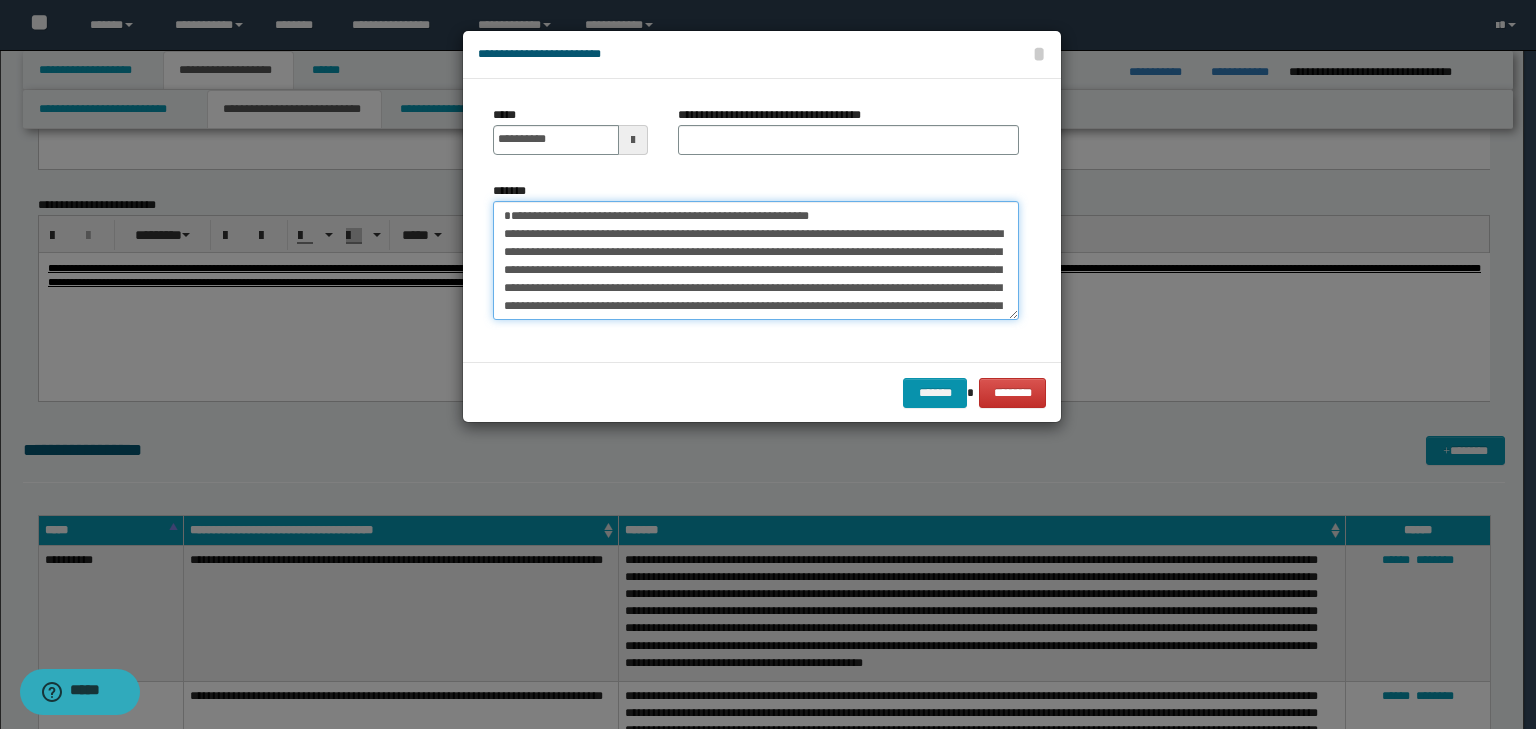 drag, startPoint x: 878, startPoint y: 209, endPoint x: 136, endPoint y: 204, distance: 742.01685 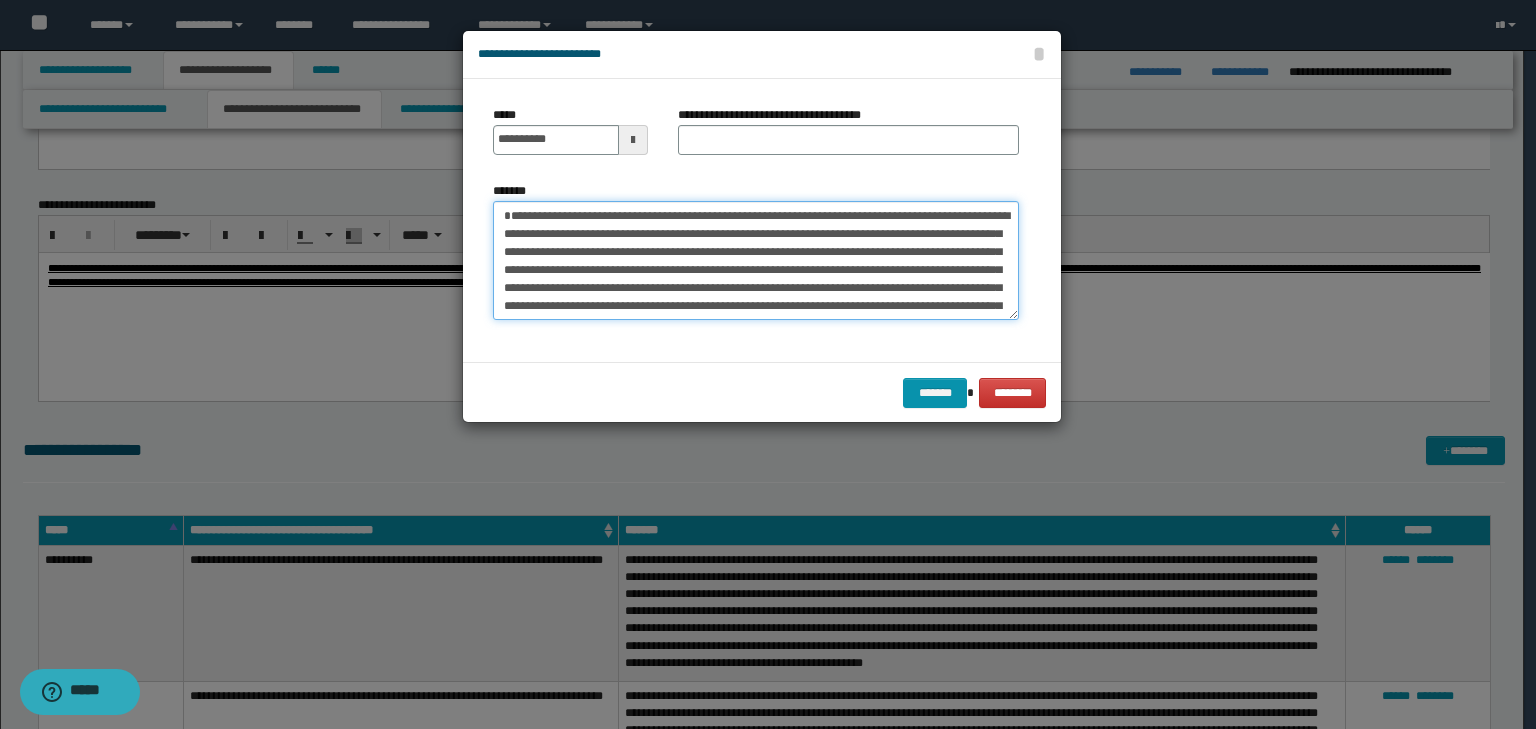 type on "**********" 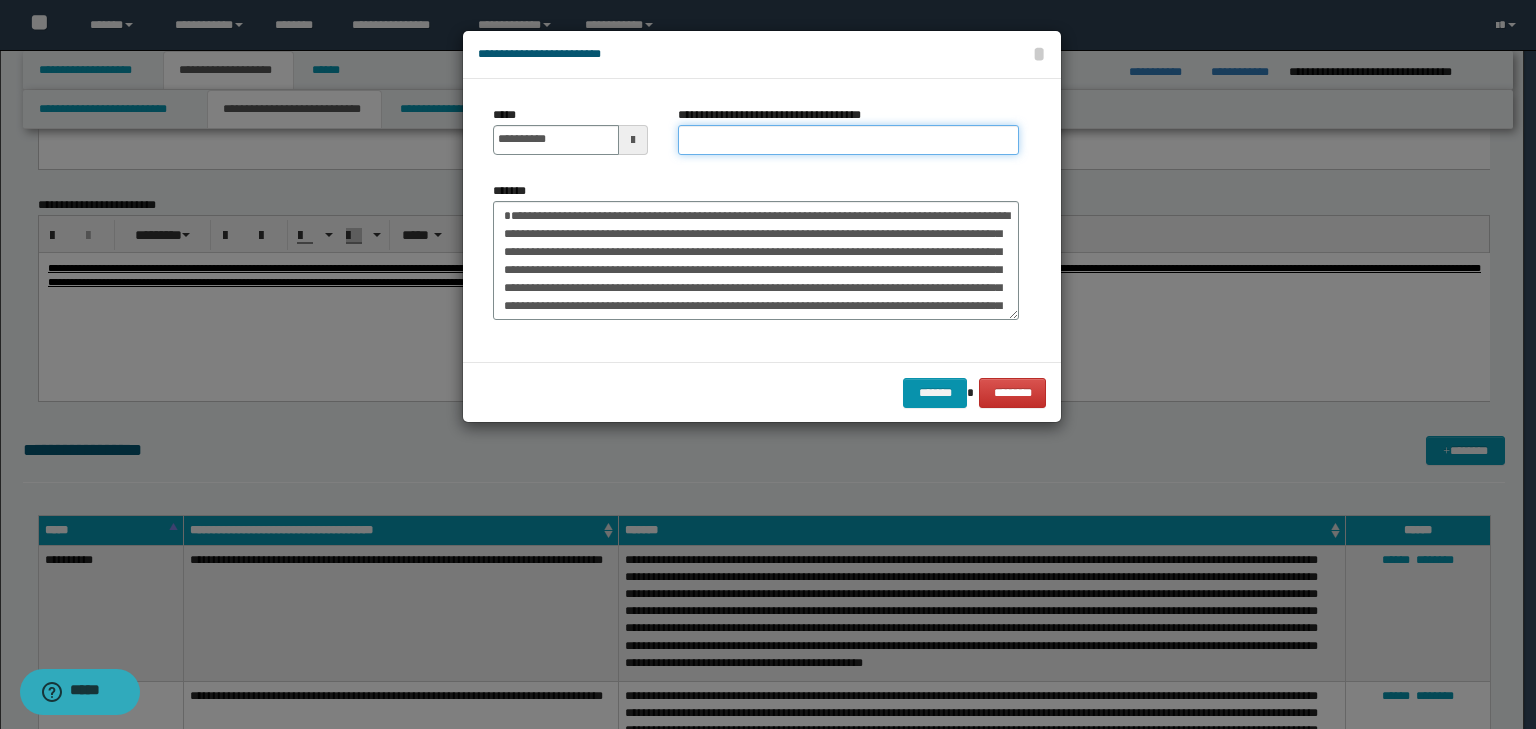 click on "**********" at bounding box center [848, 140] 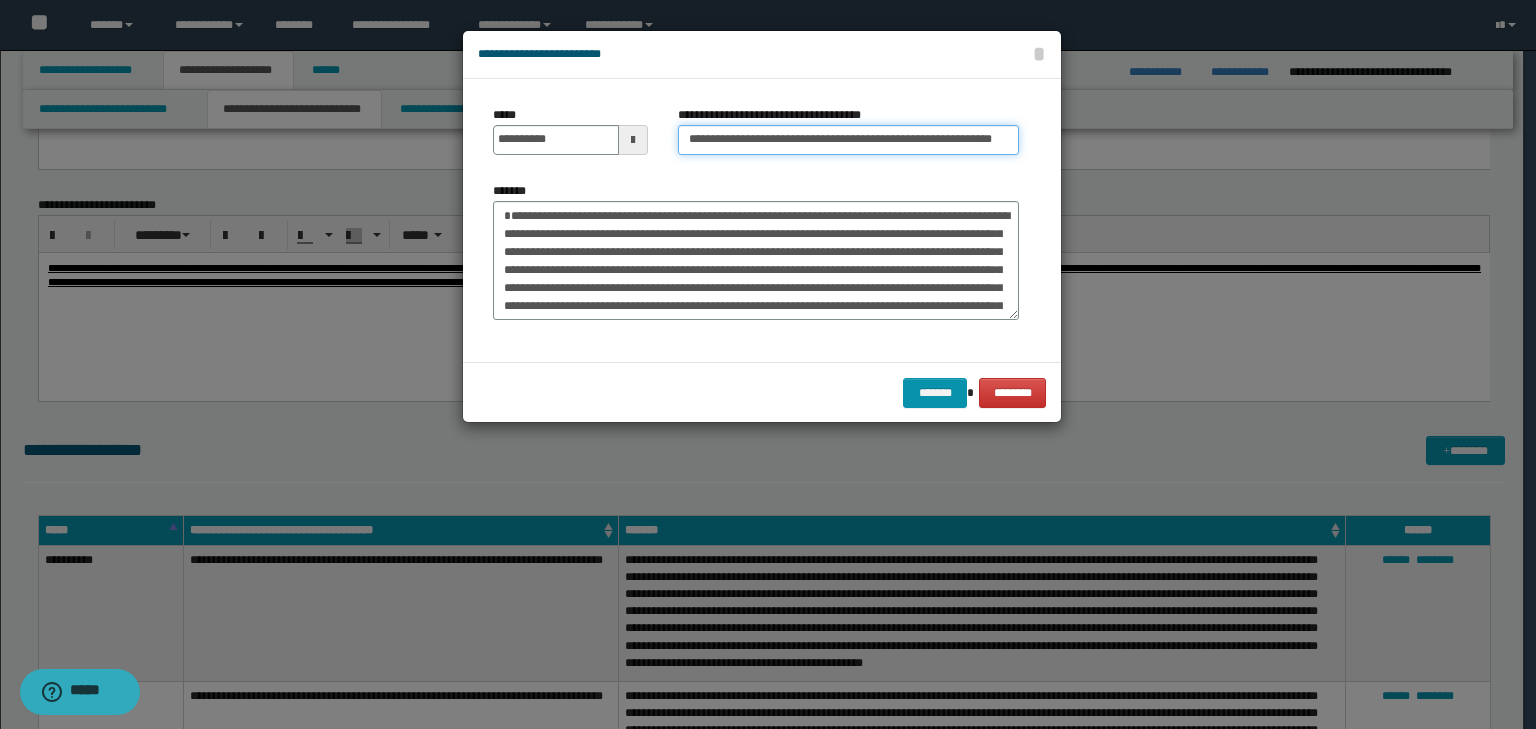 scroll, scrollTop: 0, scrollLeft: 39, axis: horizontal 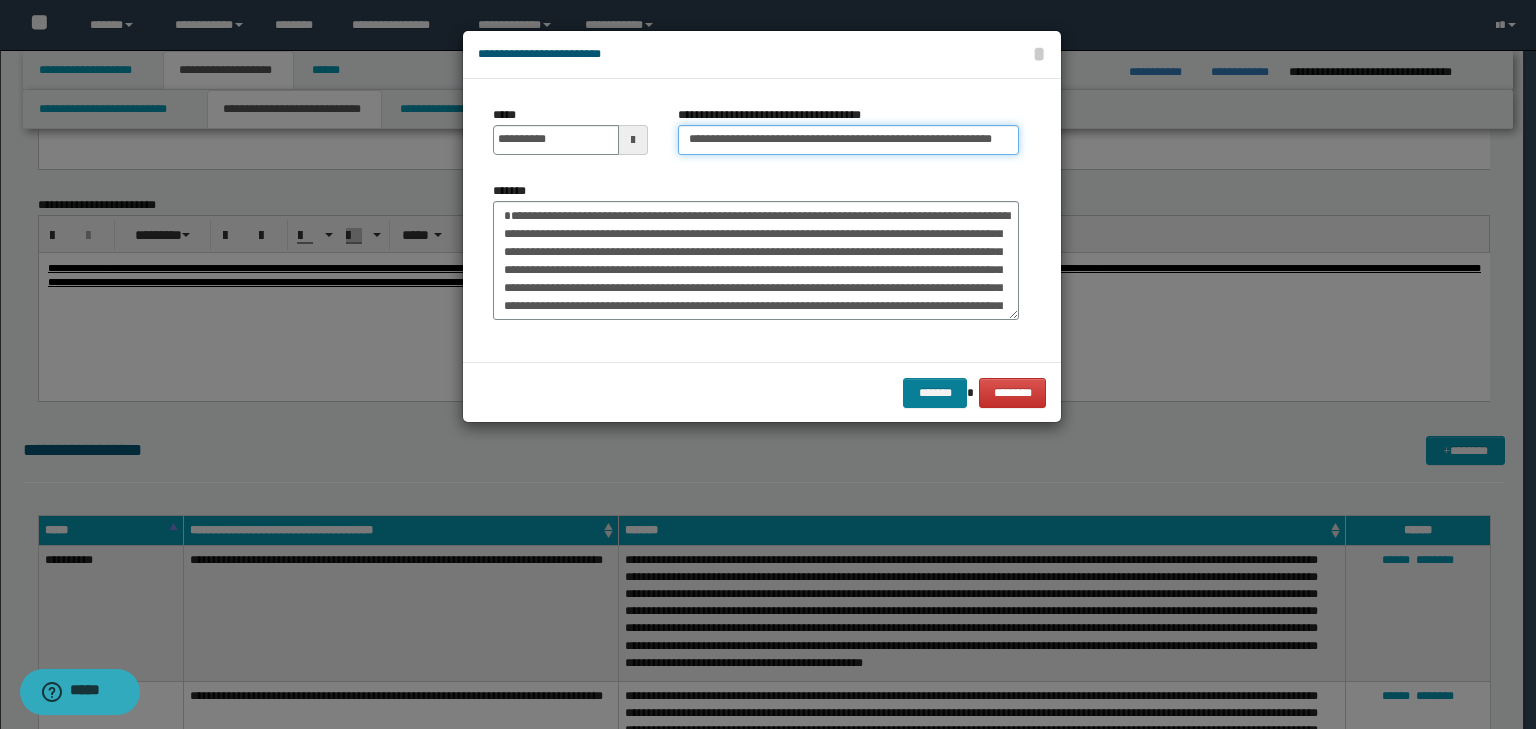 type on "**********" 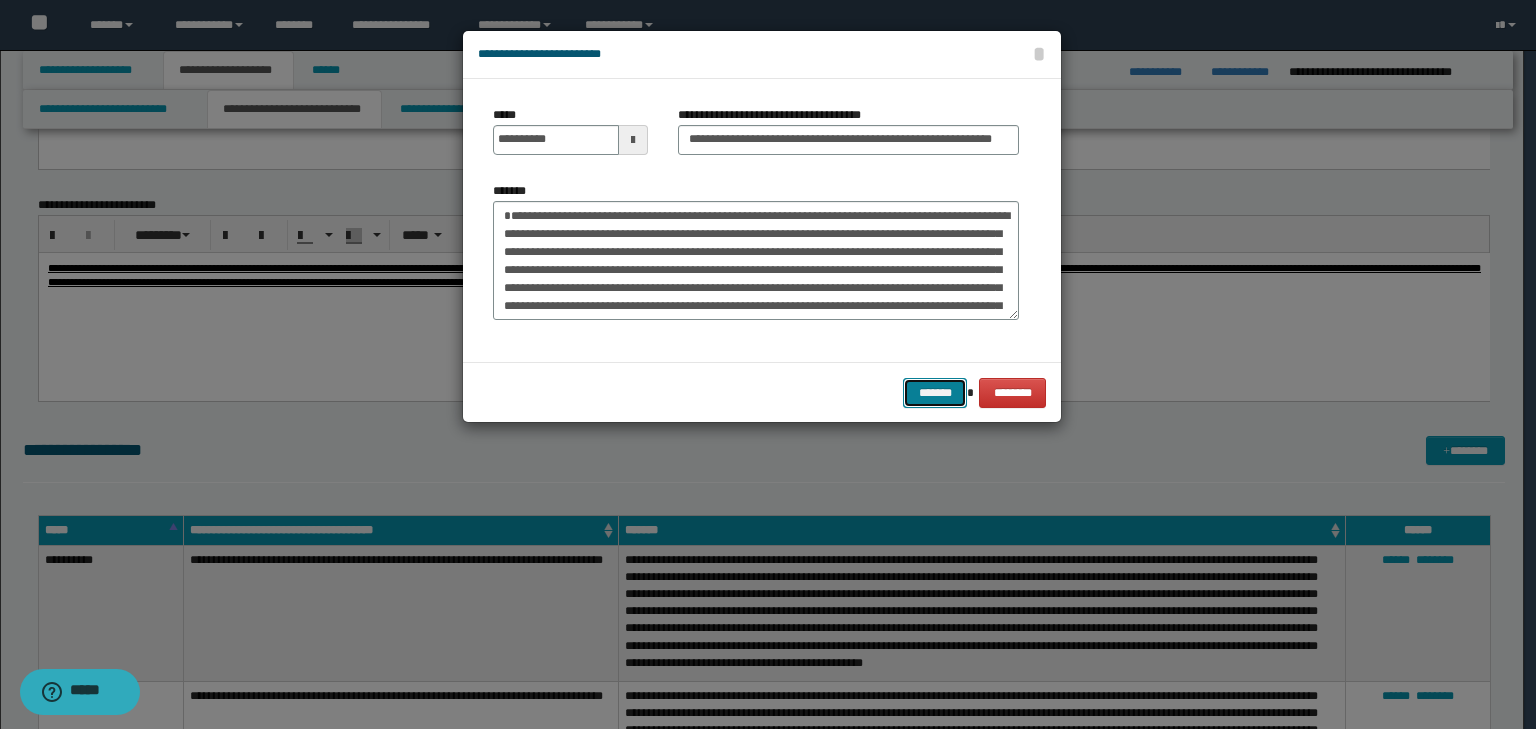 click on "*******" at bounding box center (935, 393) 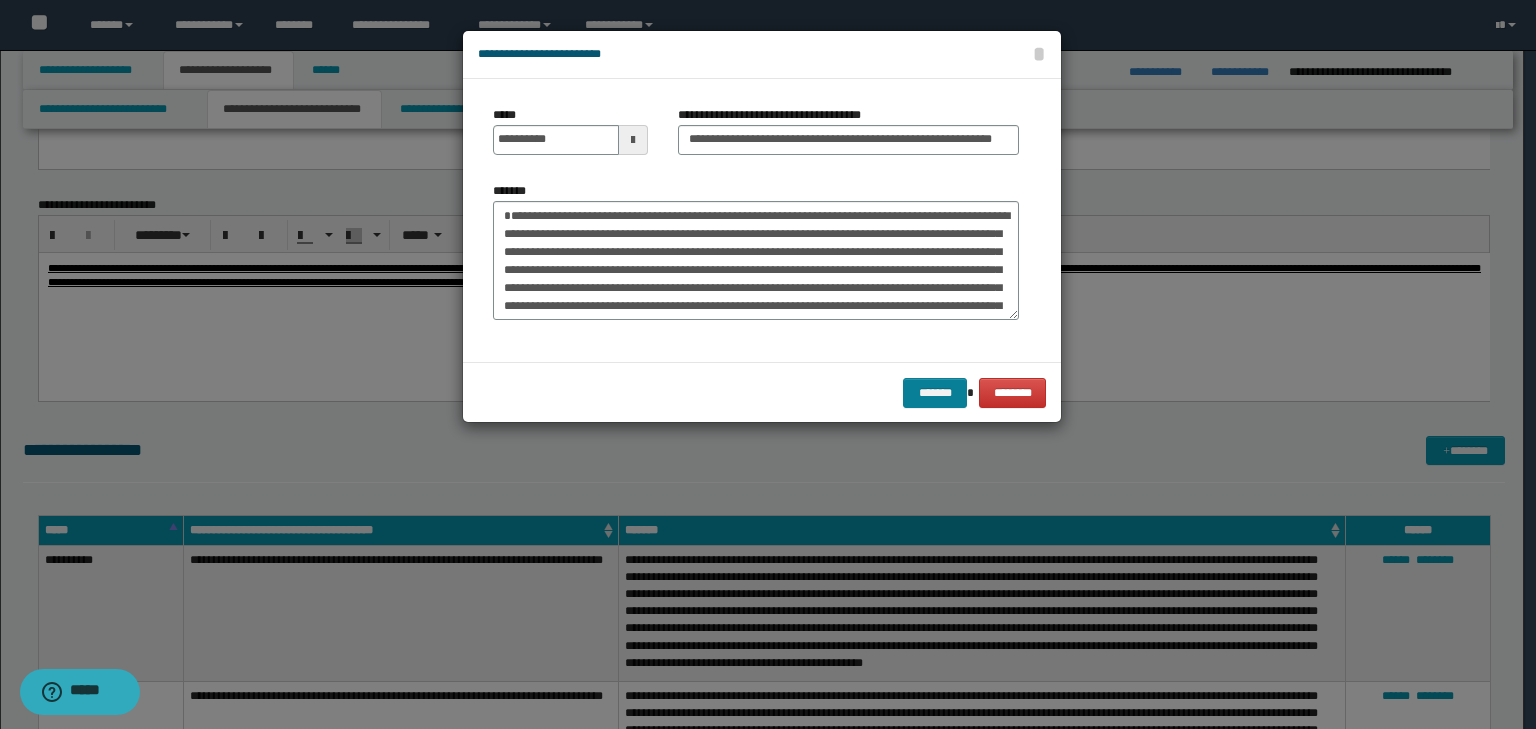 scroll, scrollTop: 0, scrollLeft: 0, axis: both 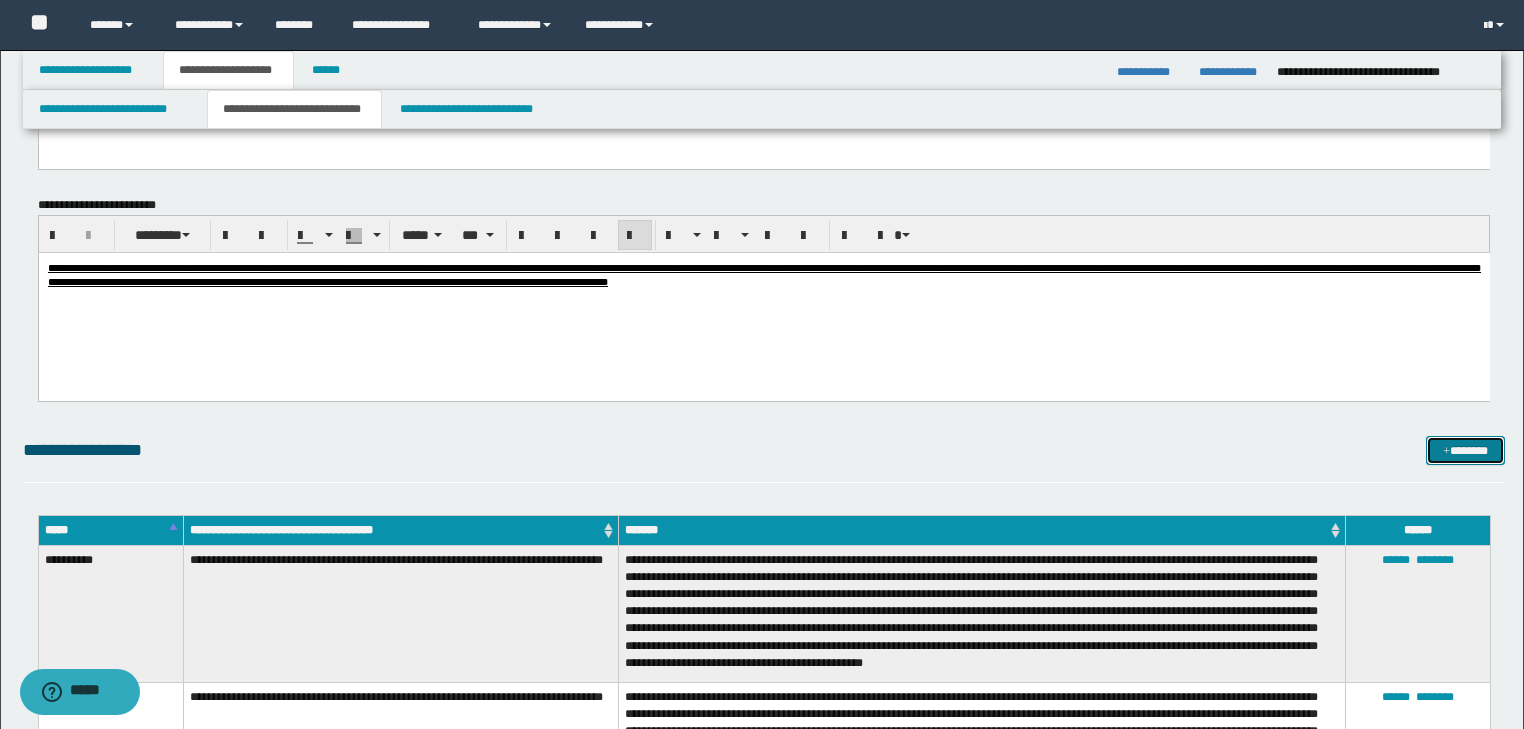 click on "*******" at bounding box center [1465, 451] 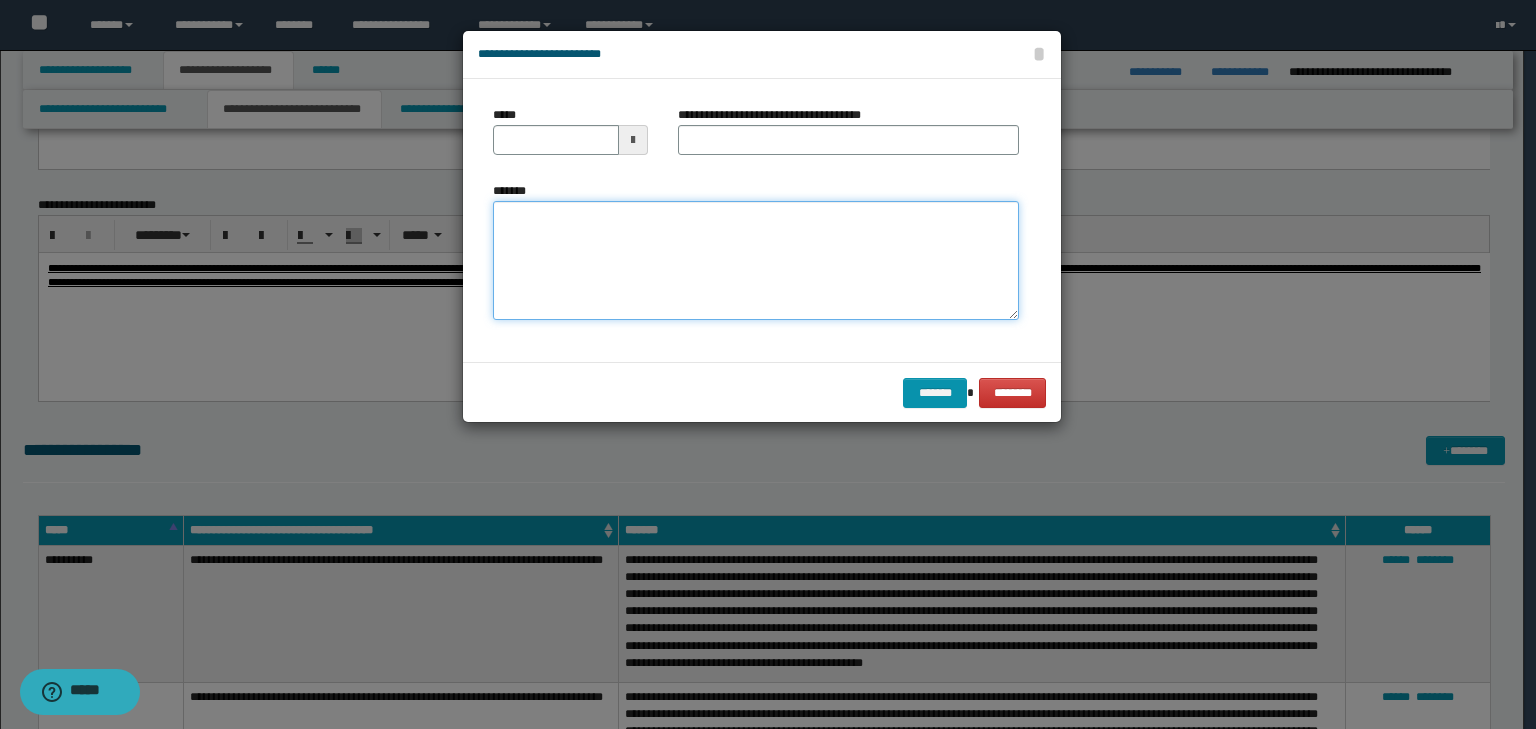click on "*******" at bounding box center (756, 261) 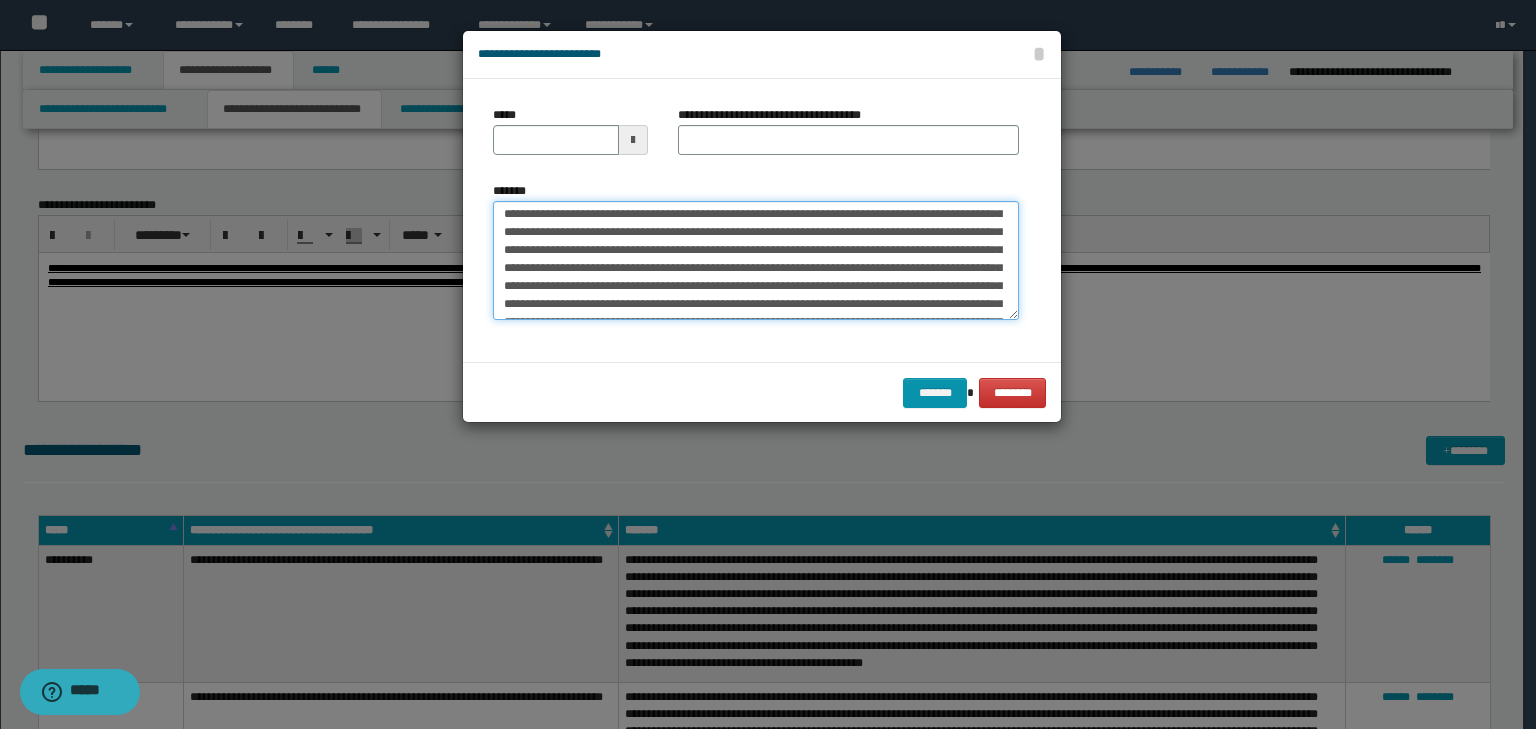 scroll, scrollTop: 0, scrollLeft: 0, axis: both 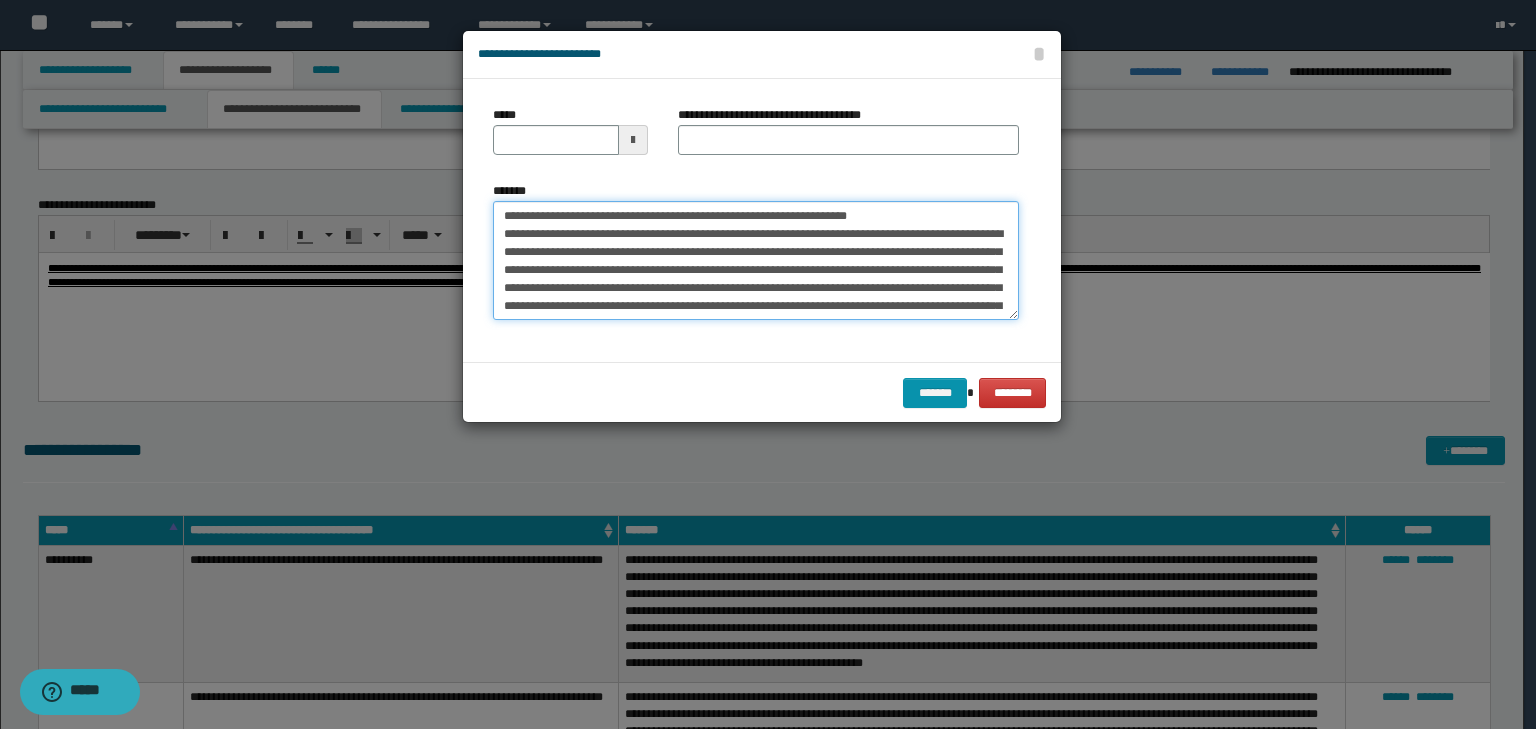 click on "*******" at bounding box center [756, 261] 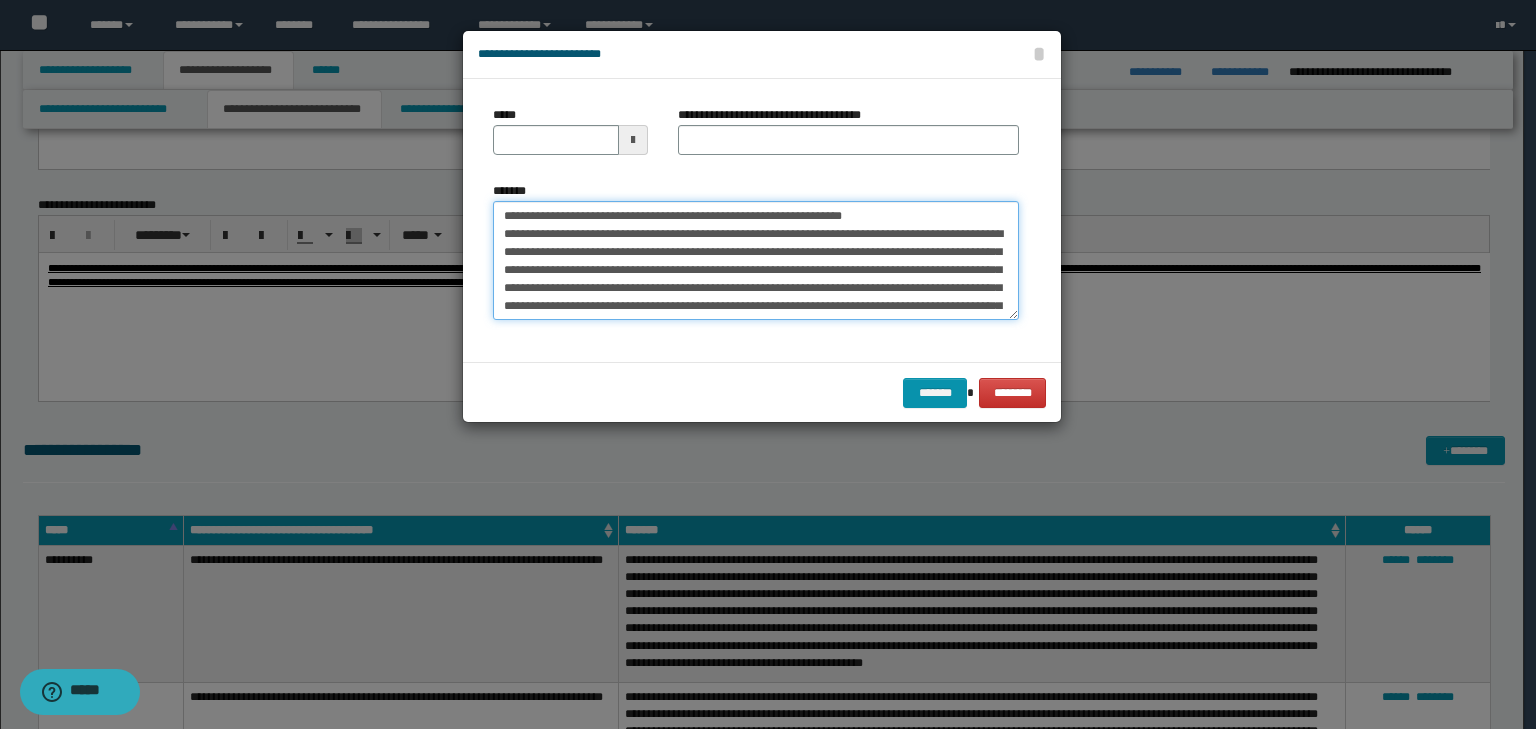 drag, startPoint x: 565, startPoint y: 216, endPoint x: 451, endPoint y: 210, distance: 114.15778 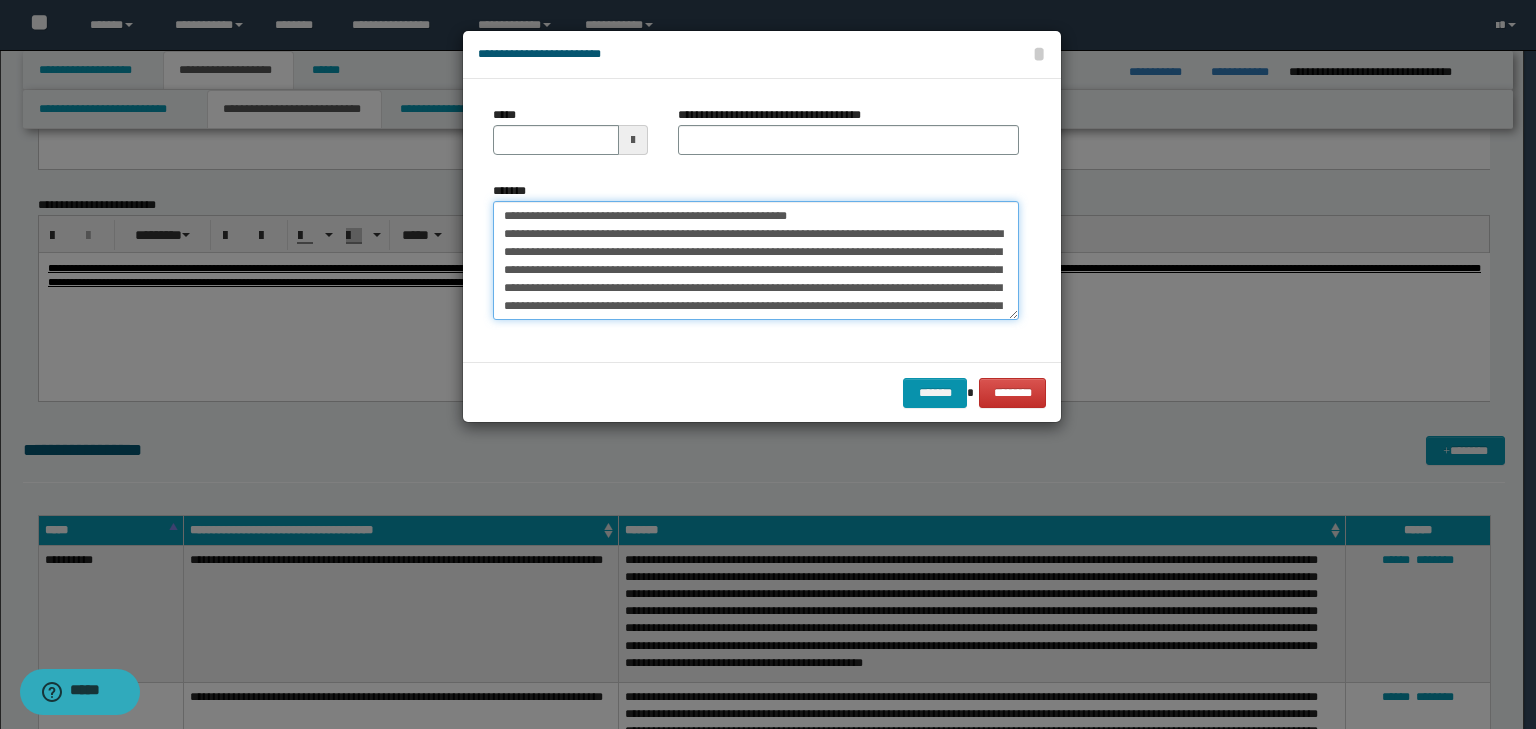 type 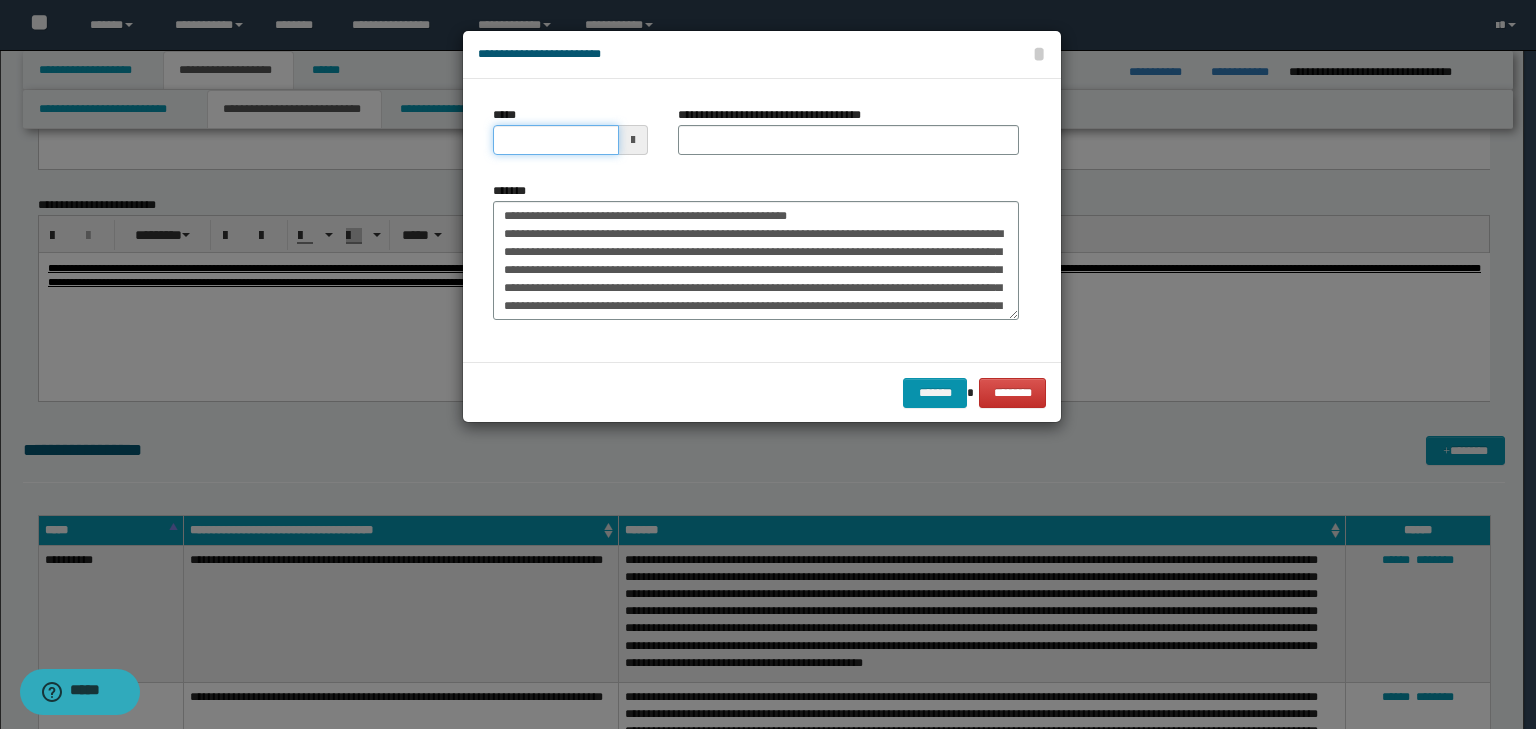 click on "*****" at bounding box center [556, 140] 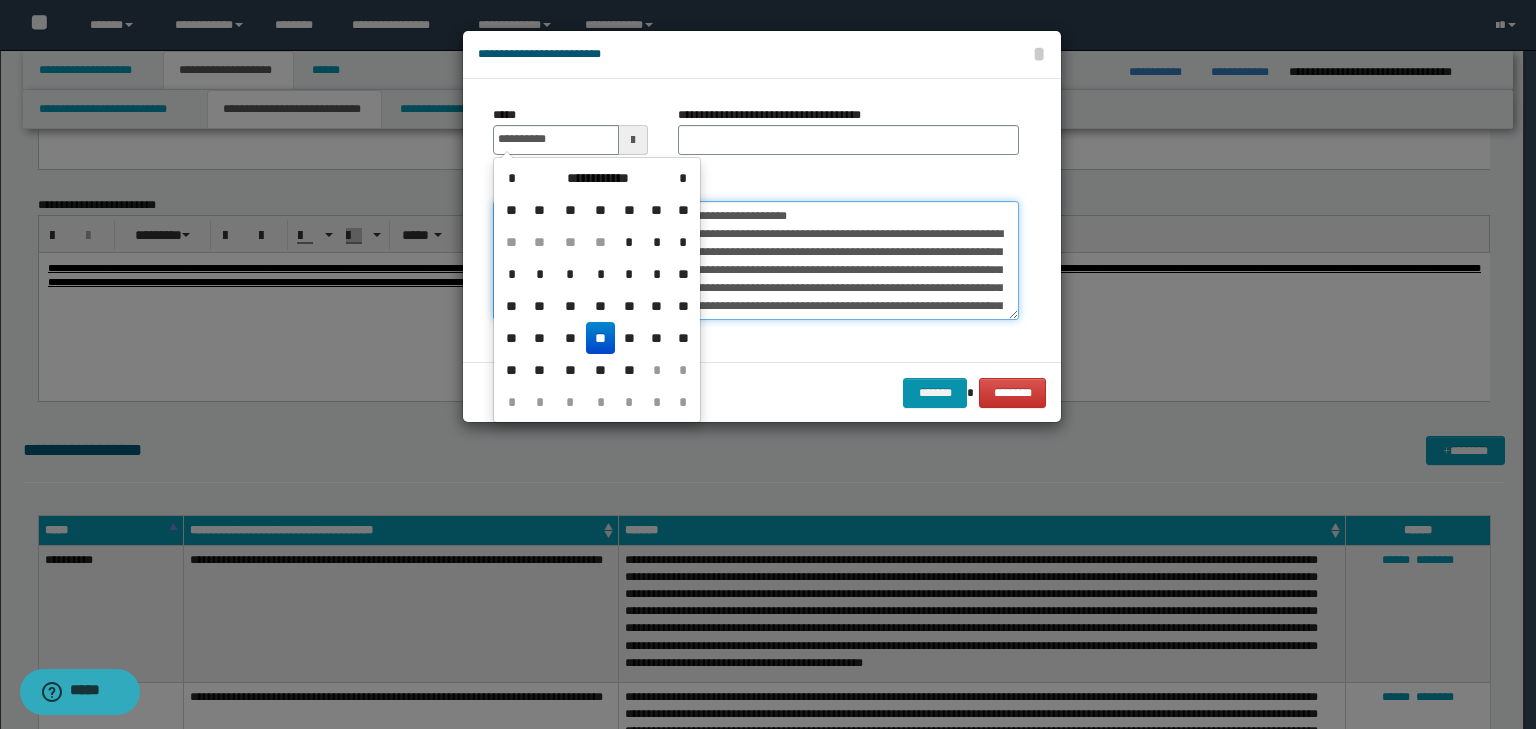 type on "**********" 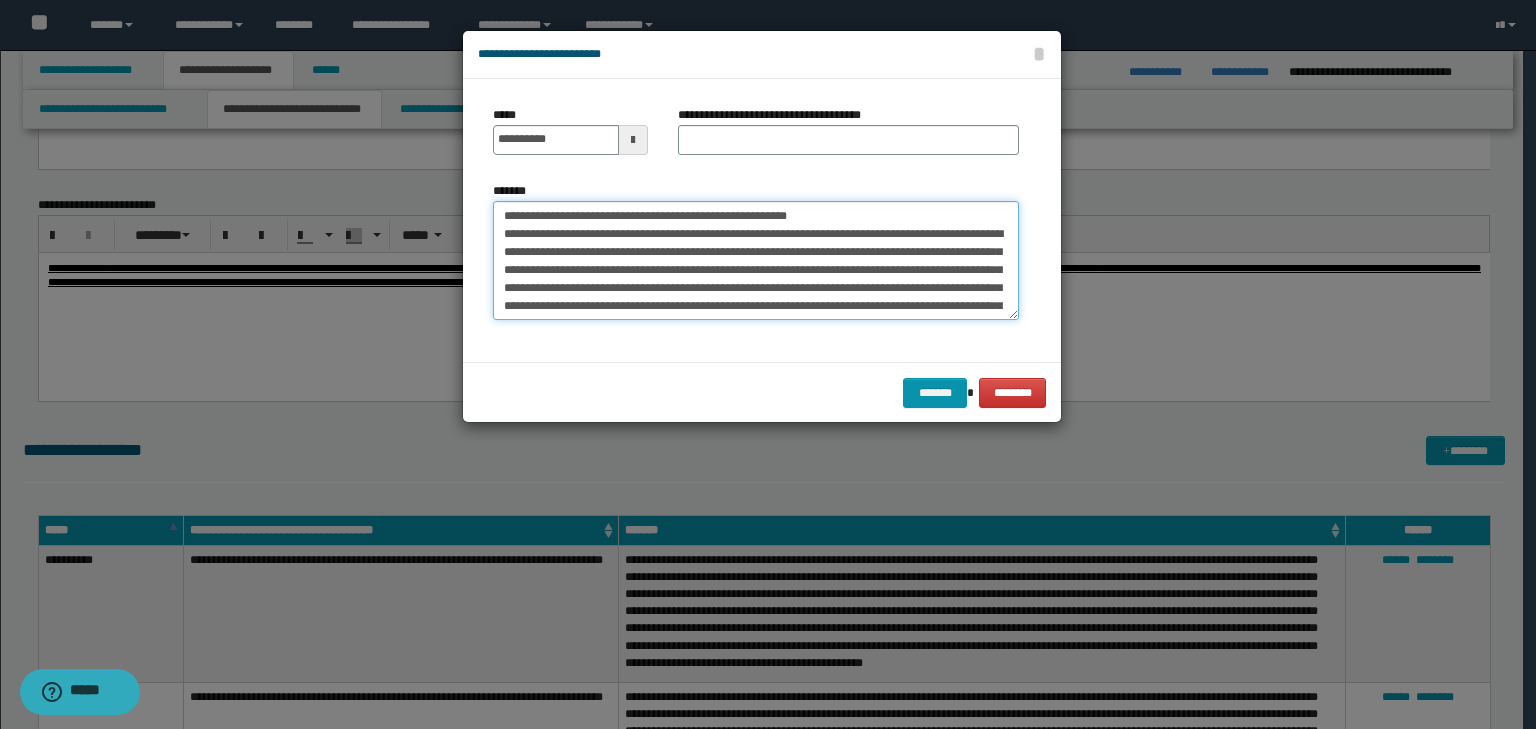 drag, startPoint x: 883, startPoint y: 211, endPoint x: 126, endPoint y: 208, distance: 757.0059 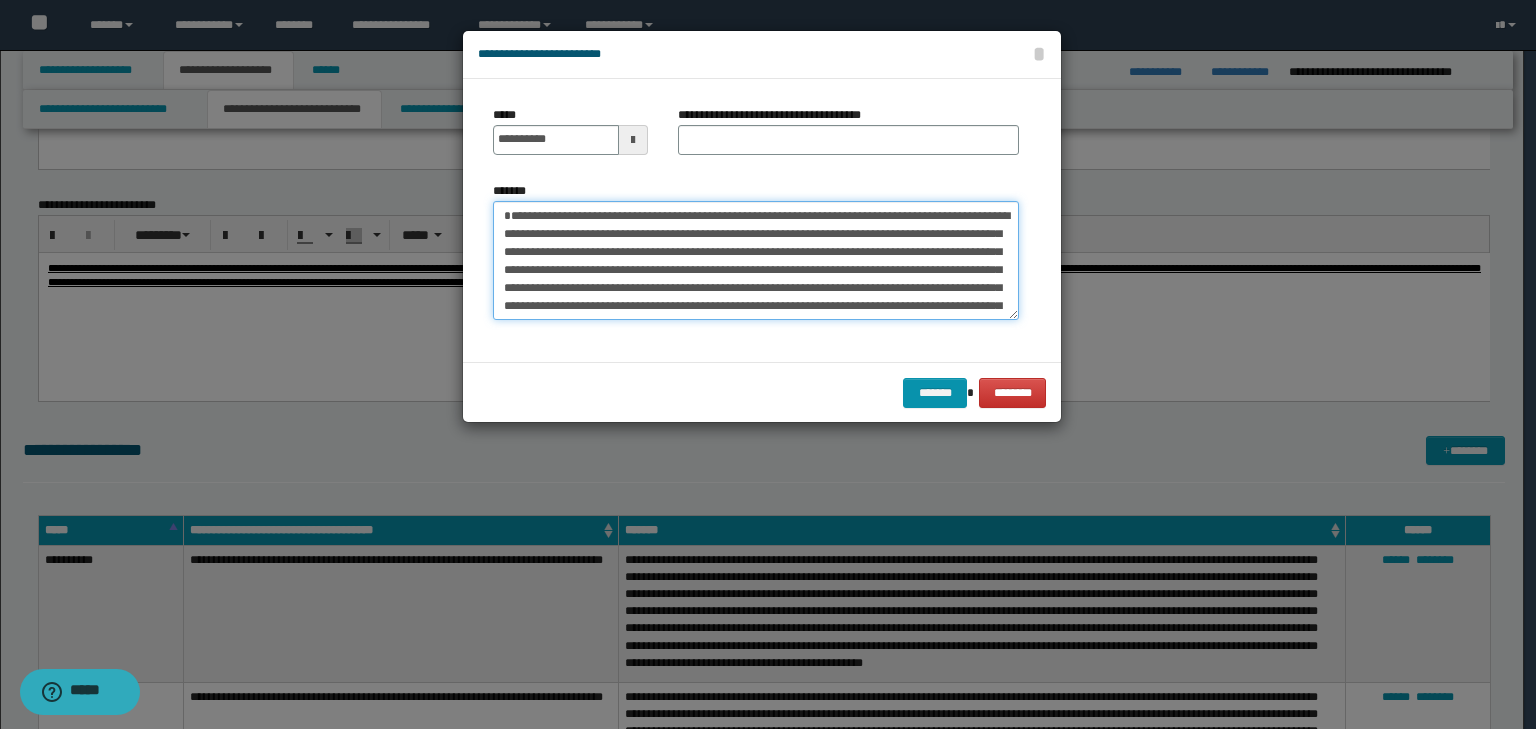 type on "**********" 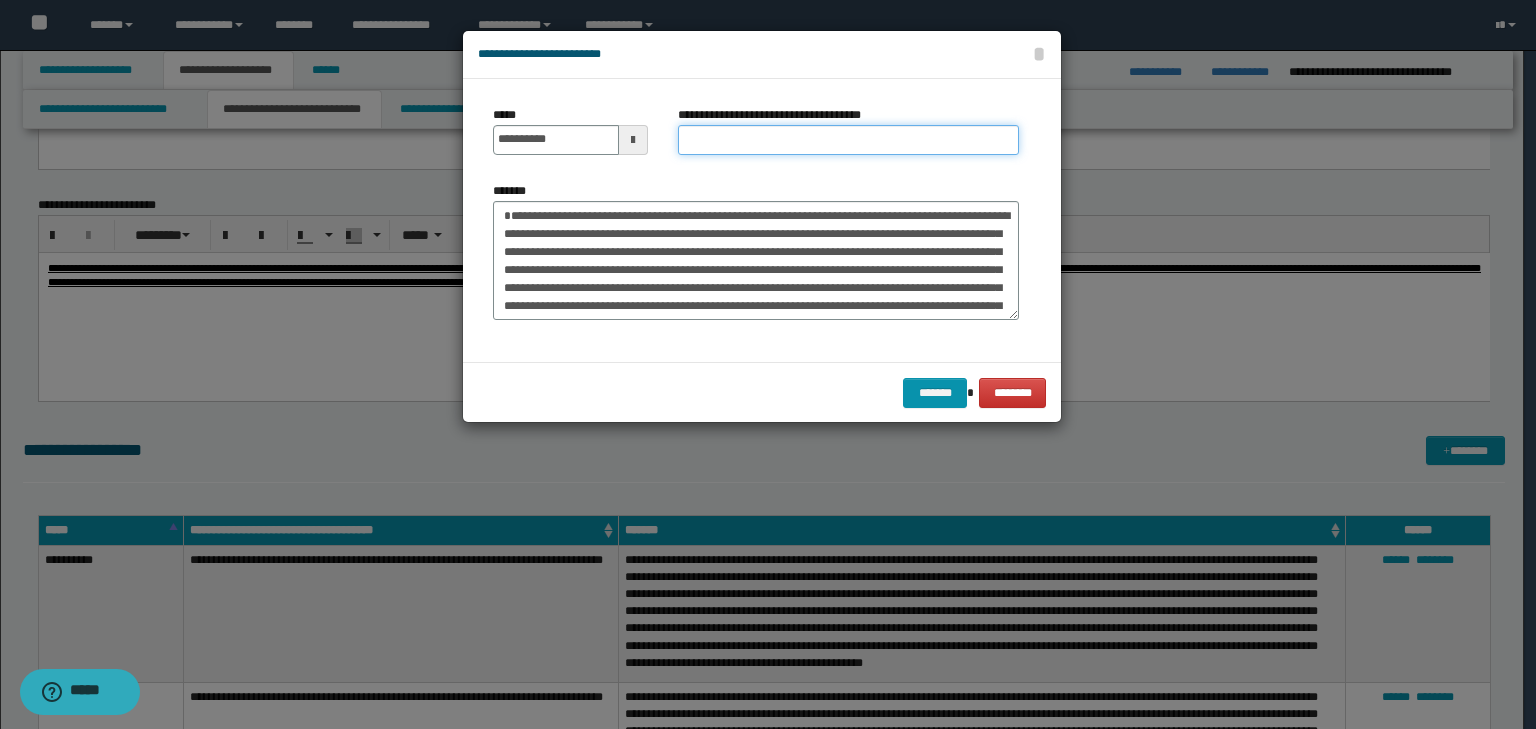 click on "**********" at bounding box center [848, 140] 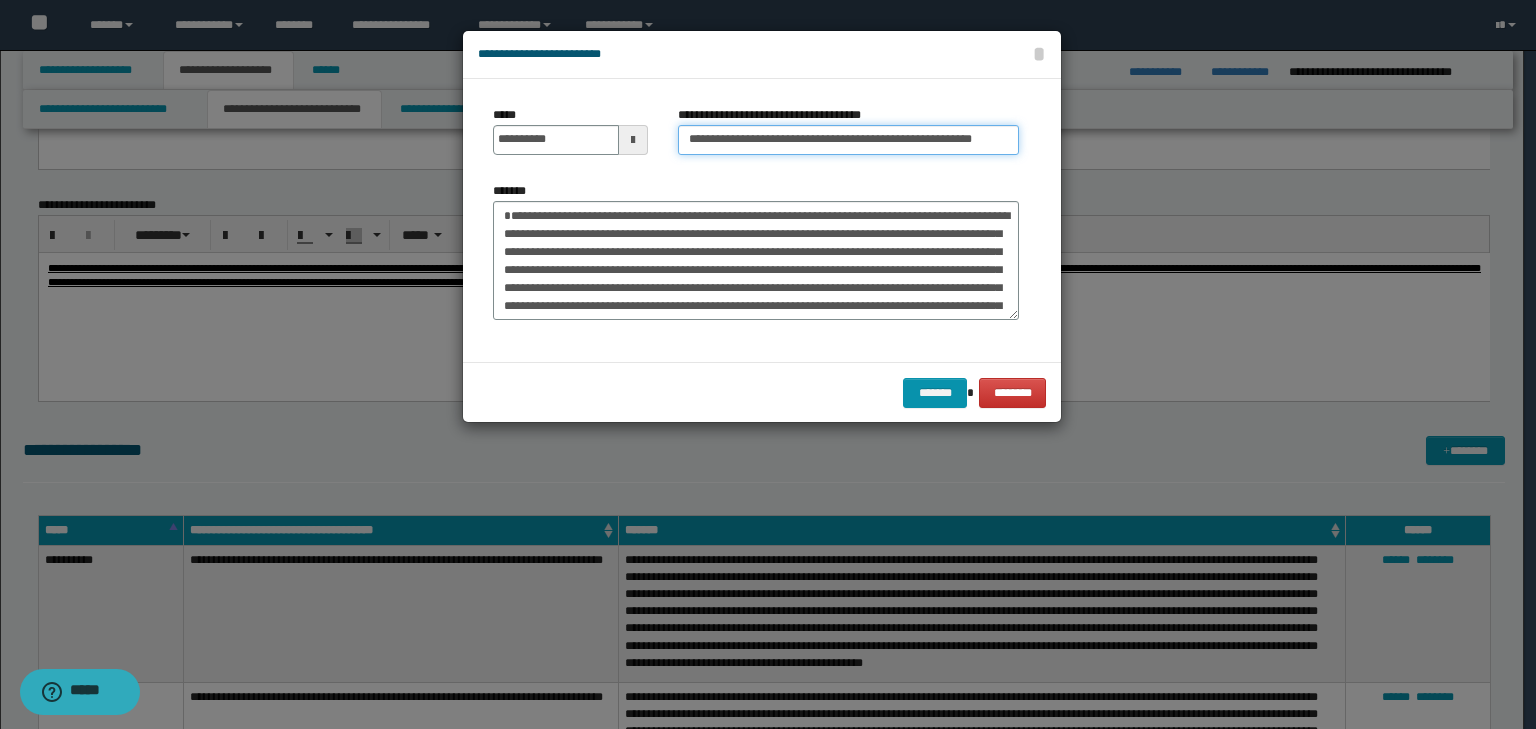 scroll, scrollTop: 0, scrollLeft: 22, axis: horizontal 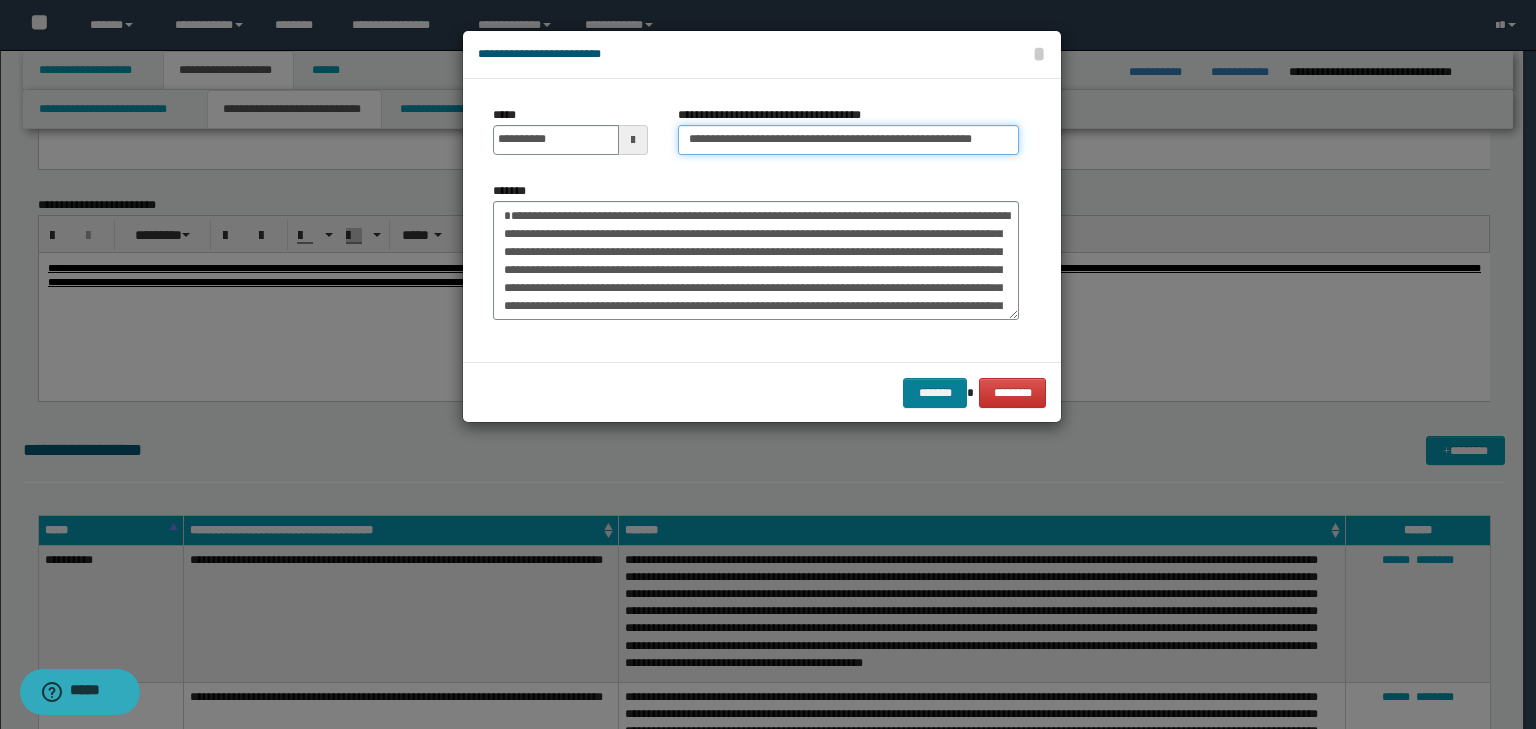 type on "**********" 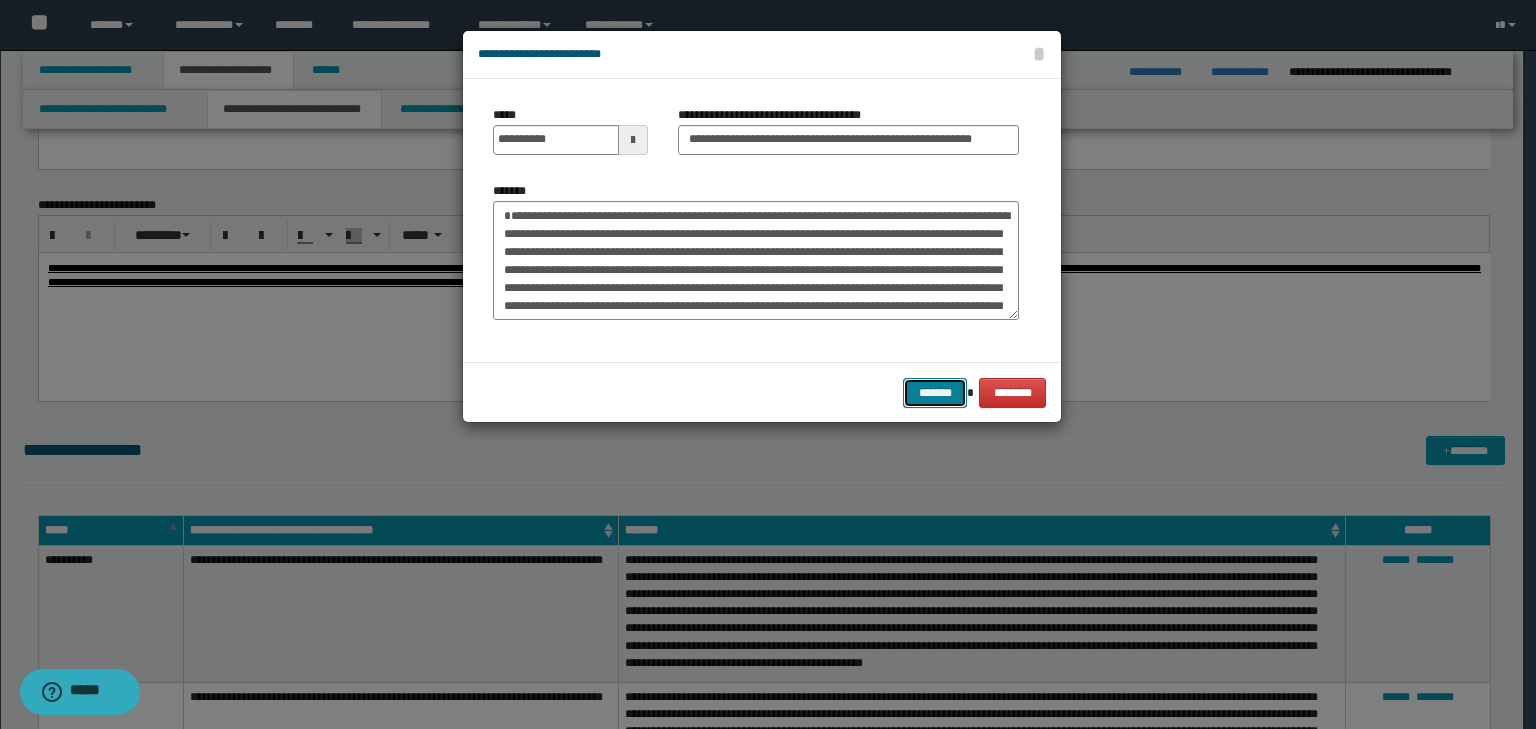 click on "*******" at bounding box center [935, 393] 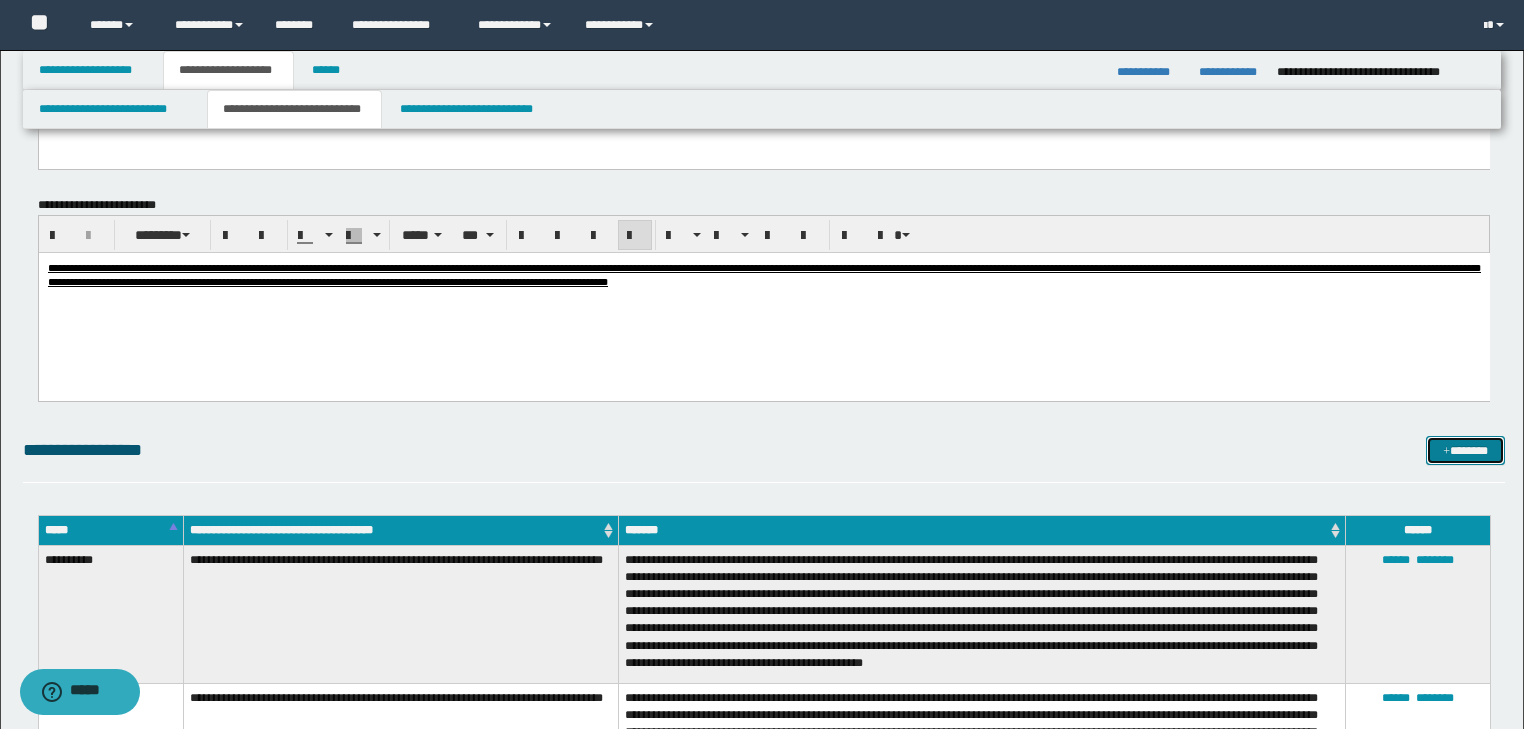 click on "*******" at bounding box center [1465, 451] 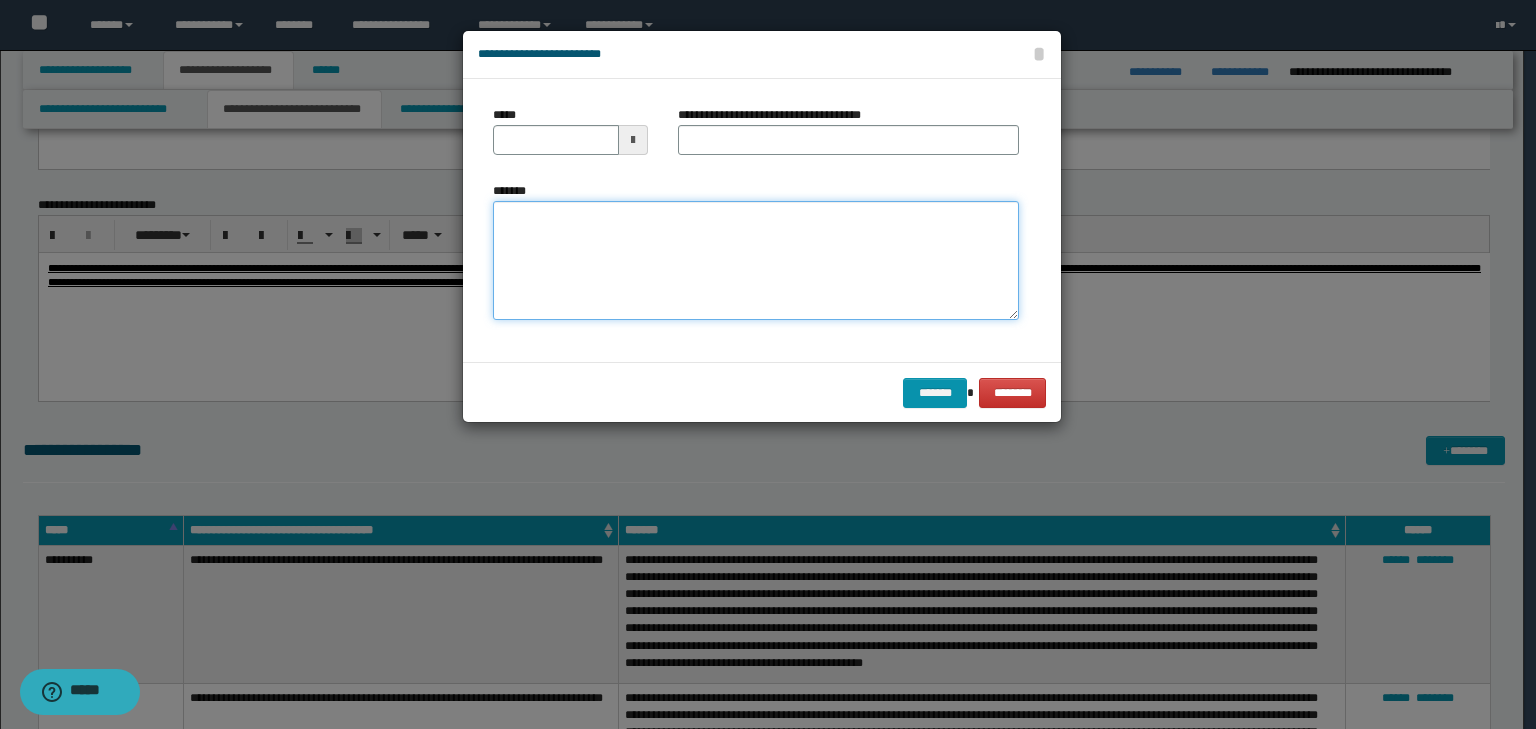 click on "*******" at bounding box center (756, 261) 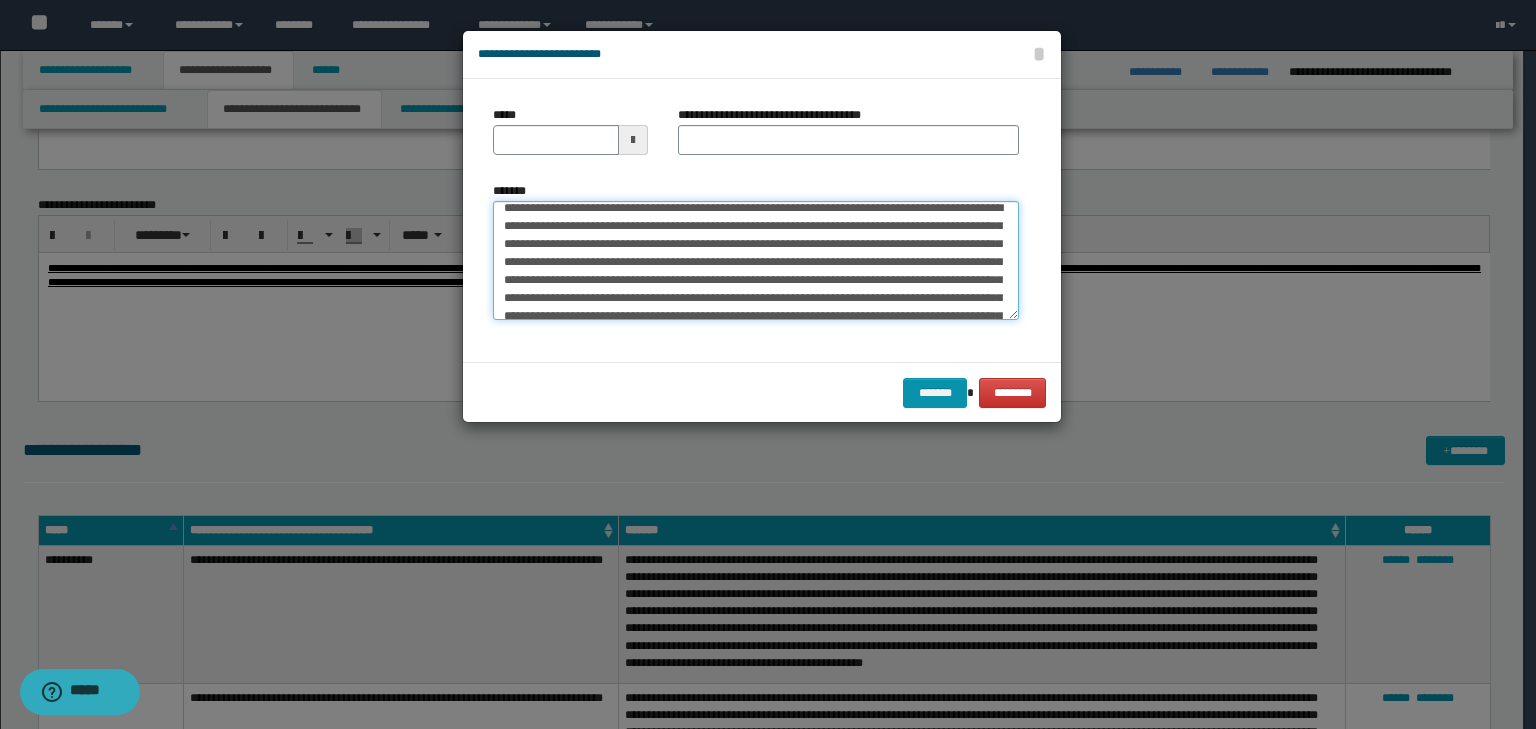 scroll, scrollTop: 0, scrollLeft: 0, axis: both 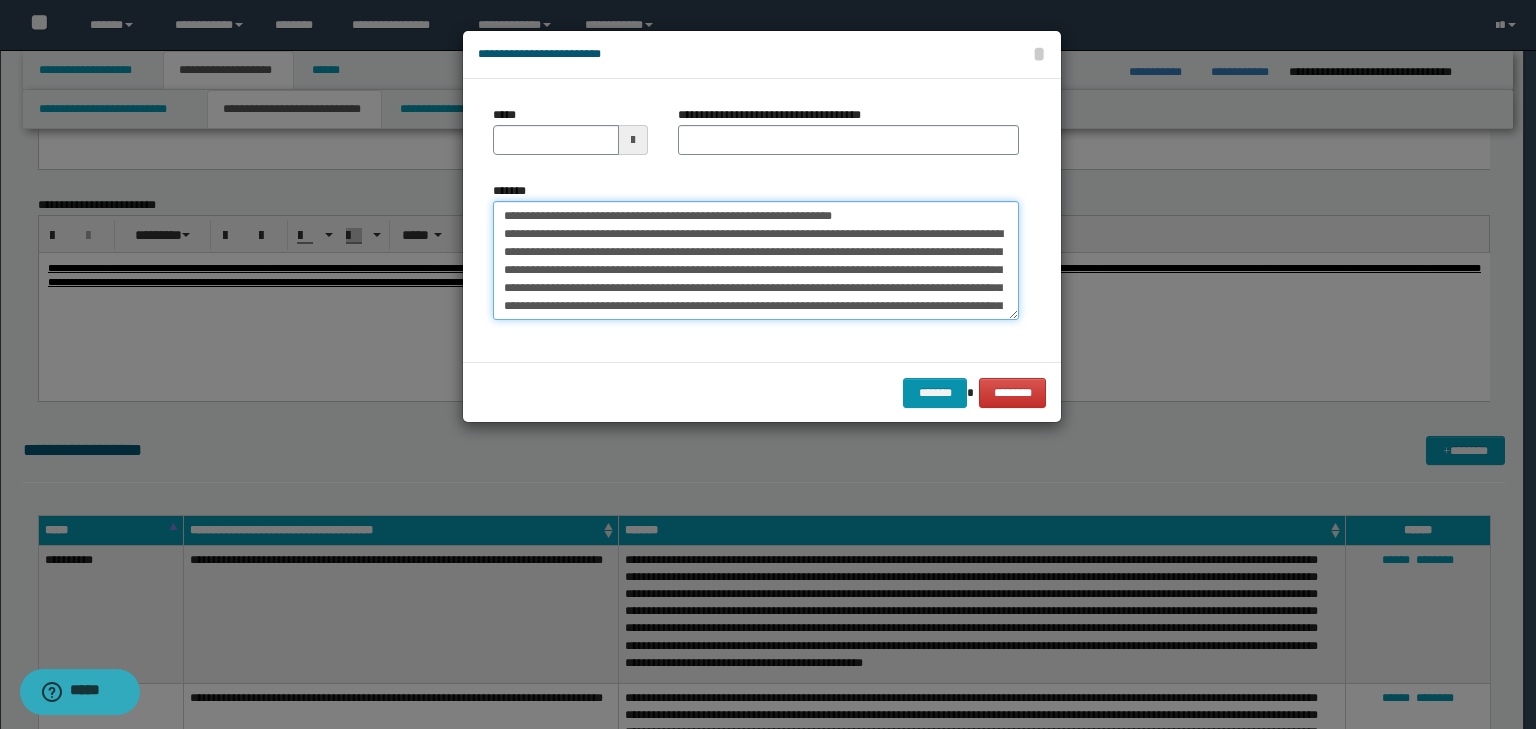 drag, startPoint x: 564, startPoint y: 207, endPoint x: 447, endPoint y: 206, distance: 117.00427 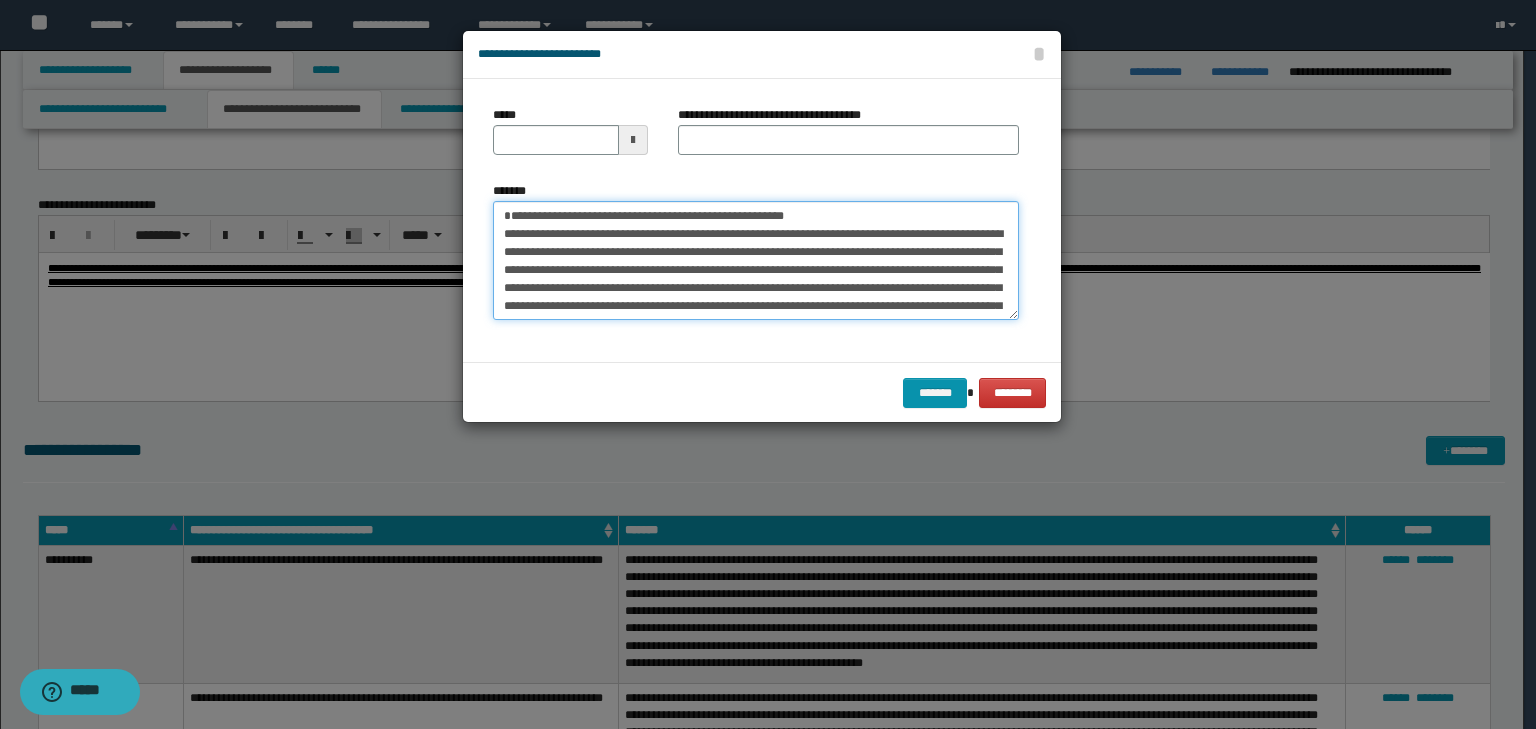 type 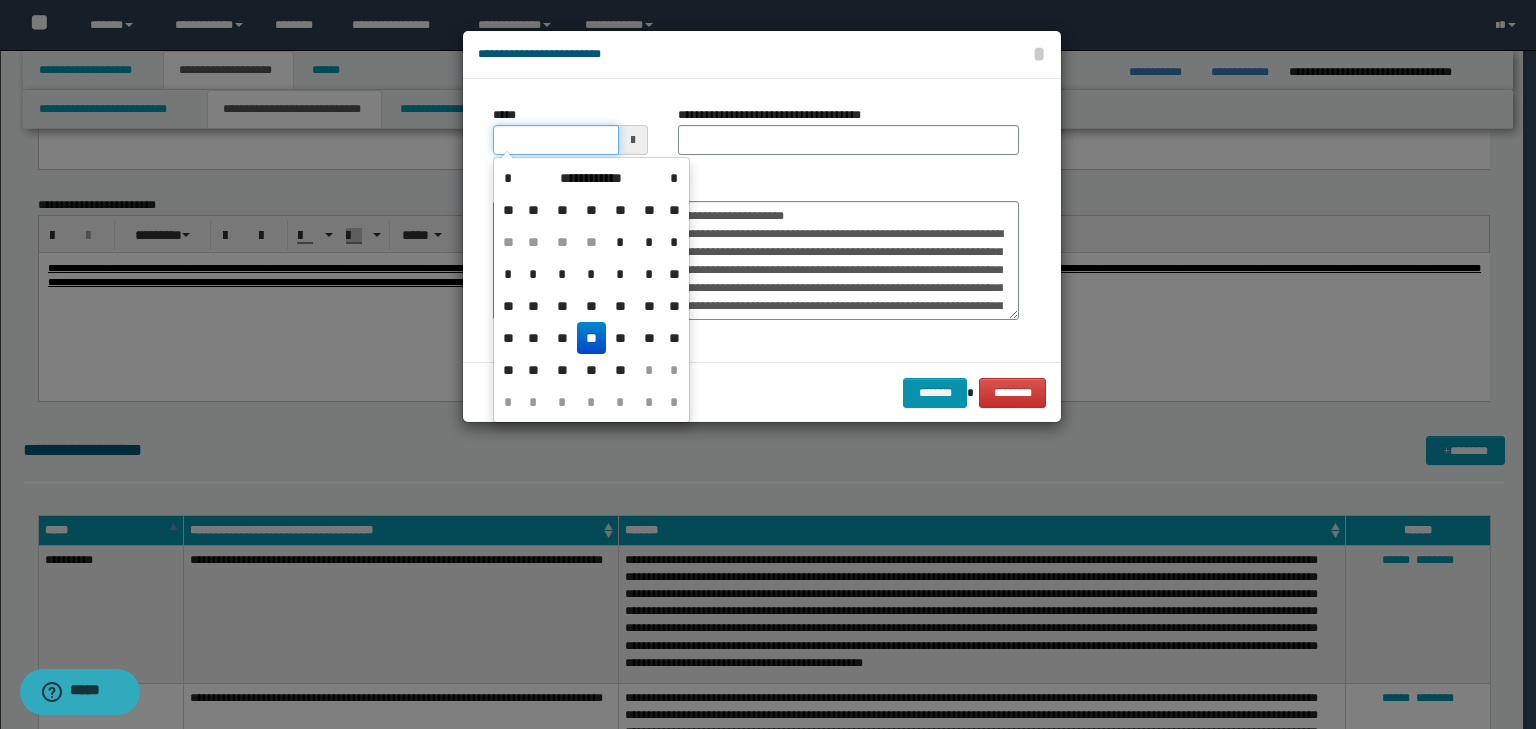 click on "*****" at bounding box center [556, 140] 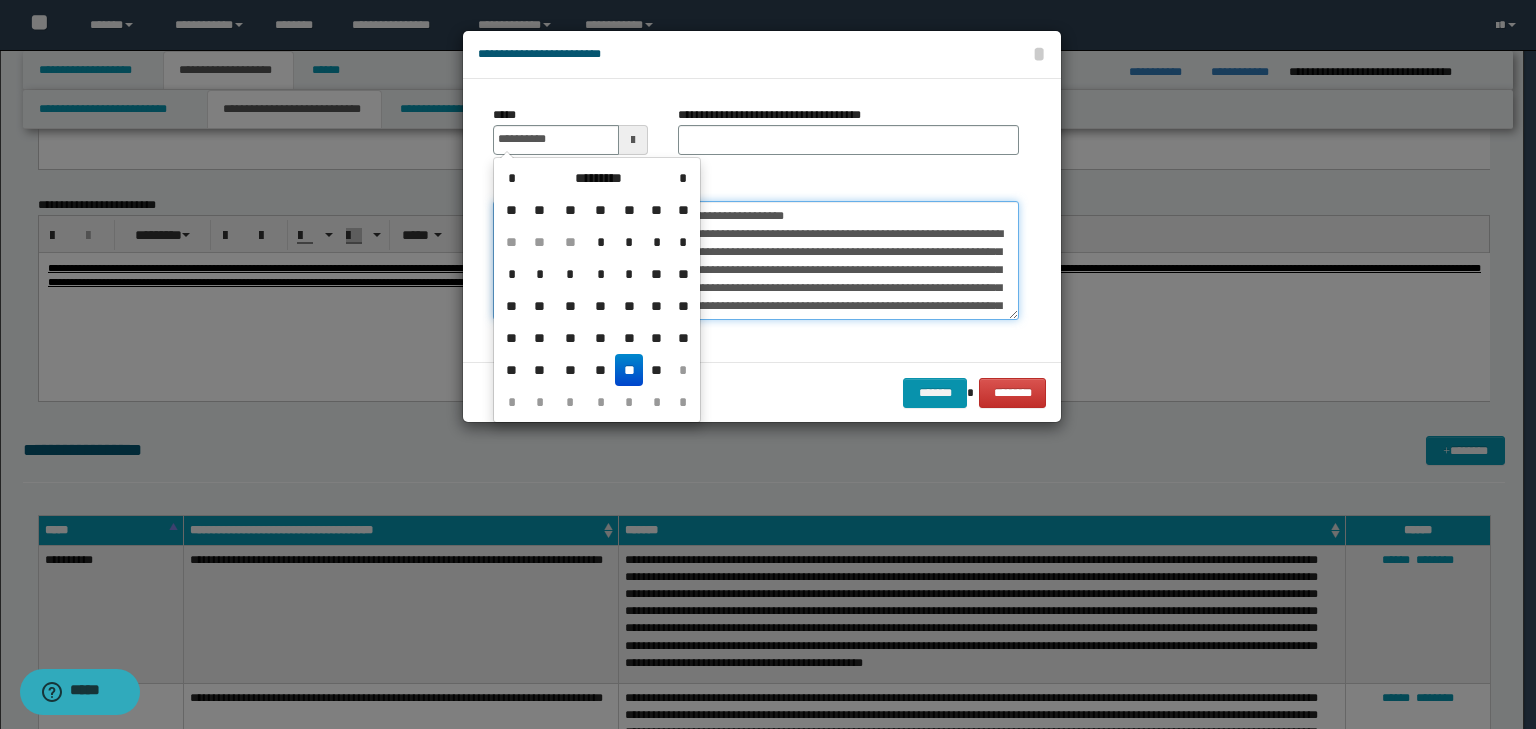 type on "**********" 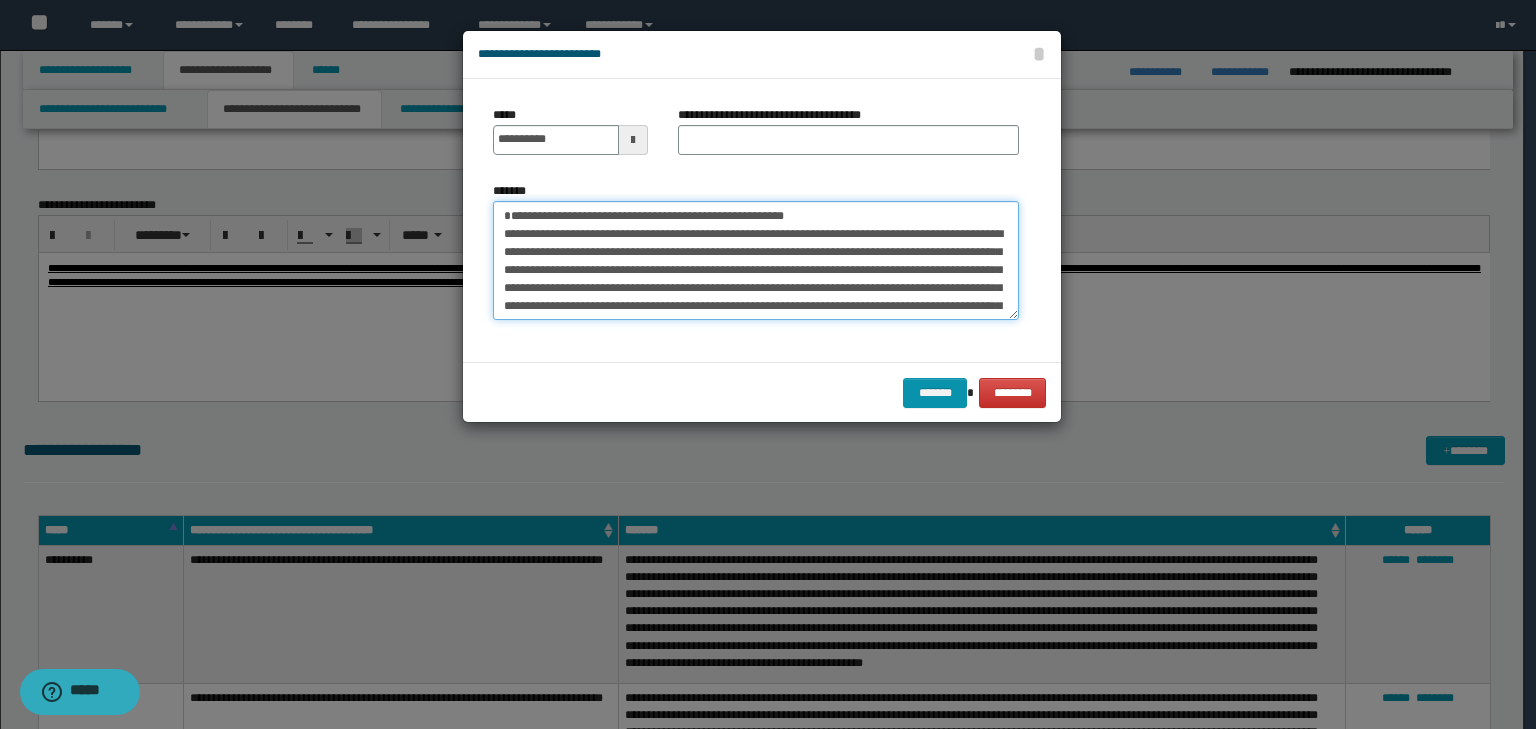 drag, startPoint x: 867, startPoint y: 205, endPoint x: 183, endPoint y: 190, distance: 684.1644 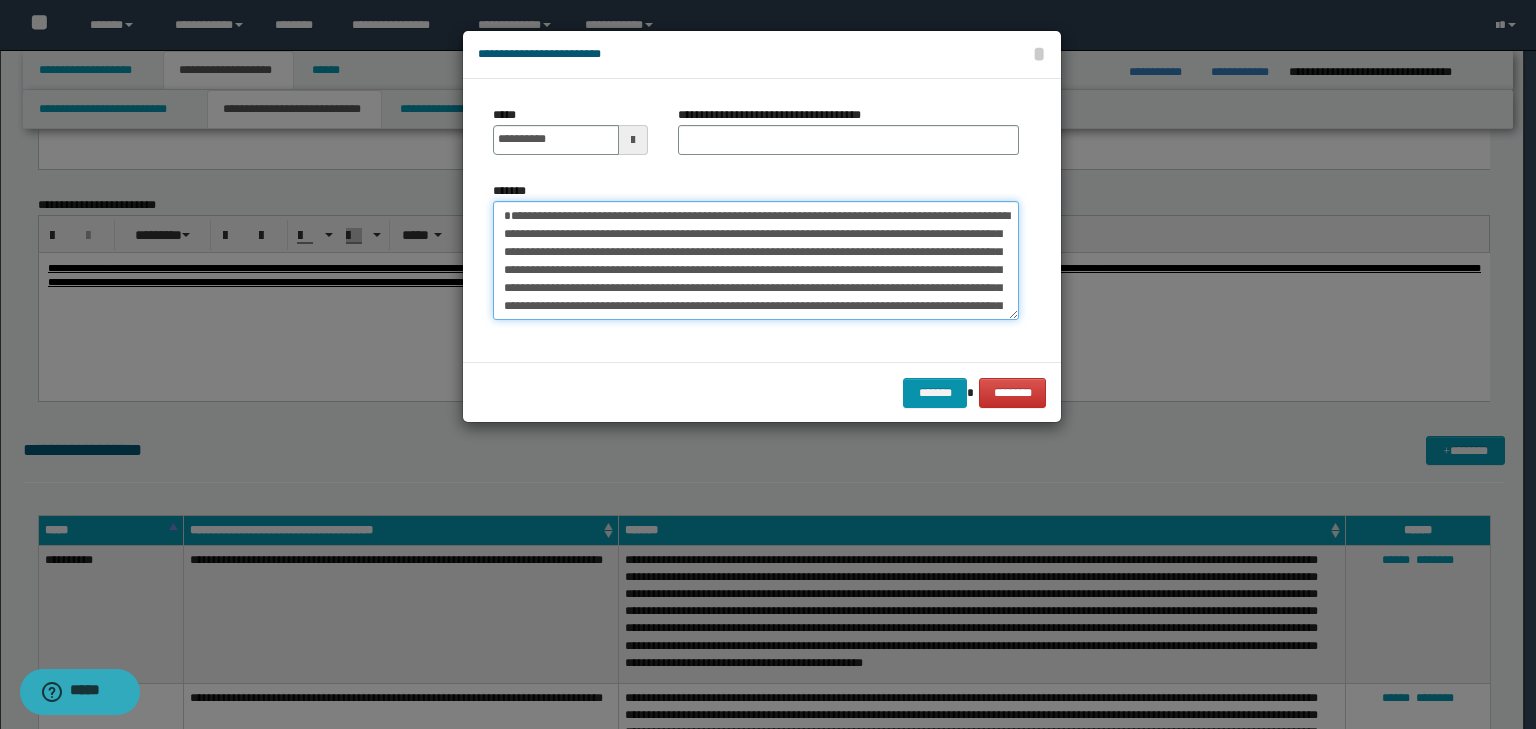 type on "**********" 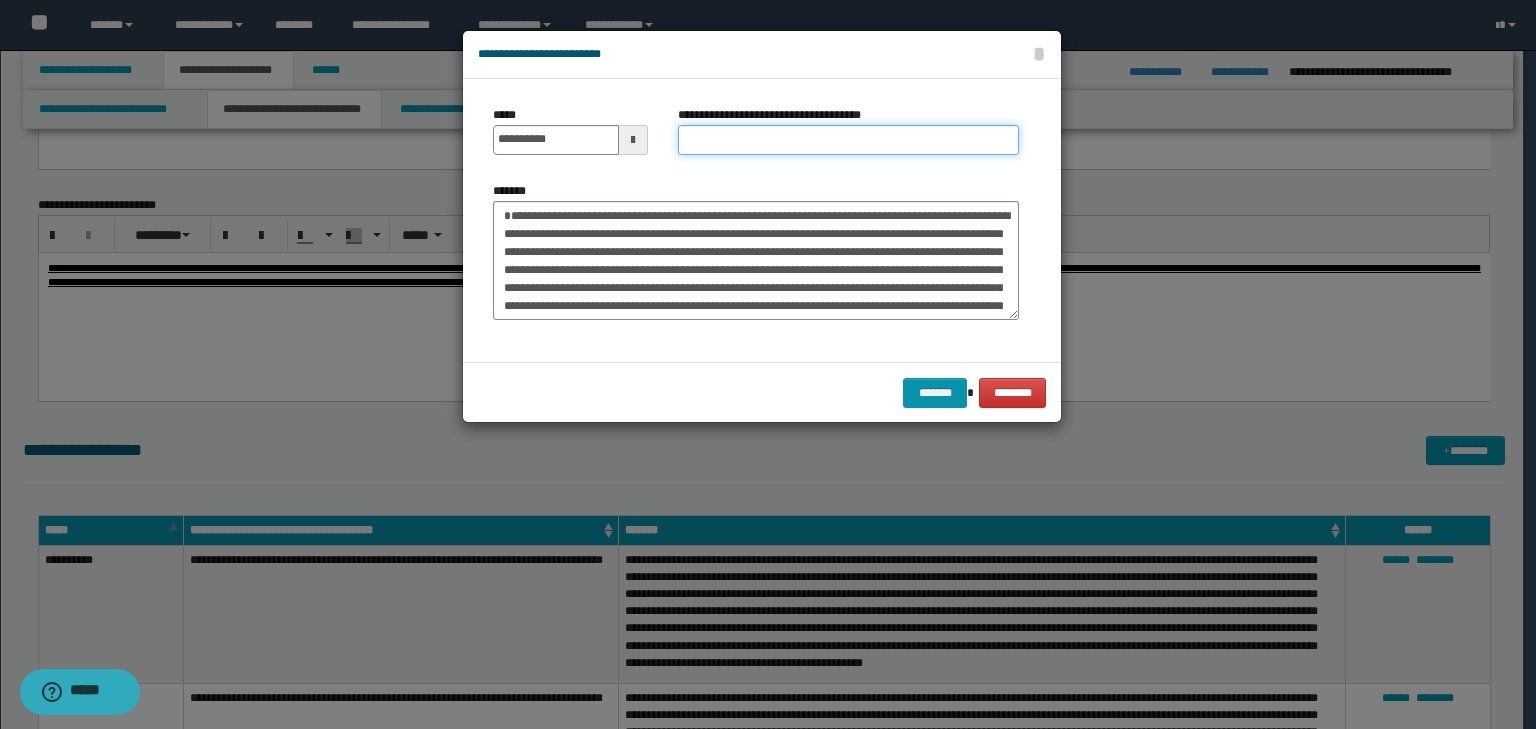 click on "**********" at bounding box center [848, 140] 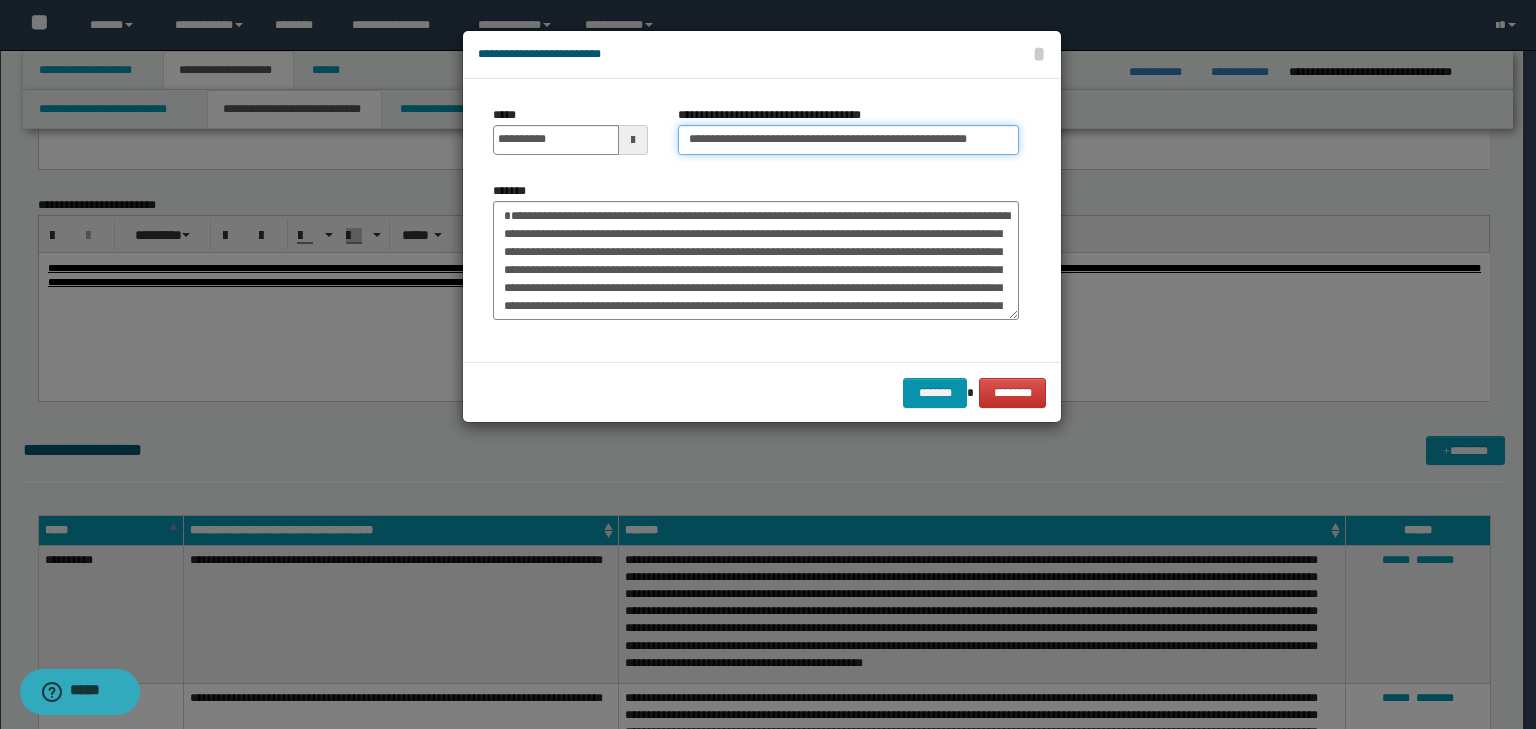 scroll, scrollTop: 0, scrollLeft: 32, axis: horizontal 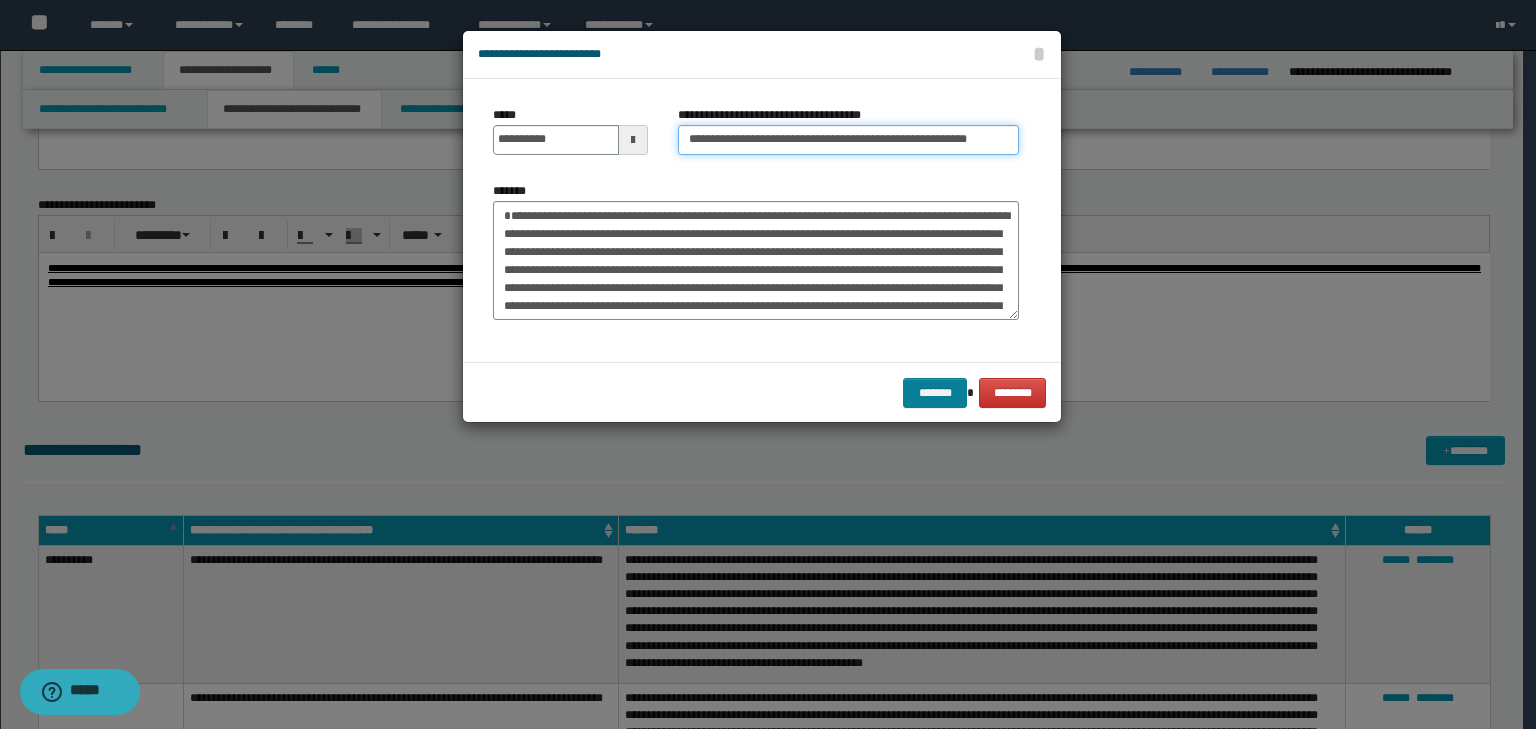 type on "**********" 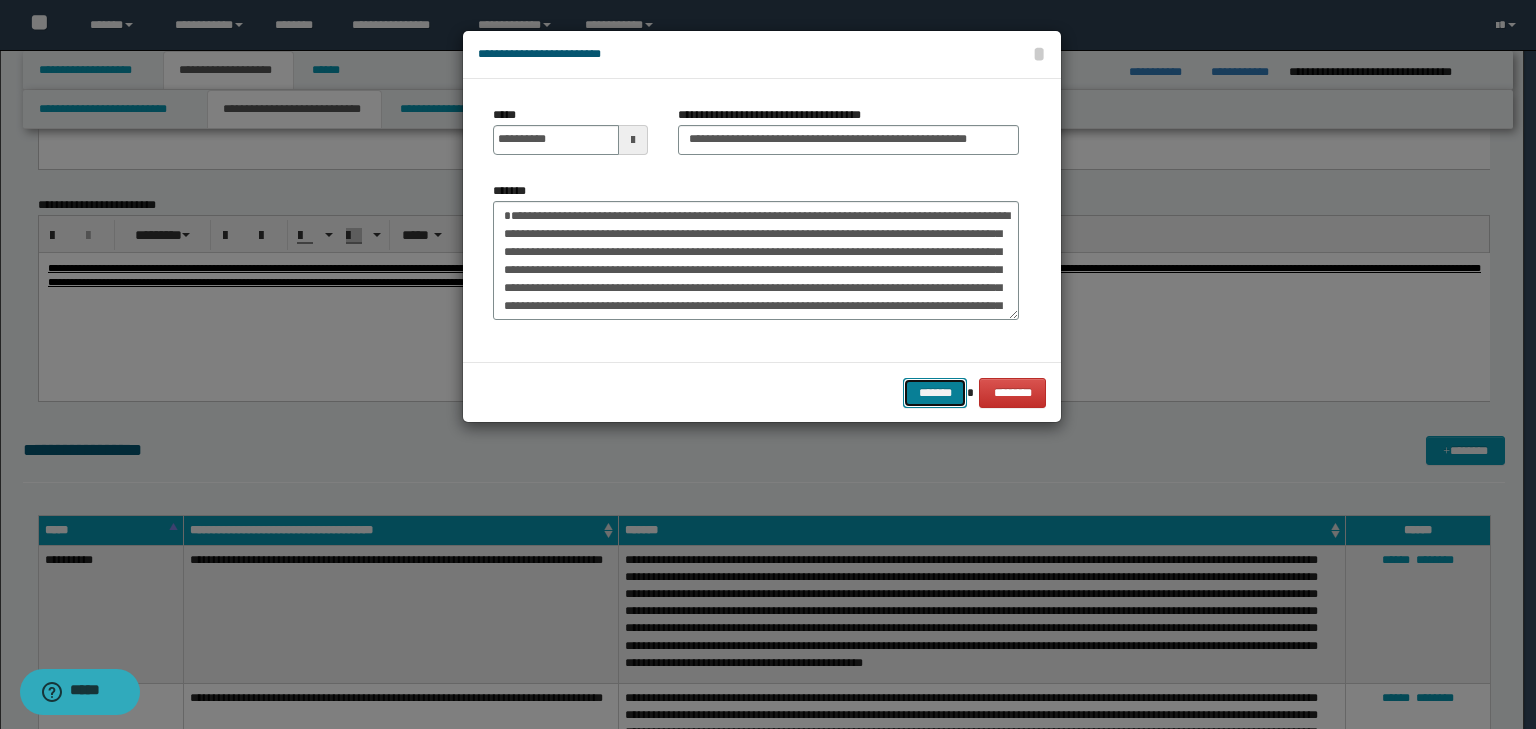 click on "*******" at bounding box center [935, 393] 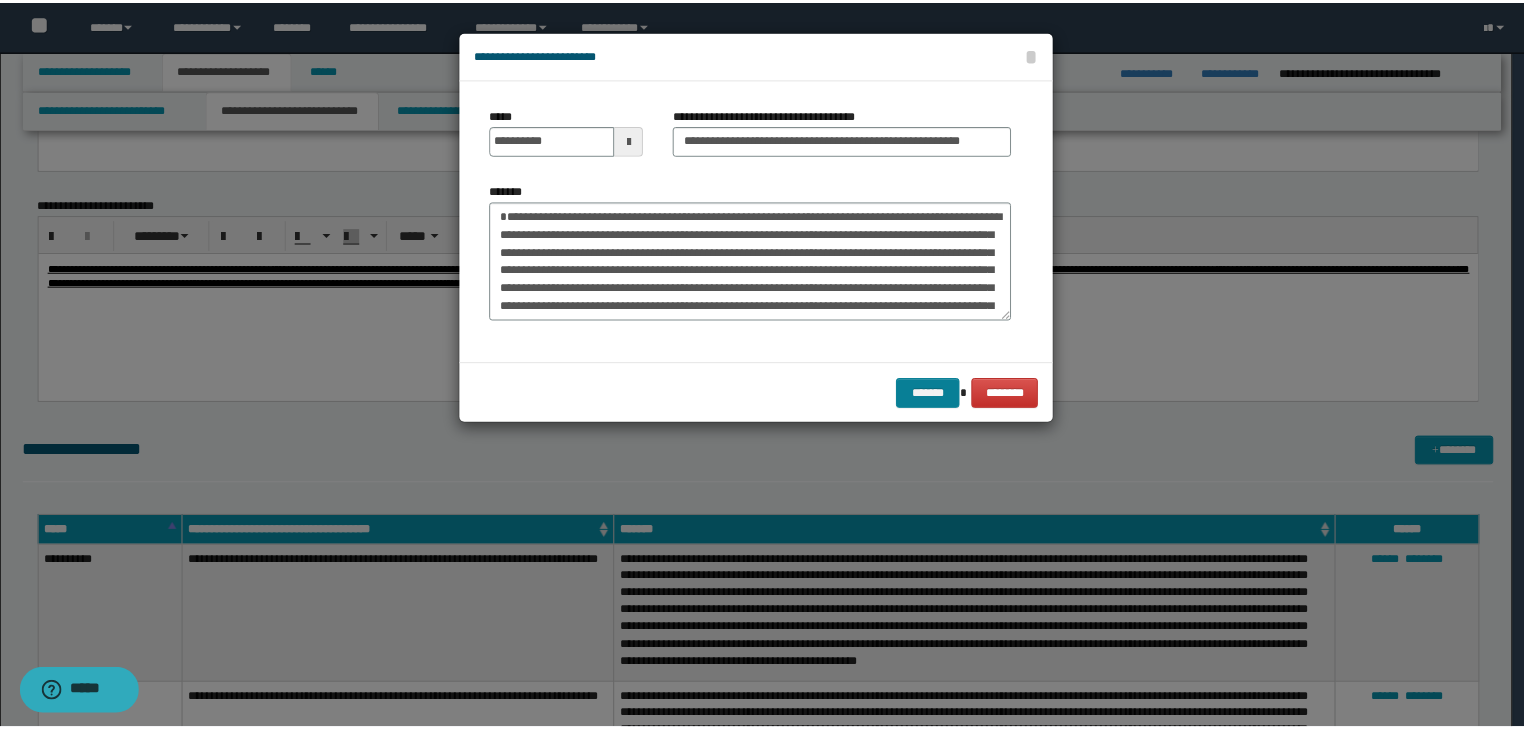 scroll, scrollTop: 0, scrollLeft: 0, axis: both 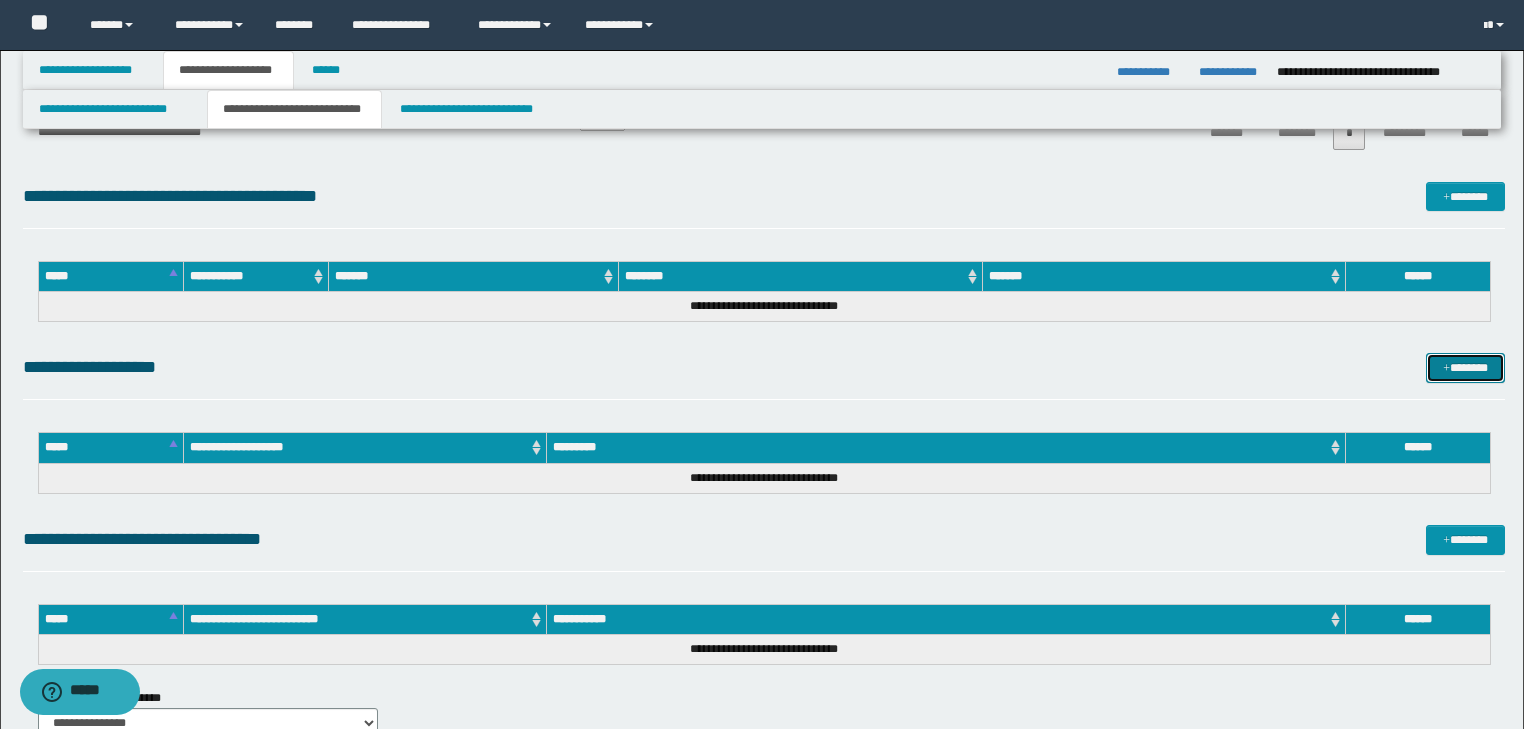click at bounding box center [1446, 369] 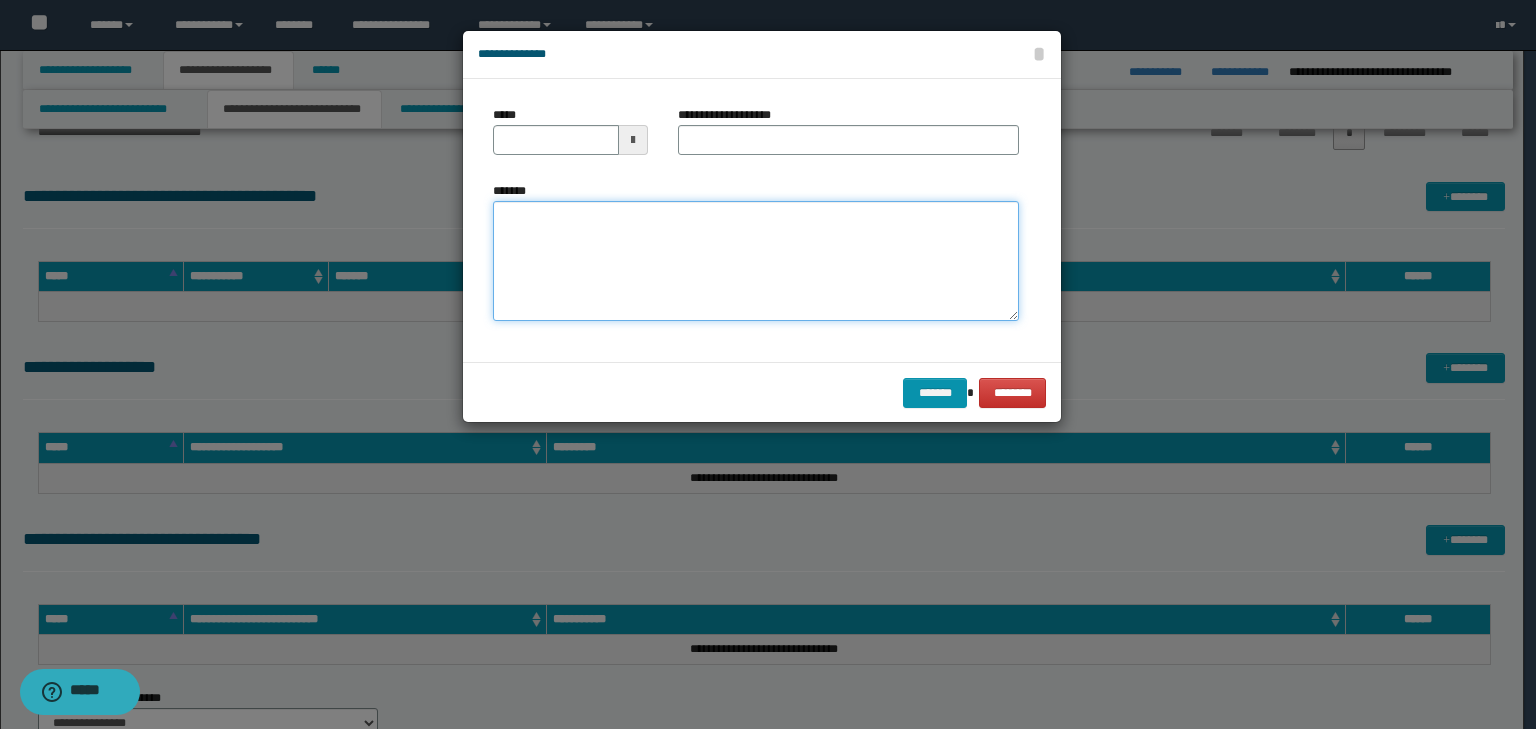 click on "*******" at bounding box center [756, 261] 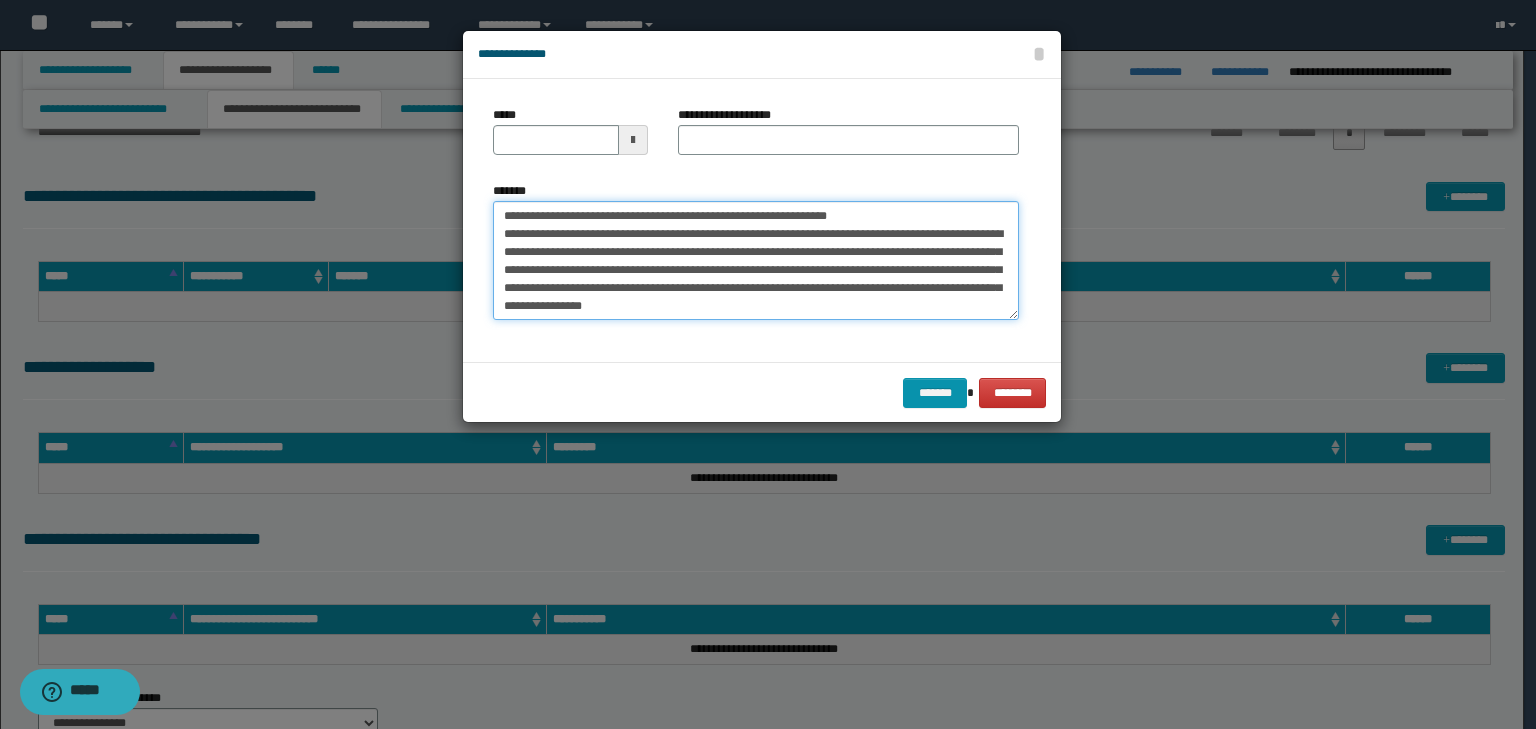 scroll, scrollTop: 0, scrollLeft: 0, axis: both 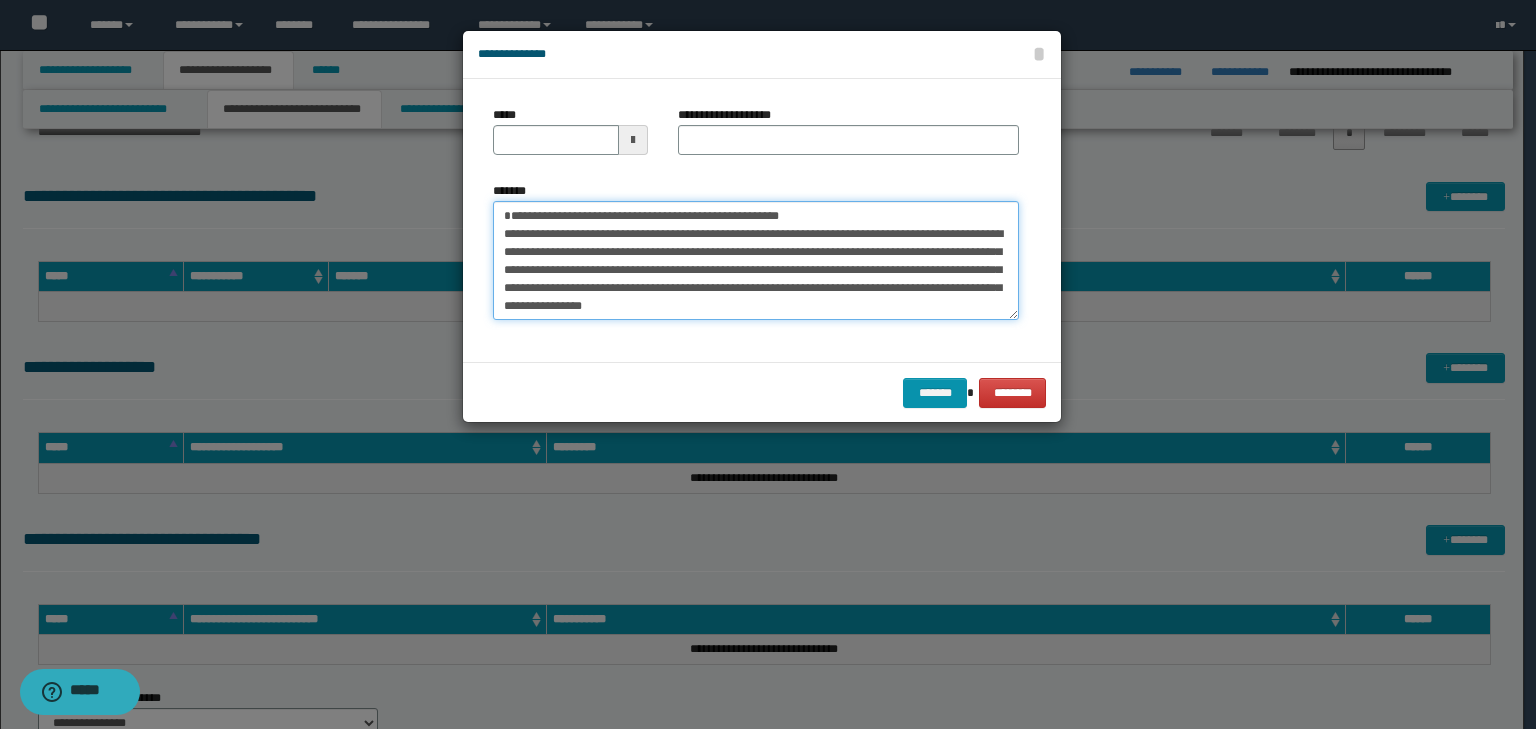 type 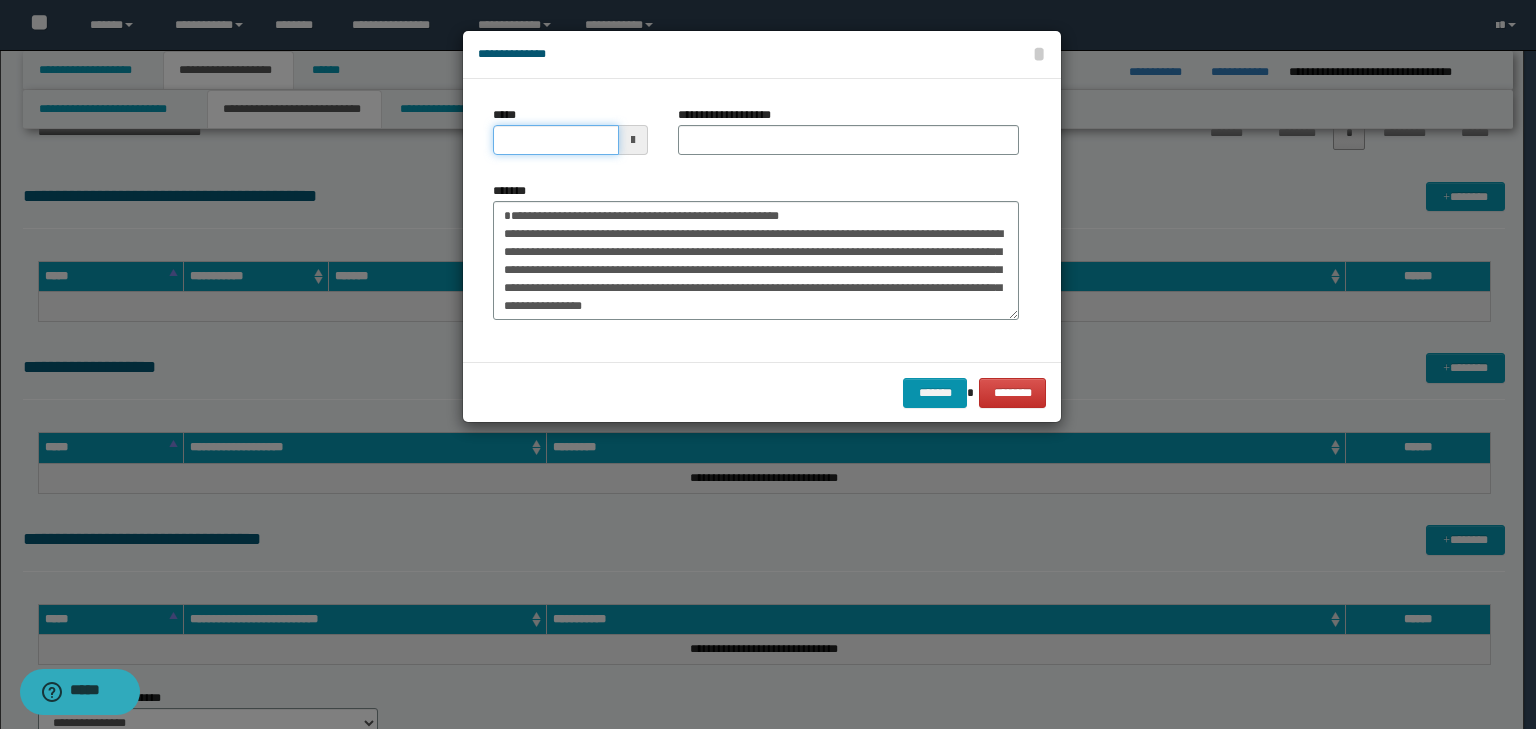 click on "*****" at bounding box center [556, 140] 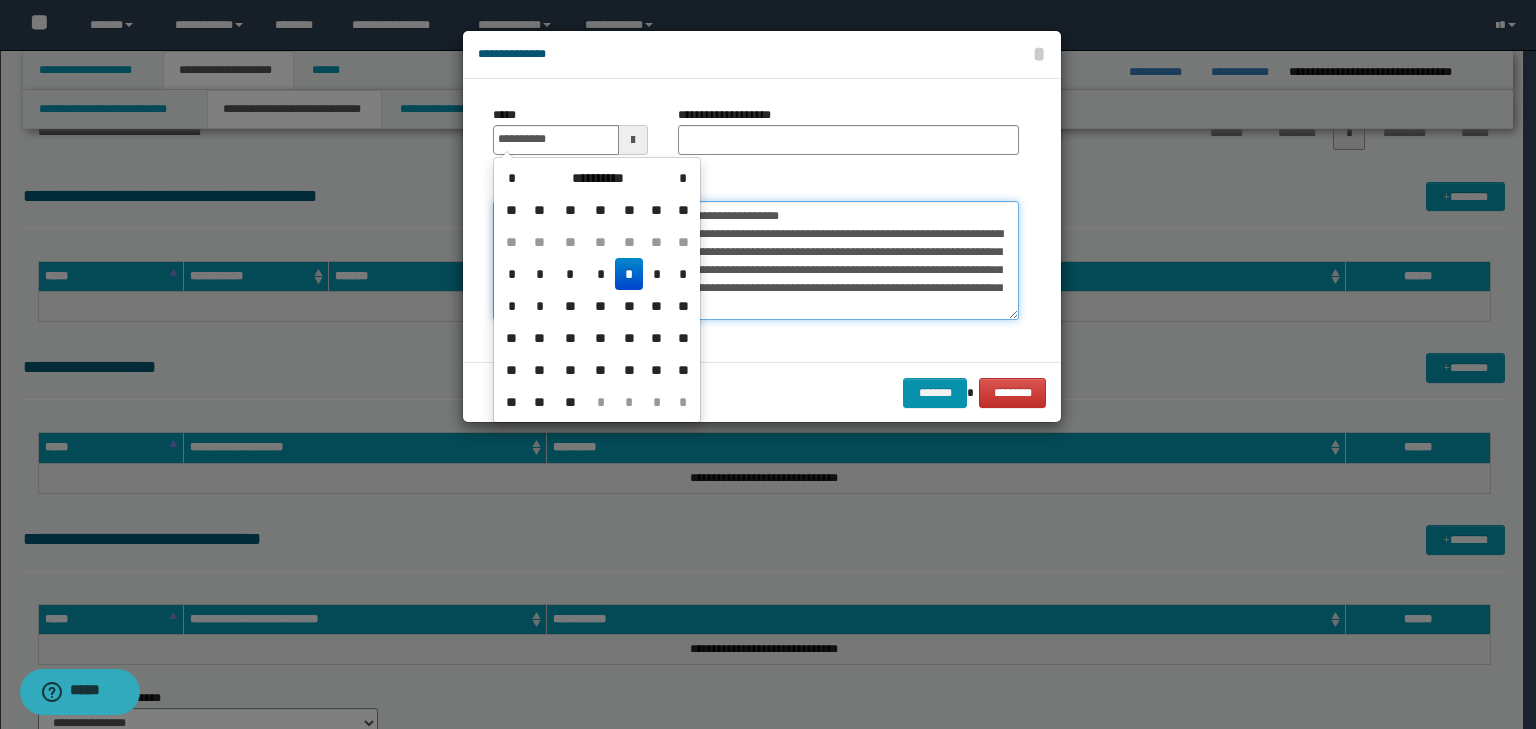 type on "**********" 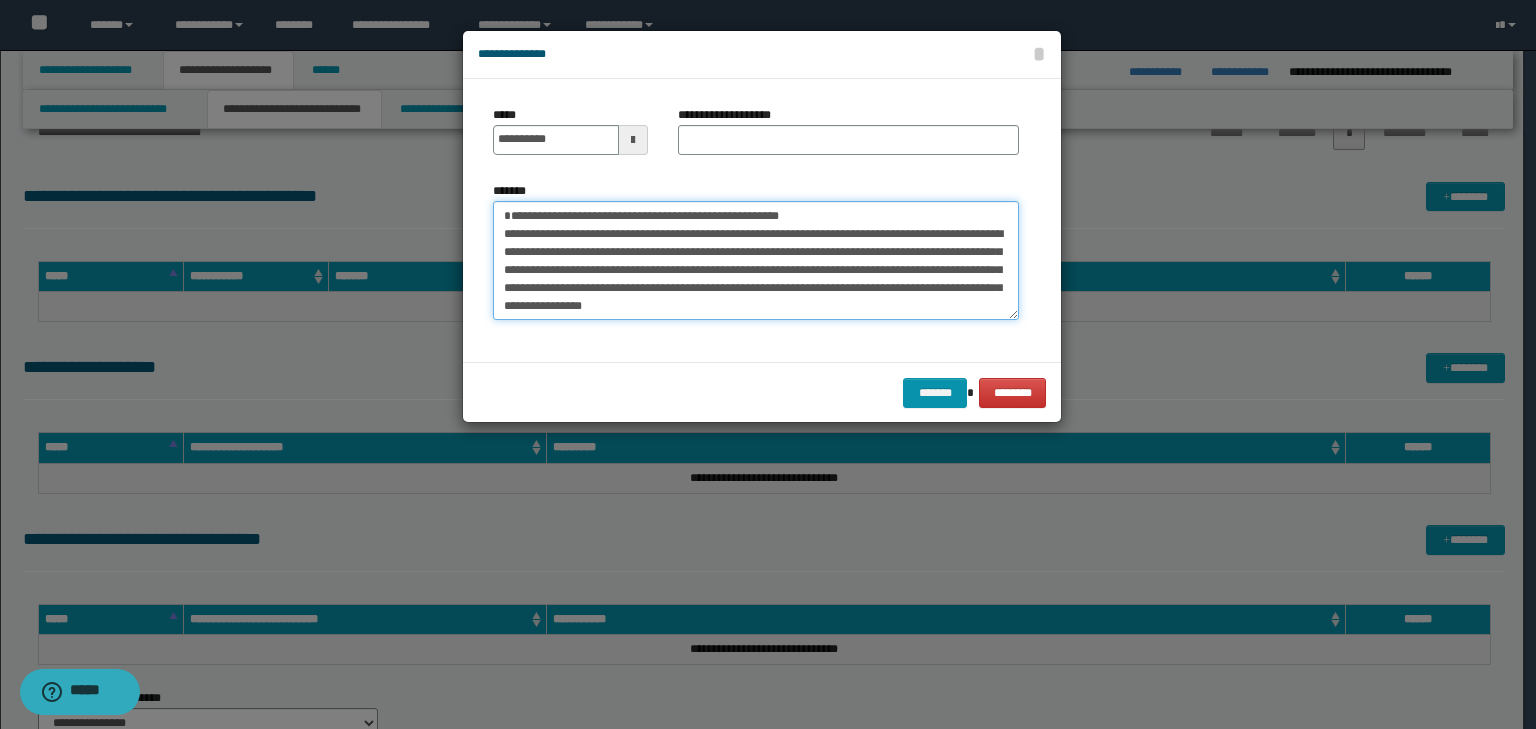 drag, startPoint x: 880, startPoint y: 213, endPoint x: 188, endPoint y: 193, distance: 692.28894 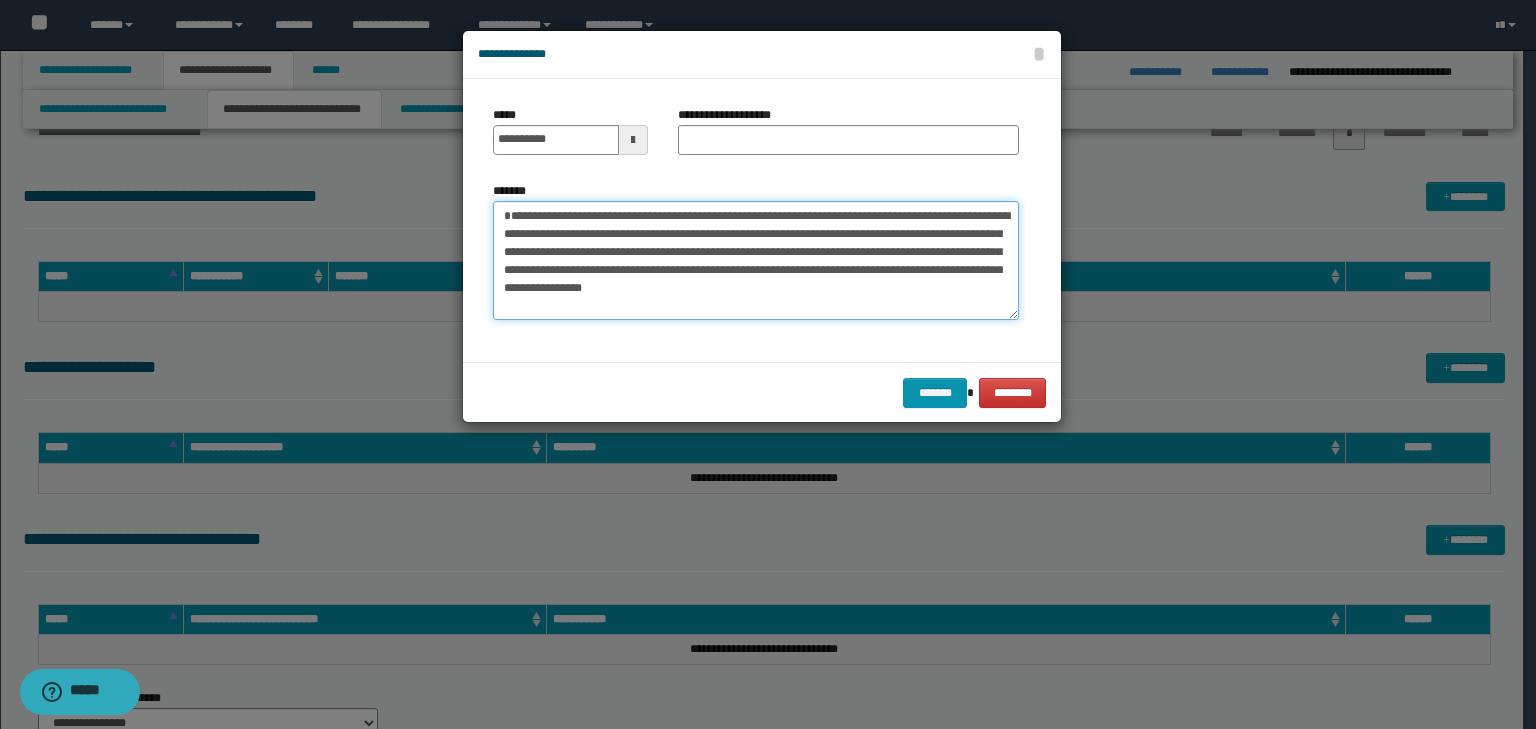 type on "**********" 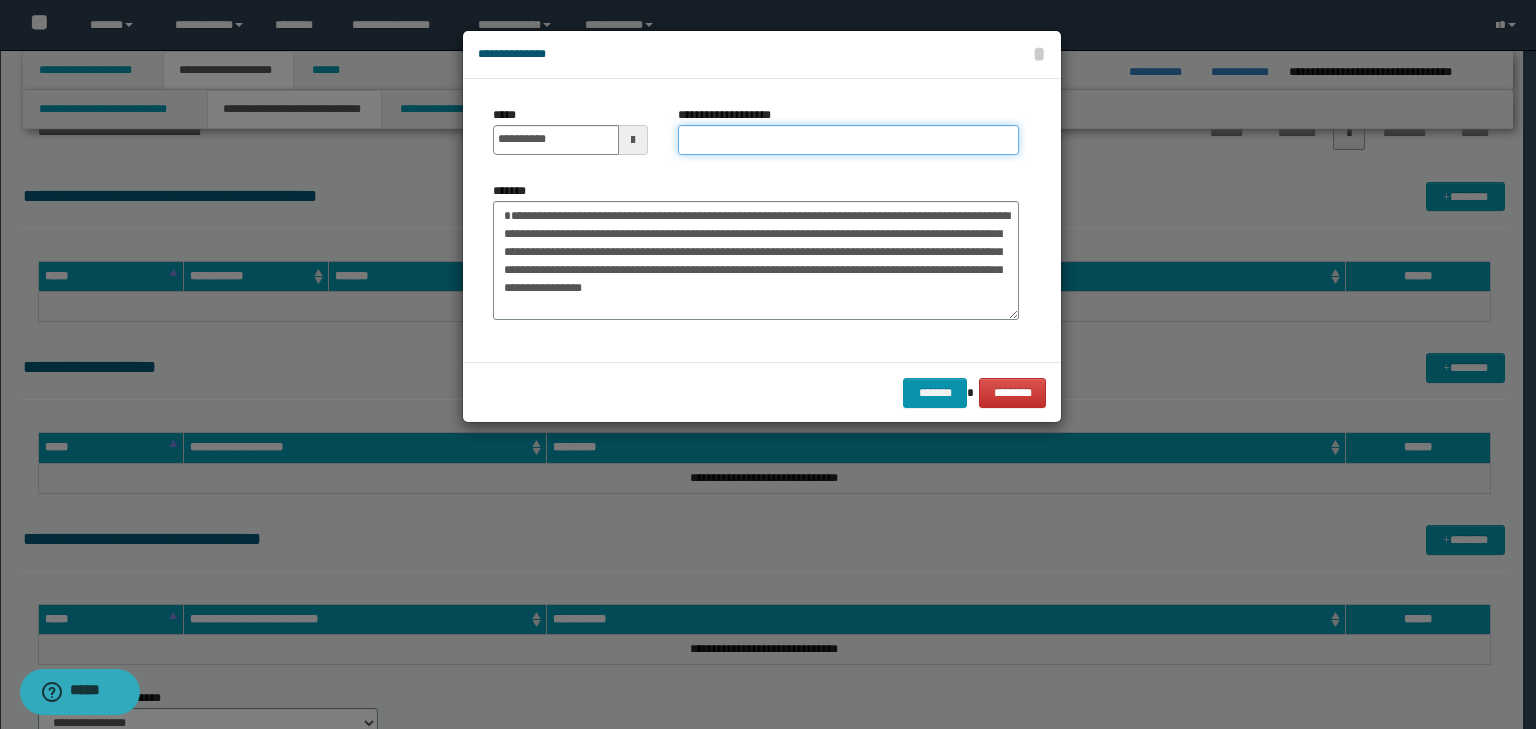 click on "**********" at bounding box center [848, 140] 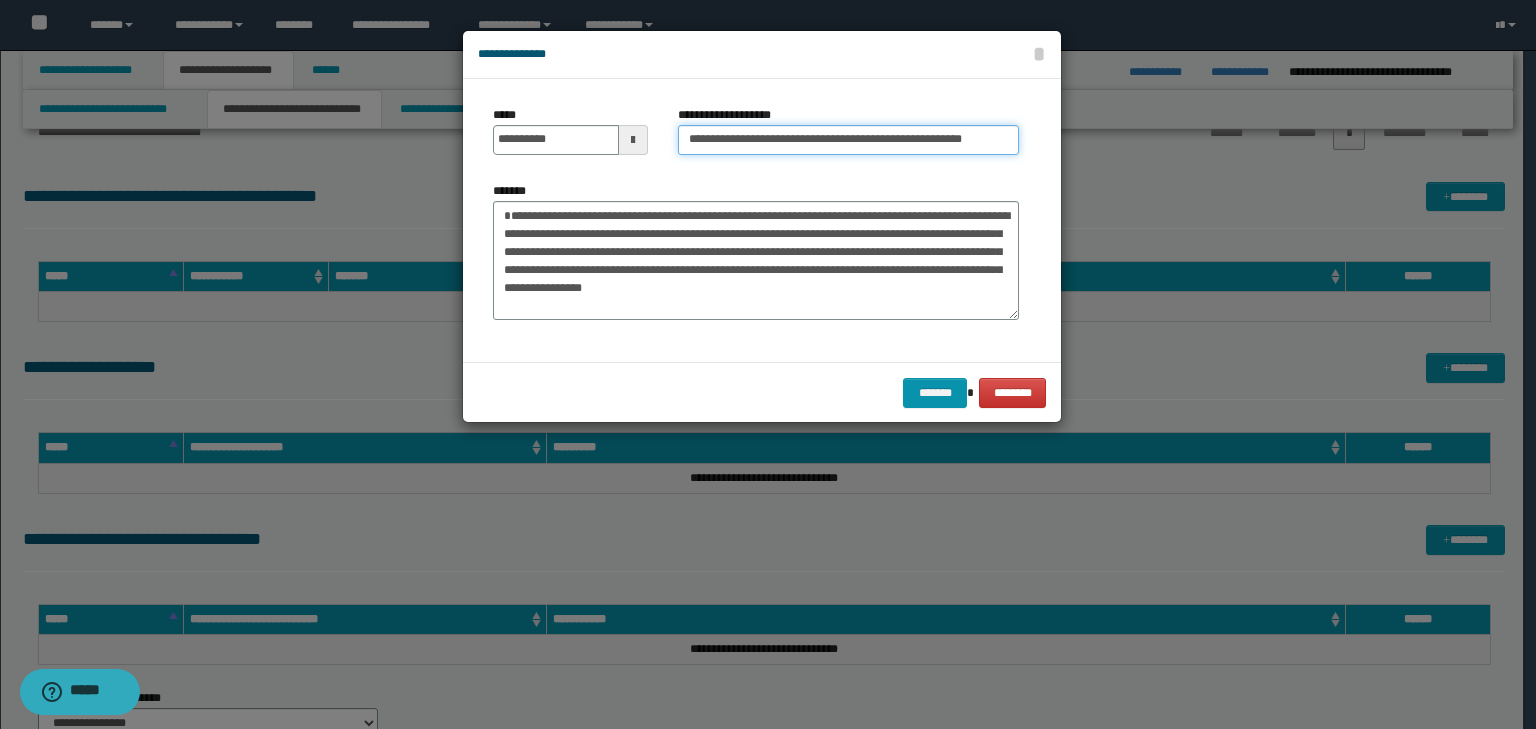 scroll, scrollTop: 0, scrollLeft: 31, axis: horizontal 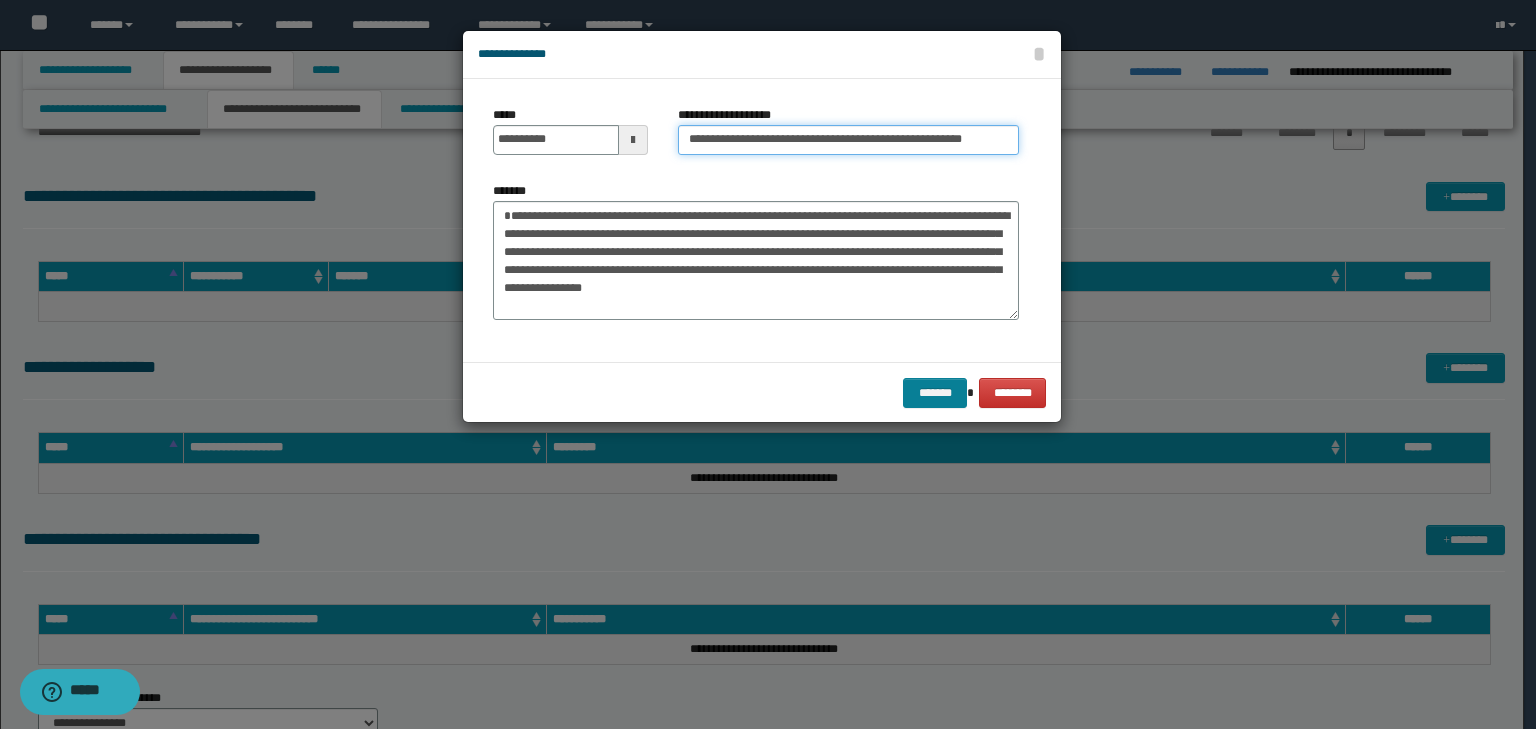 type on "**********" 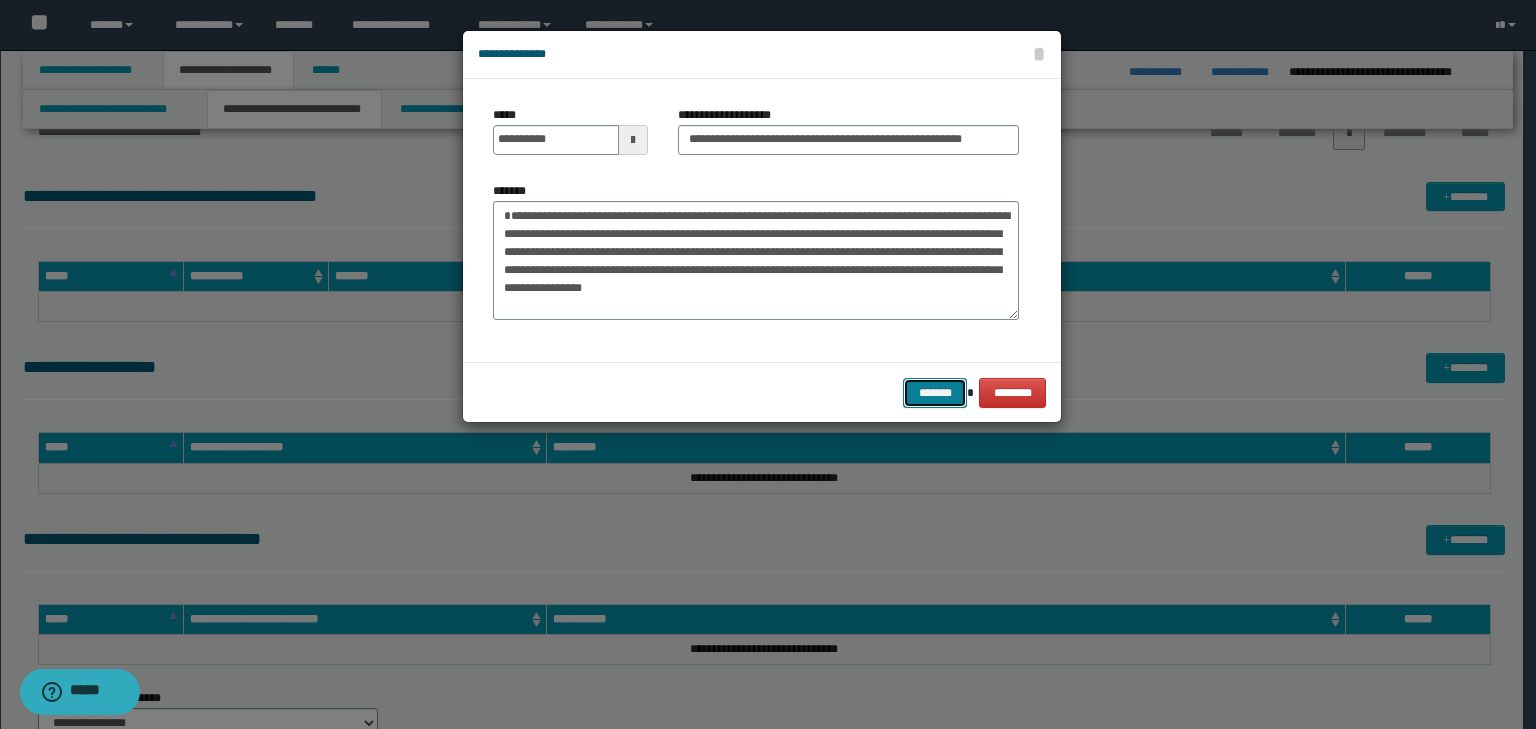 click on "*******" at bounding box center (935, 393) 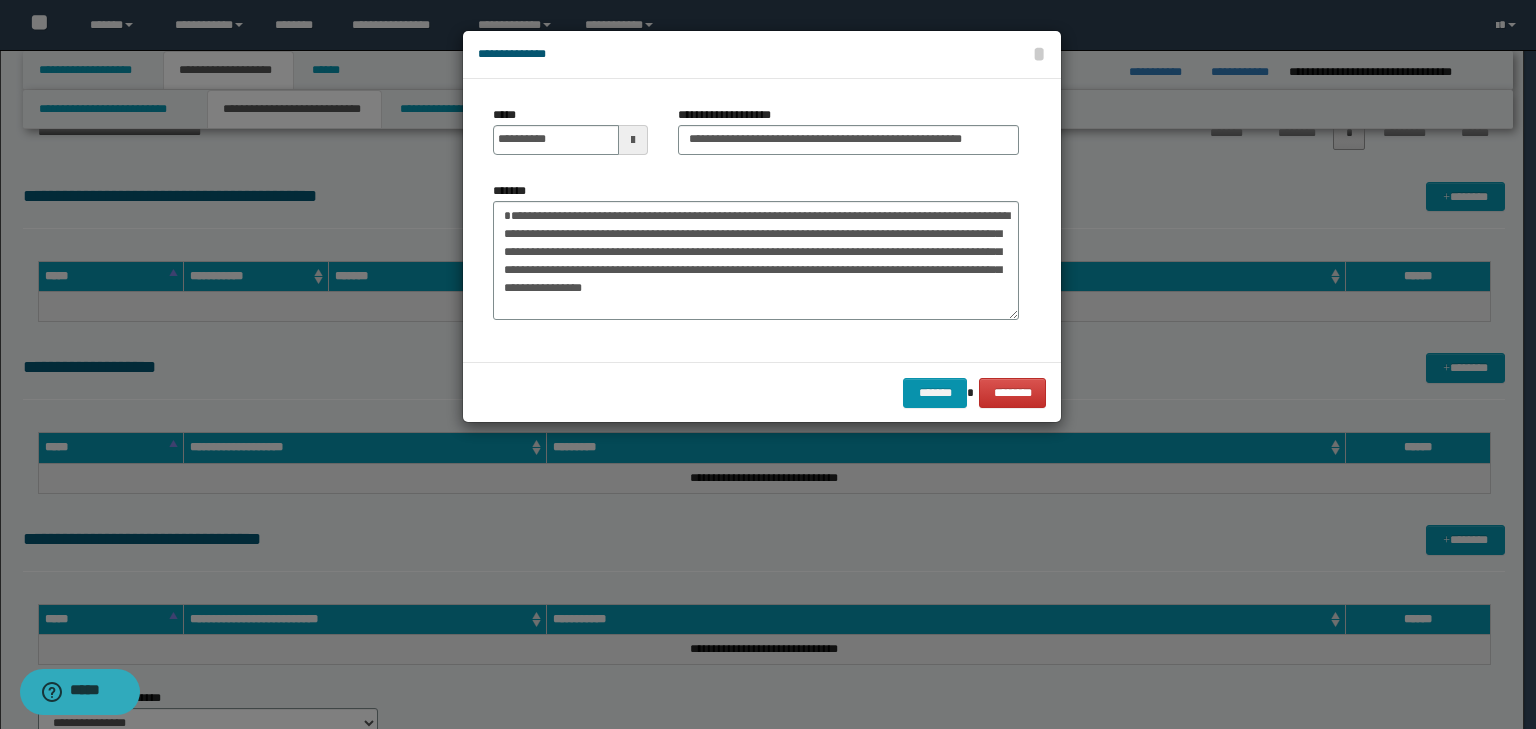 scroll, scrollTop: 0, scrollLeft: 0, axis: both 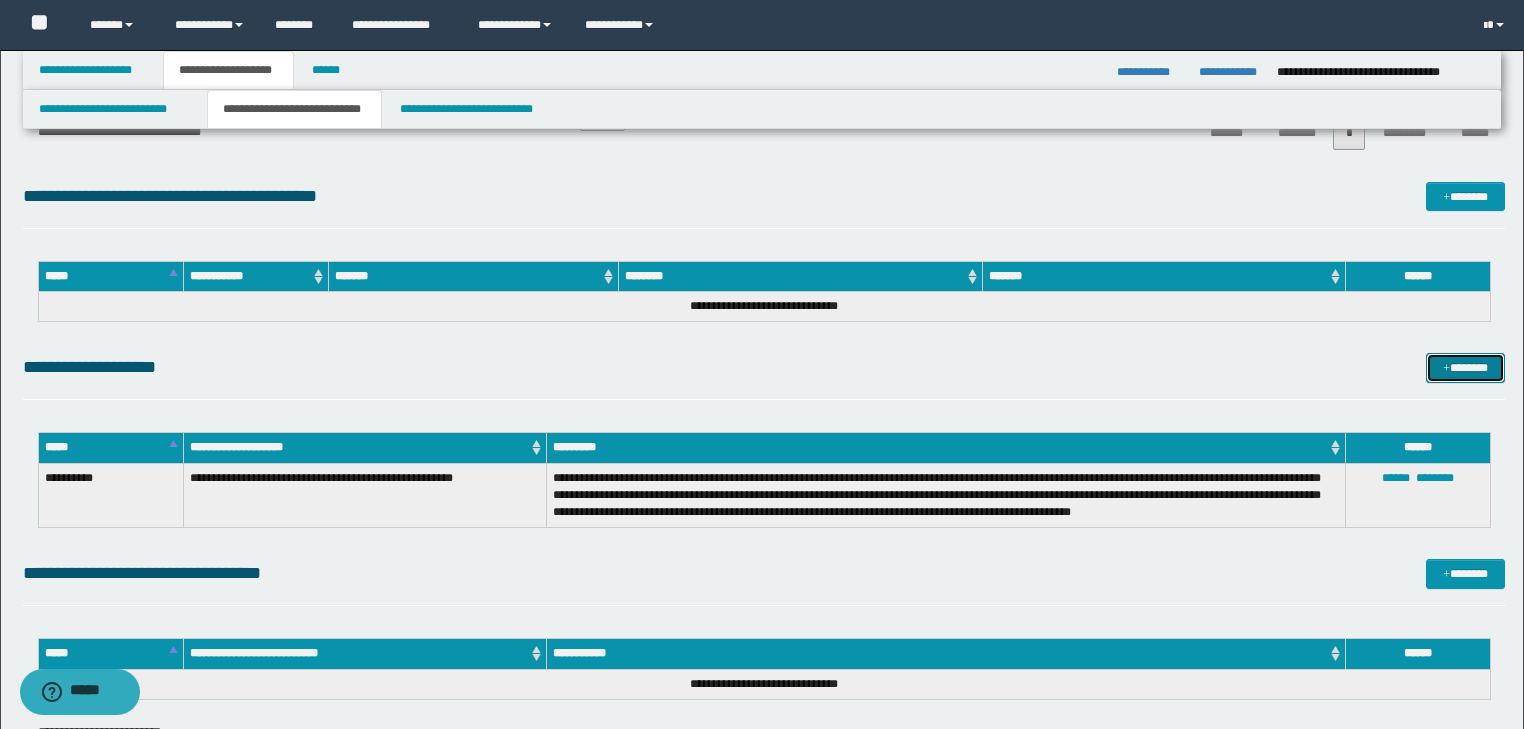 click on "*******" at bounding box center [1465, 368] 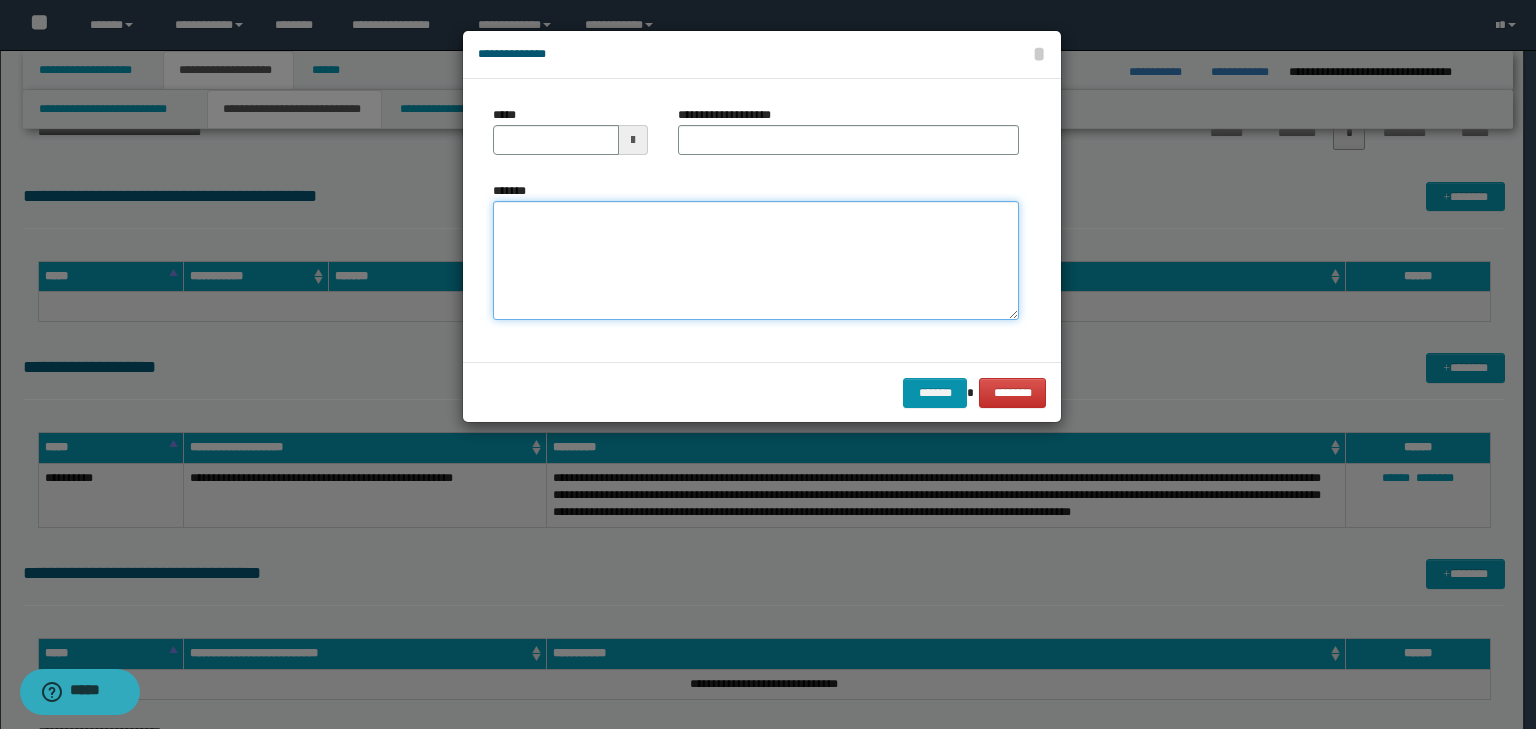 click on "*******" at bounding box center [756, 261] 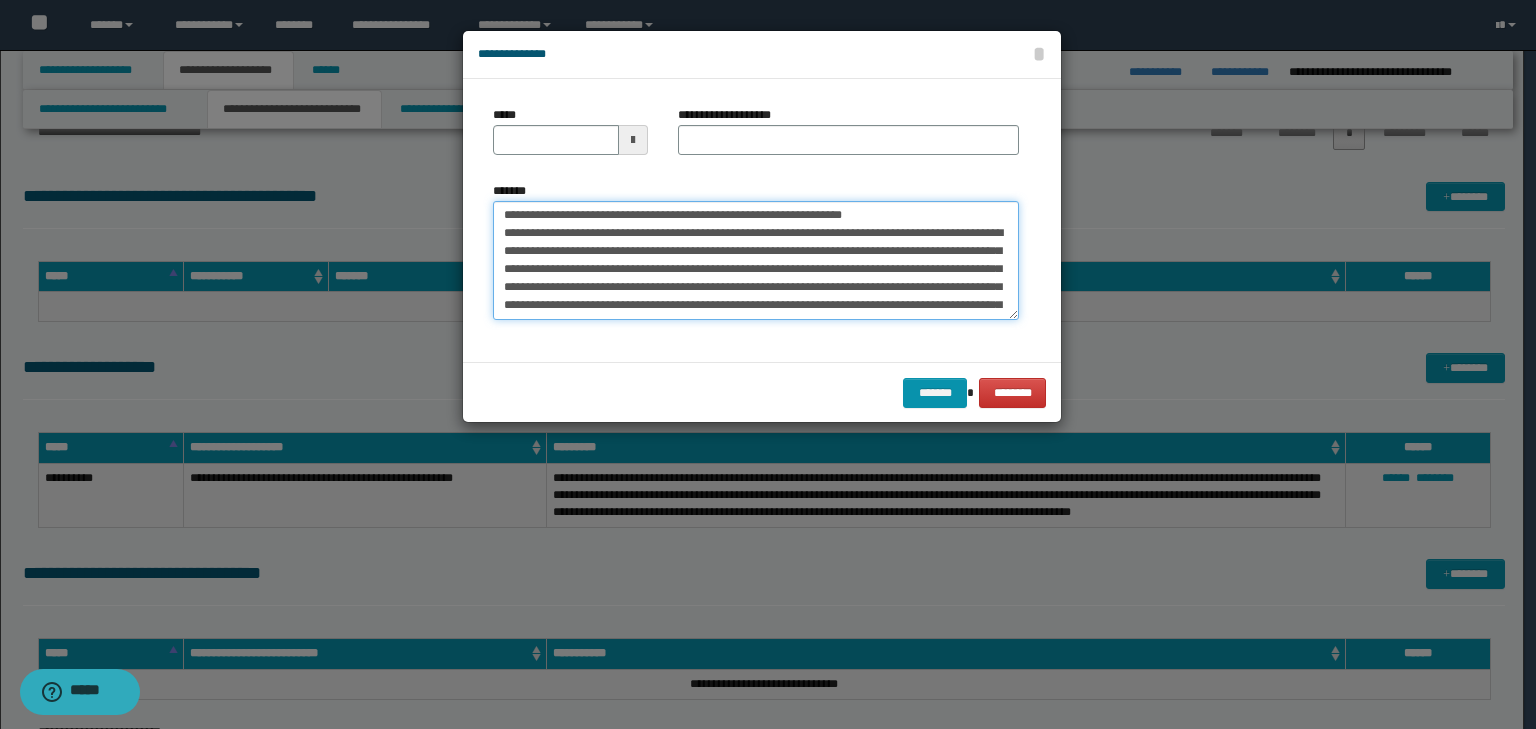 scroll, scrollTop: 0, scrollLeft: 0, axis: both 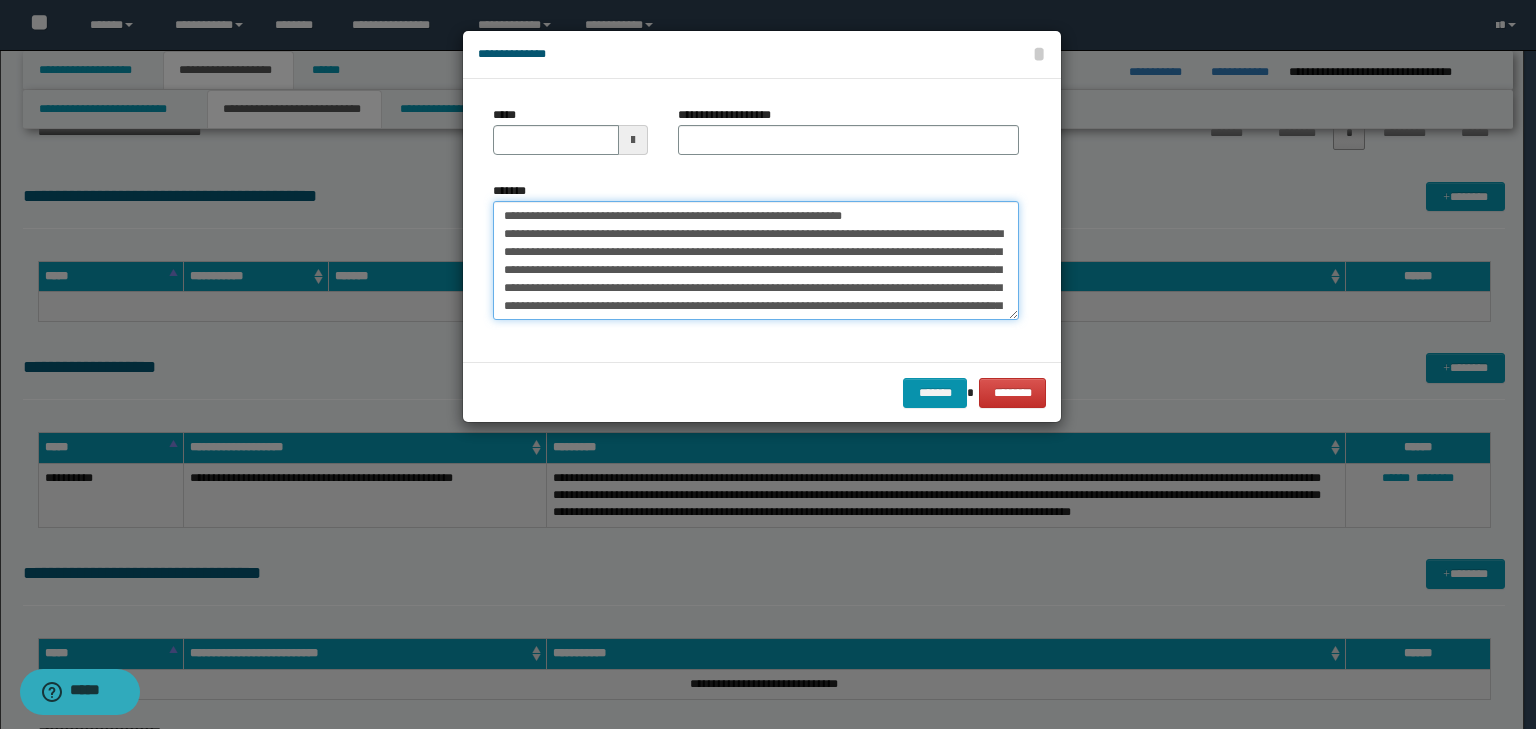 drag, startPoint x: 563, startPoint y: 212, endPoint x: 258, endPoint y: 191, distance: 305.7221 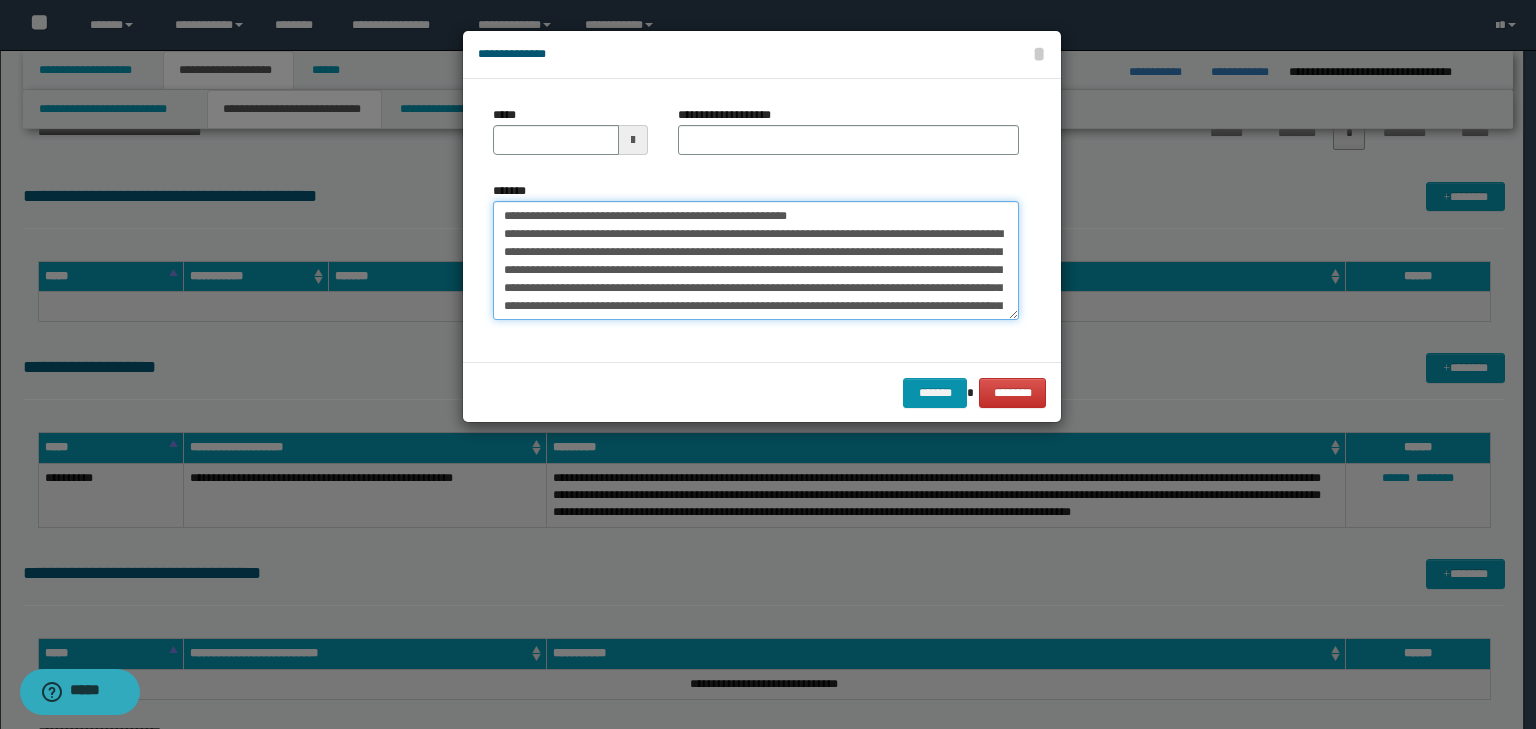 type 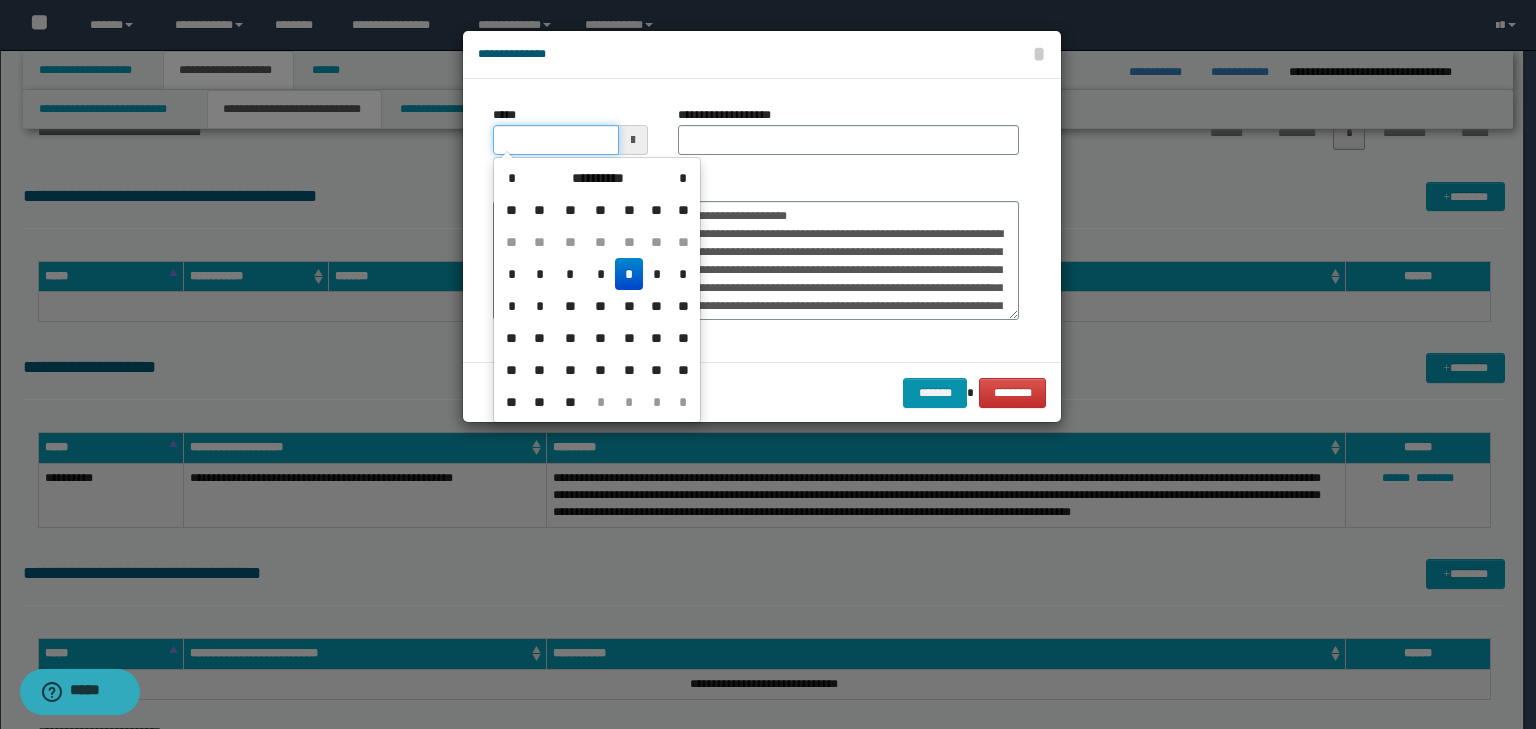 click on "*****" at bounding box center [556, 140] 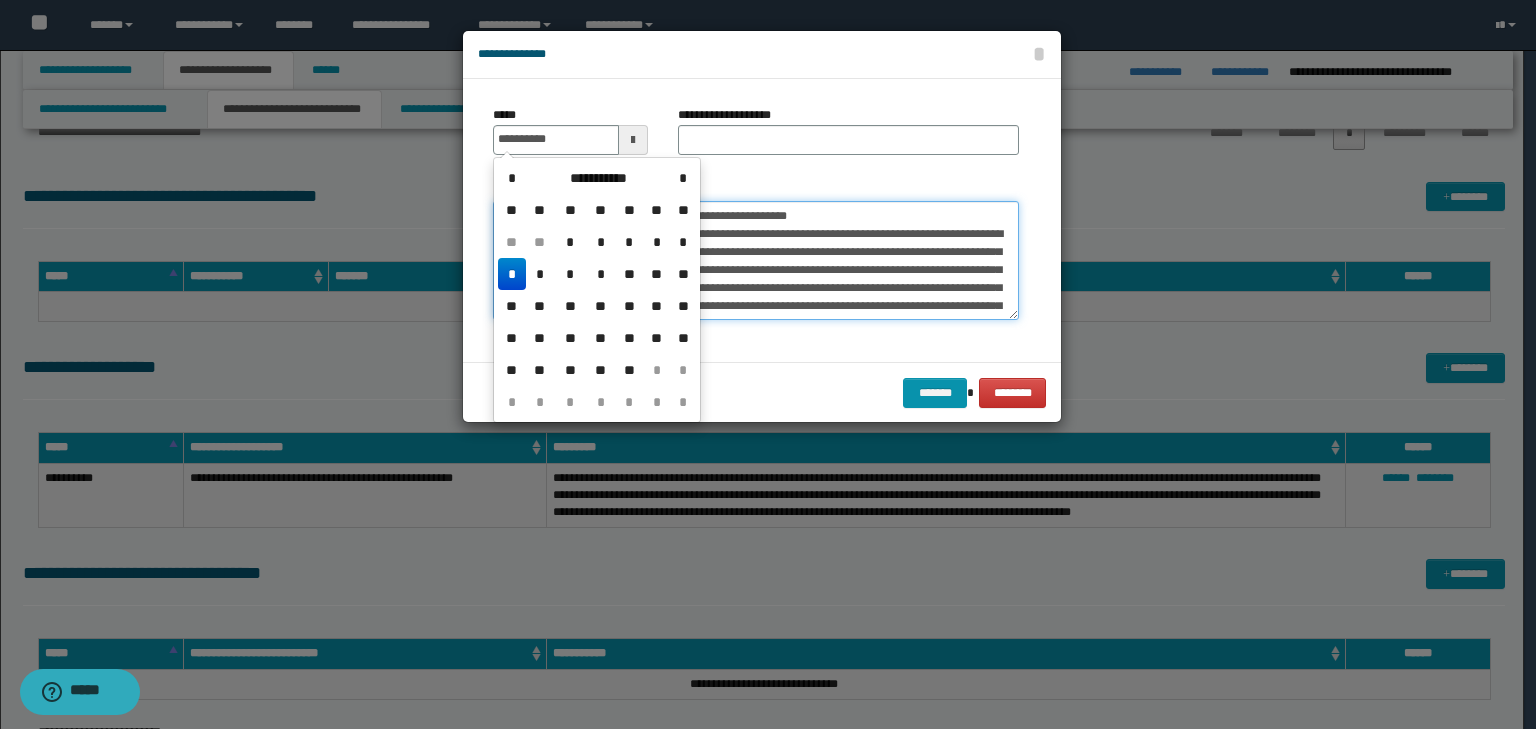type on "**********" 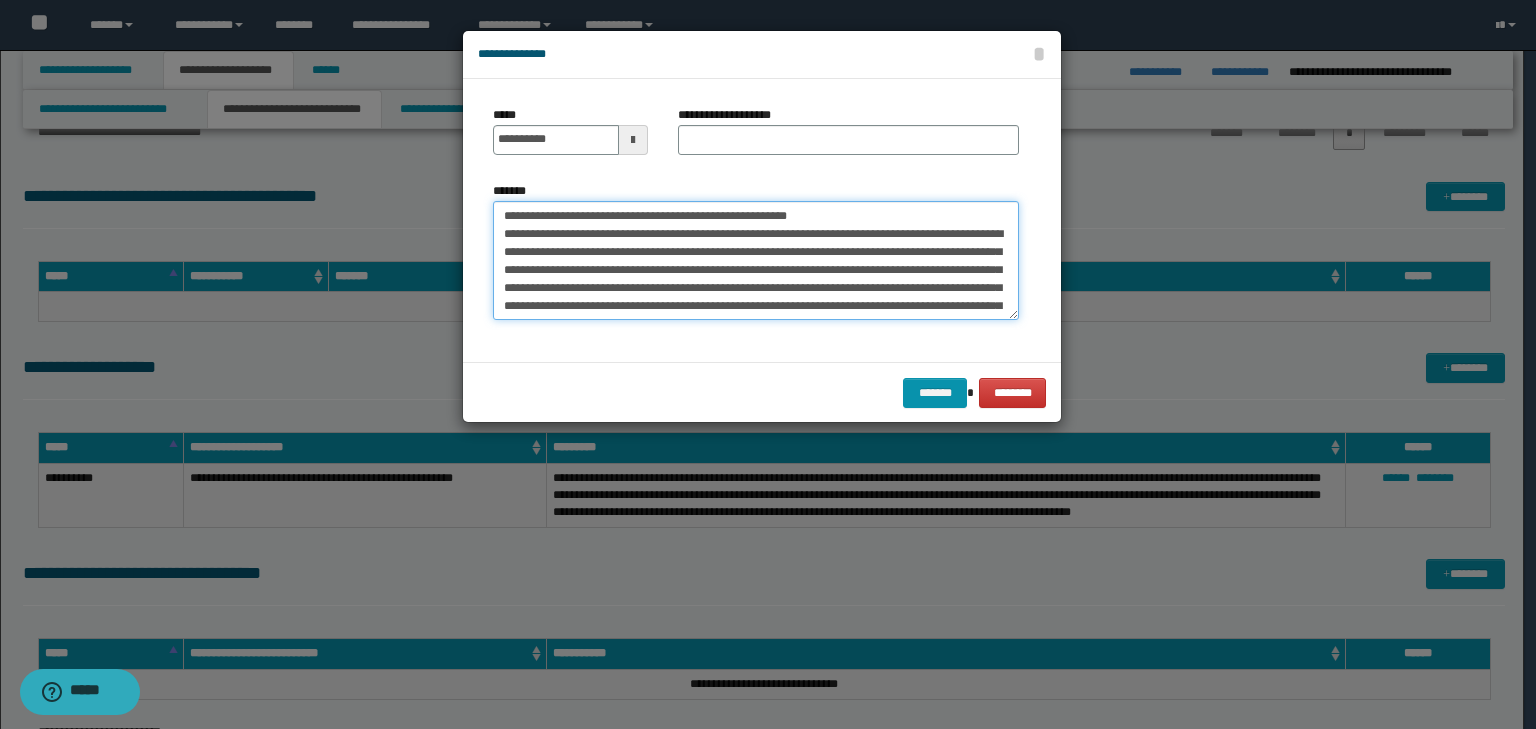 drag, startPoint x: 899, startPoint y: 215, endPoint x: 88, endPoint y: 185, distance: 811.5547 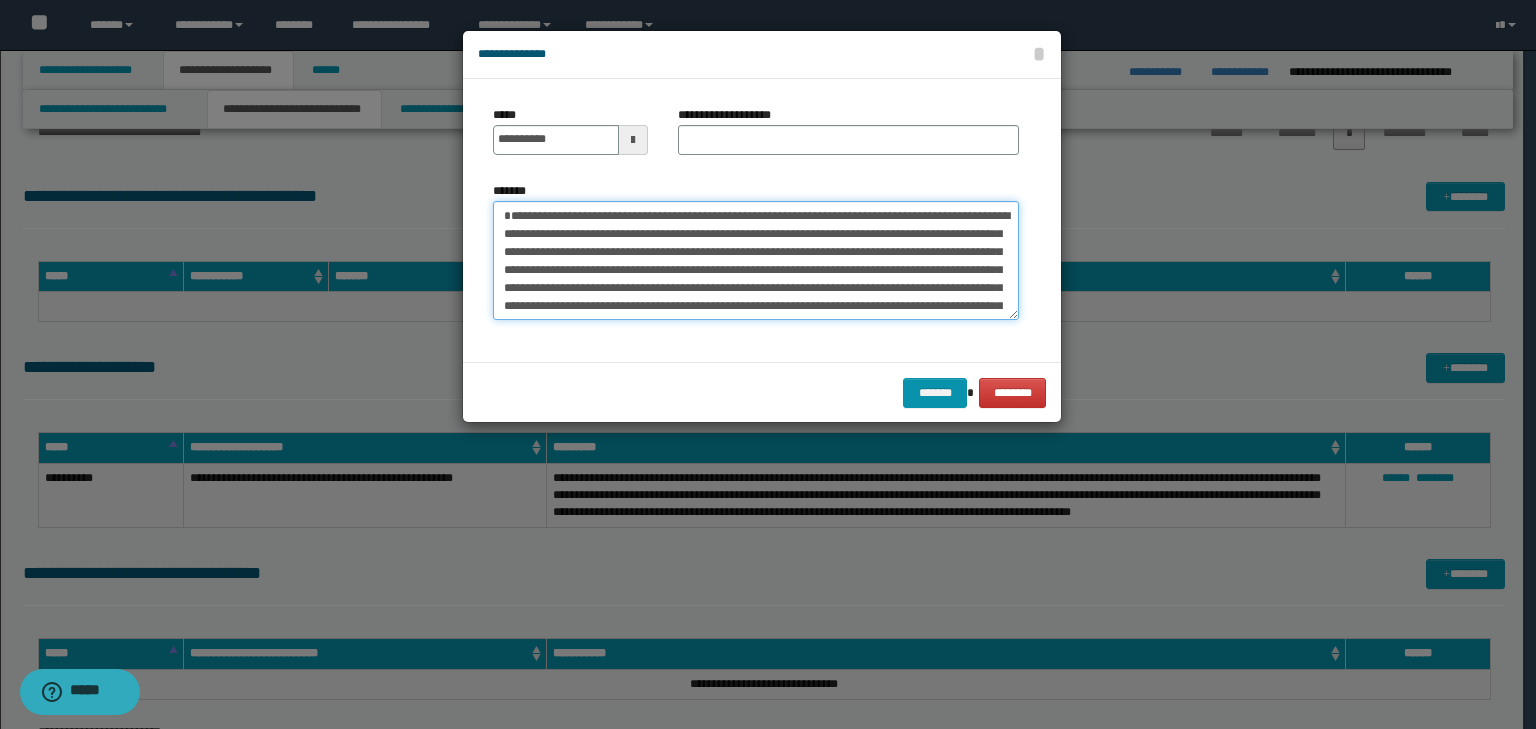 type on "**********" 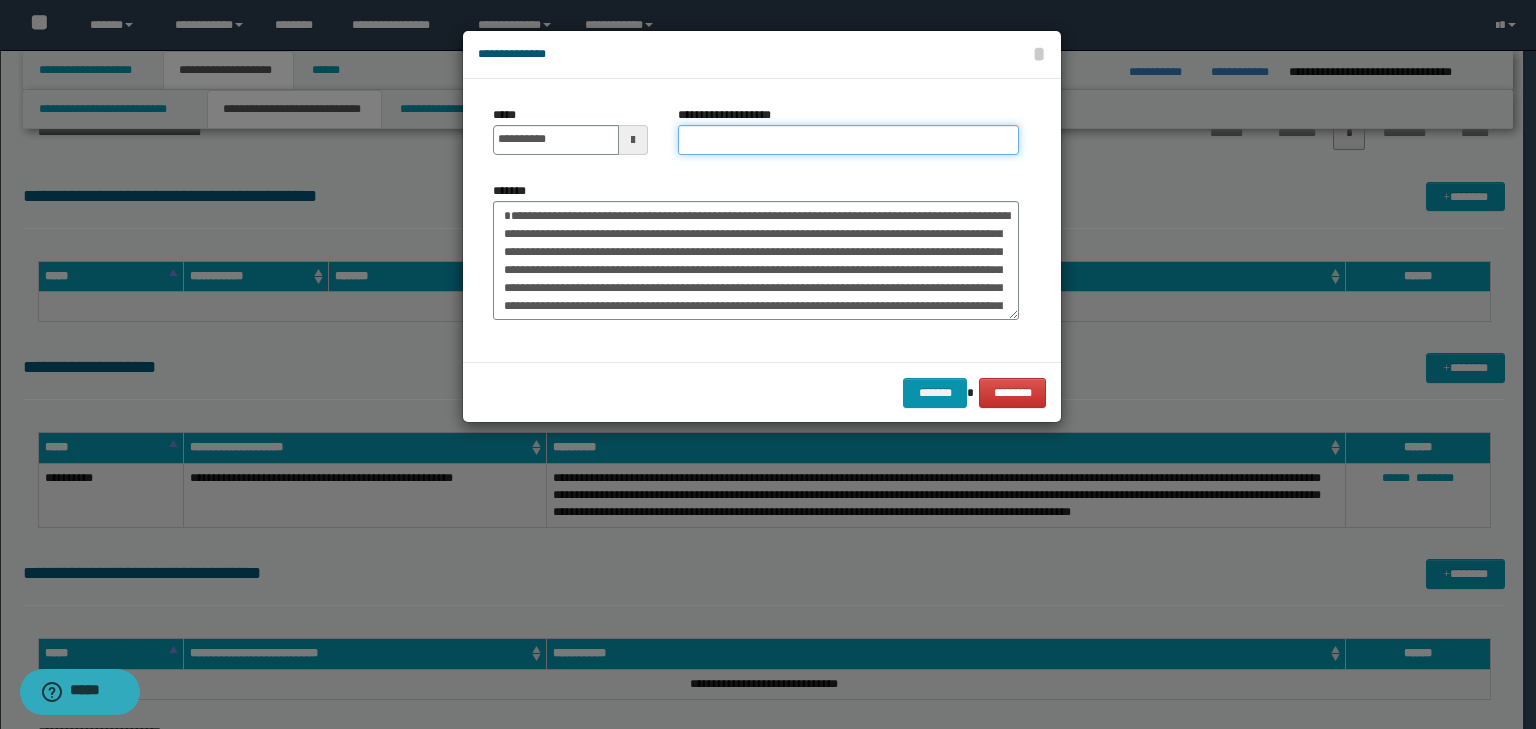 click on "**********" at bounding box center (848, 140) 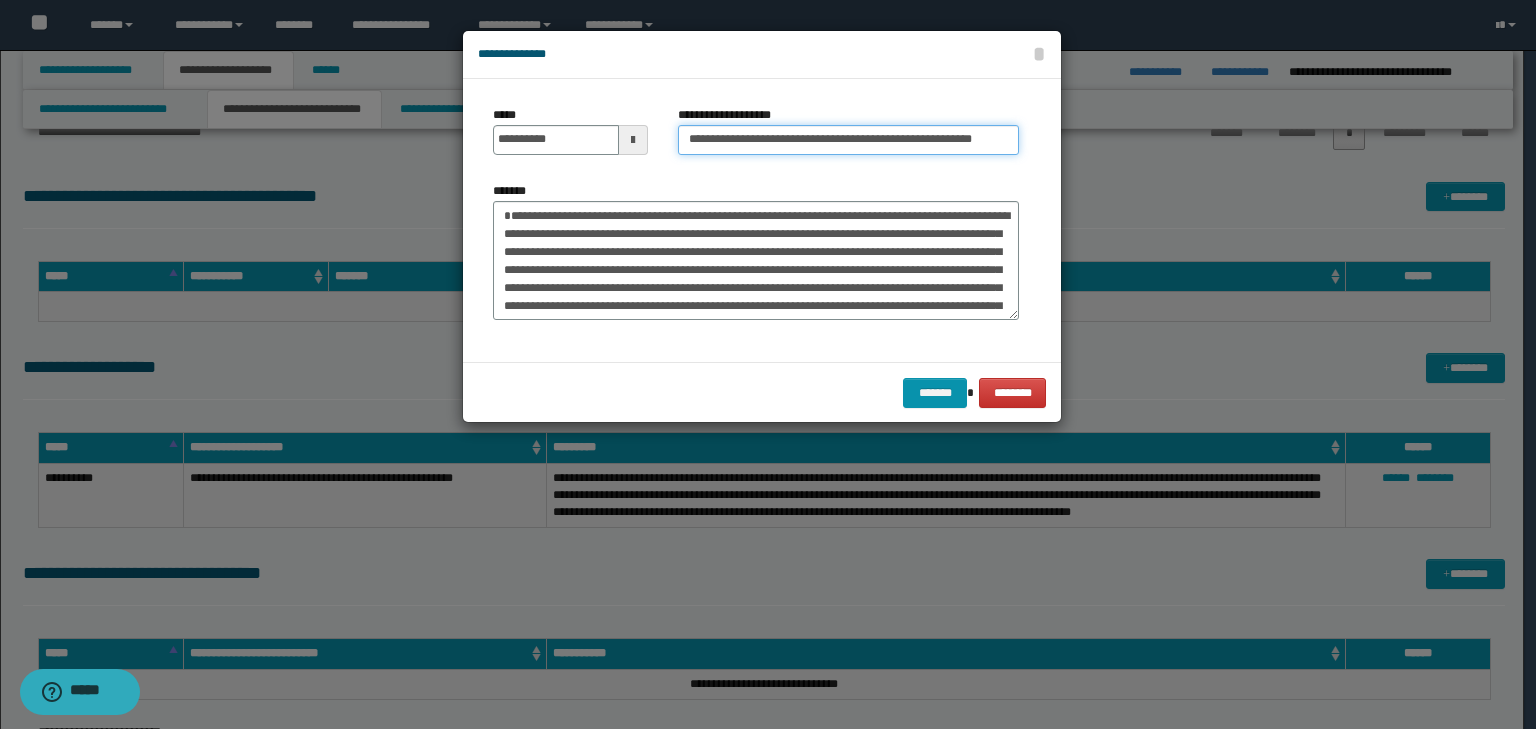 scroll, scrollTop: 0, scrollLeft: 49, axis: horizontal 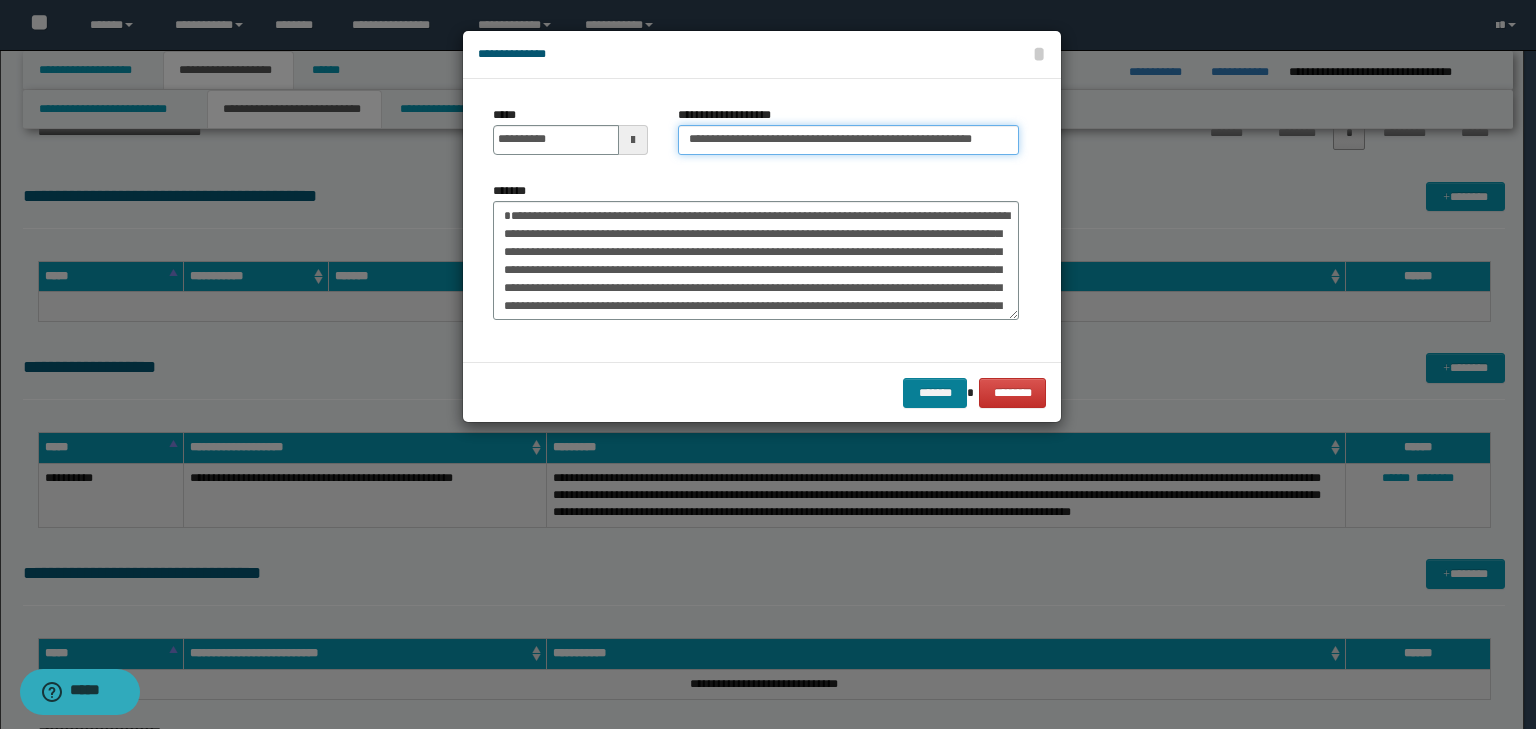 type on "**********" 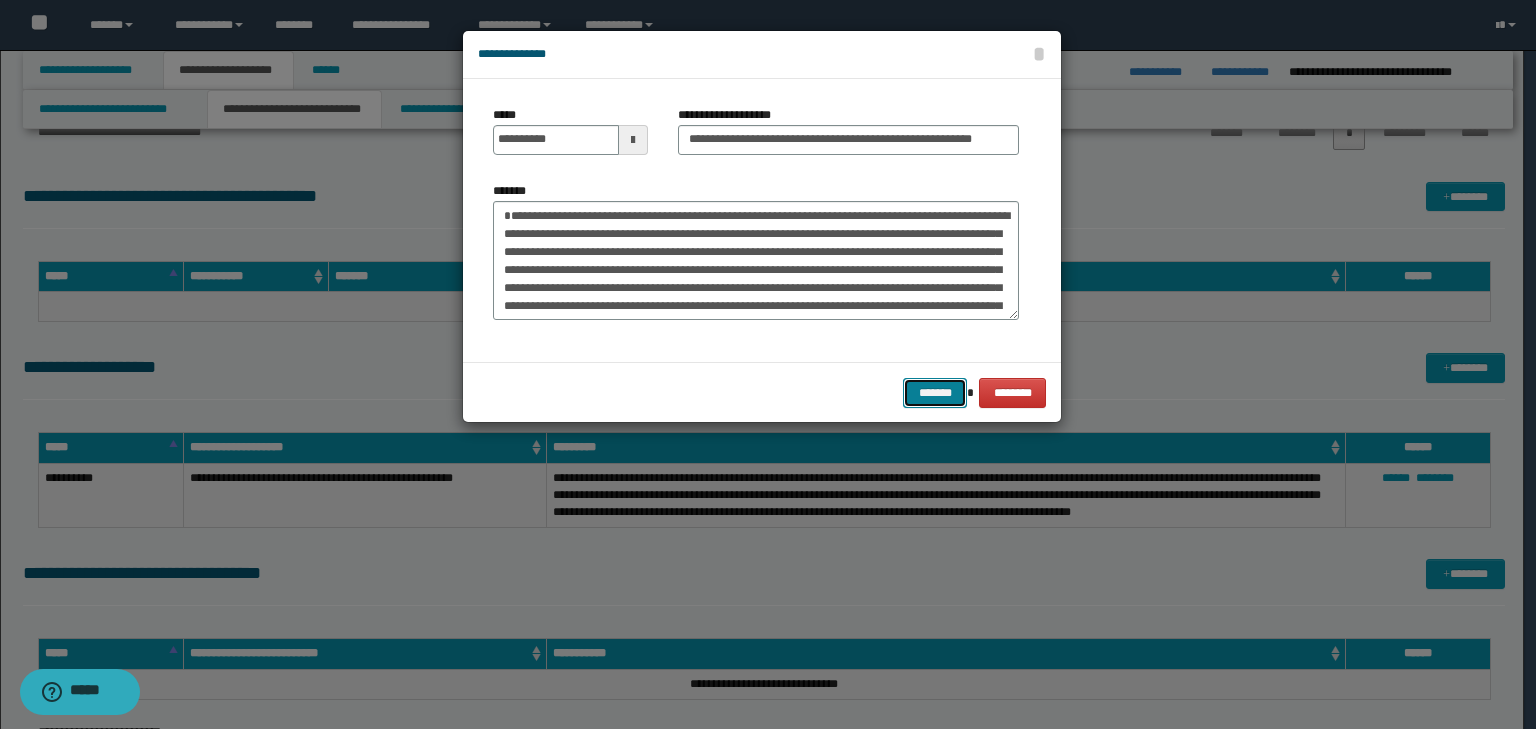 click on "*******" at bounding box center (935, 393) 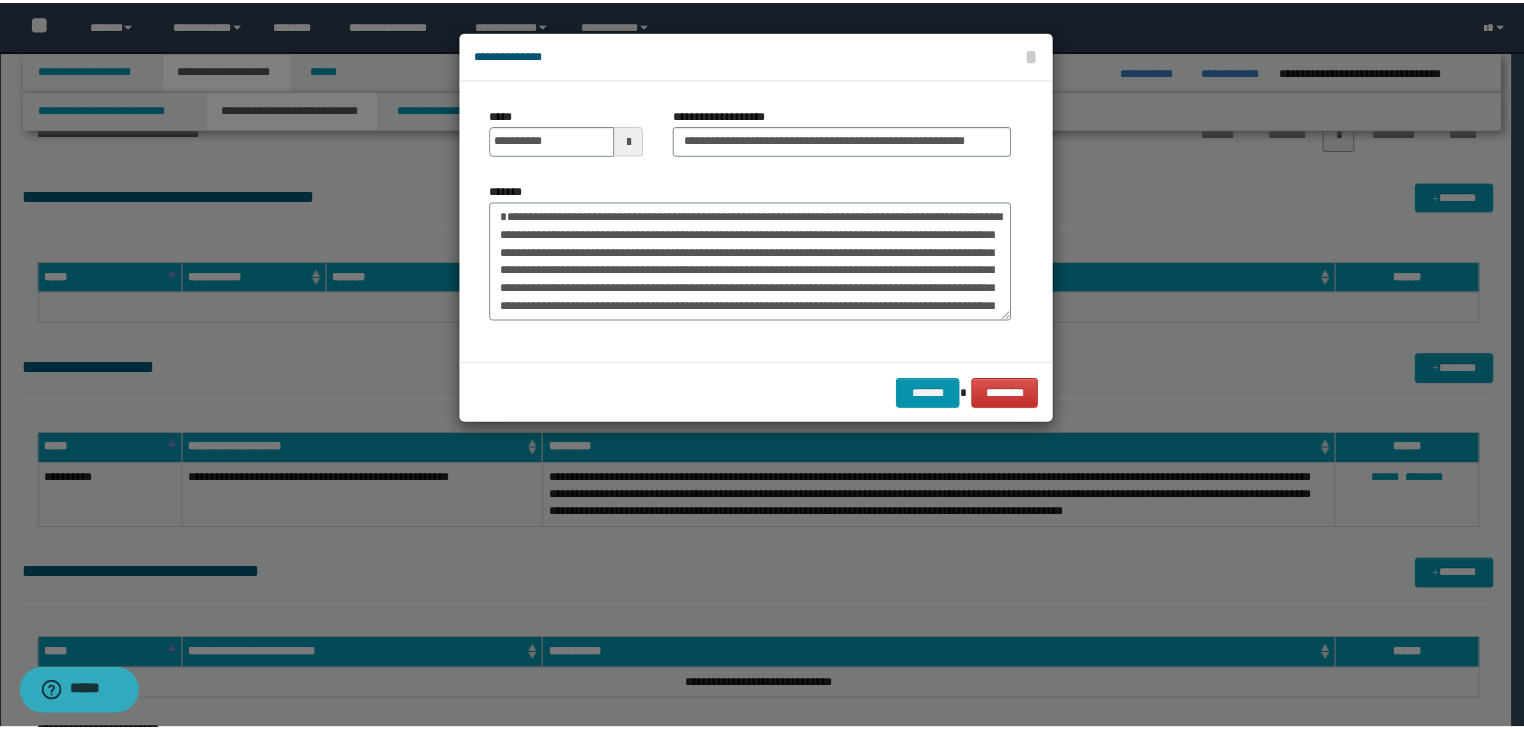 scroll, scrollTop: 0, scrollLeft: 0, axis: both 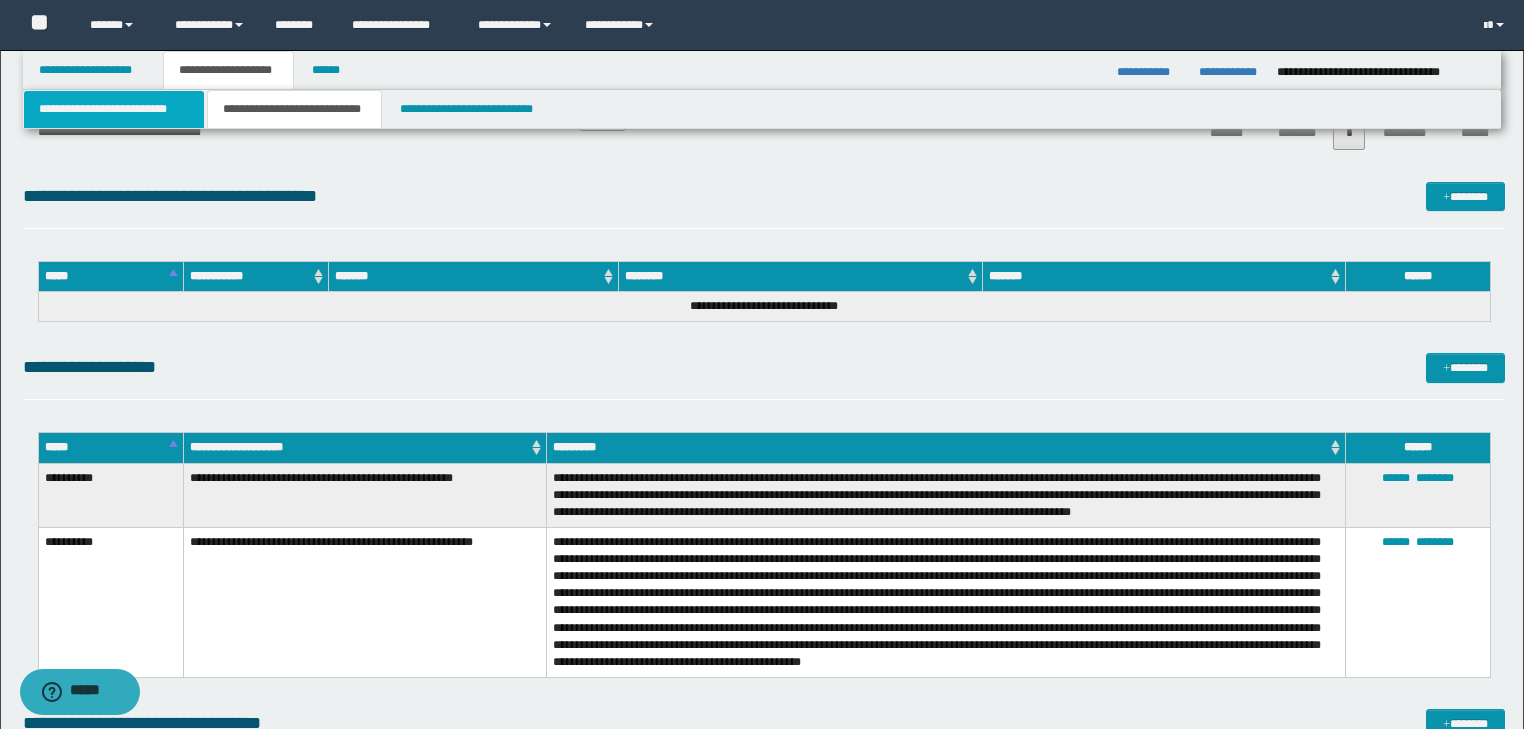 click on "**********" at bounding box center (114, 109) 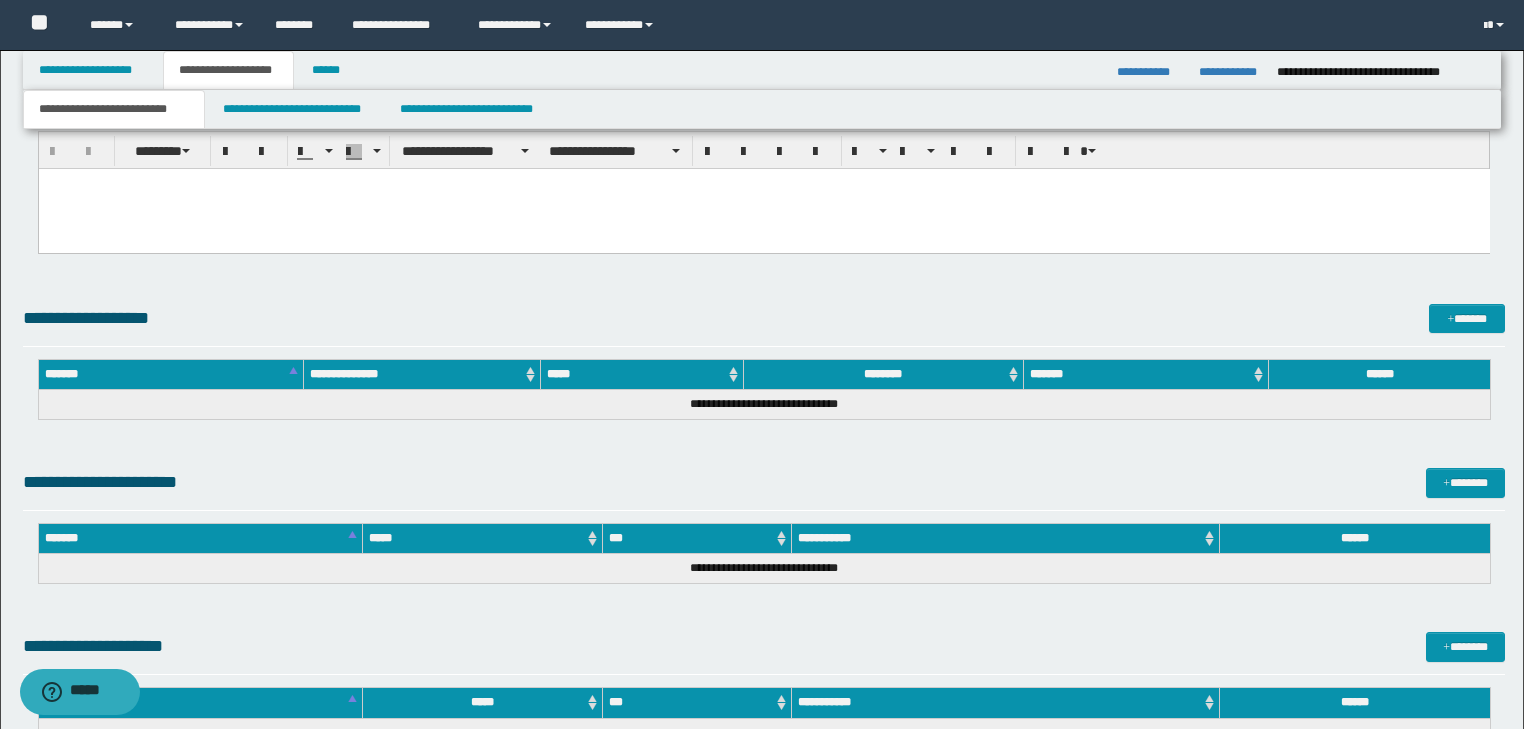 scroll, scrollTop: 860, scrollLeft: 0, axis: vertical 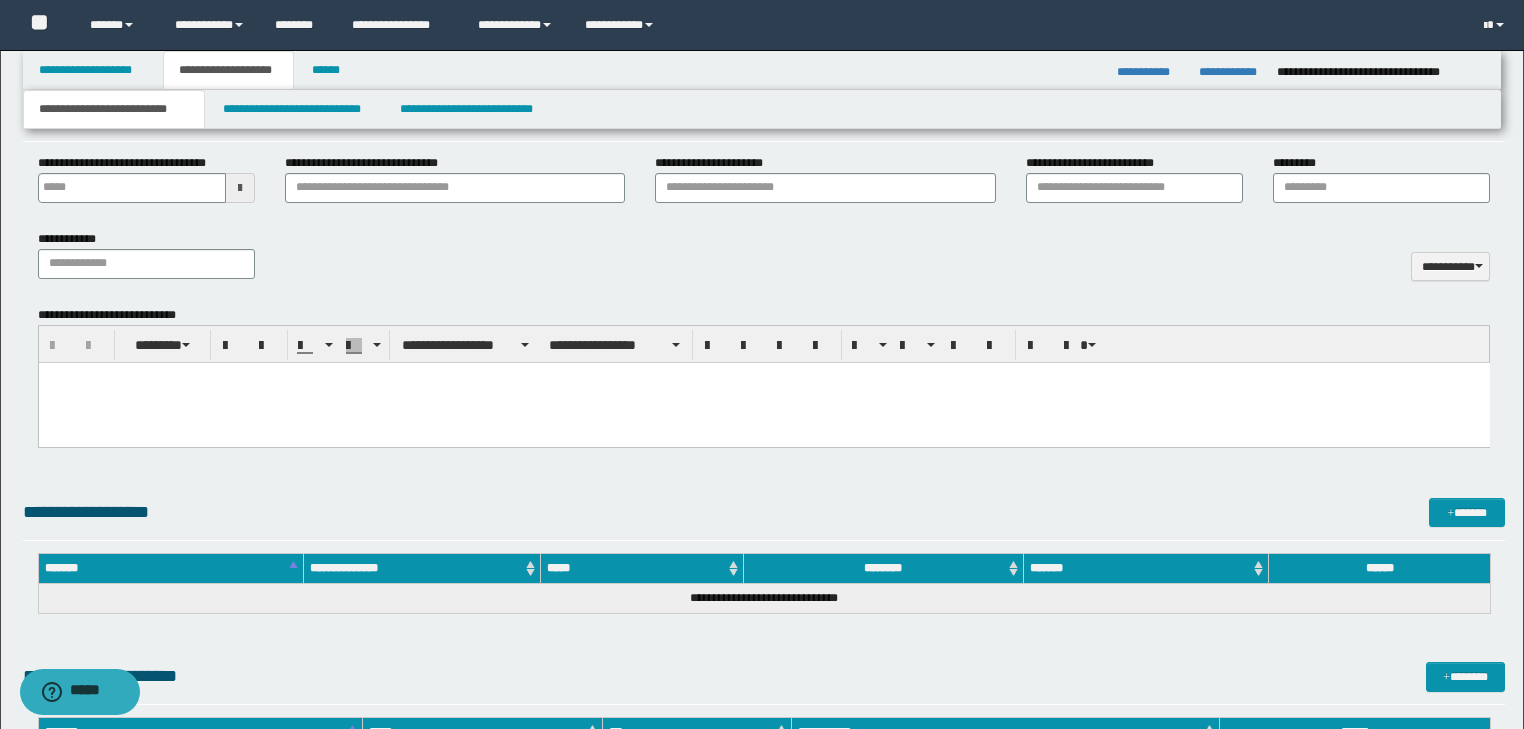 click at bounding box center [763, 402] 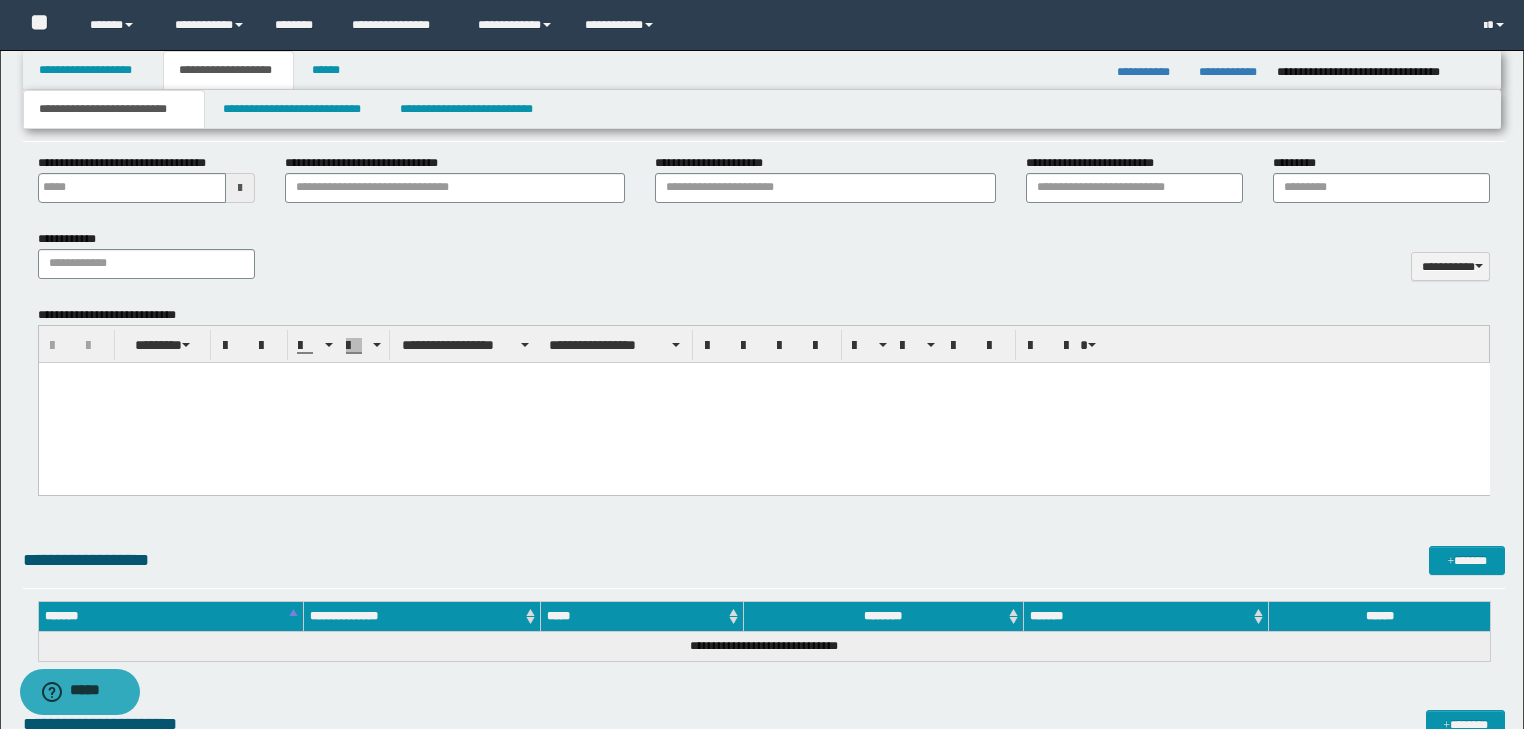 type 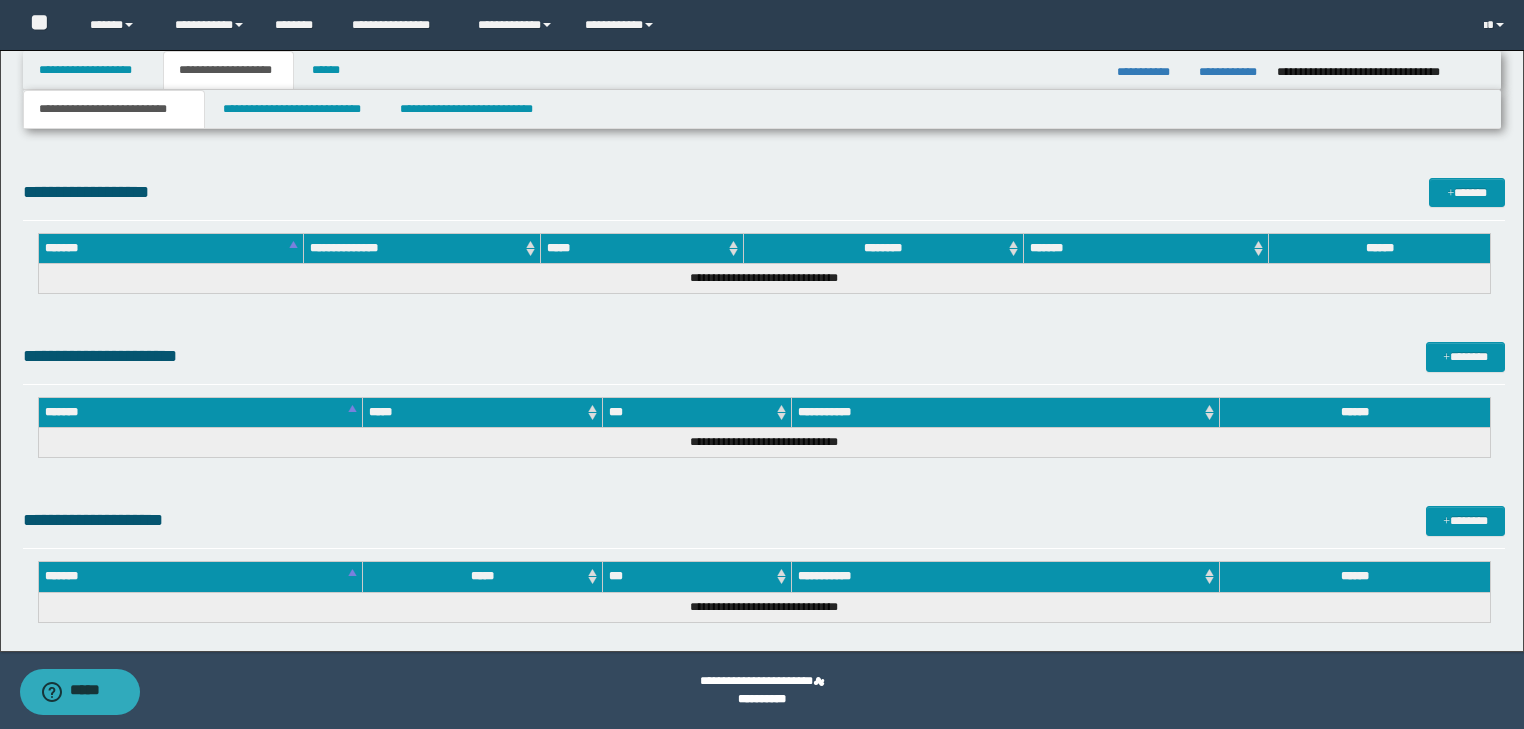 drag, startPoint x: 51, startPoint y: -687, endPoint x: 512, endPoint y: 689, distance: 1451.1709 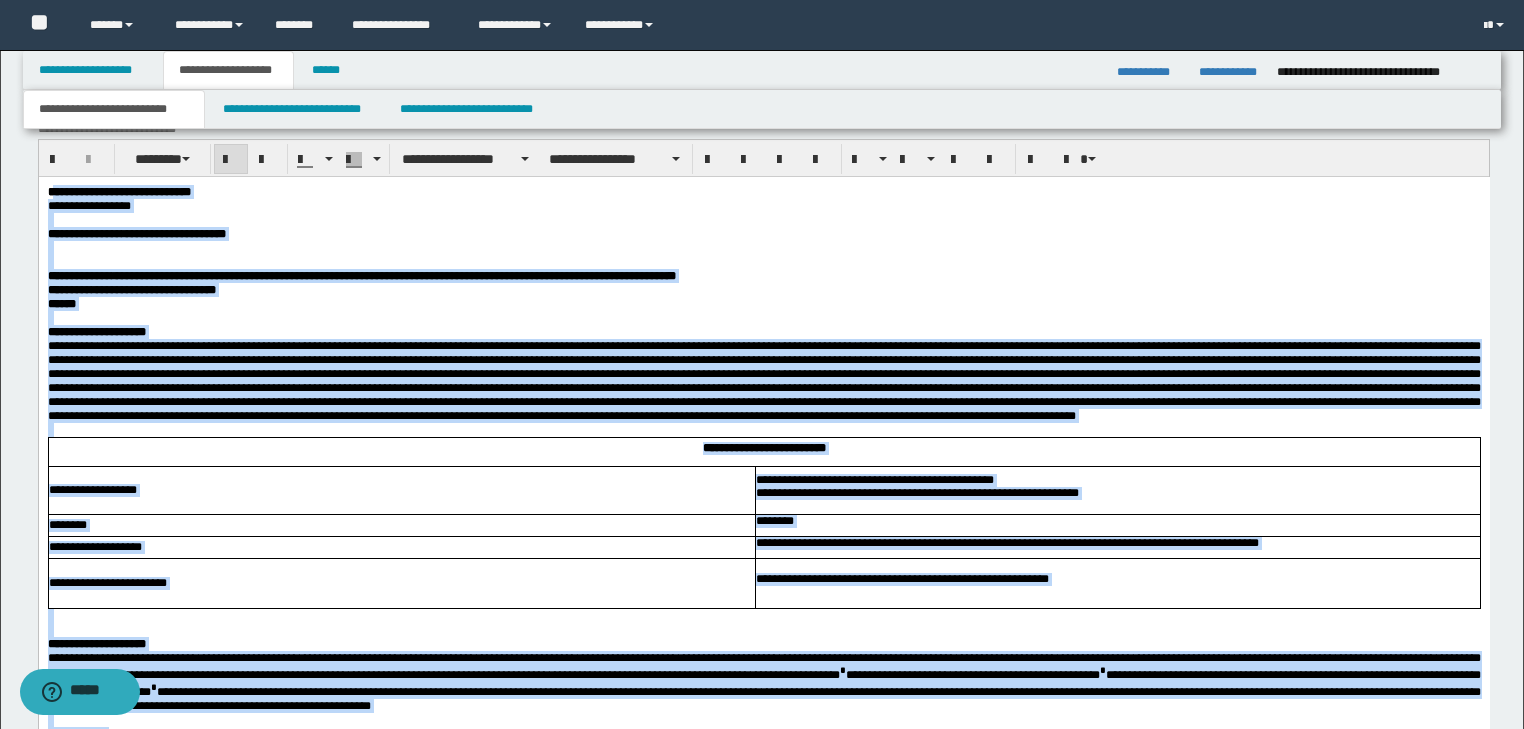 scroll, scrollTop: 1045, scrollLeft: 0, axis: vertical 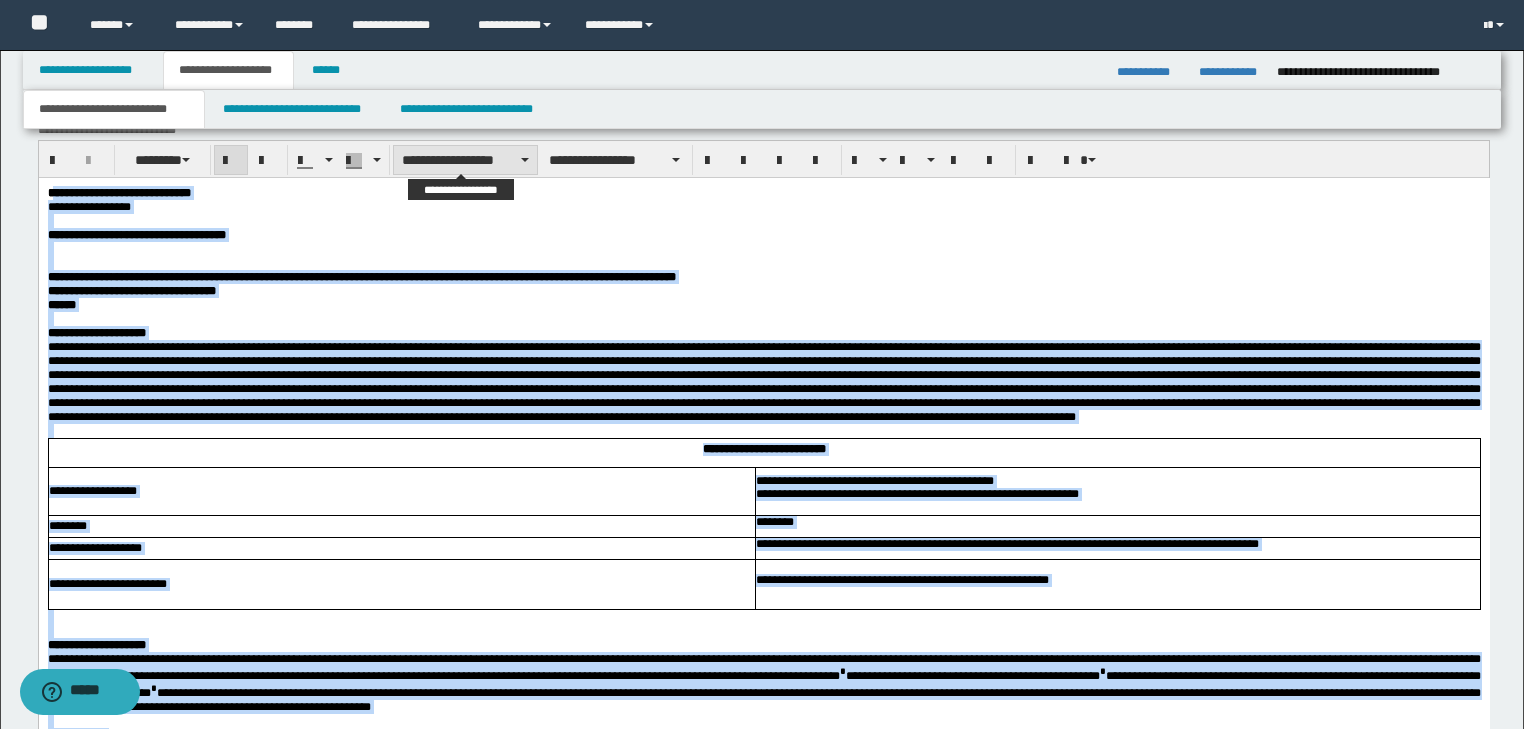 click on "**********" at bounding box center [465, 160] 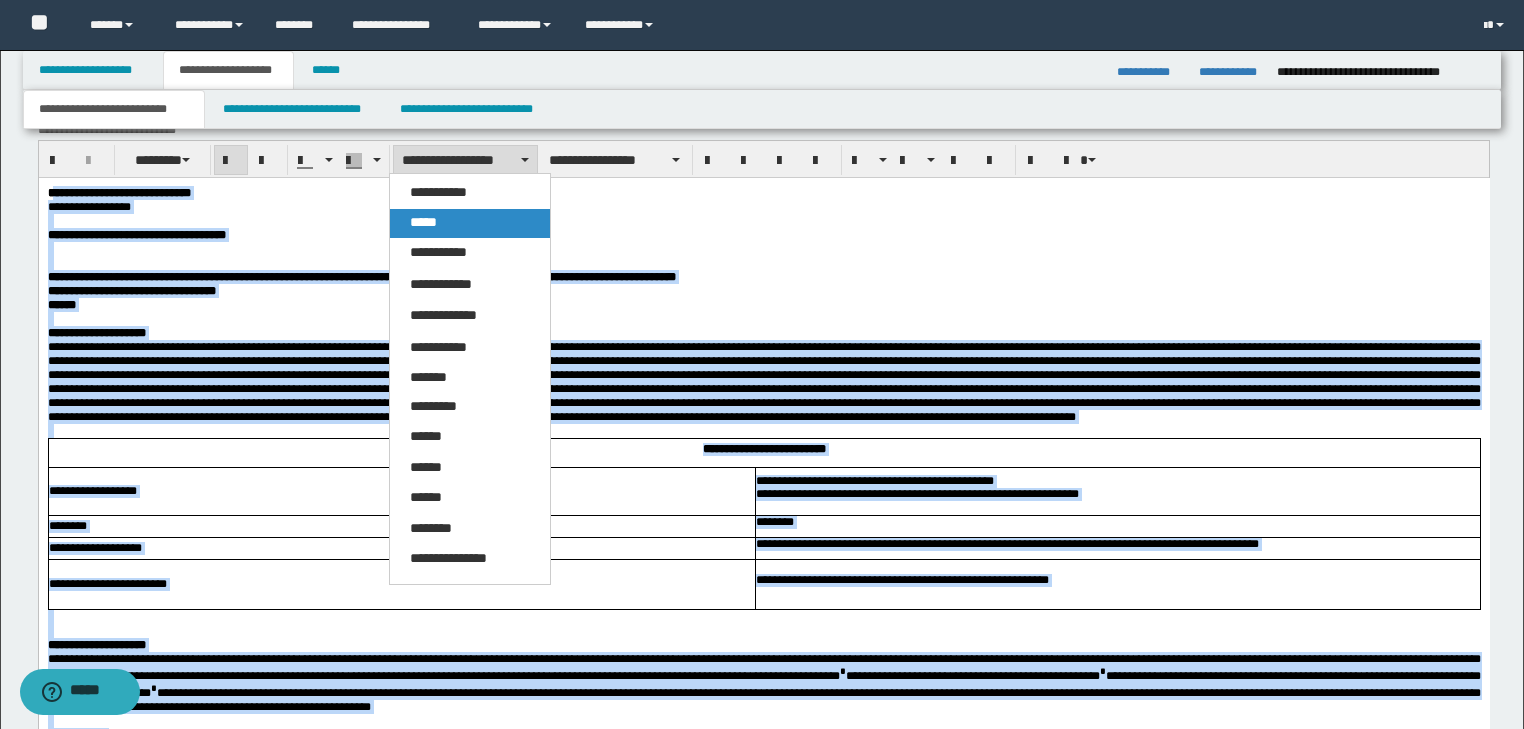click on "*****" at bounding box center (423, 222) 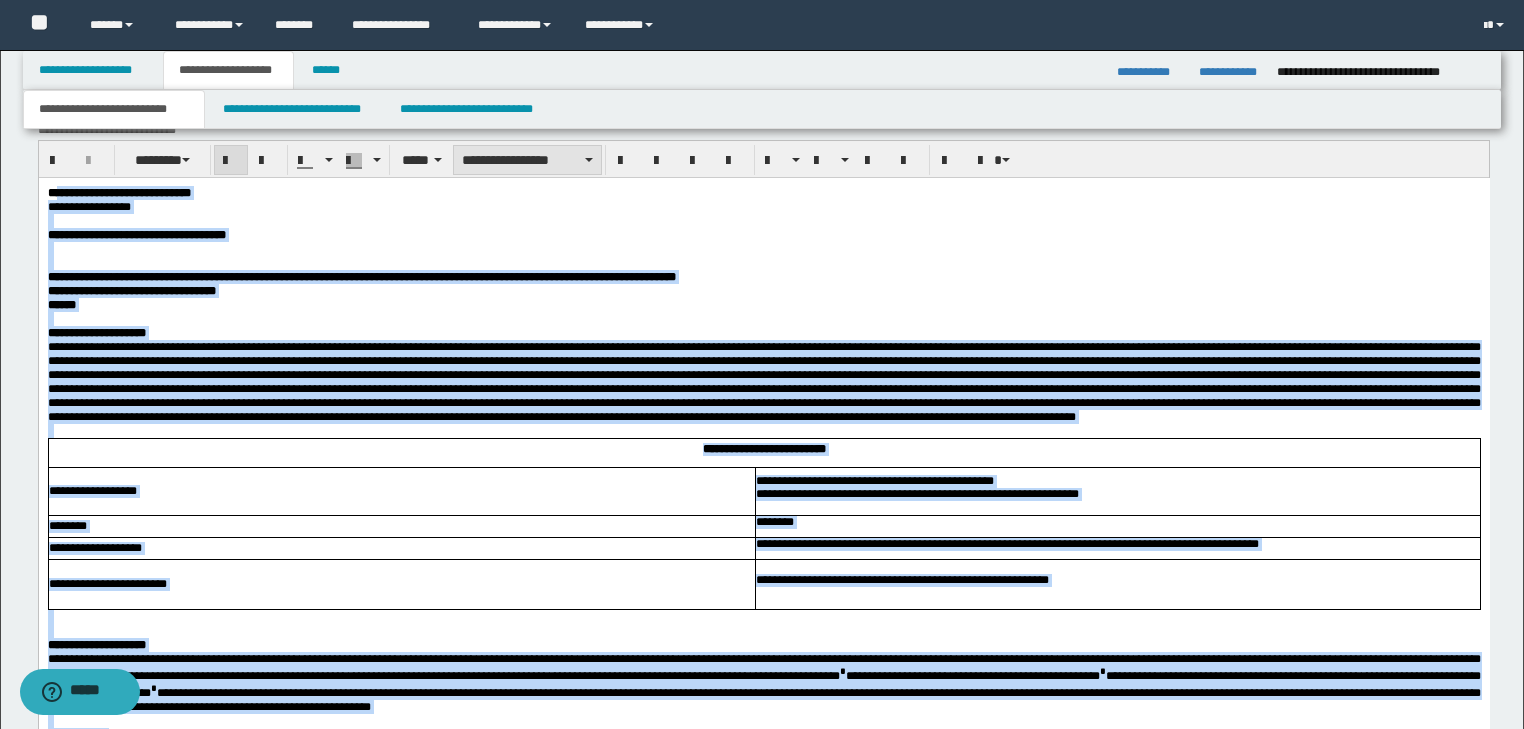 click on "**********" at bounding box center [527, 160] 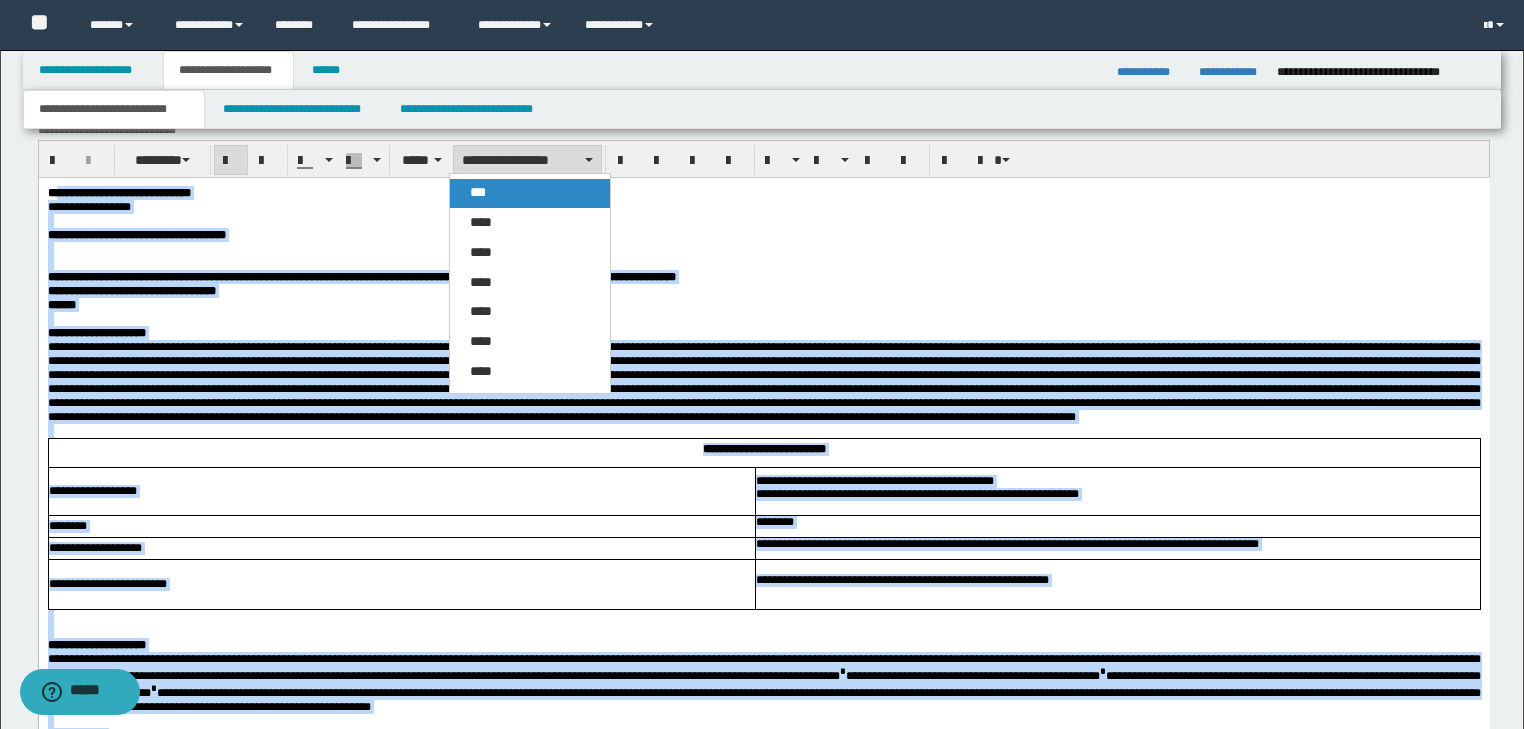 drag, startPoint x: 508, startPoint y: 192, endPoint x: 504, endPoint y: 1, distance: 191.04189 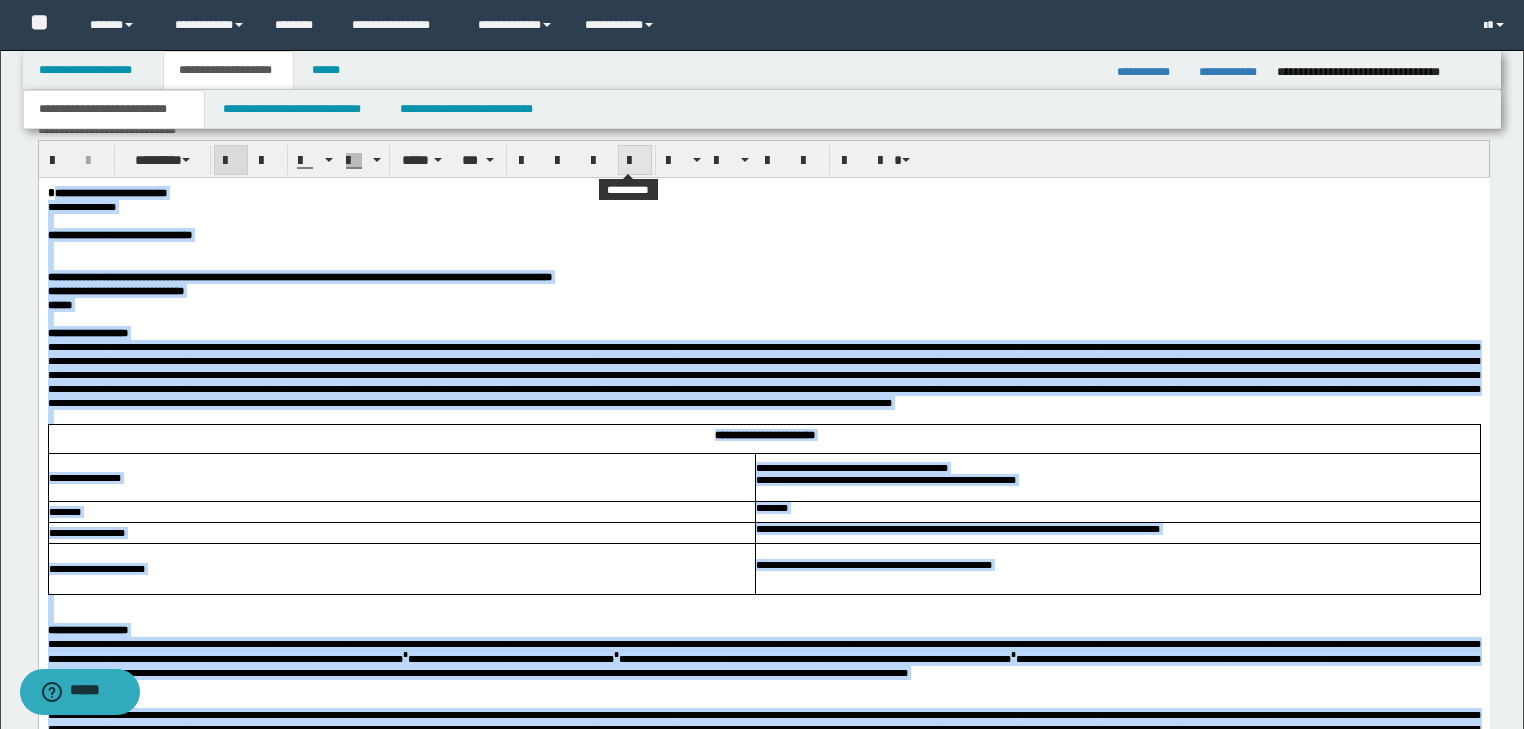 click at bounding box center [635, 161] 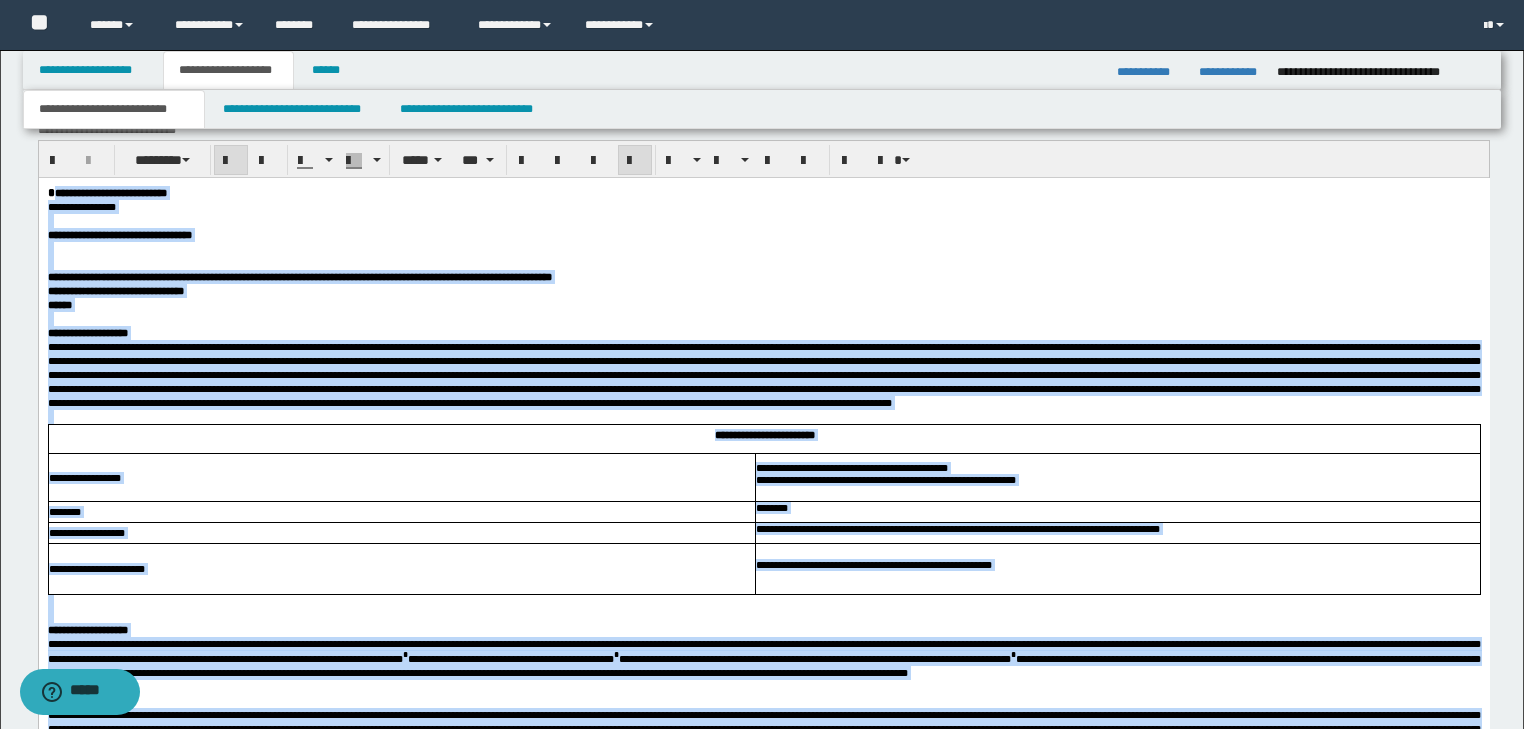 click at bounding box center [763, 220] 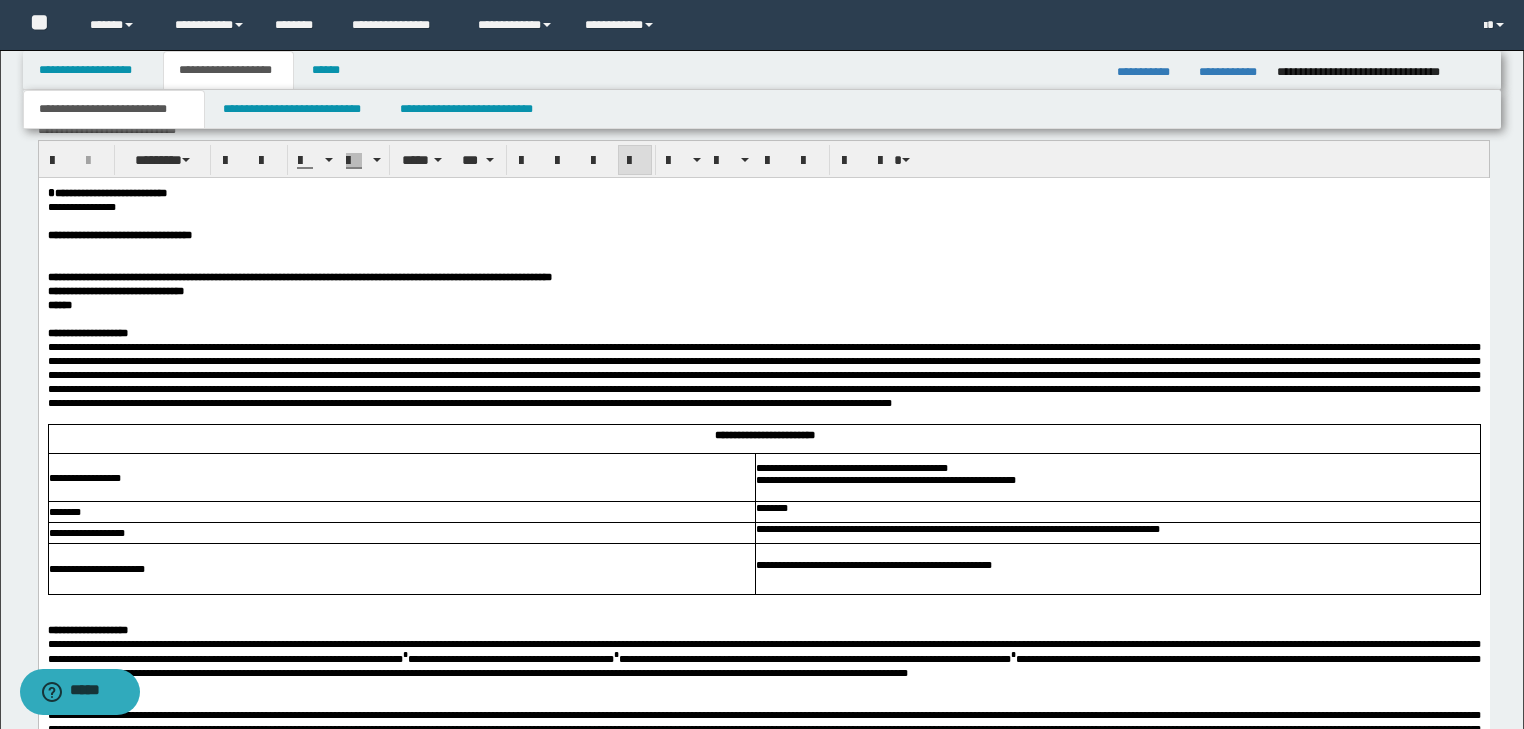 drag, startPoint x: 745, startPoint y: 471, endPoint x: 703, endPoint y: 464, distance: 42.579338 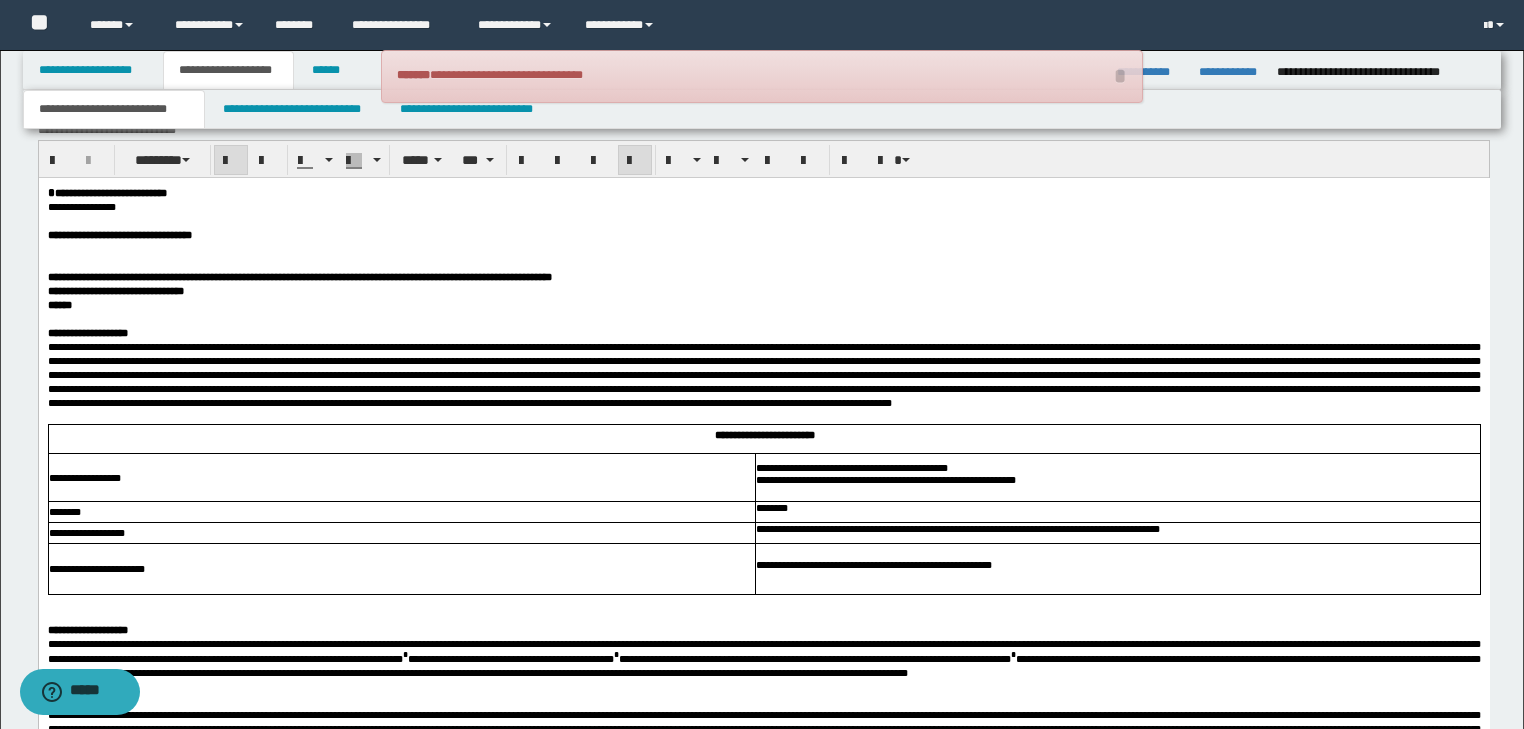 click at bounding box center (763, 374) 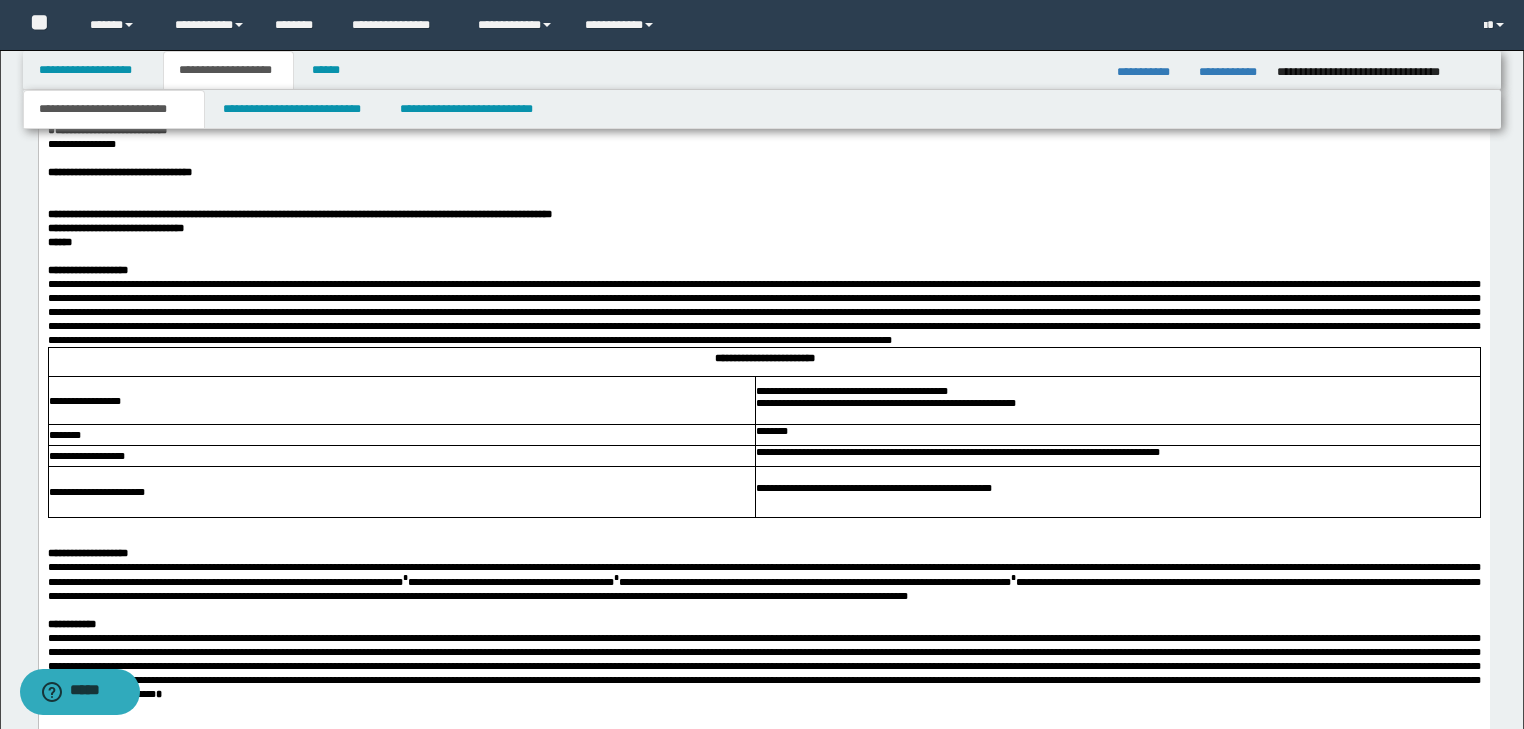 scroll, scrollTop: 1205, scrollLeft: 0, axis: vertical 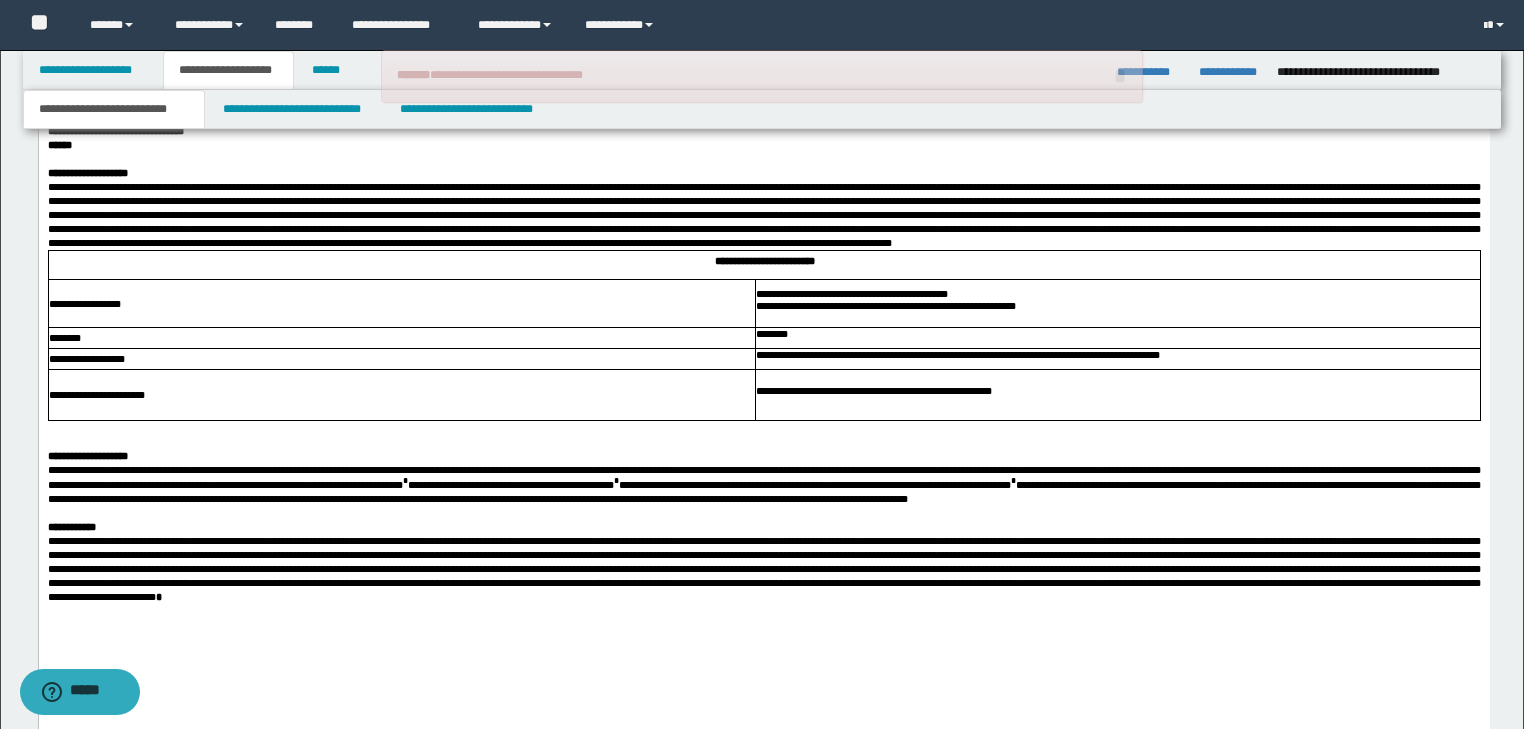 click at bounding box center [763, 427] 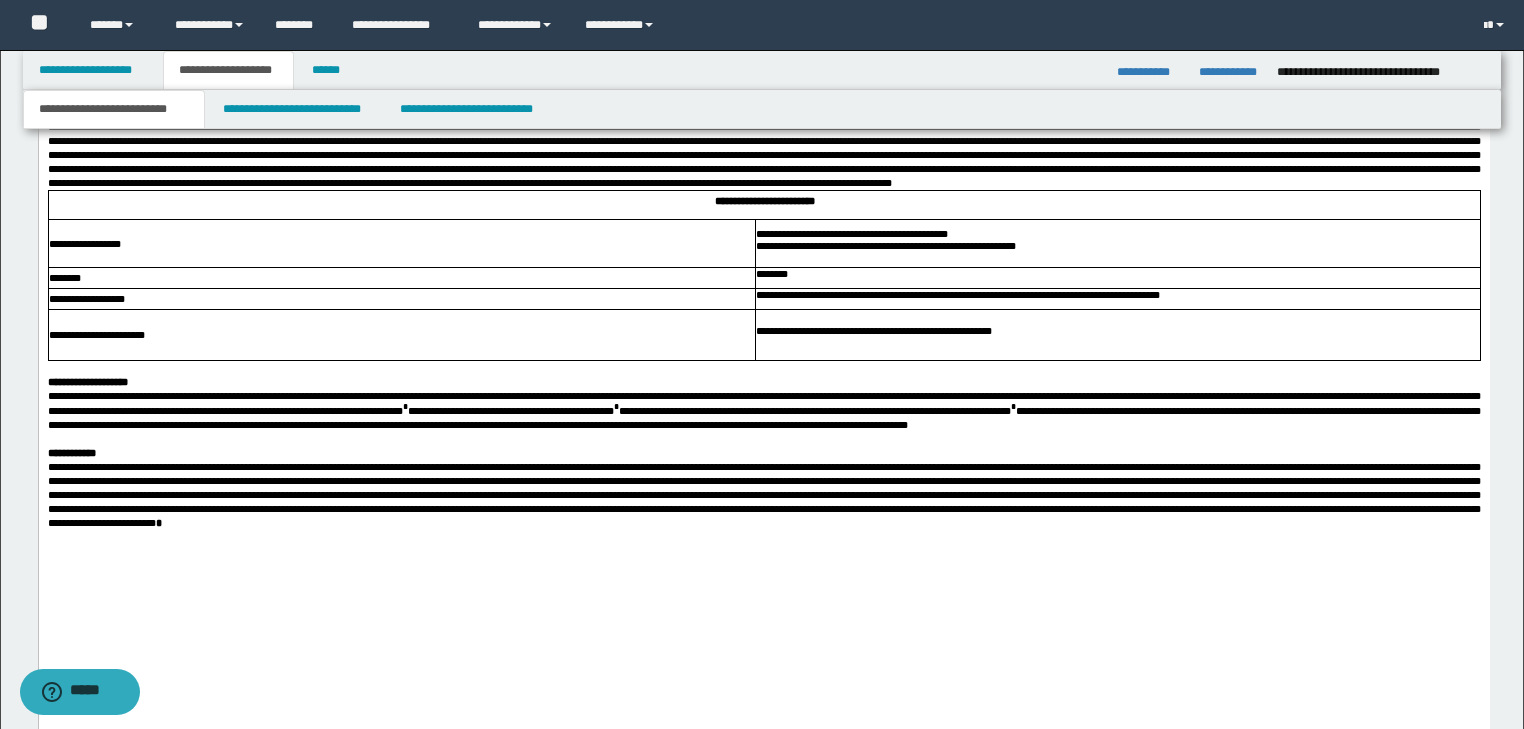 scroll, scrollTop: 1365, scrollLeft: 0, axis: vertical 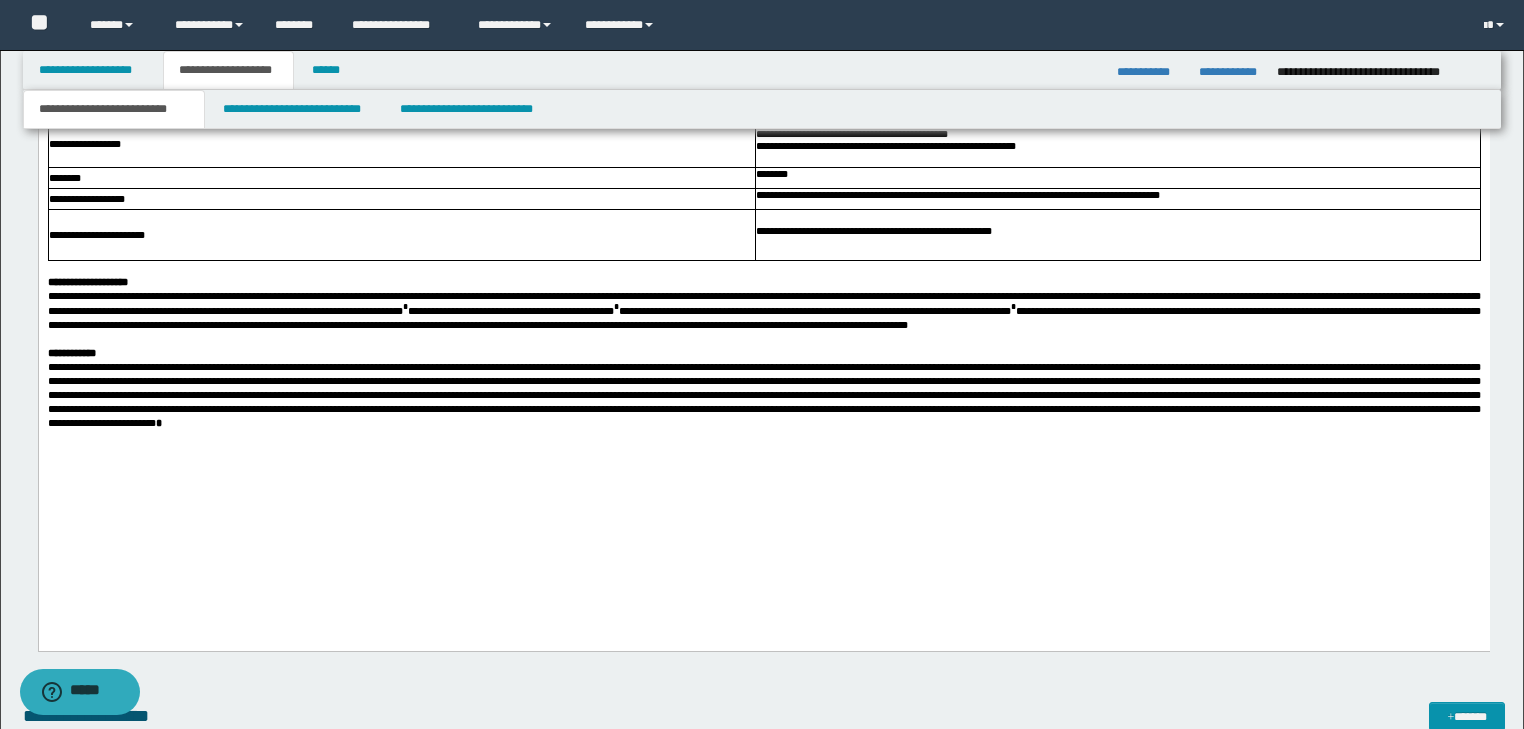 click on "**********" at bounding box center [763, 184] 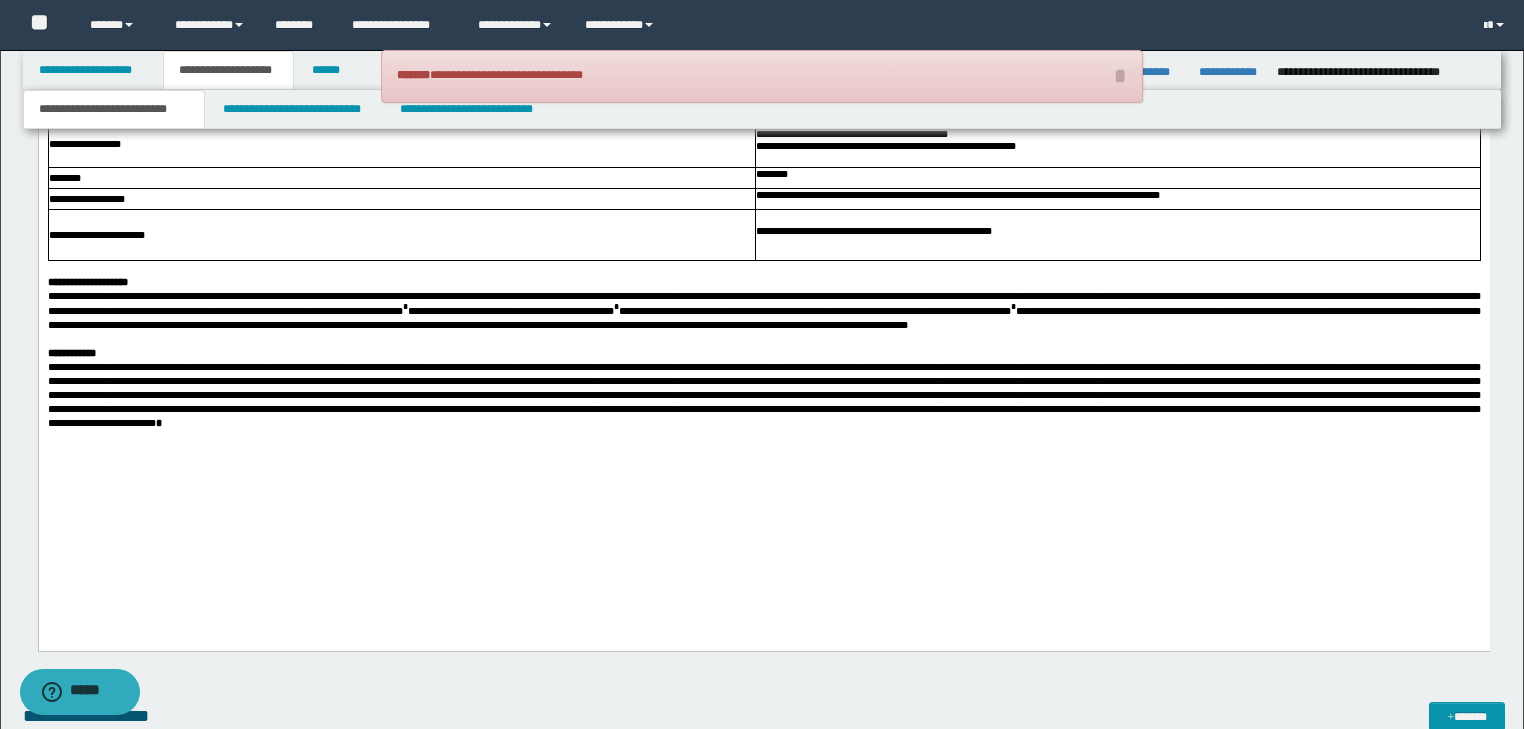 scroll, scrollTop: 1445, scrollLeft: 0, axis: vertical 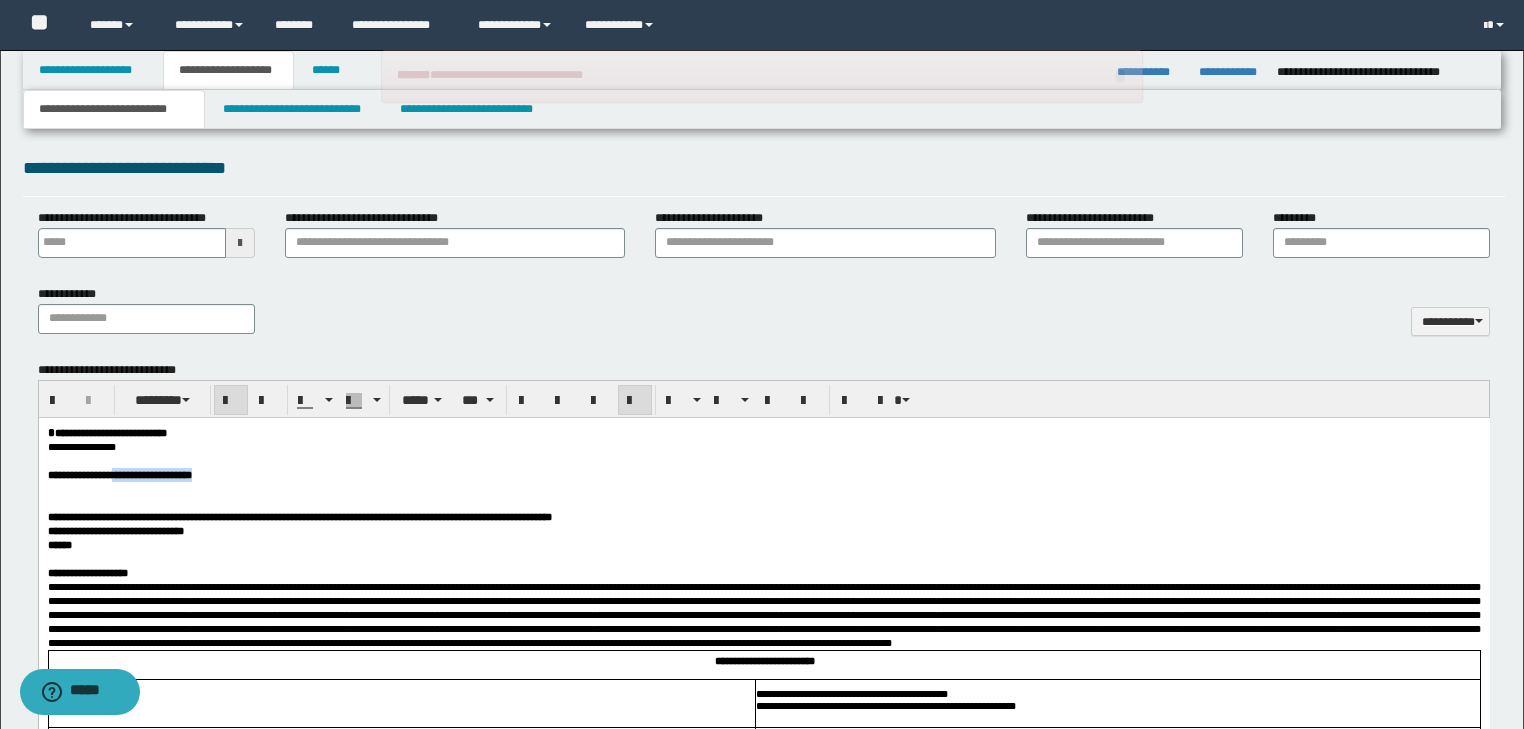drag, startPoint x: 147, startPoint y: 478, endPoint x: 315, endPoint y: 479, distance: 168.00298 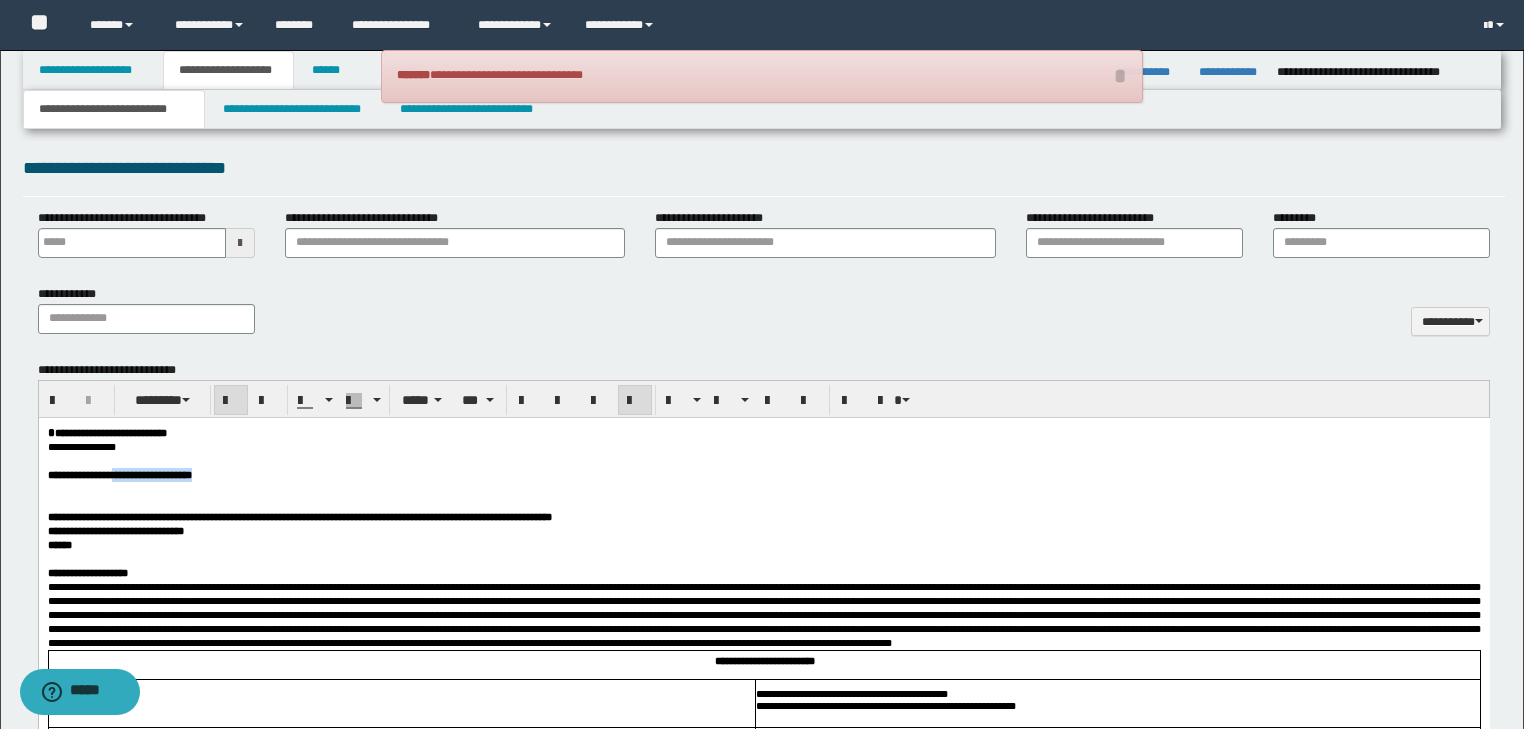 click on "**********" at bounding box center (149, 474) 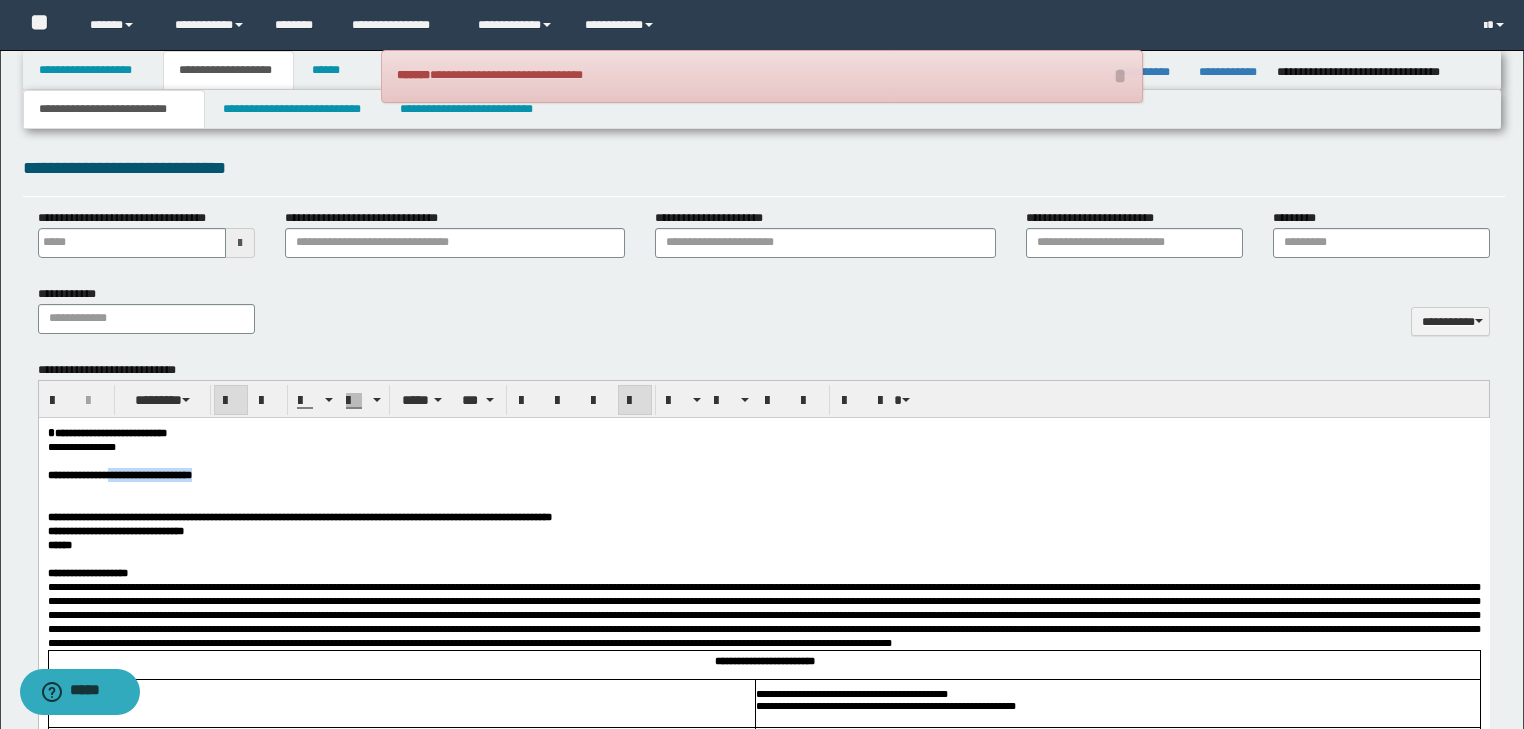 drag, startPoint x: 143, startPoint y: 480, endPoint x: 429, endPoint y: 516, distance: 288.25684 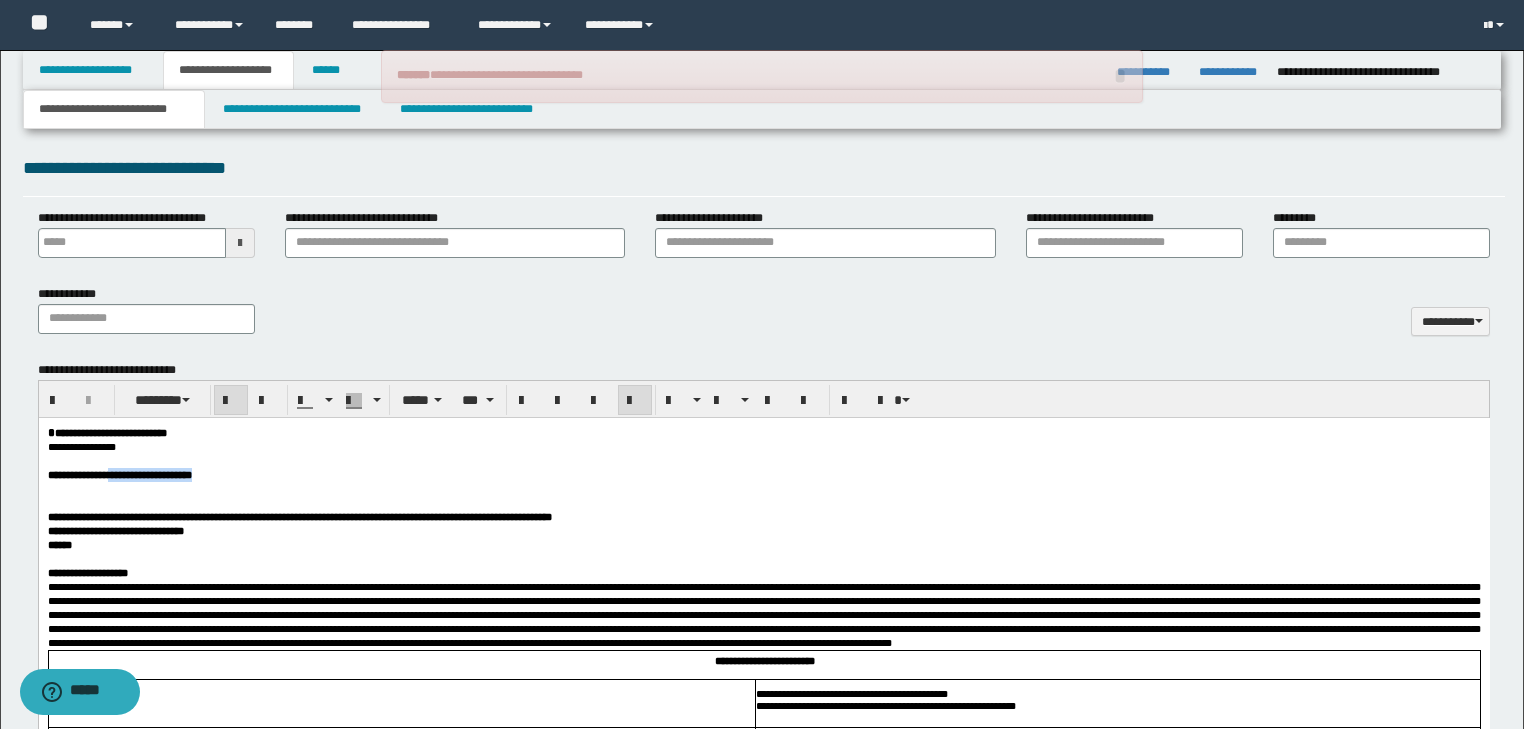 copy on "**********" 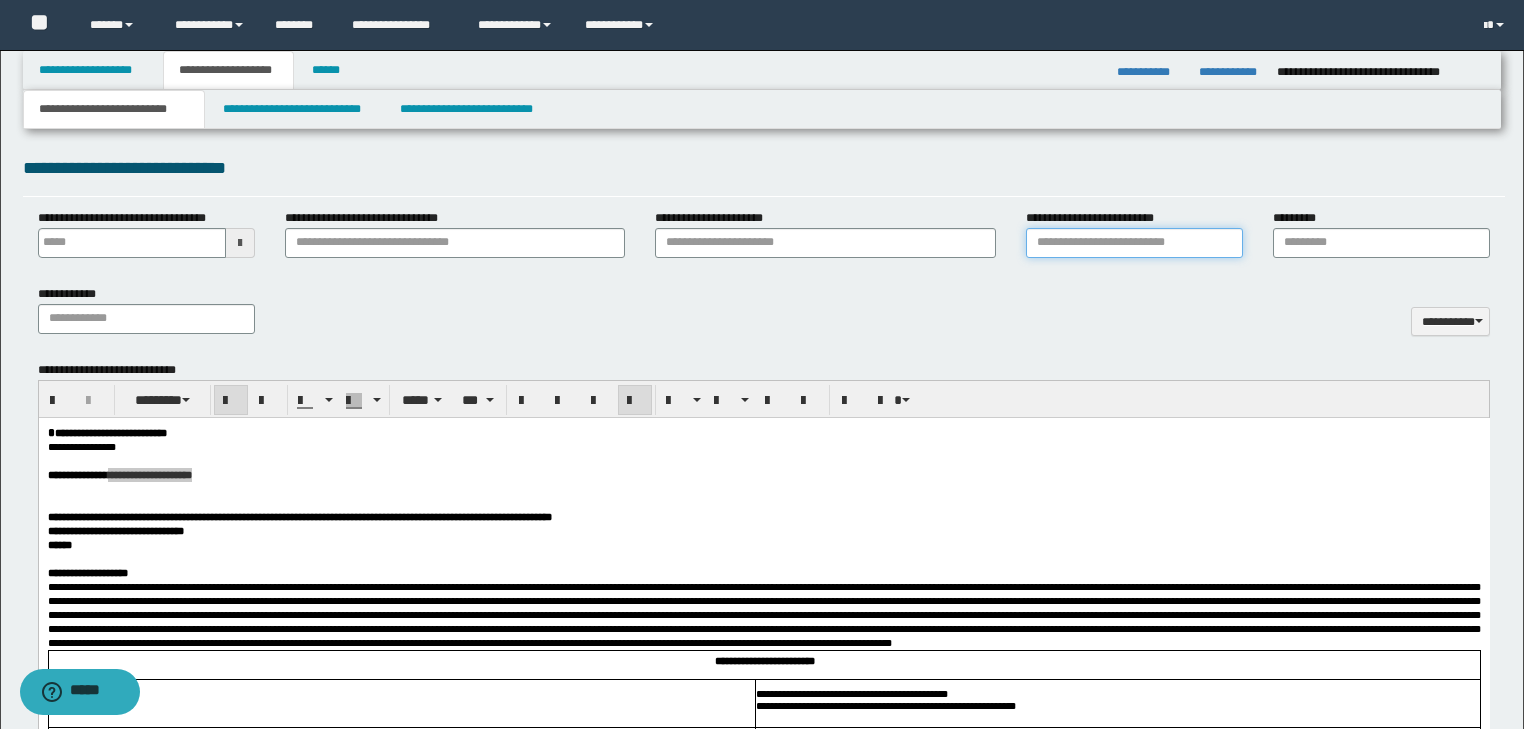 click on "**********" at bounding box center (1134, 243) 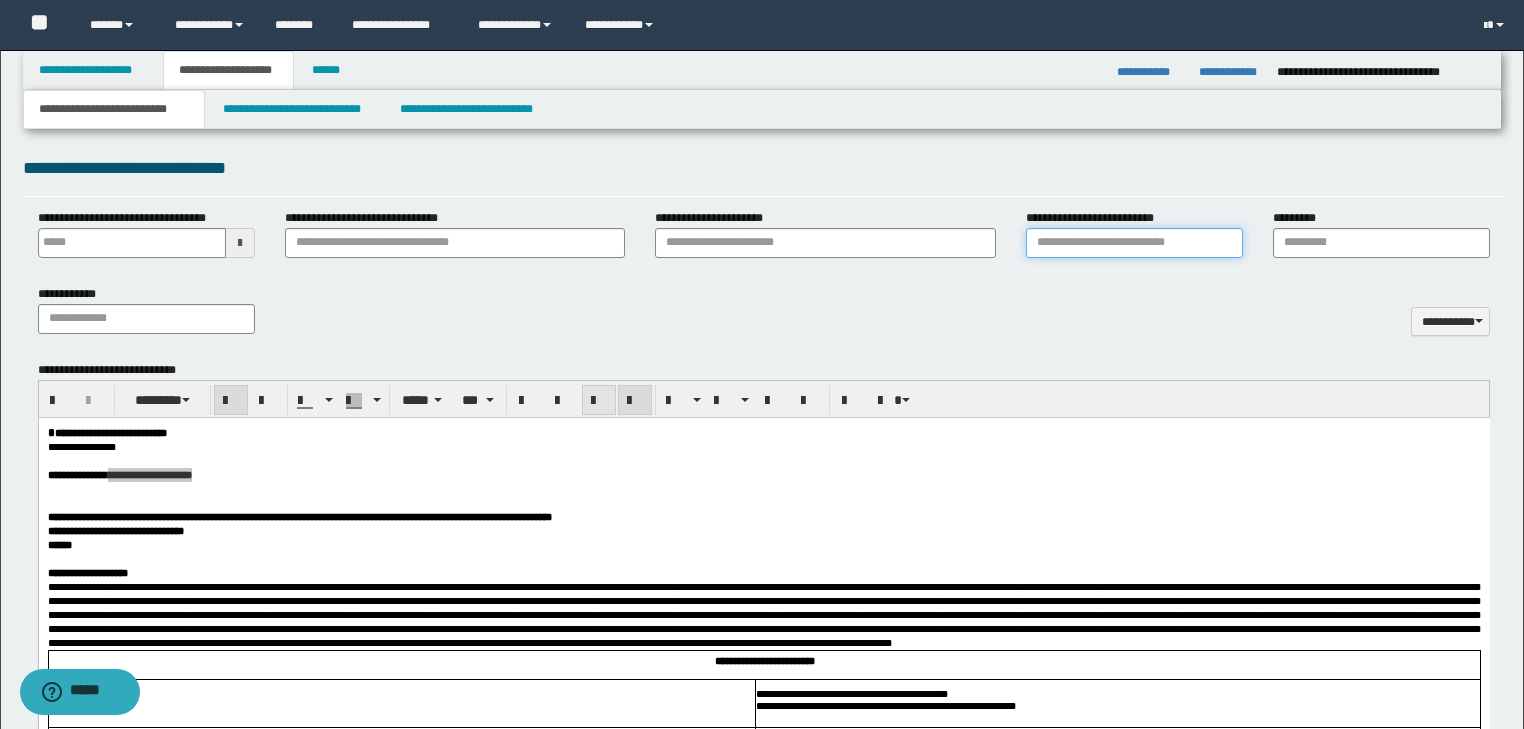 paste on "**********" 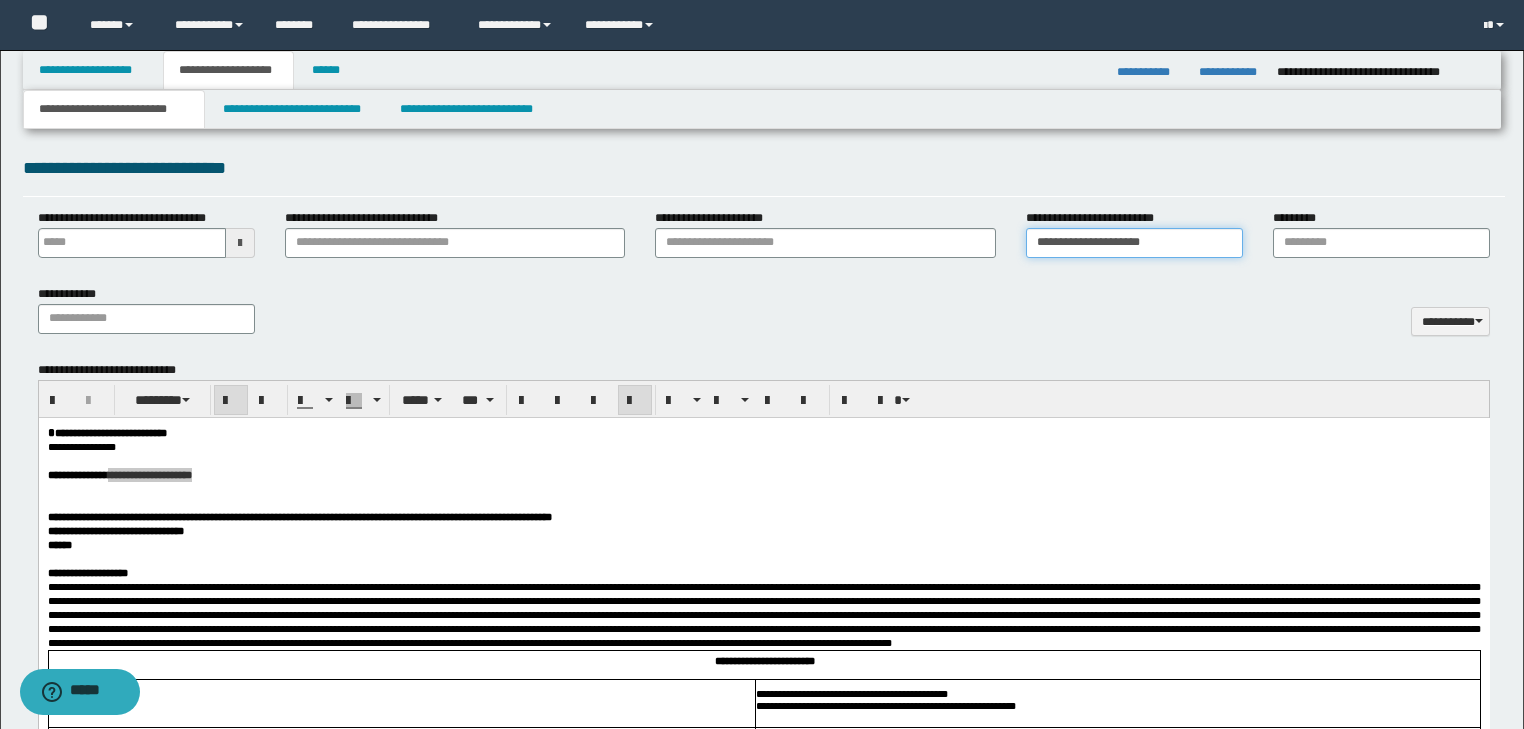 type on "**********" 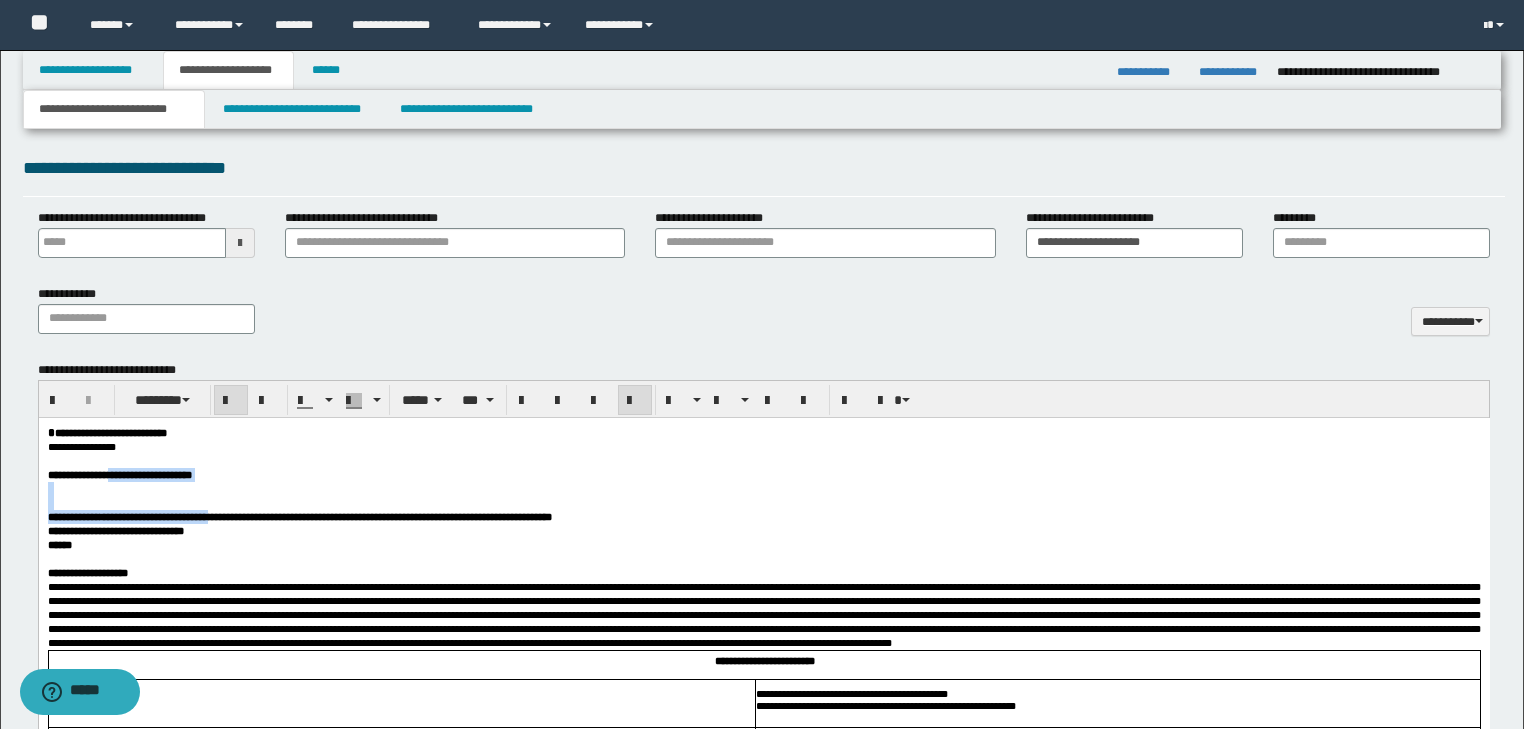 click on "**********" at bounding box center (763, 516) 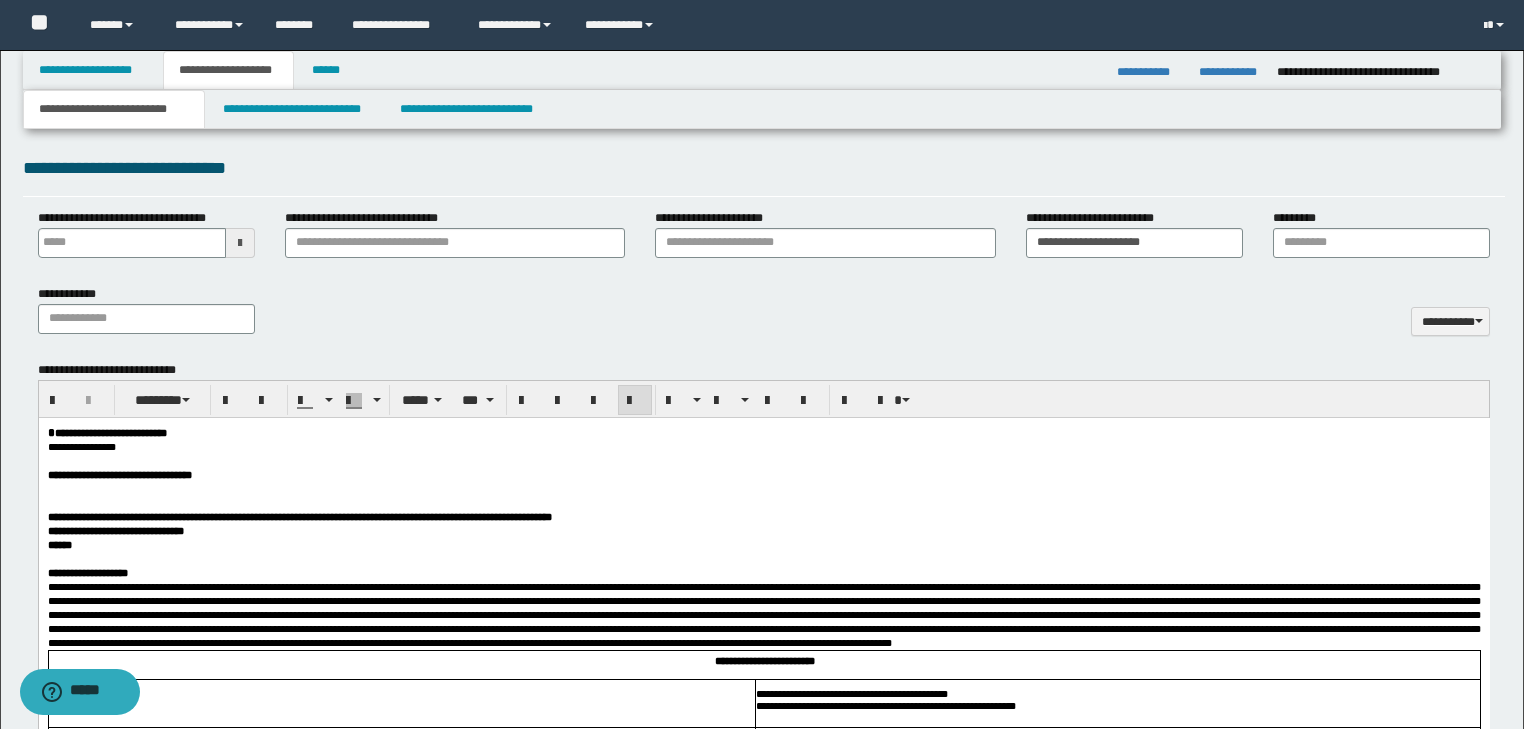 click at bounding box center (763, 460) 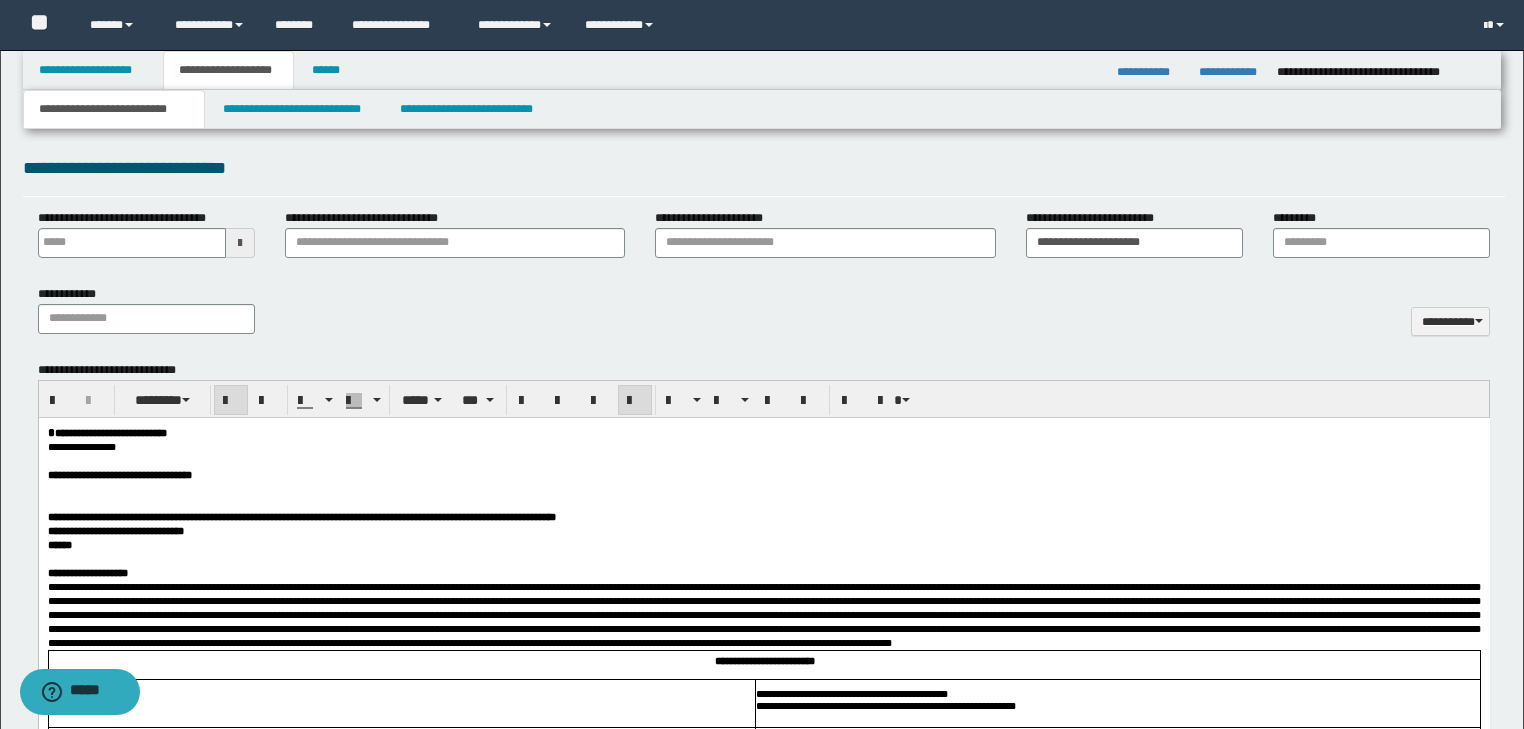 click on "**********" at bounding box center (763, 516) 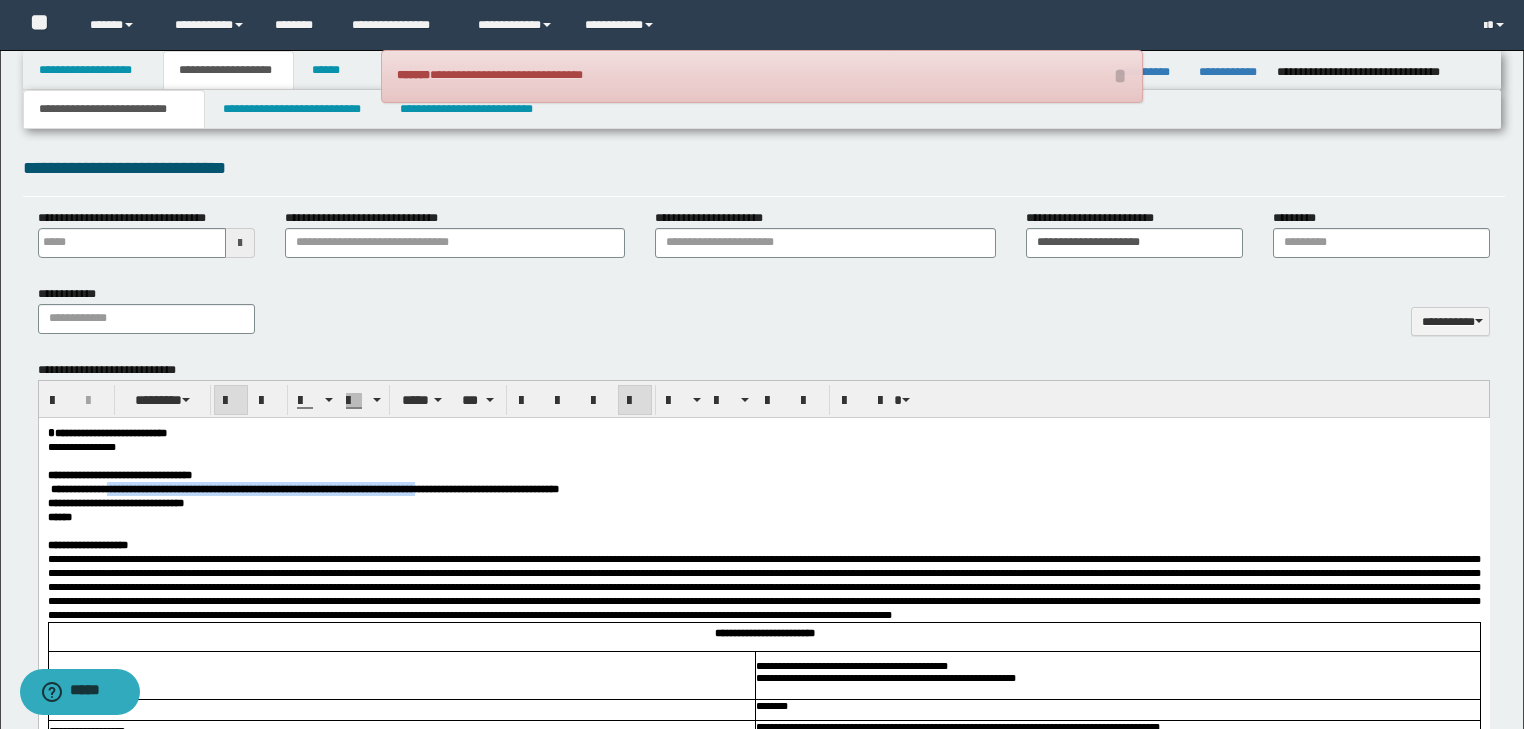 drag, startPoint x: 137, startPoint y: 496, endPoint x: 623, endPoint y: 497, distance: 486.00104 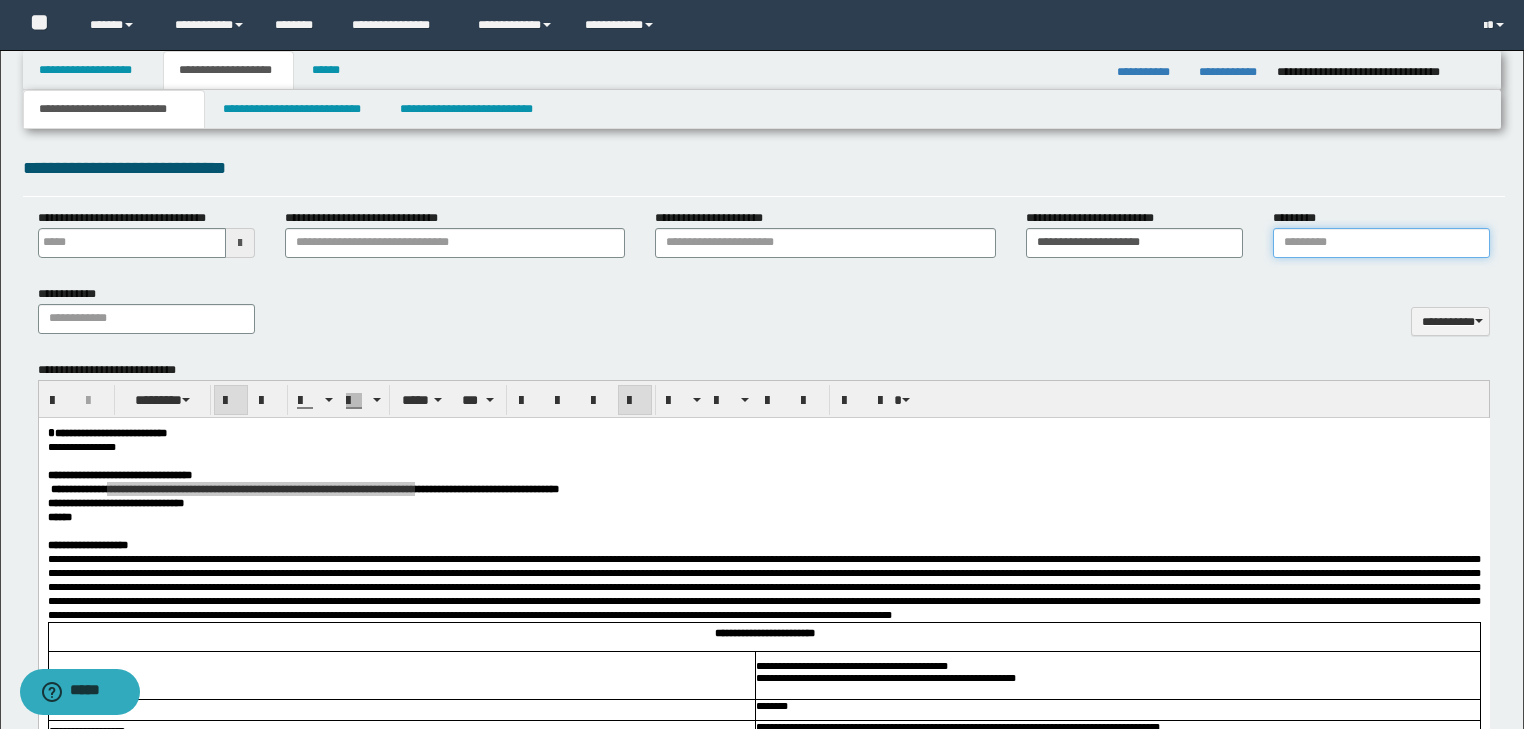click on "*********" at bounding box center (1381, 243) 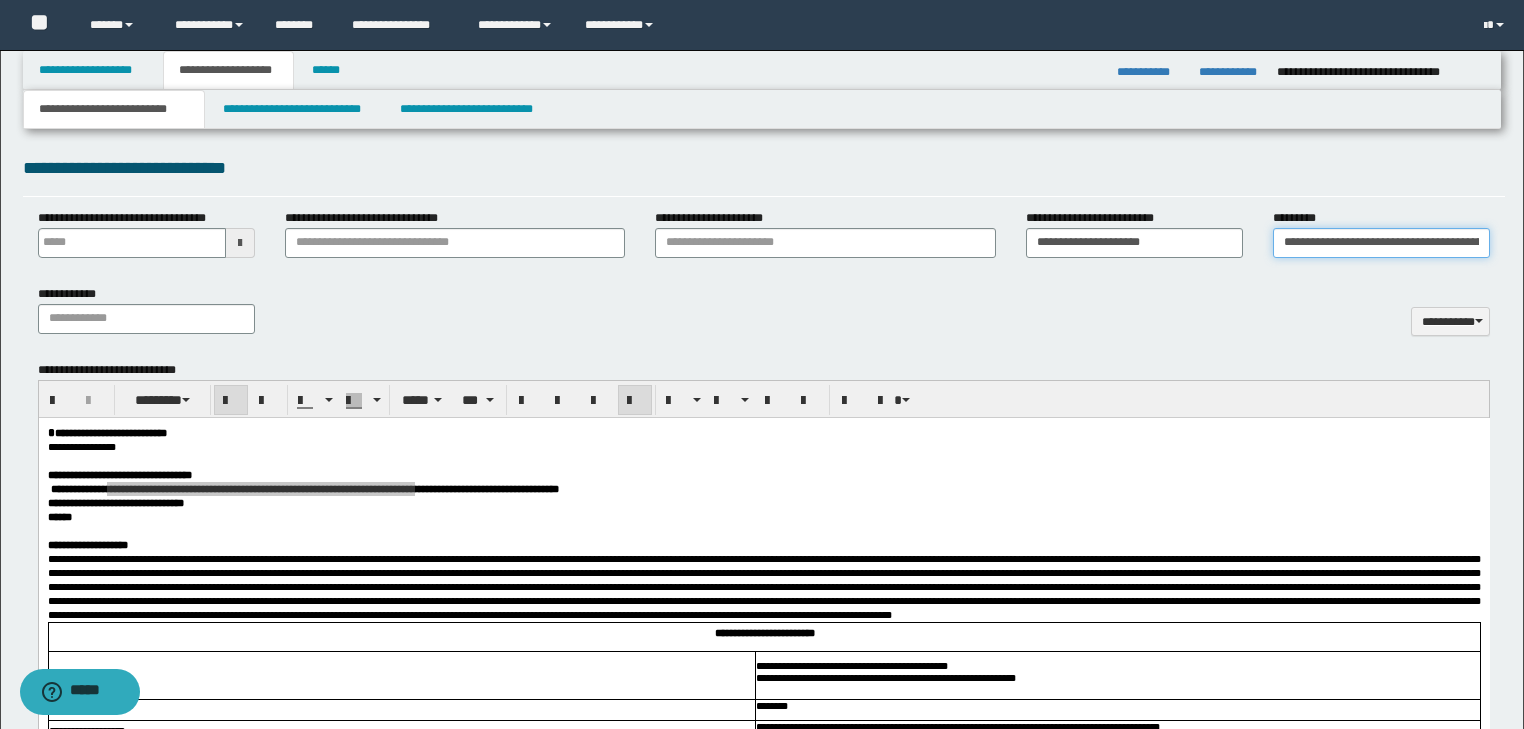 scroll, scrollTop: 0, scrollLeft: 280, axis: horizontal 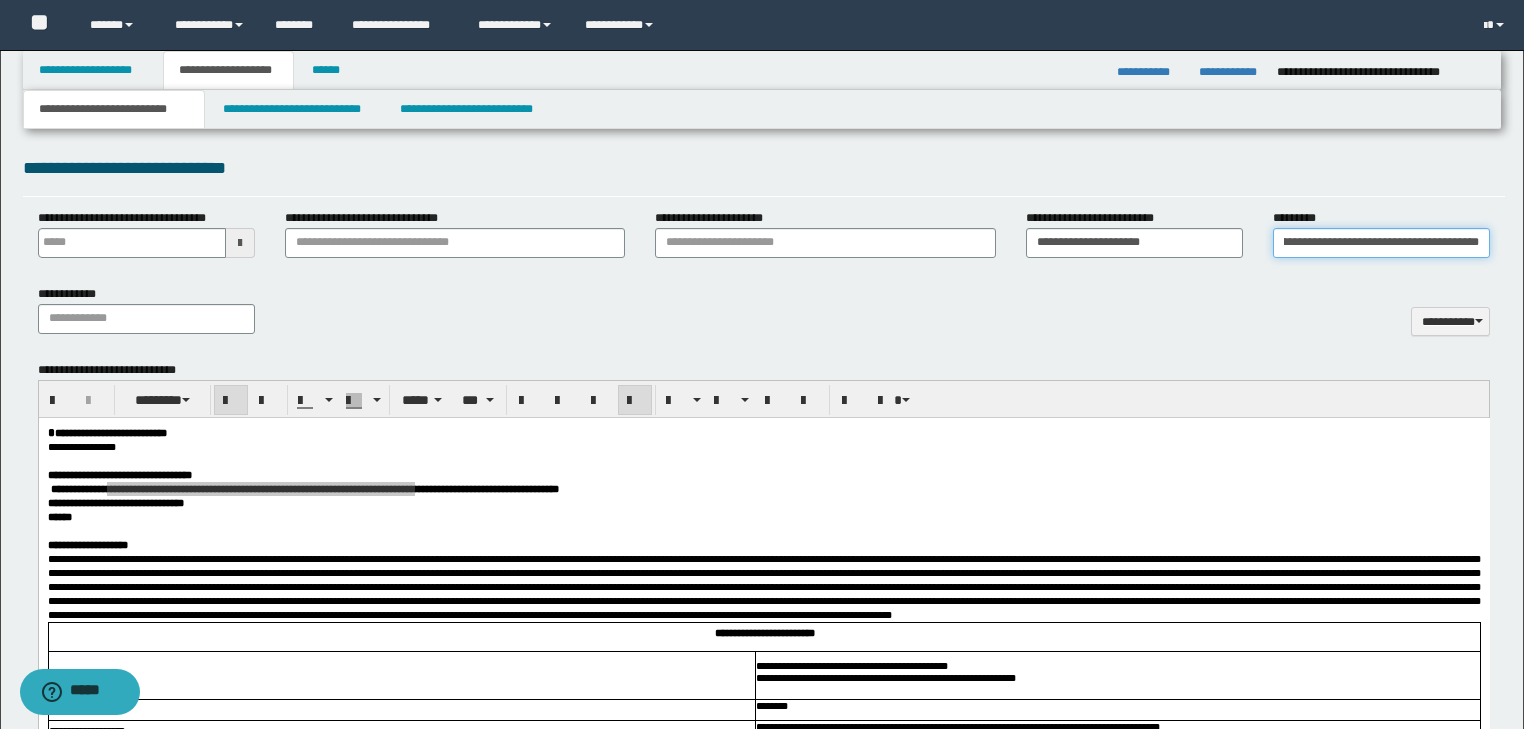type on "**********" 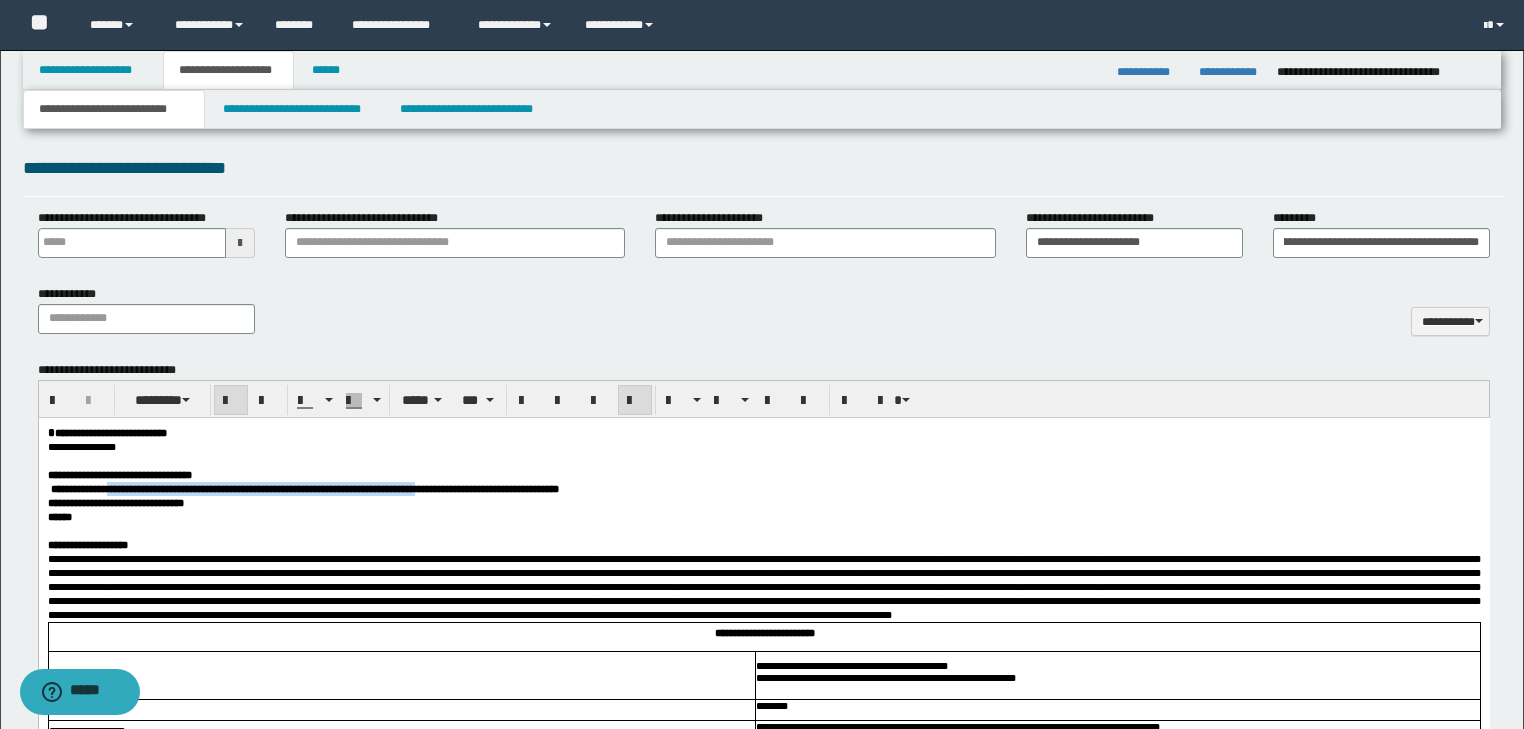 click on "**********" at bounding box center [332, 488] 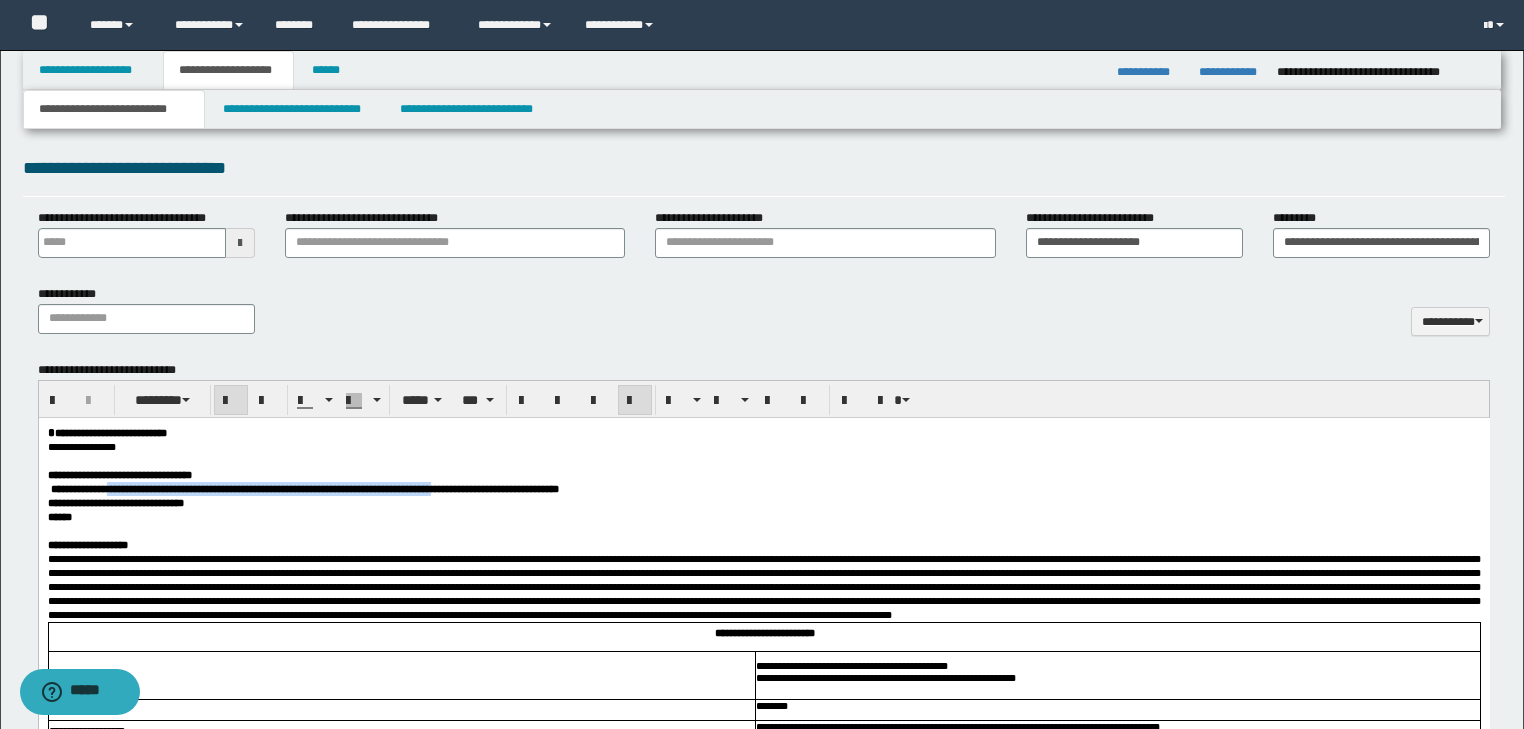 click on "**********" at bounding box center [332, 488] 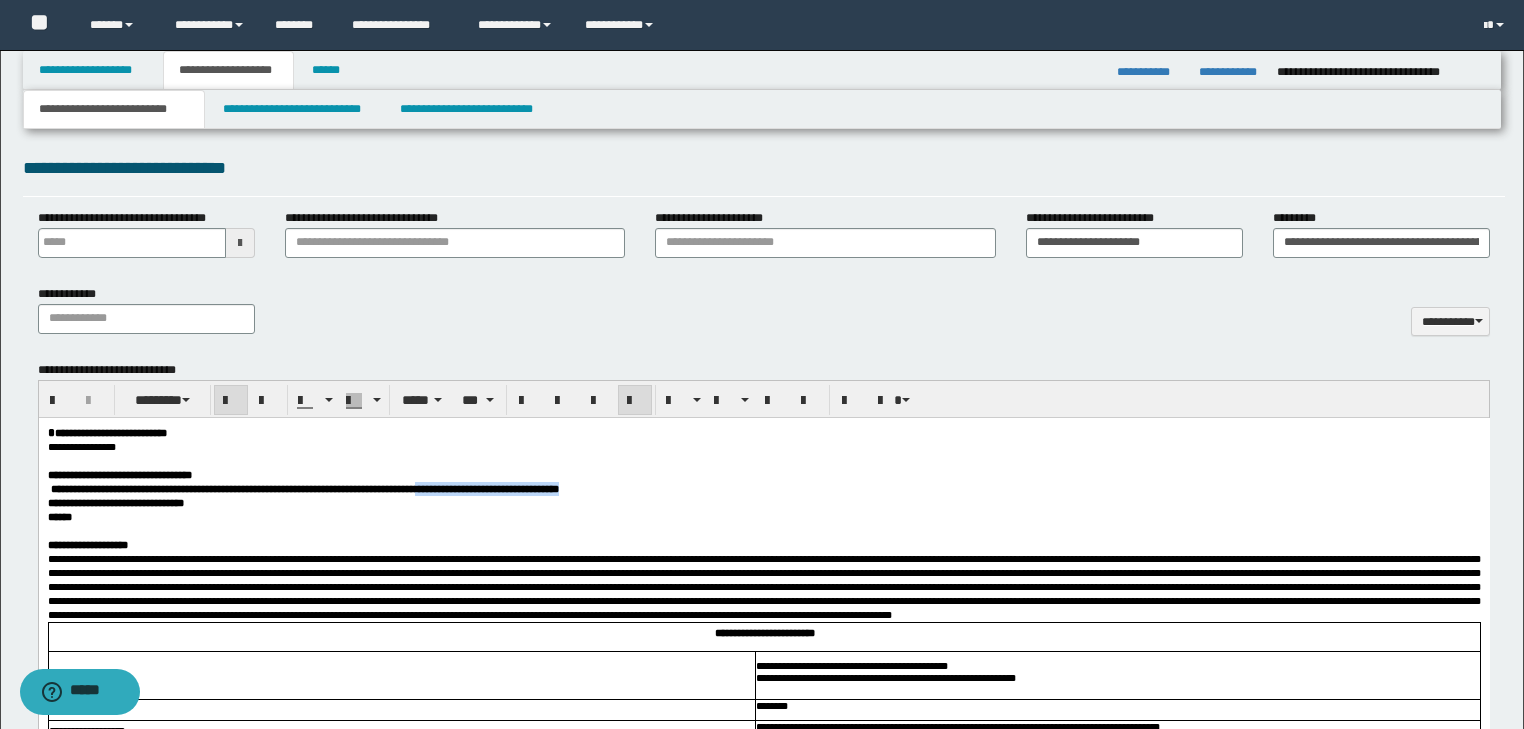 drag, startPoint x: 626, startPoint y: 499, endPoint x: 818, endPoint y: 491, distance: 192.1666 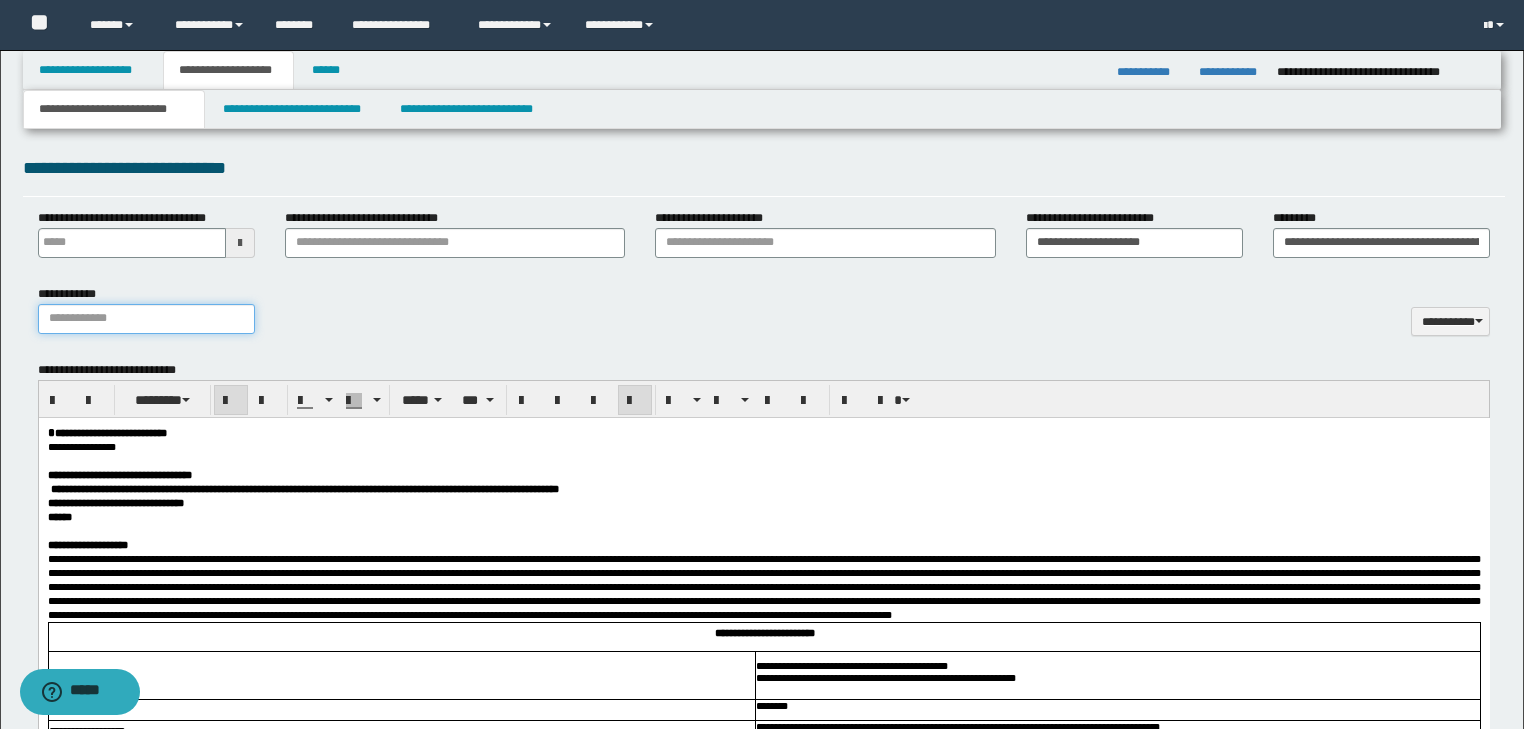 click on "**********" at bounding box center (146, 319) 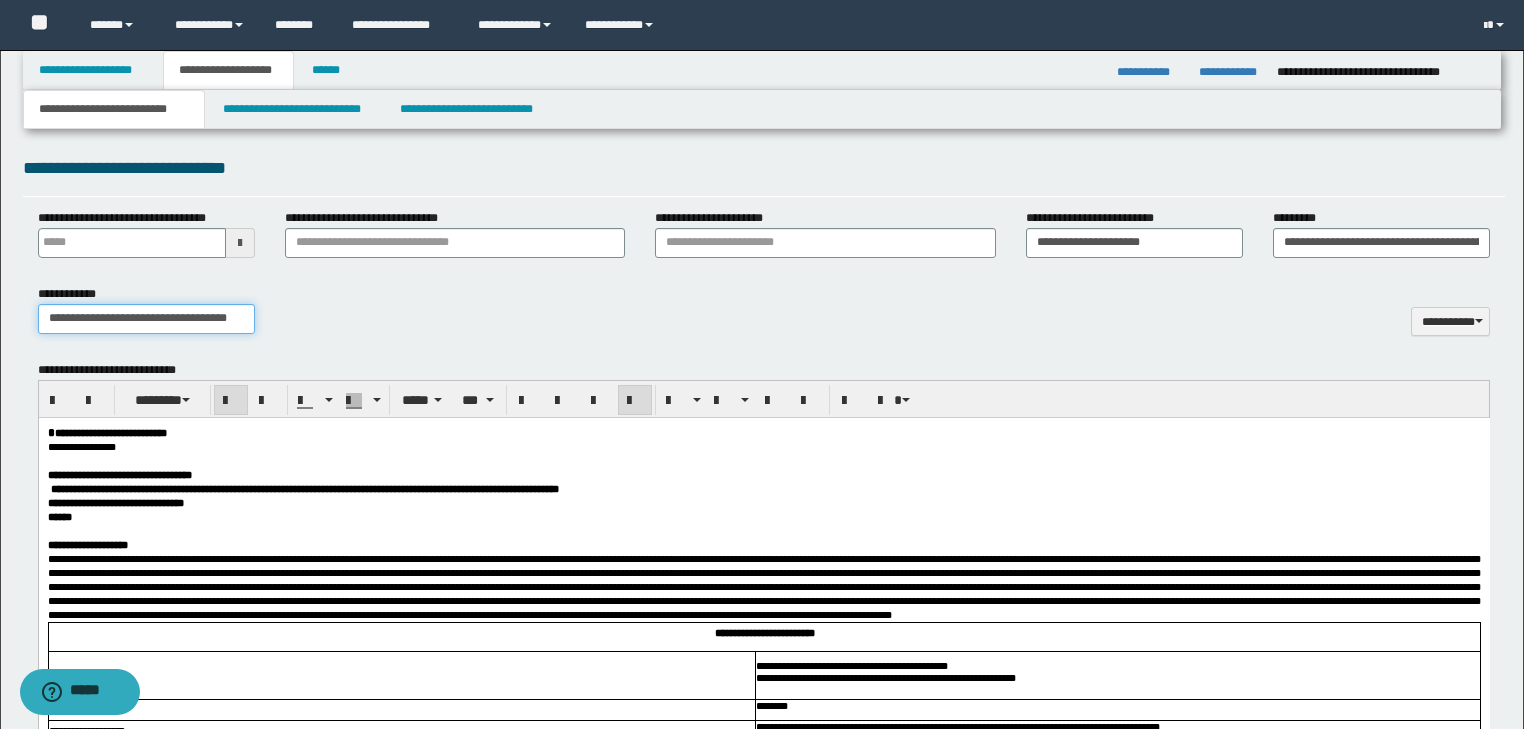scroll, scrollTop: 0, scrollLeft: 4, axis: horizontal 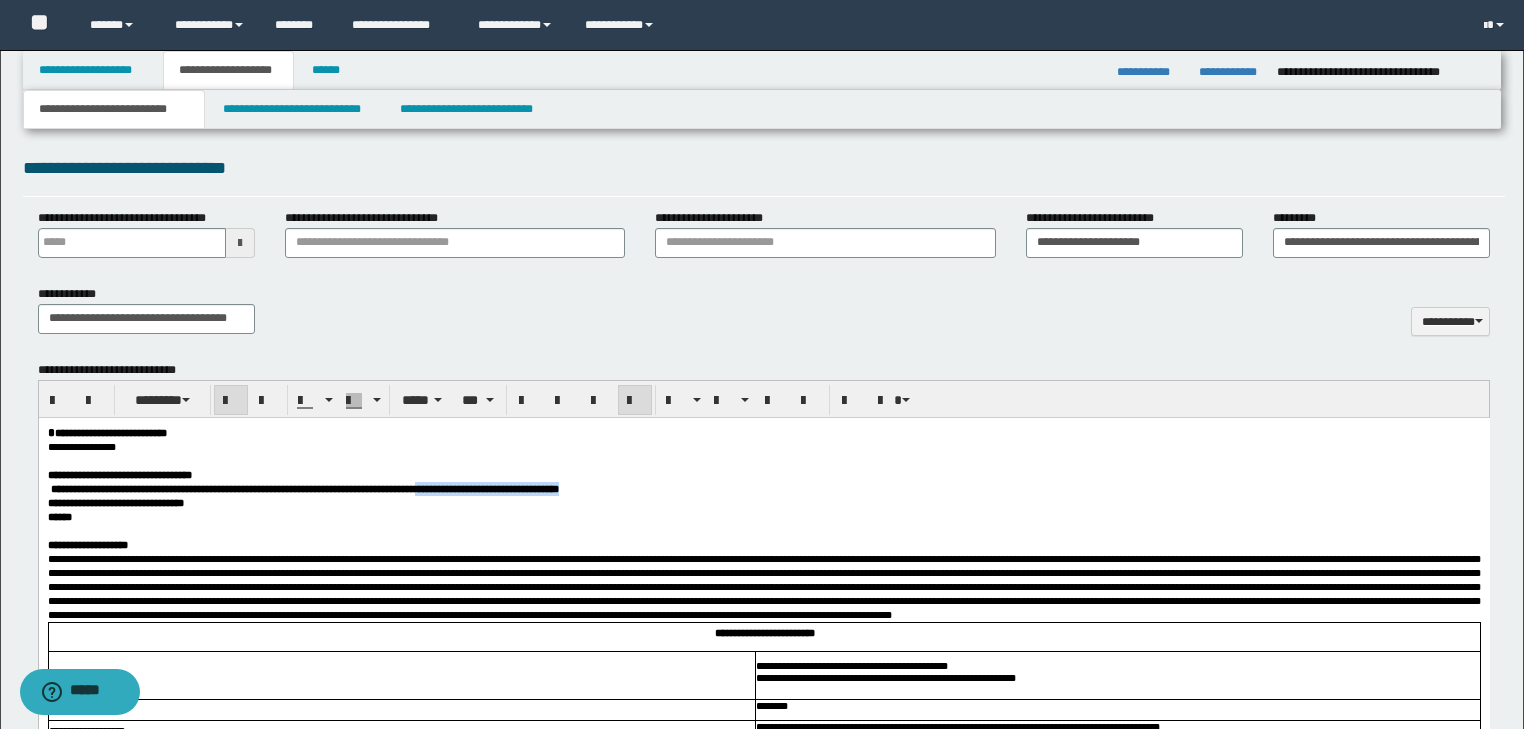drag, startPoint x: 276, startPoint y: 539, endPoint x: 396, endPoint y: 514, distance: 122.57651 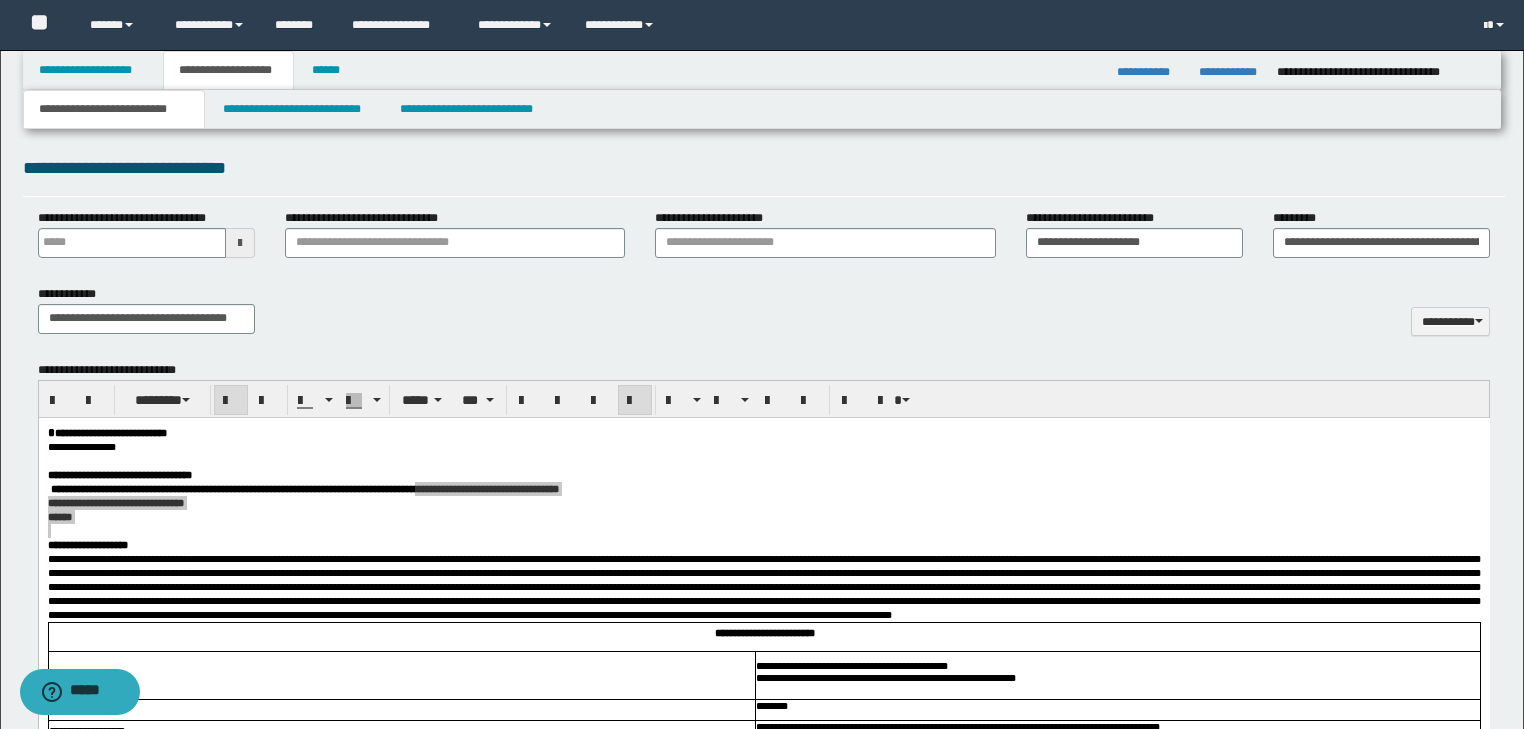 click on "**********" at bounding box center (764, 317) 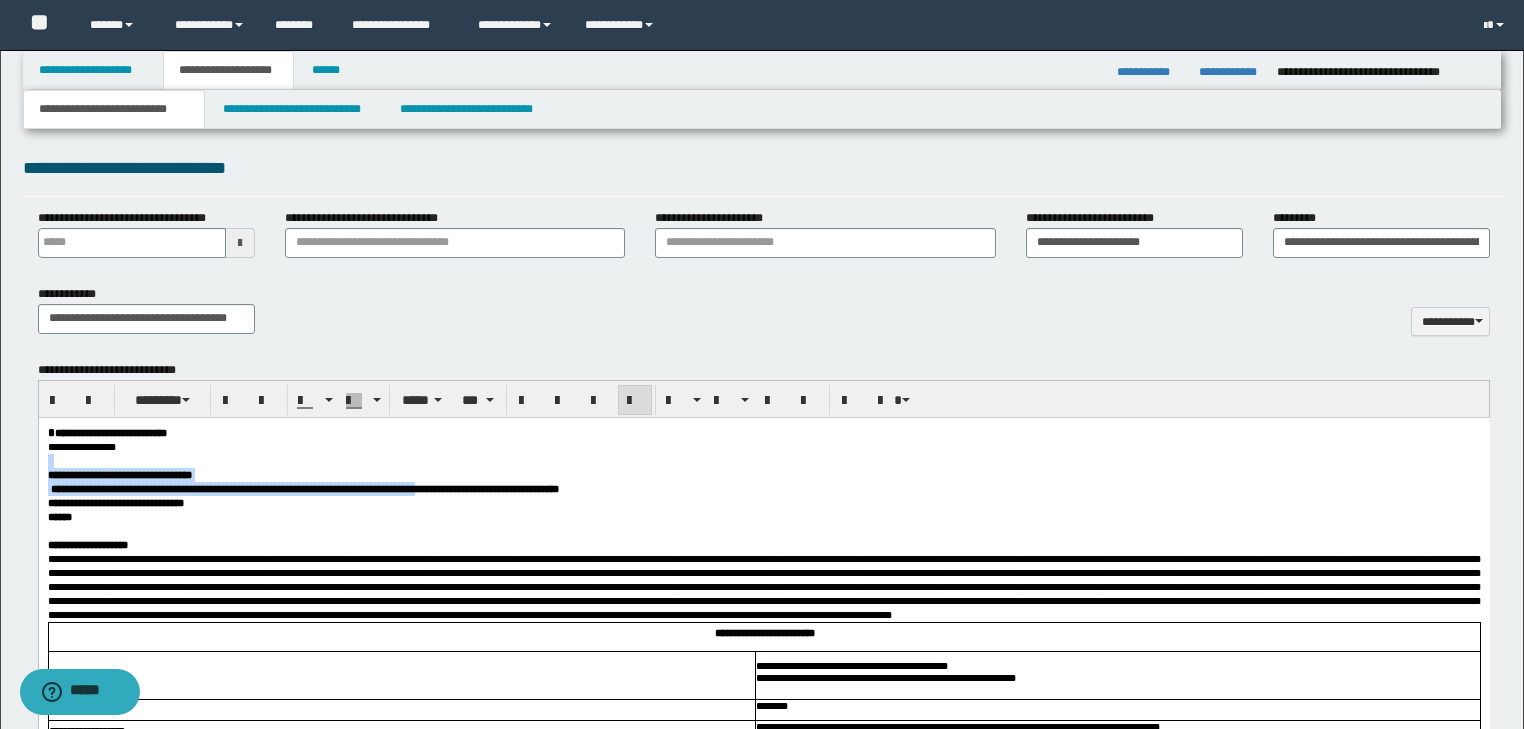 drag, startPoint x: 84, startPoint y: 447, endPoint x: 155, endPoint y: 445, distance: 71.02816 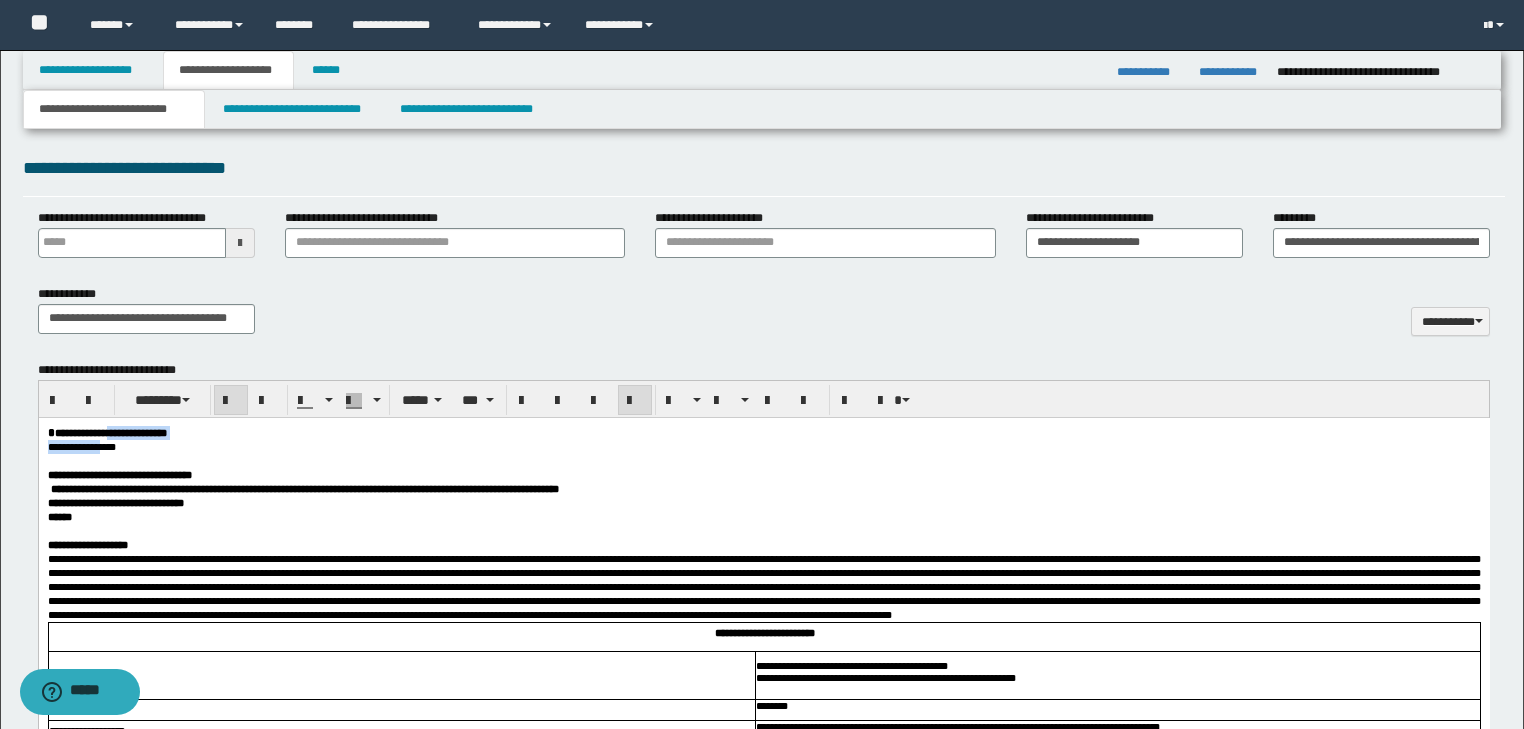 drag, startPoint x: 135, startPoint y: 440, endPoint x: 114, endPoint y: 444, distance: 21.377558 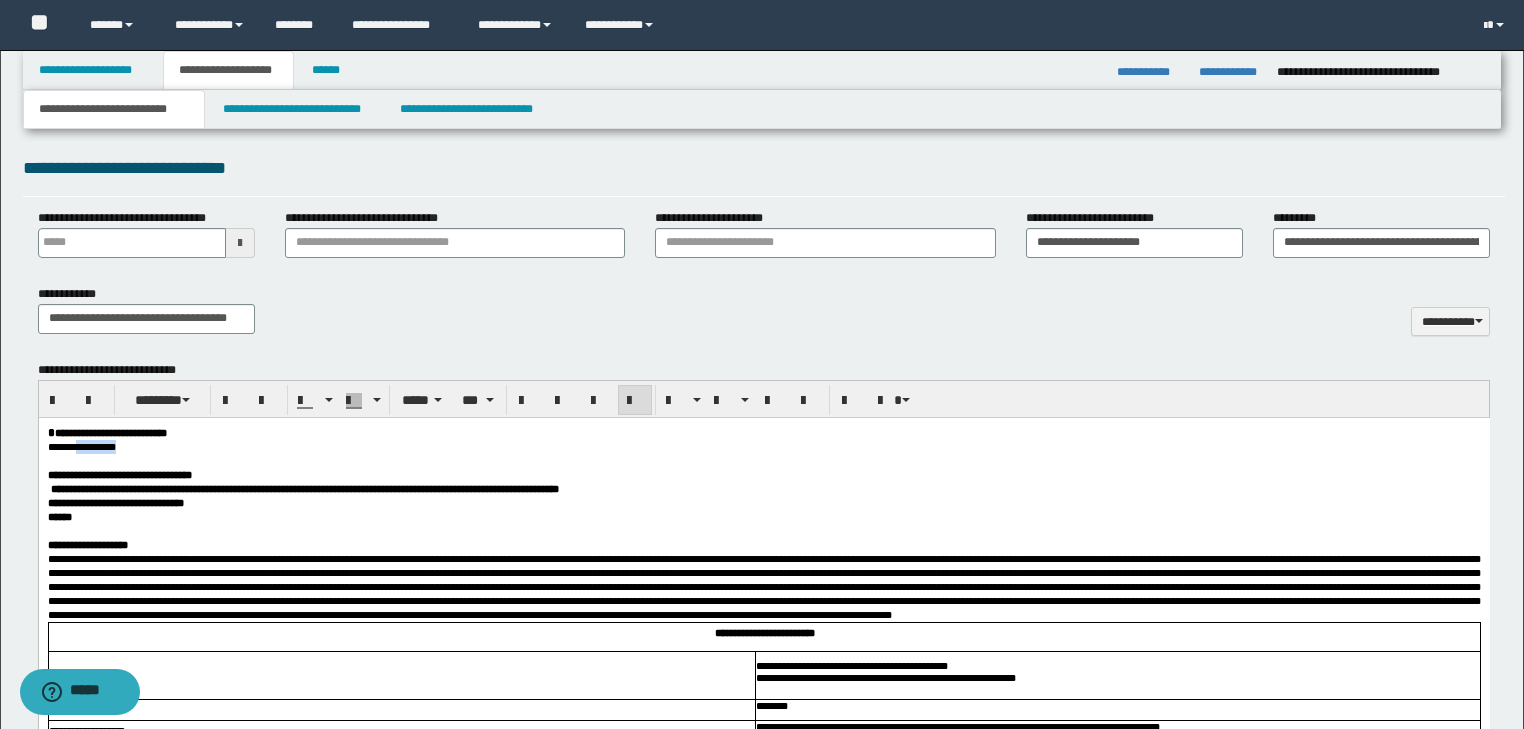 drag, startPoint x: 83, startPoint y: 448, endPoint x: 161, endPoint y: 450, distance: 78.025635 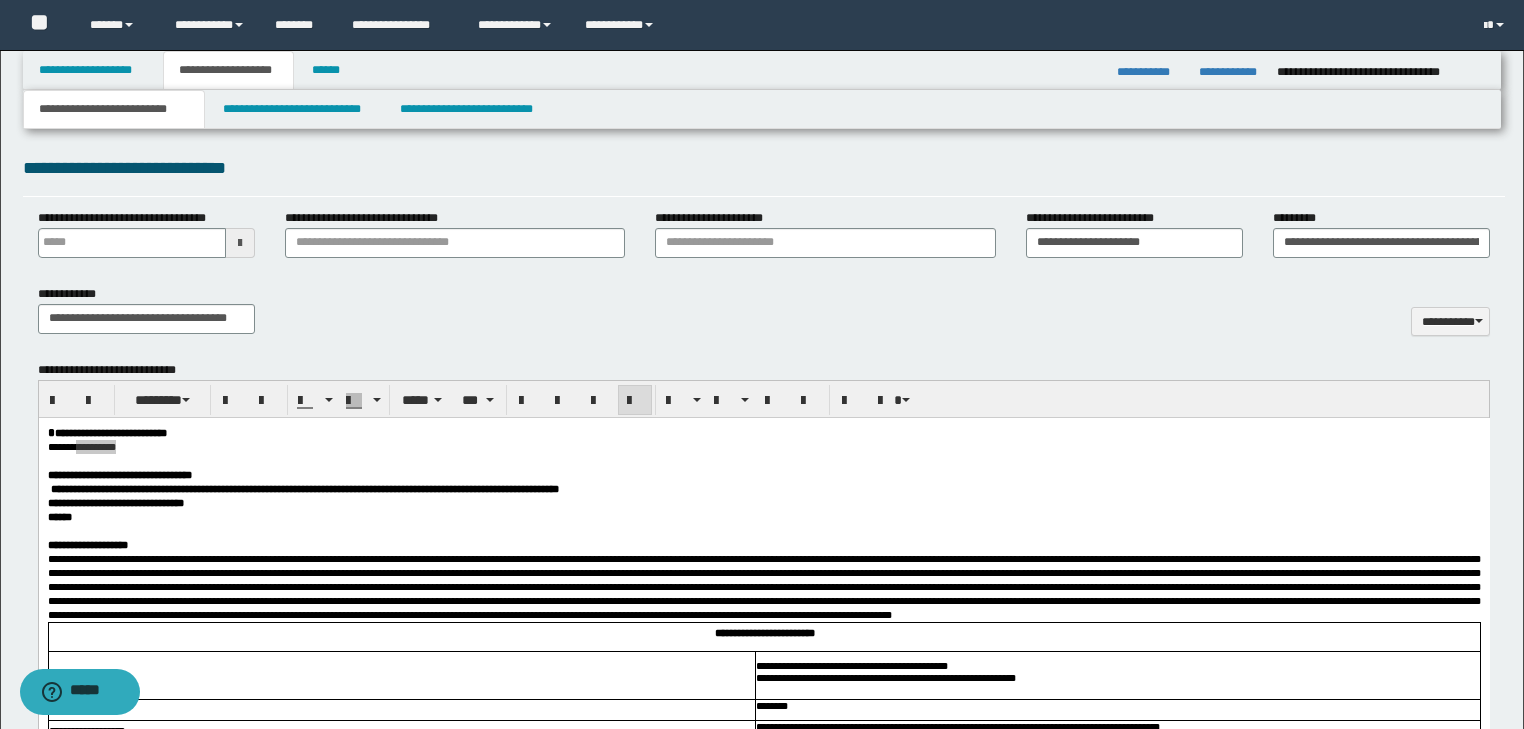 drag, startPoint x: 130, startPoint y: 264, endPoint x: 121, endPoint y: 243, distance: 22.847319 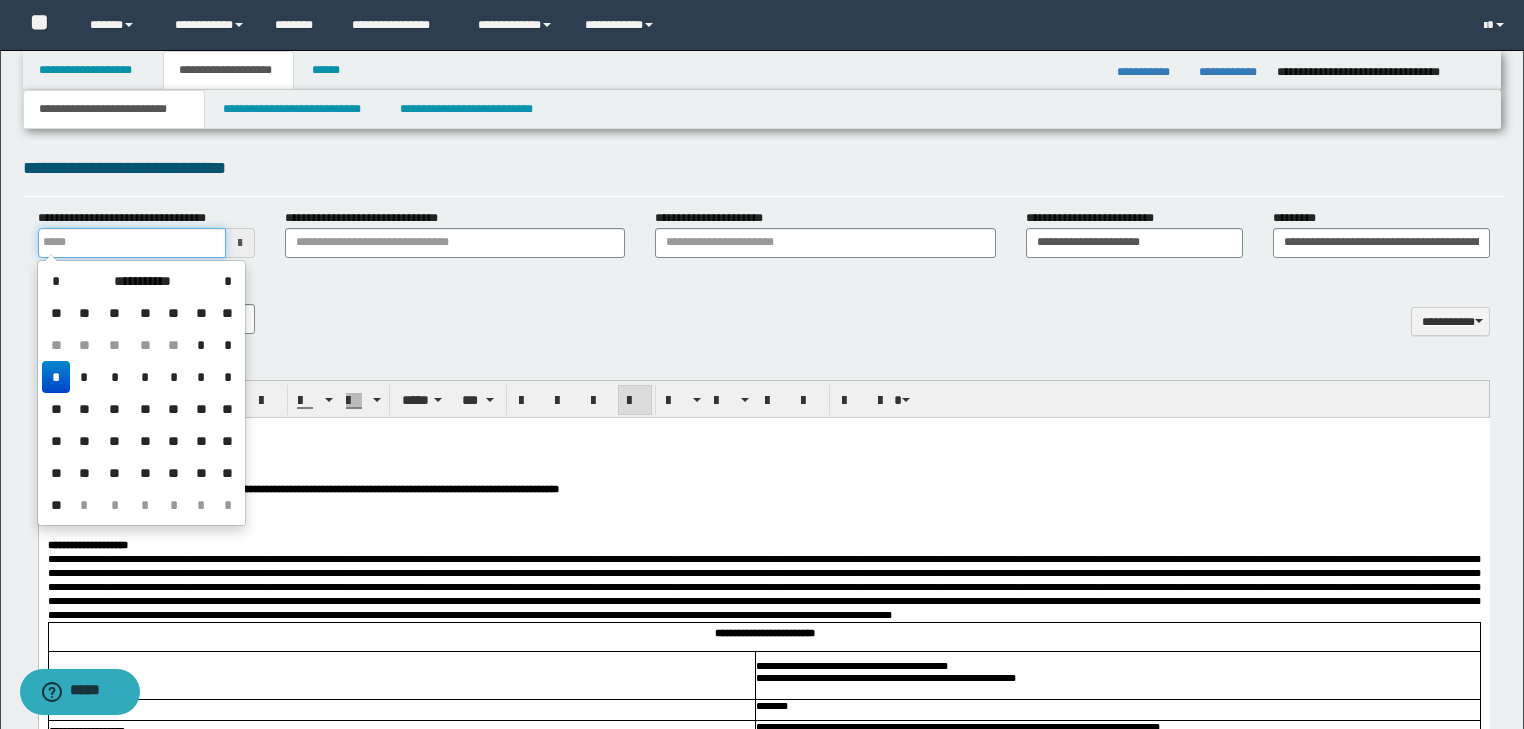 click on "**********" at bounding box center (132, 243) 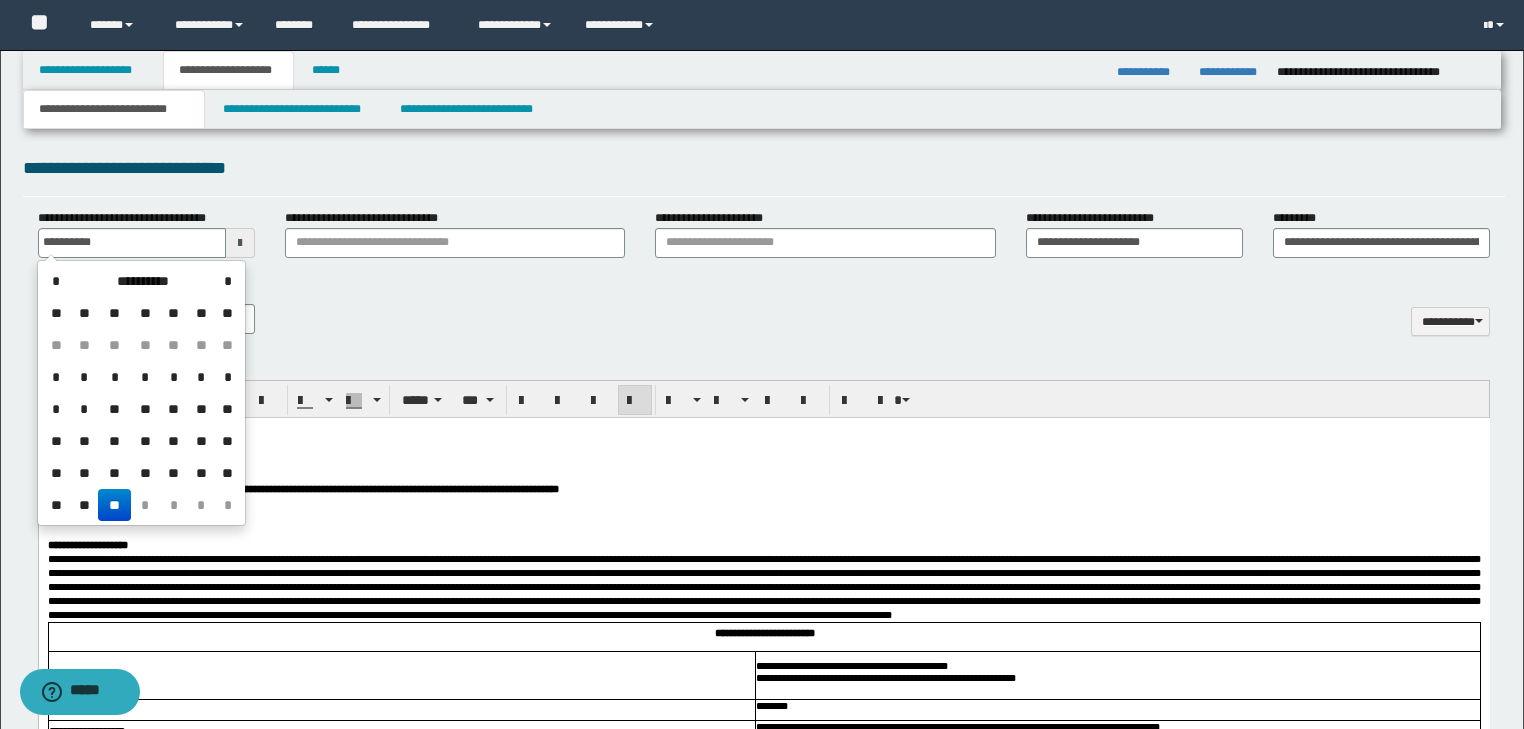 type on "**********" 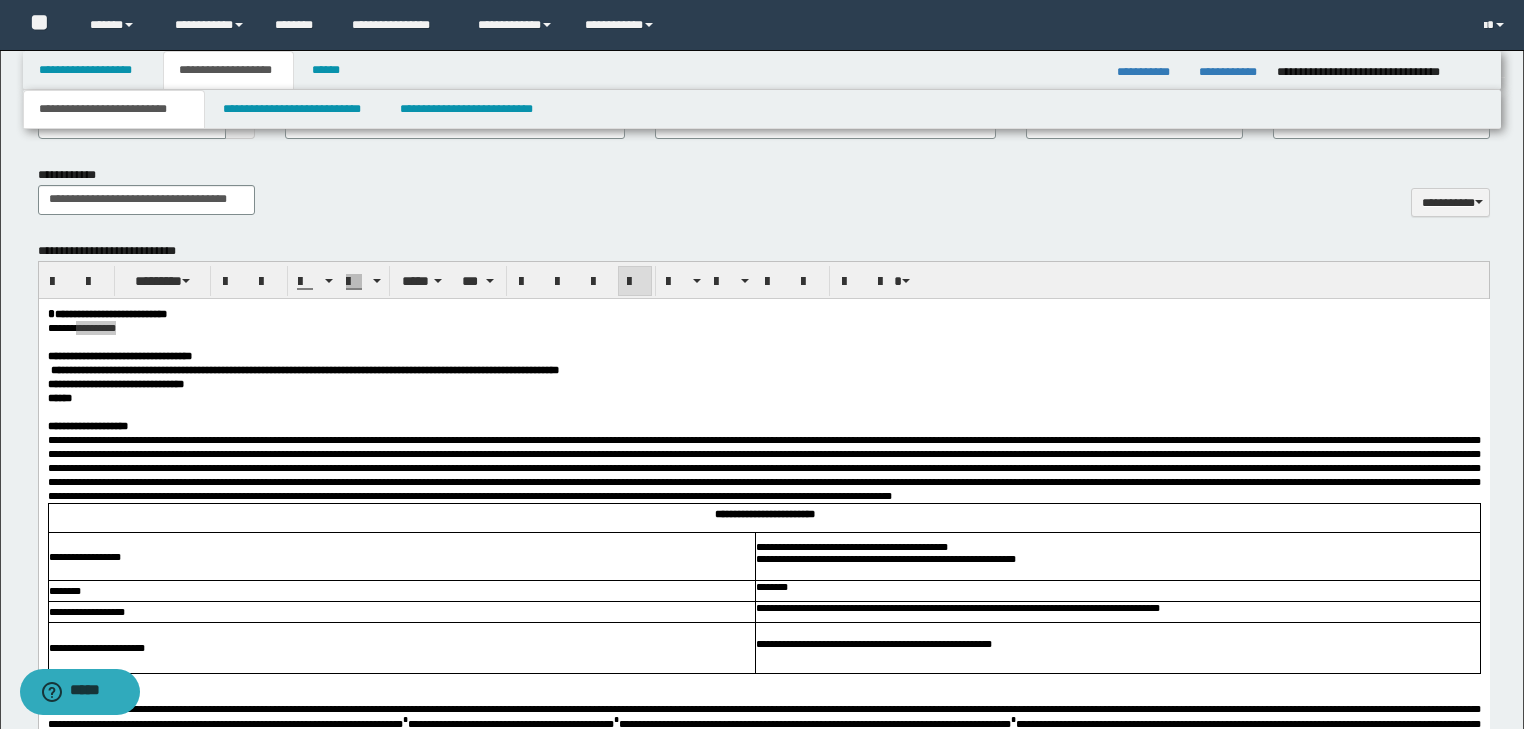 scroll, scrollTop: 725, scrollLeft: 0, axis: vertical 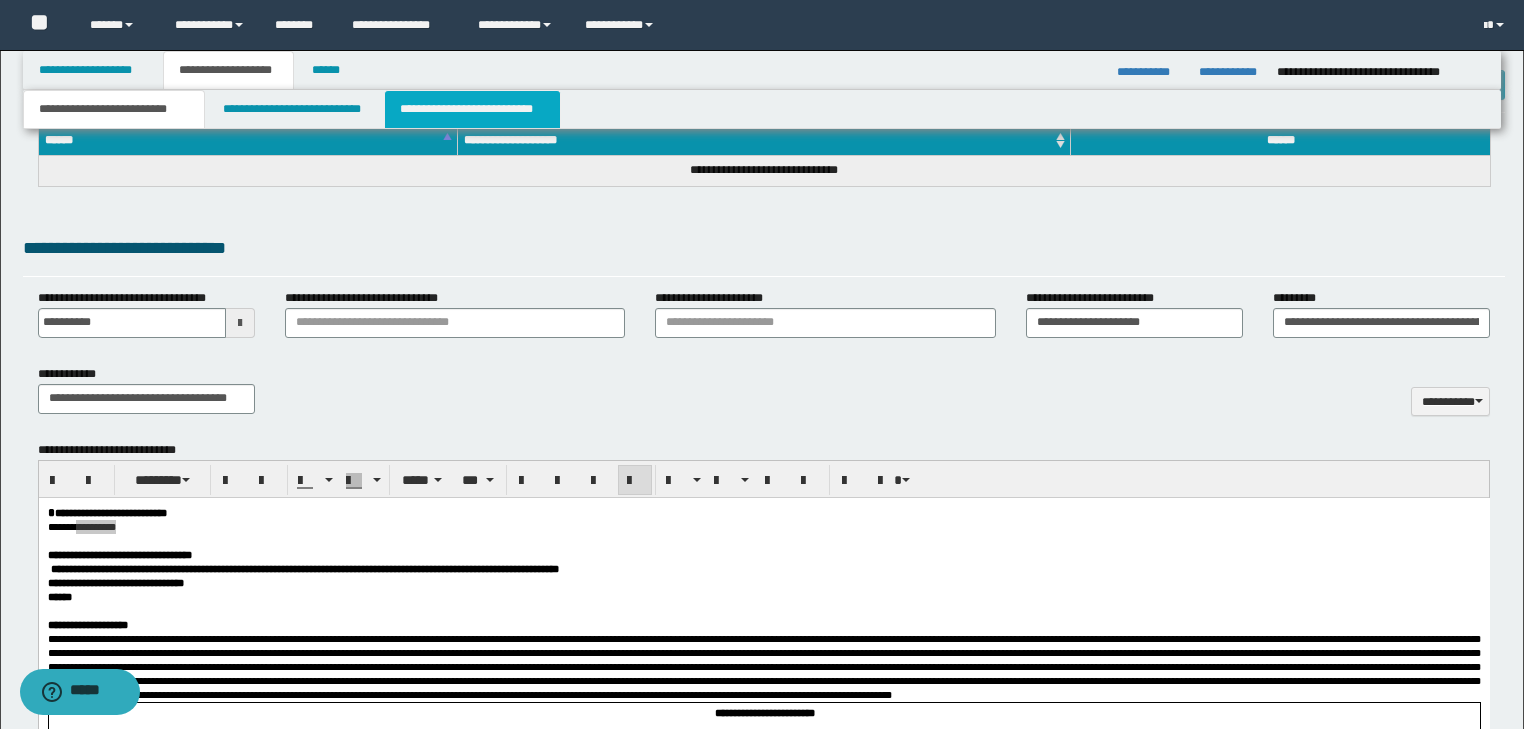 click on "**********" at bounding box center (472, 109) 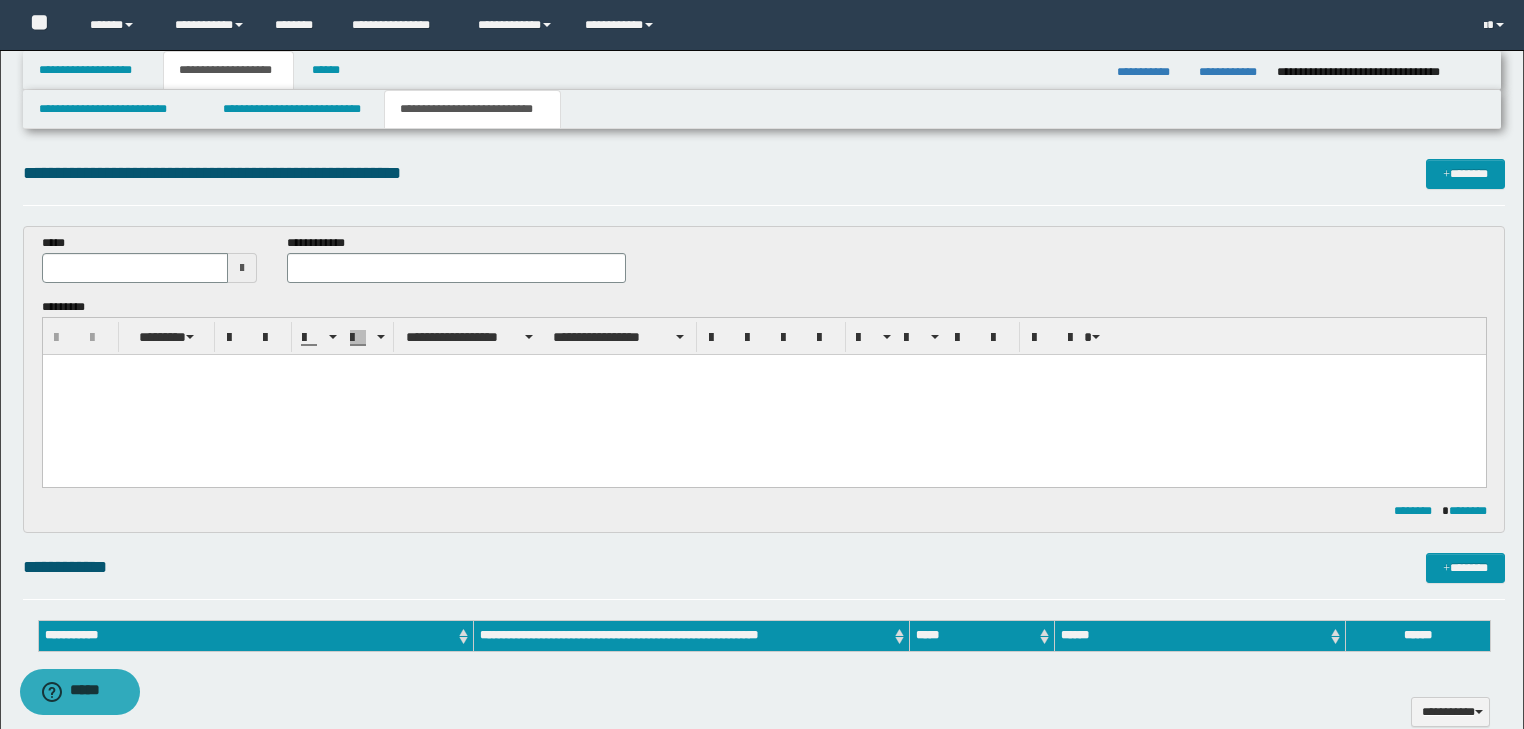 scroll, scrollTop: 0, scrollLeft: 0, axis: both 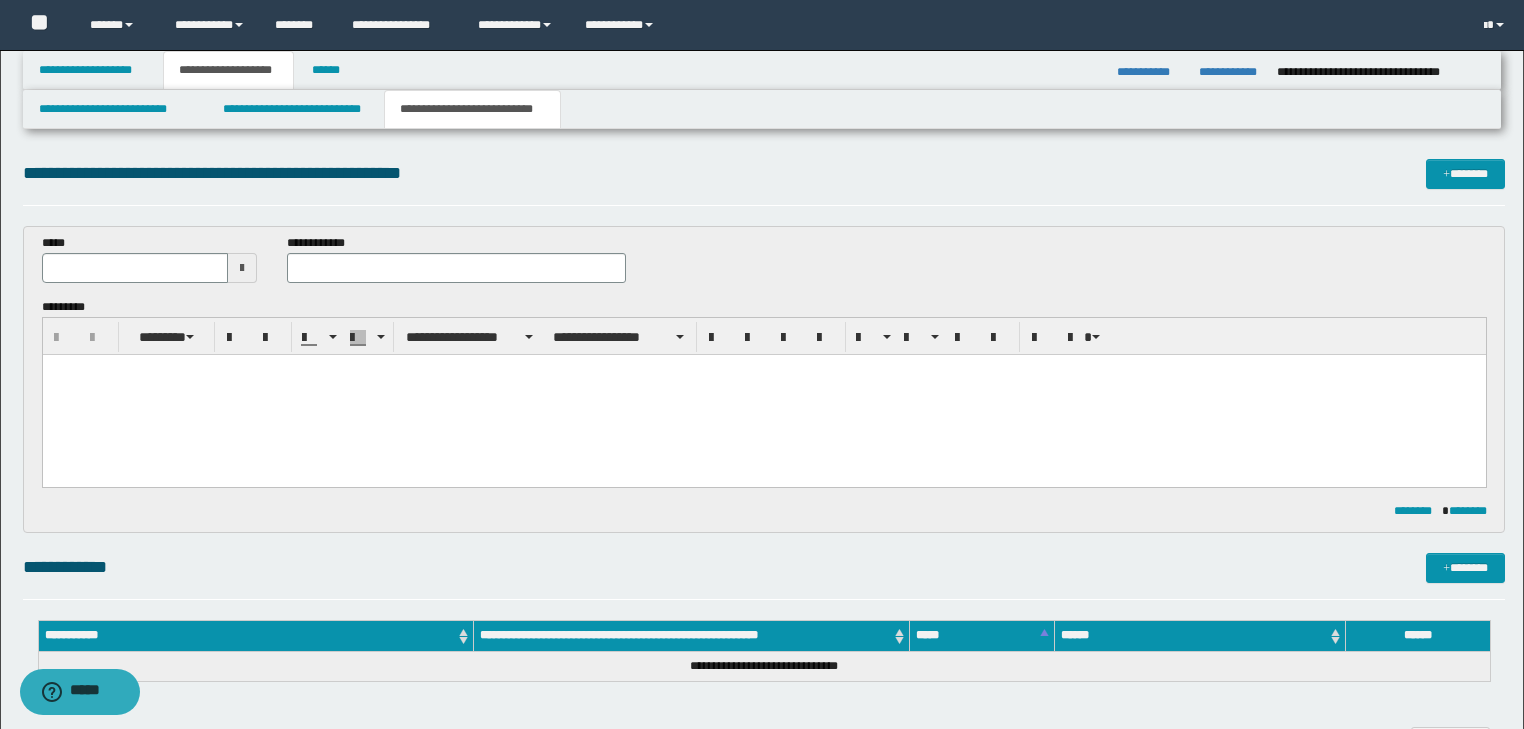 click at bounding box center [763, 394] 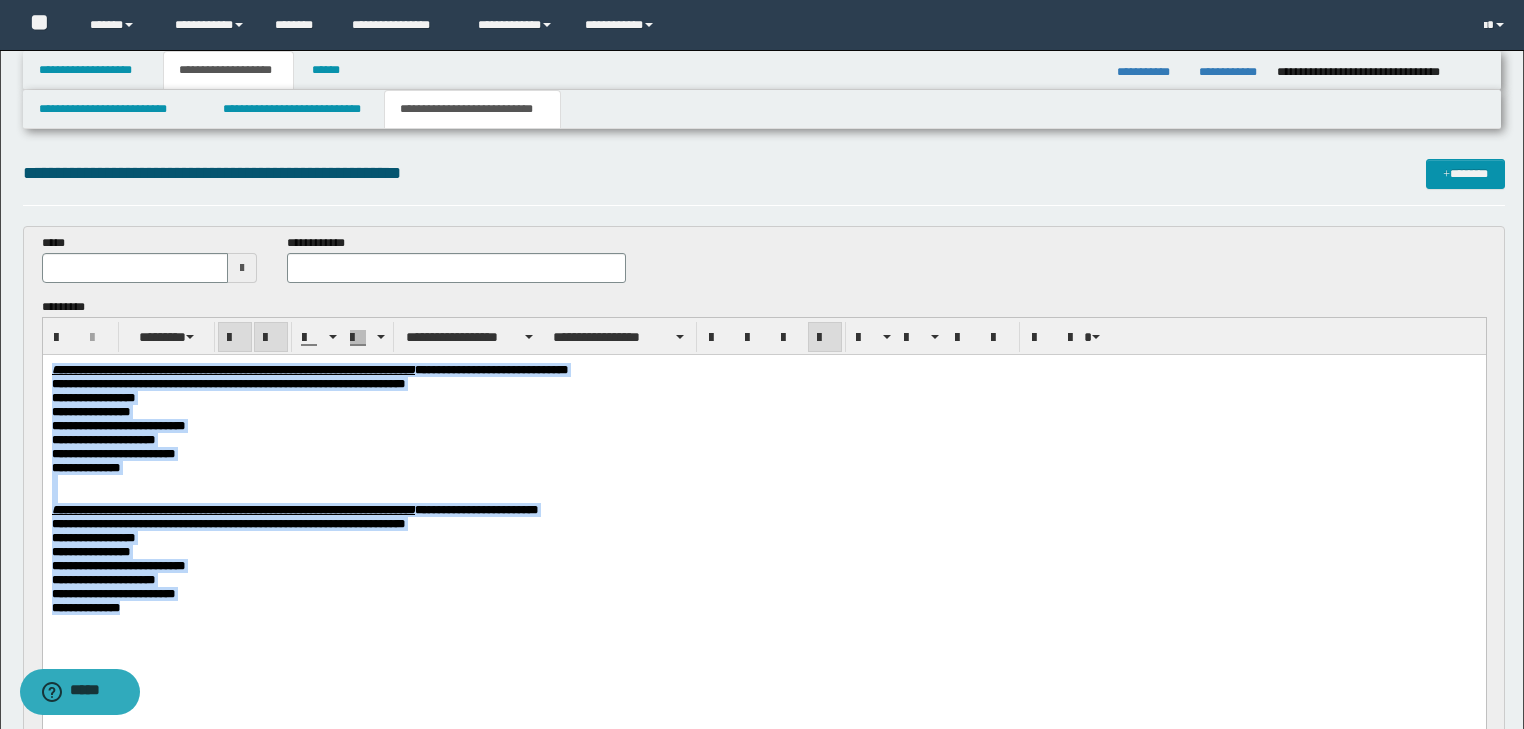 drag, startPoint x: 52, startPoint y: 367, endPoint x: 362, endPoint y: 613, distance: 395.7474 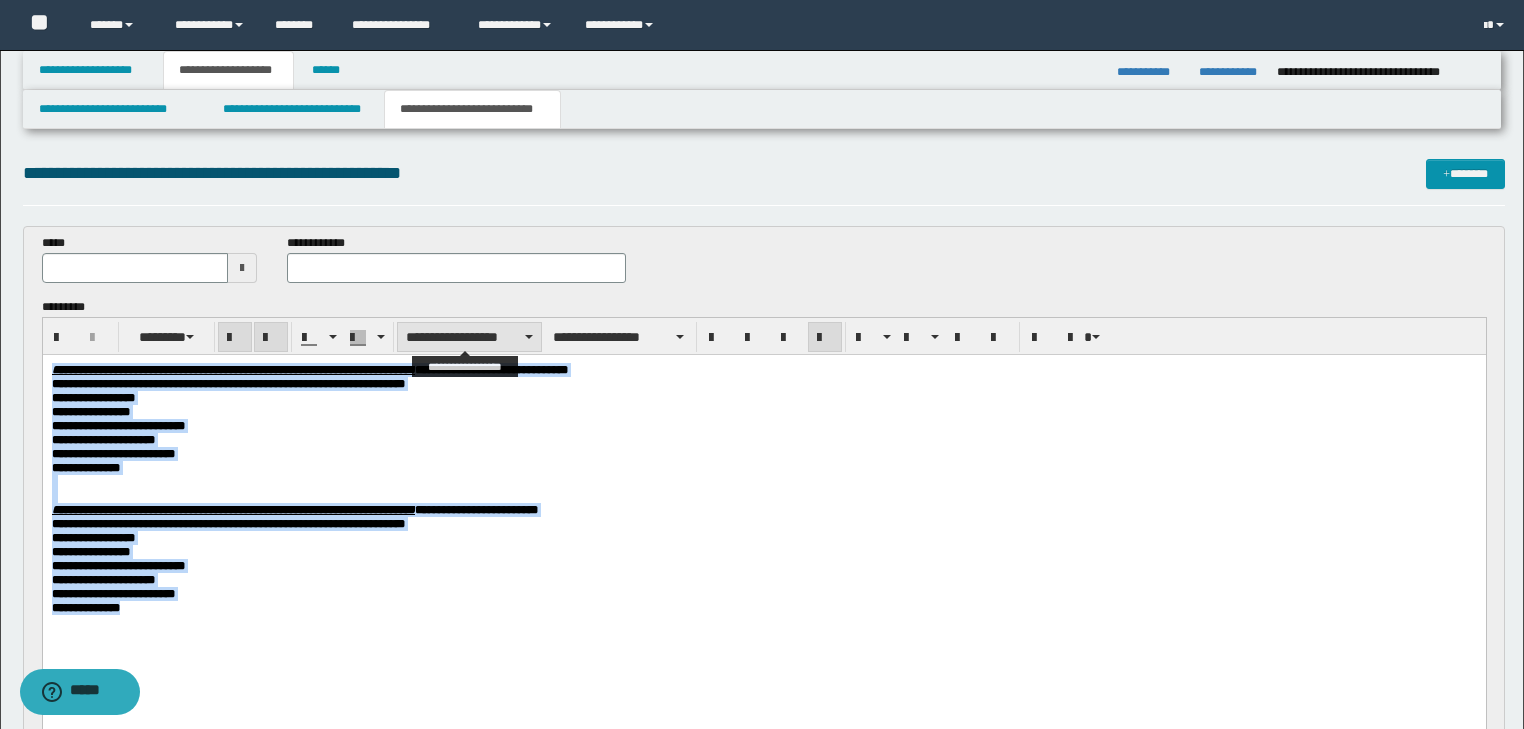 click on "**********" at bounding box center (469, 337) 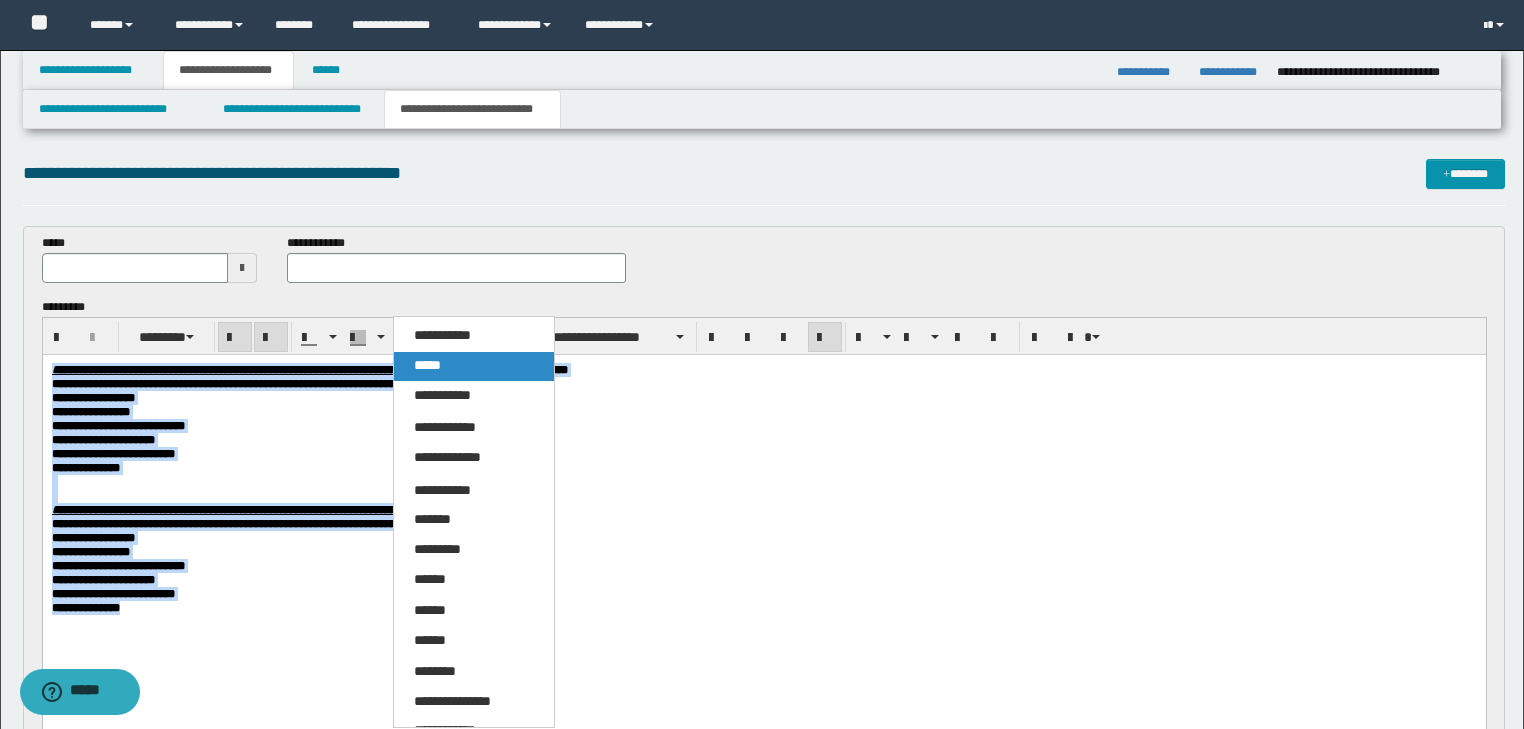 click on "*****" at bounding box center [474, 366] 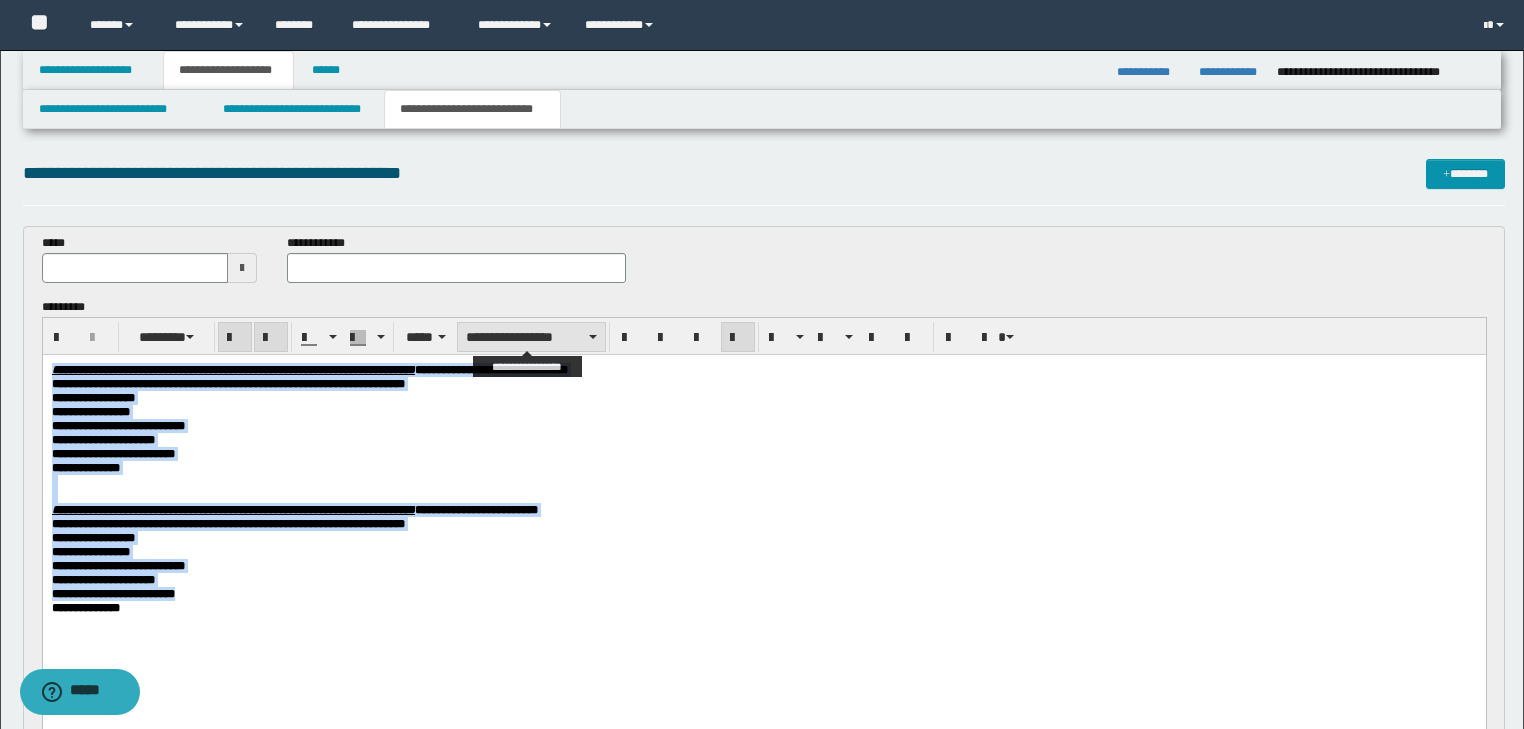 click on "**********" at bounding box center [531, 337] 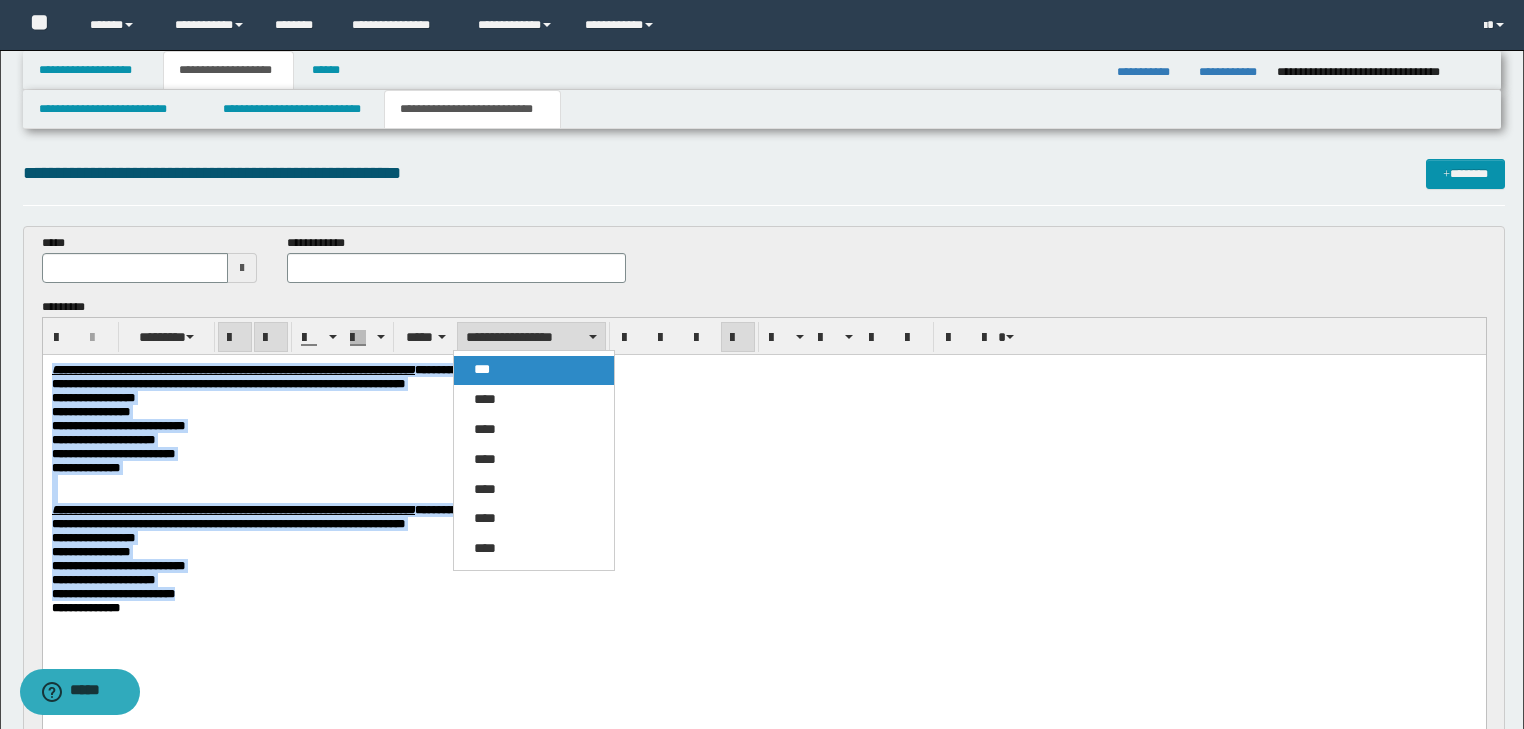 click on "***" at bounding box center (534, 370) 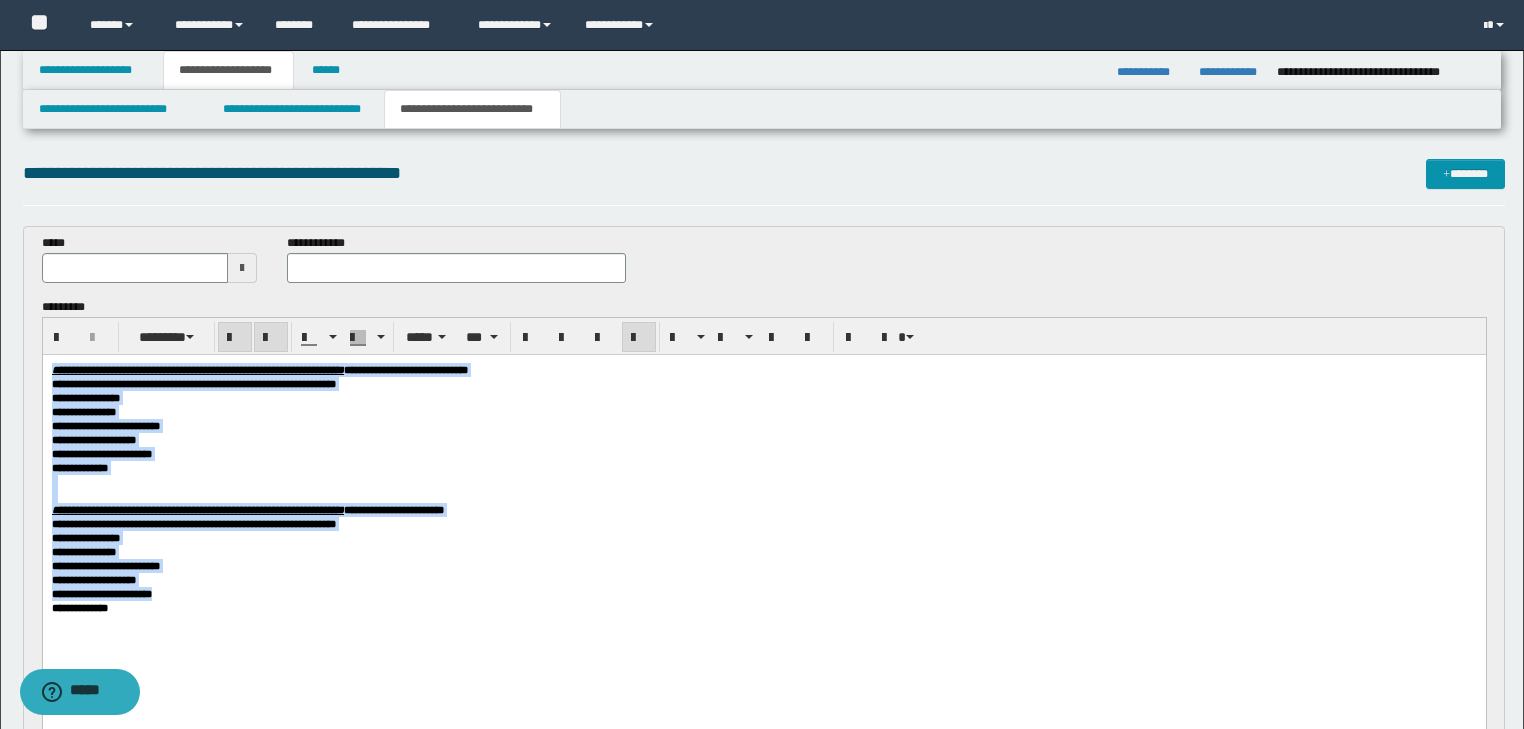 click at bounding box center [639, 337] 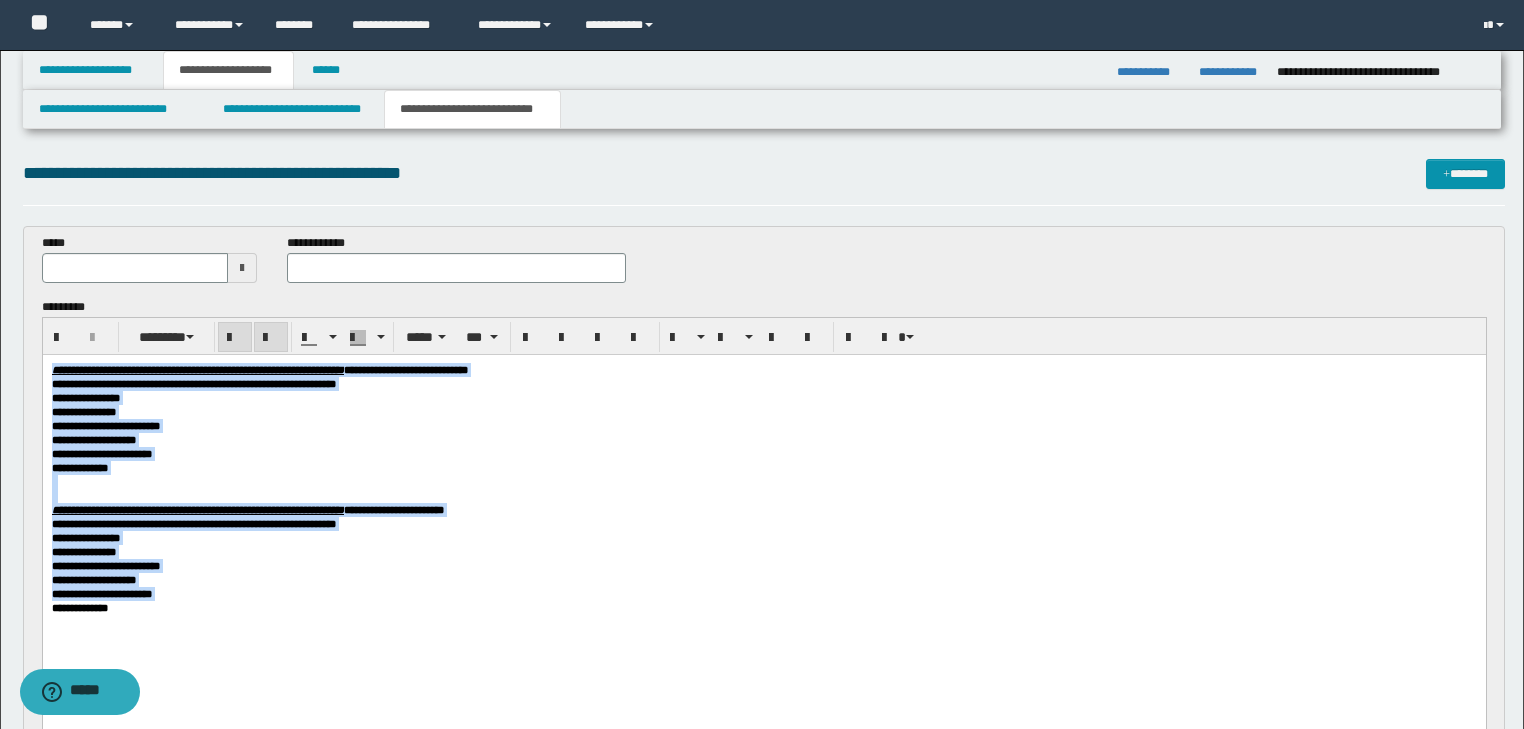 click on "**********" at bounding box center (763, 425) 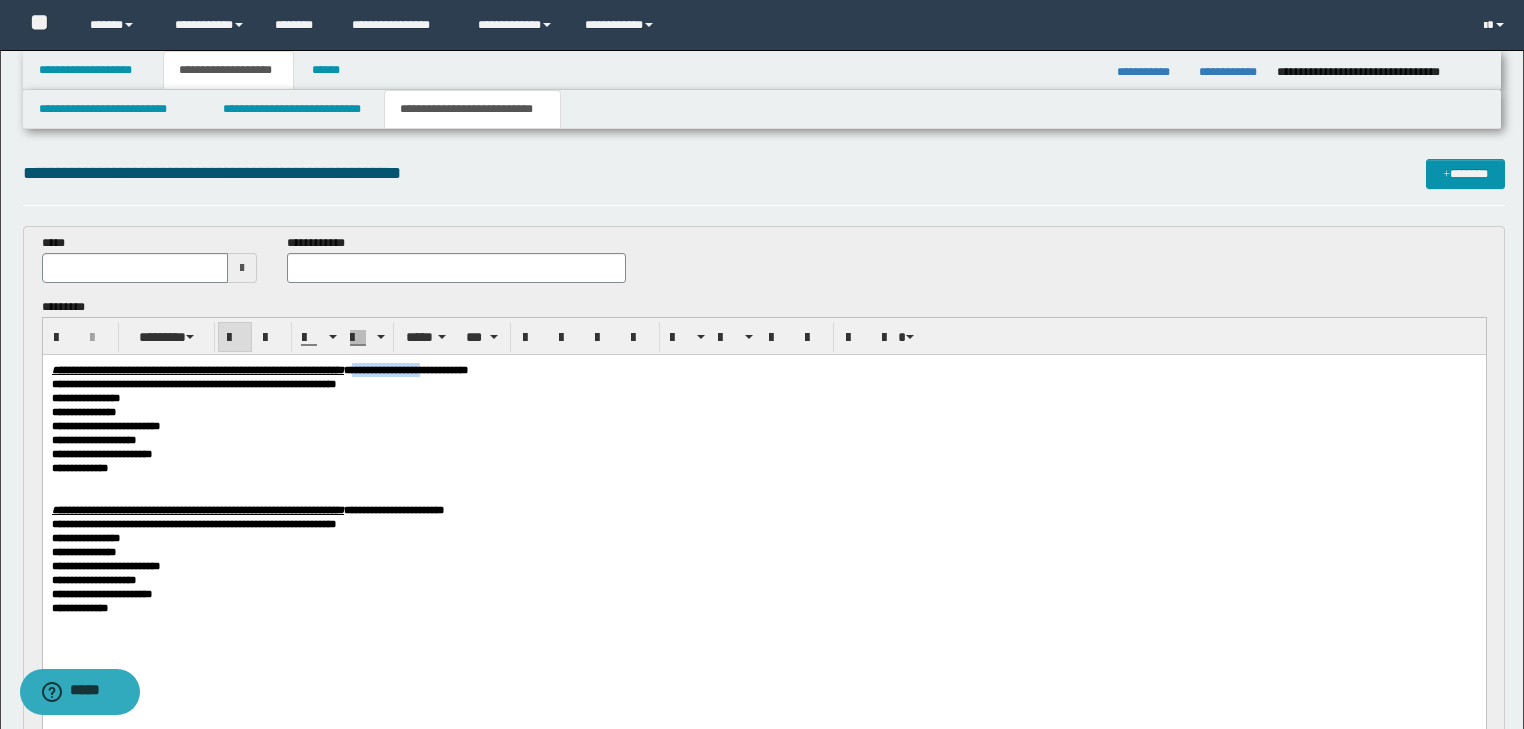 drag, startPoint x: 514, startPoint y: 371, endPoint x: 602, endPoint y: 366, distance: 88.14193 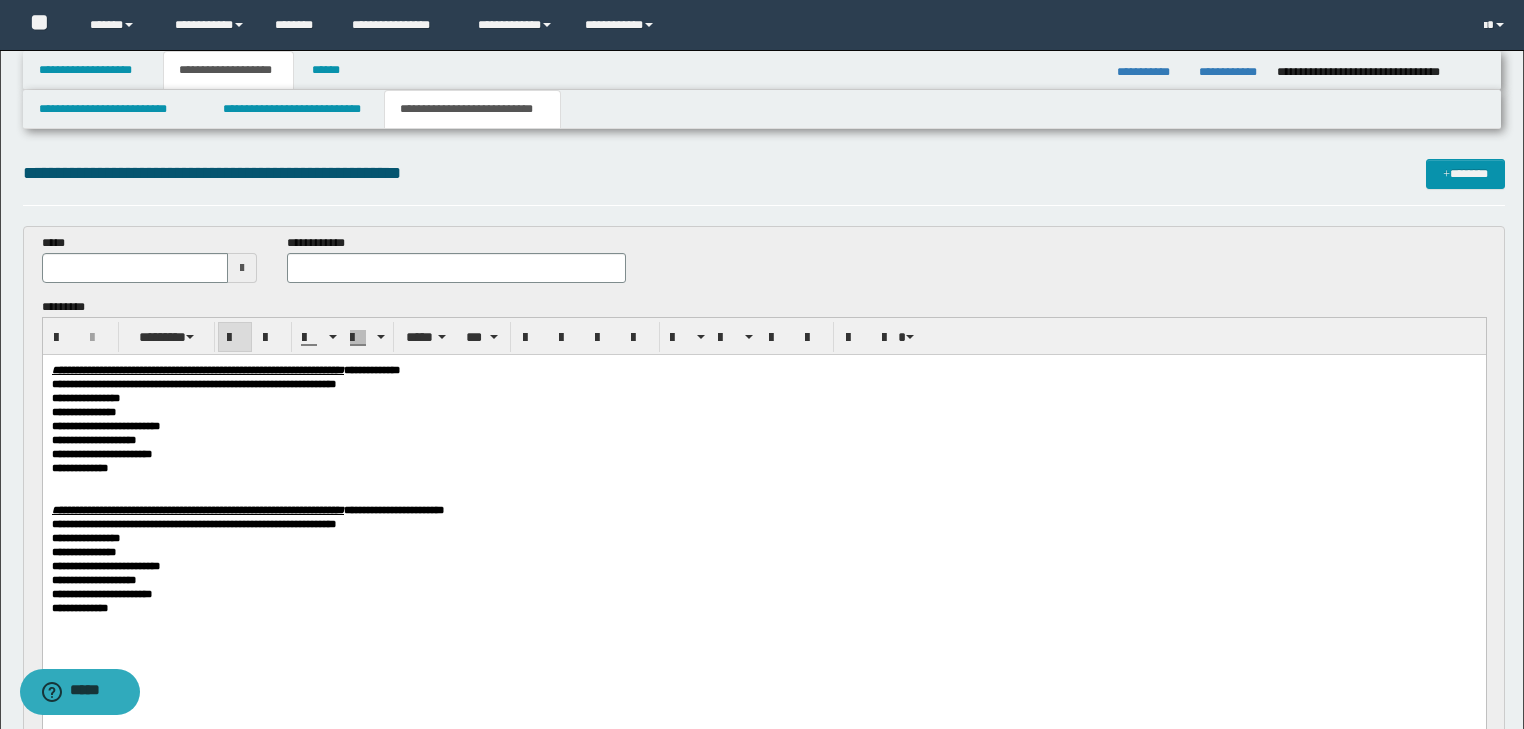 click at bounding box center [456, 268] 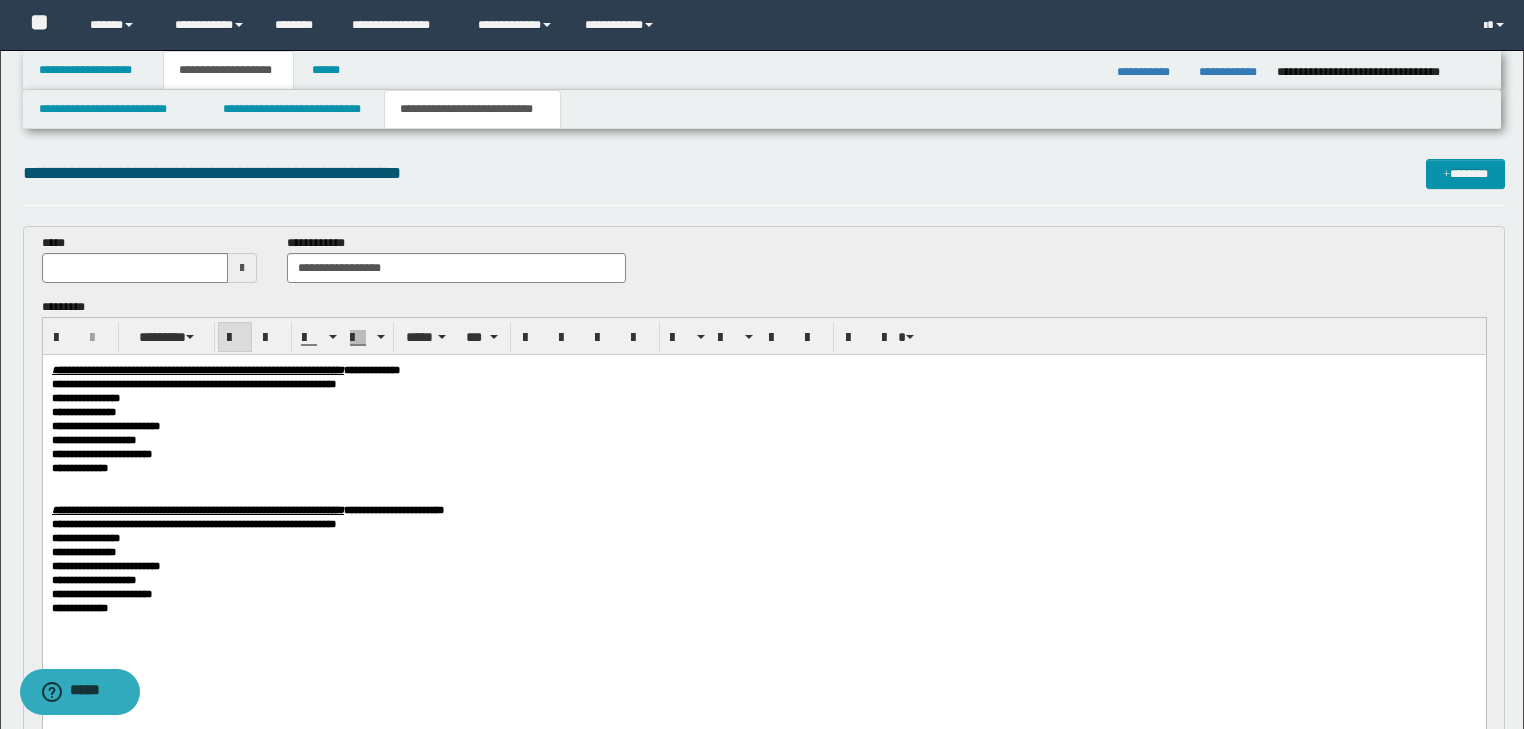 type on "**********" 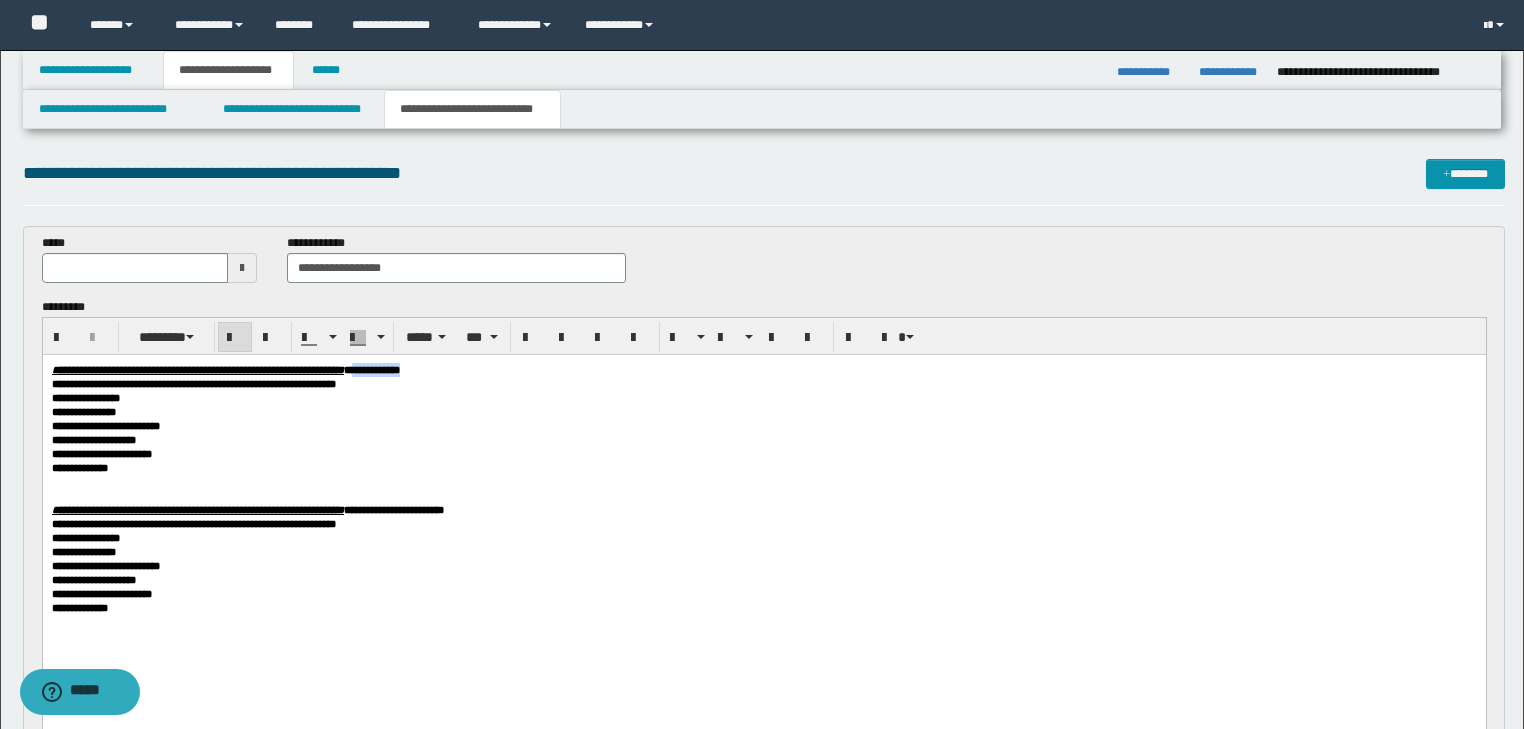 drag, startPoint x: 511, startPoint y: 367, endPoint x: 600, endPoint y: 366, distance: 89.005615 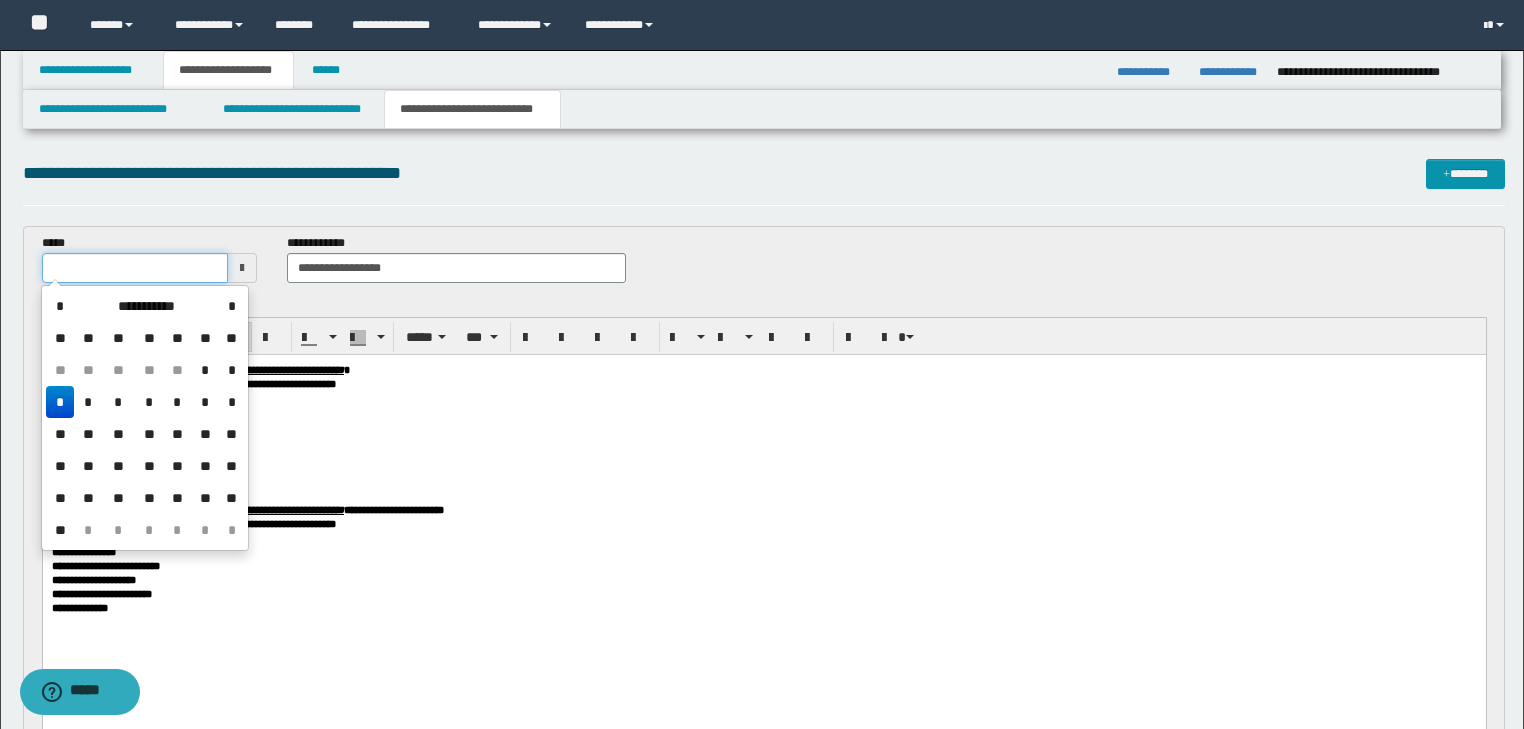 click at bounding box center [135, 268] 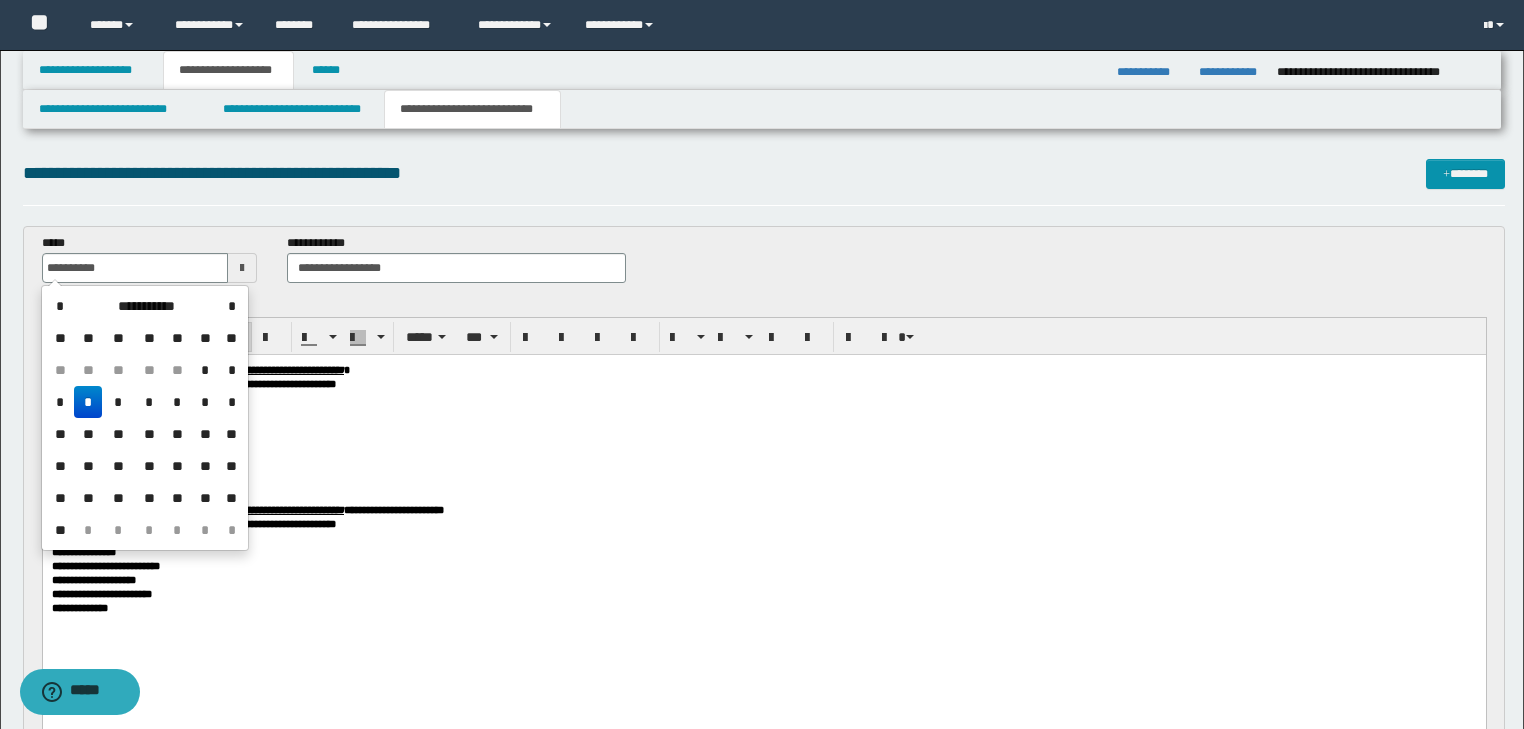 type on "**********" 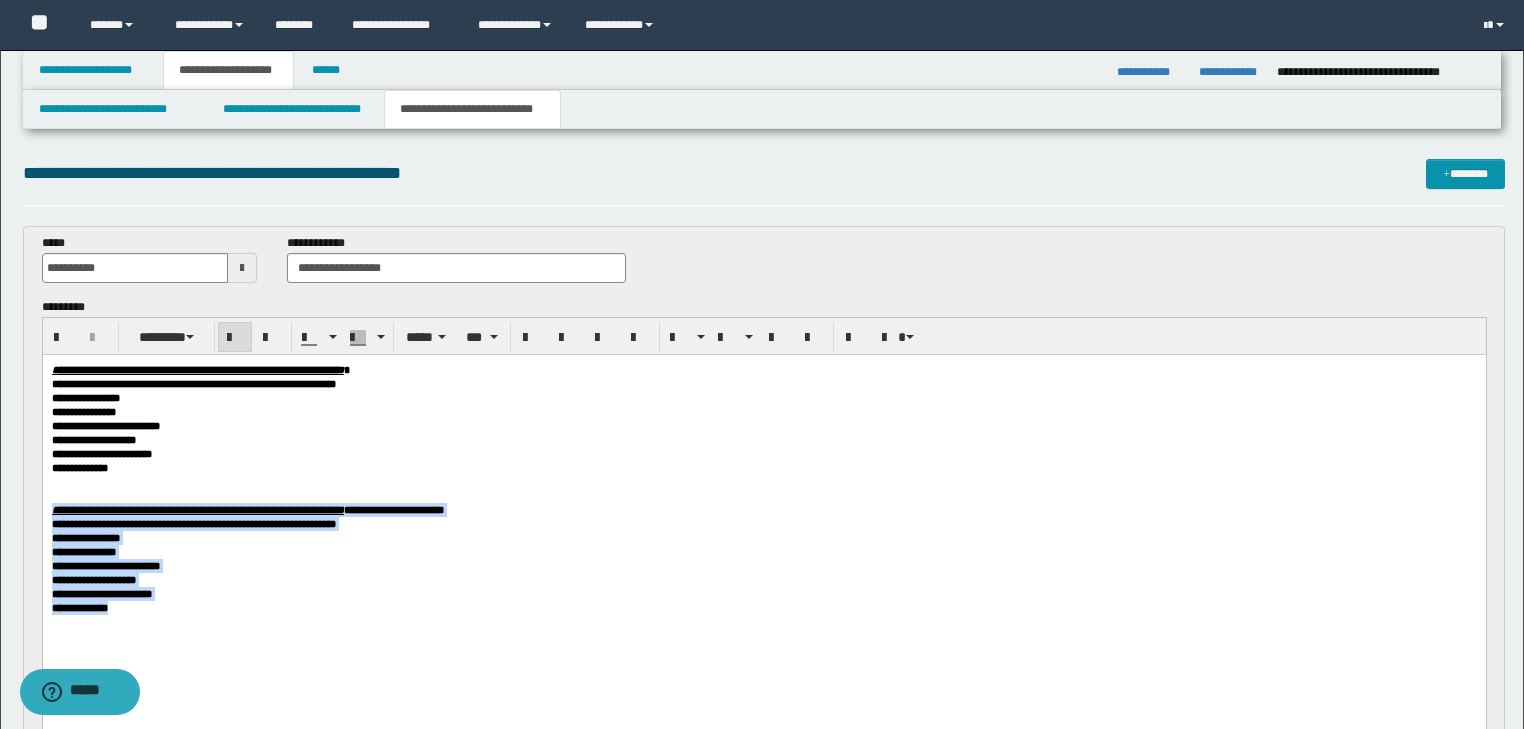 drag, startPoint x: 224, startPoint y: 510, endPoint x: 263, endPoint y: 649, distance: 144.36758 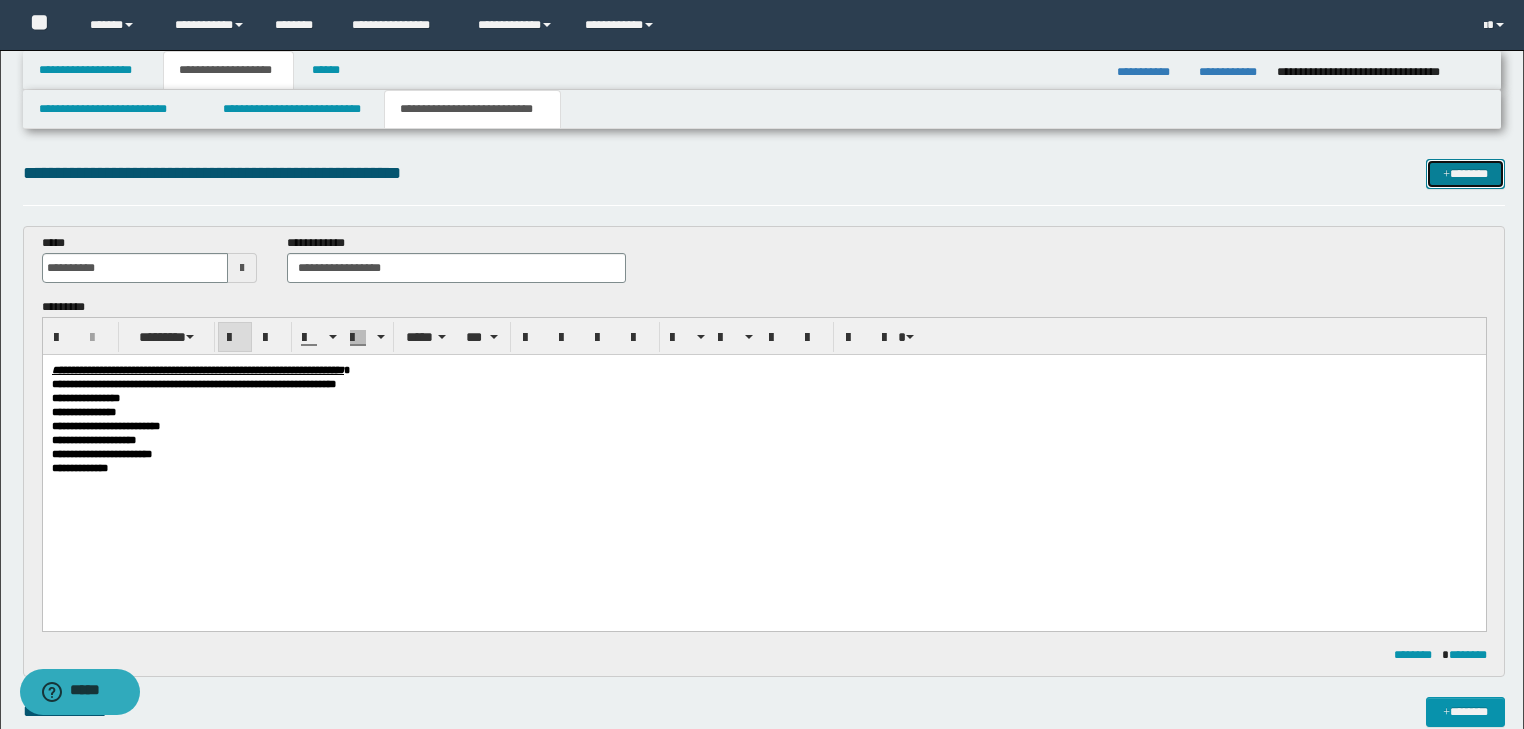 click on "*******" at bounding box center (1465, 174) 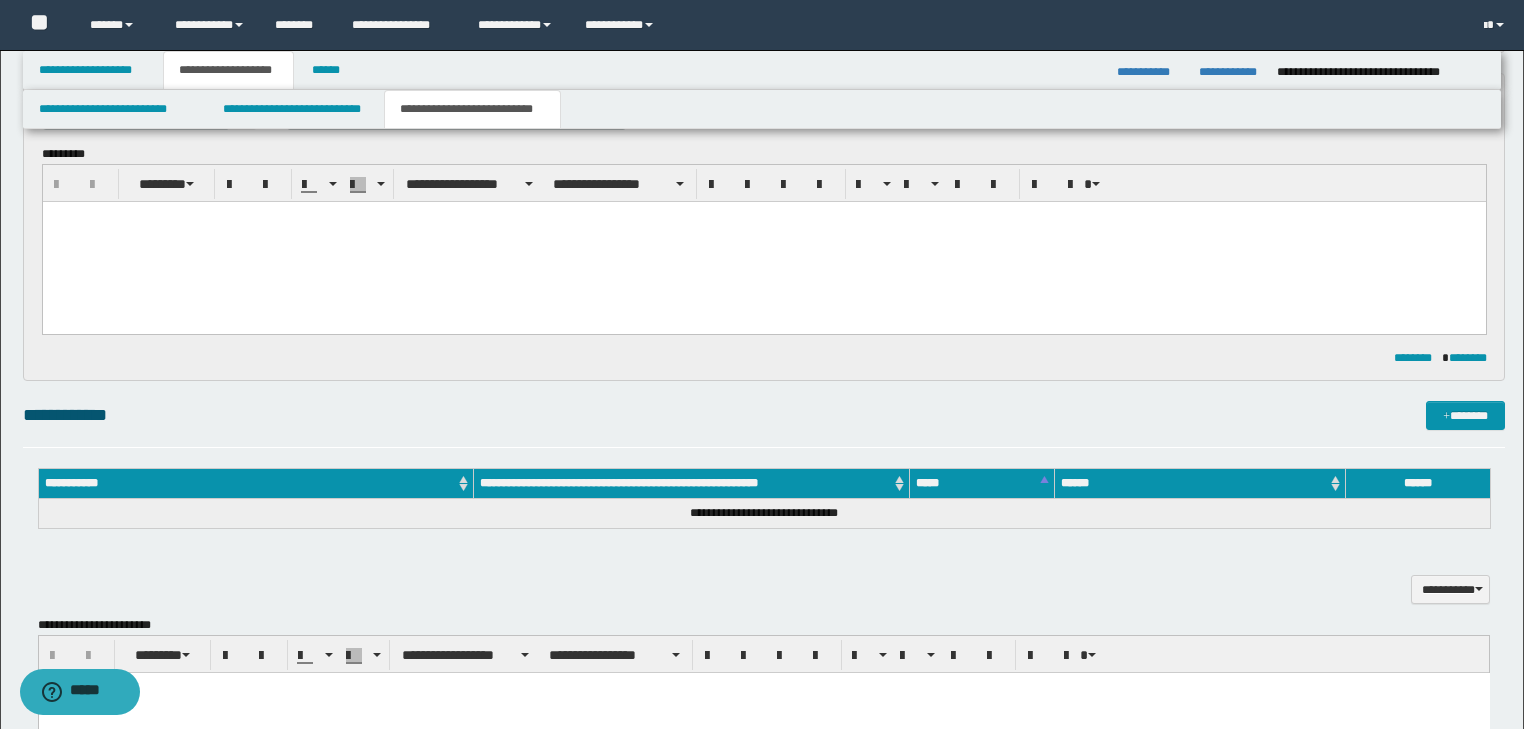scroll, scrollTop: 0, scrollLeft: 0, axis: both 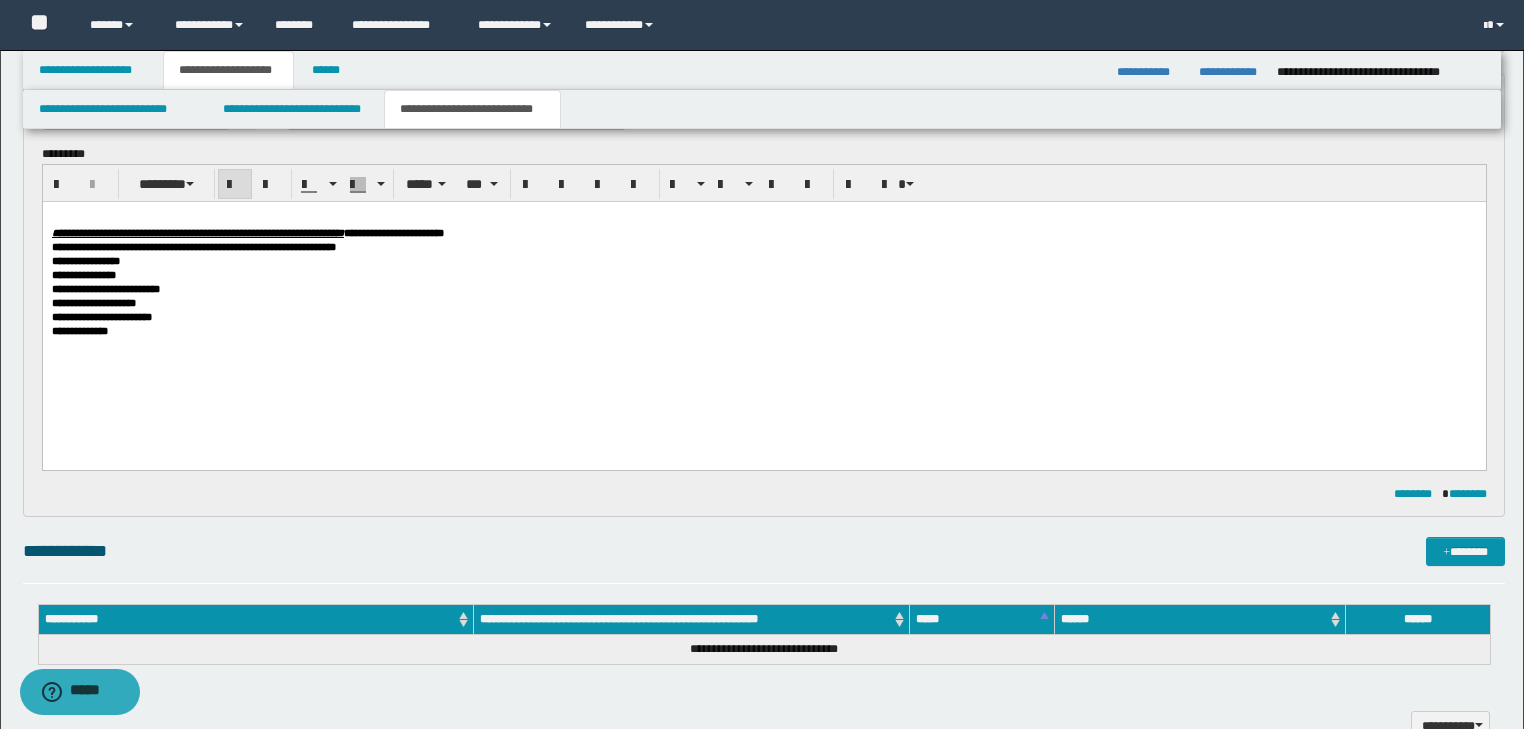 click on "**********" at bounding box center (393, 233) 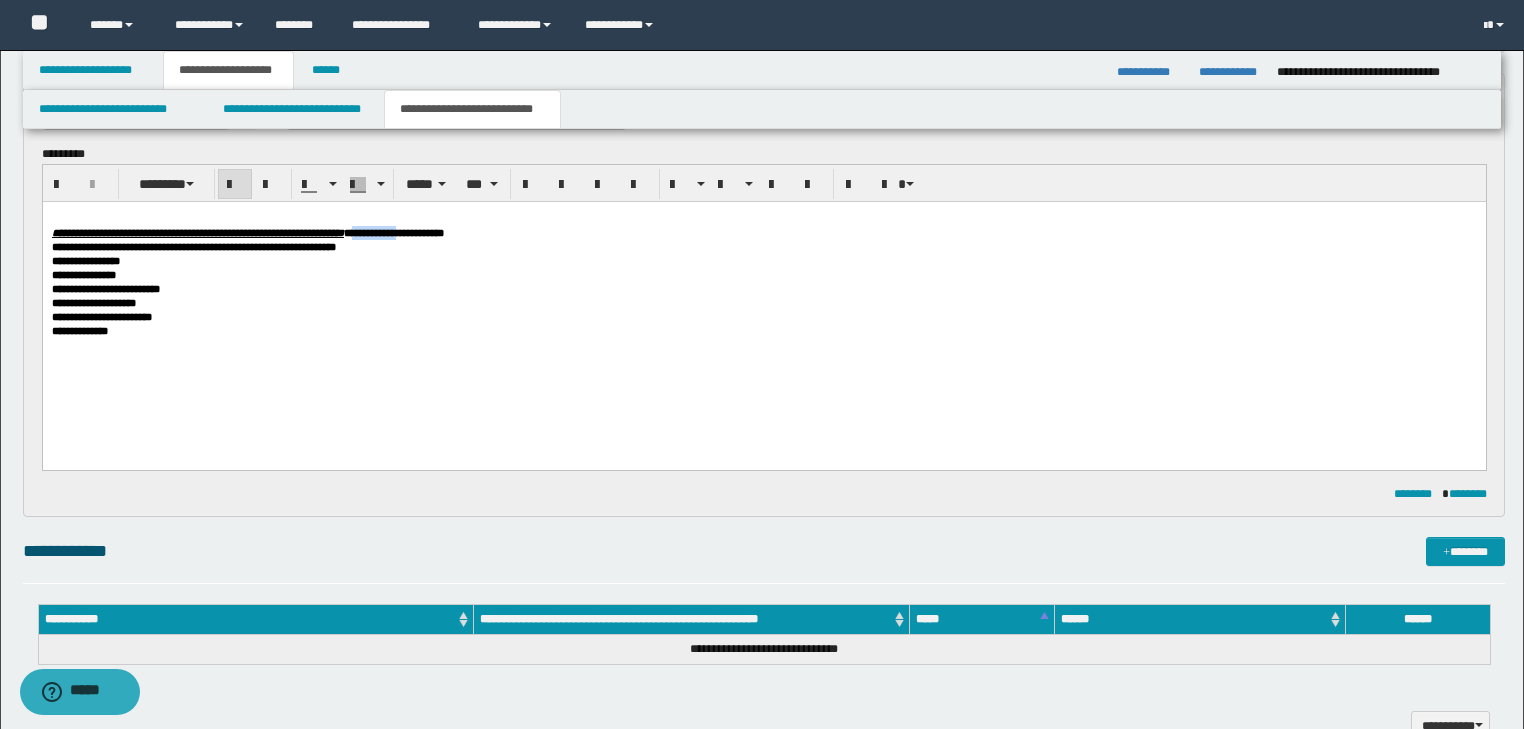 click on "**********" at bounding box center [393, 233] 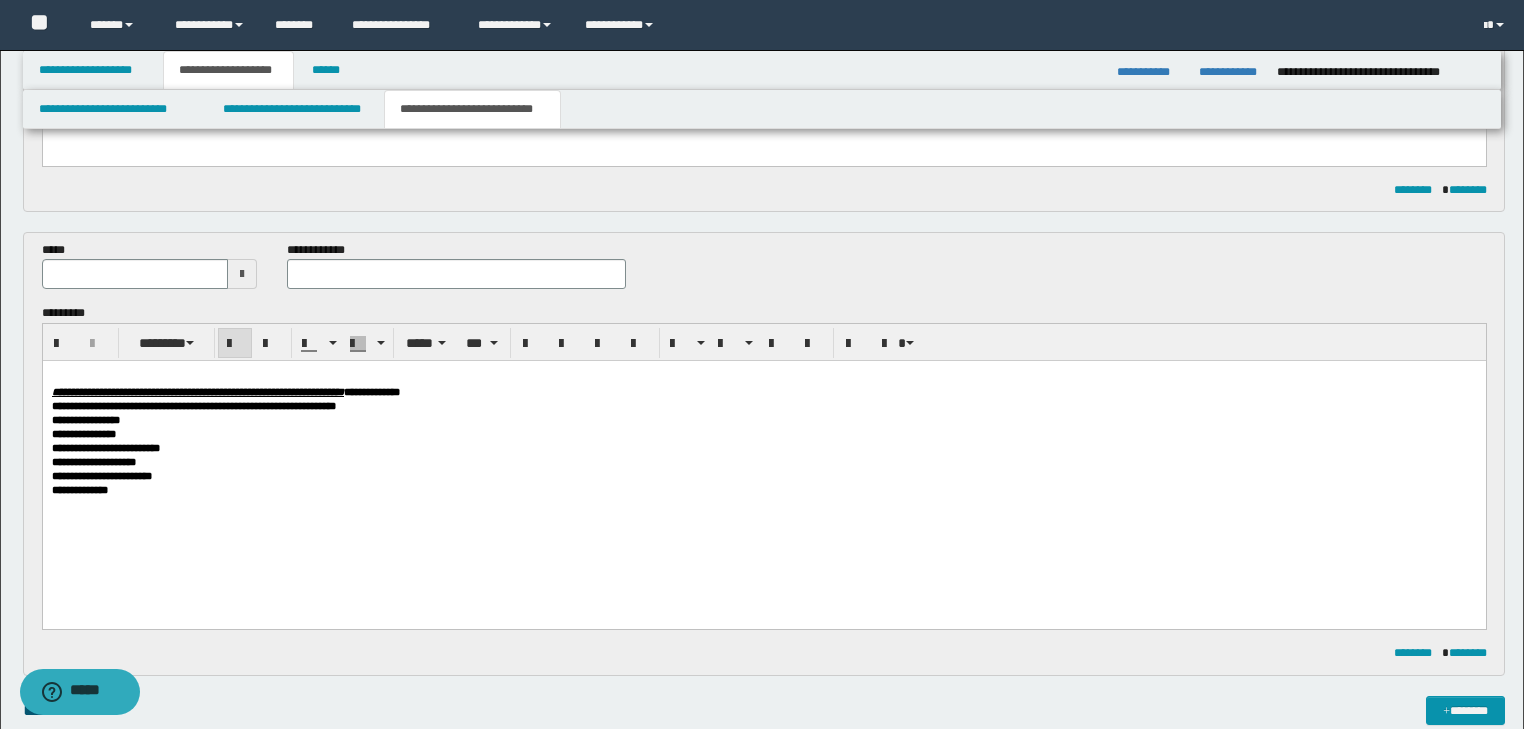 scroll, scrollTop: 464, scrollLeft: 0, axis: vertical 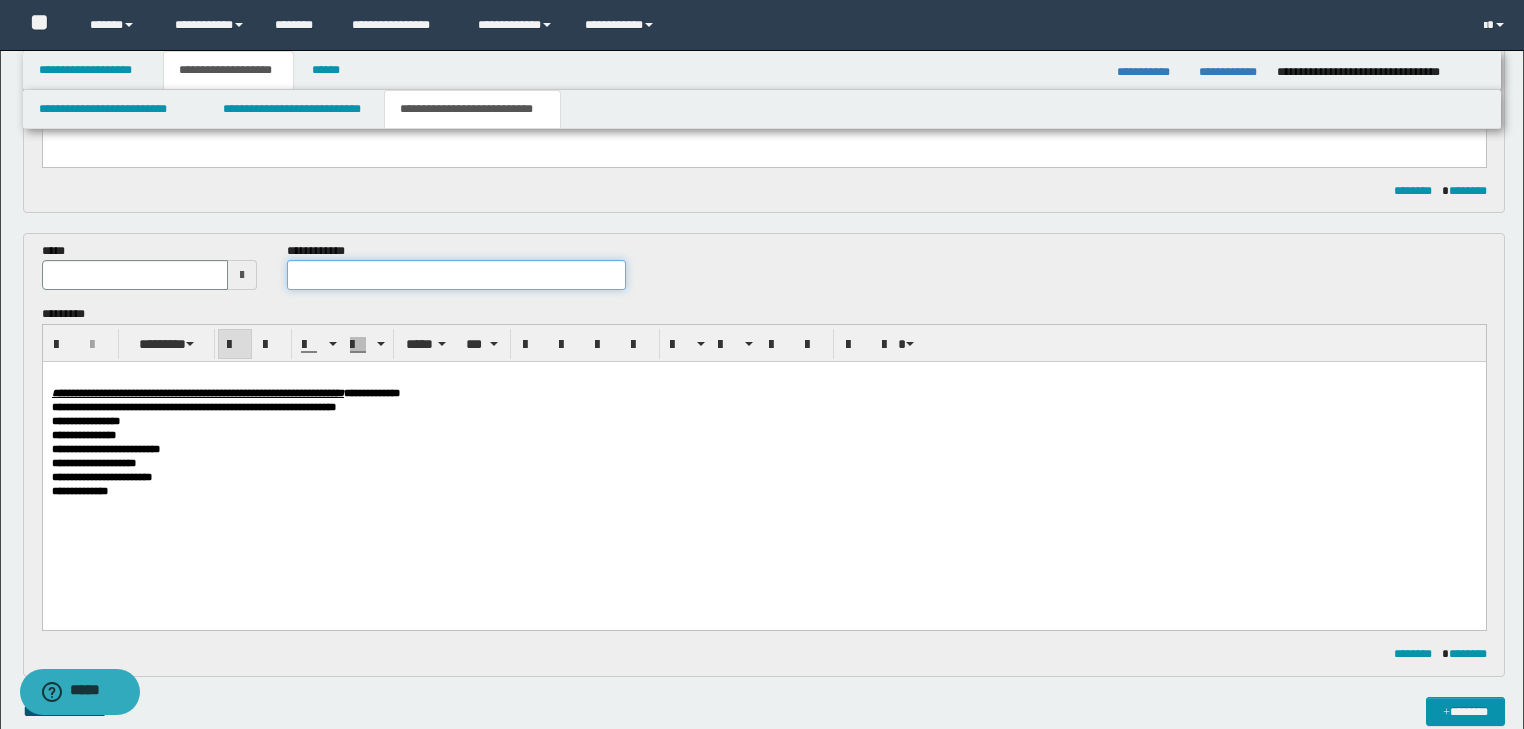 click at bounding box center (456, 275) 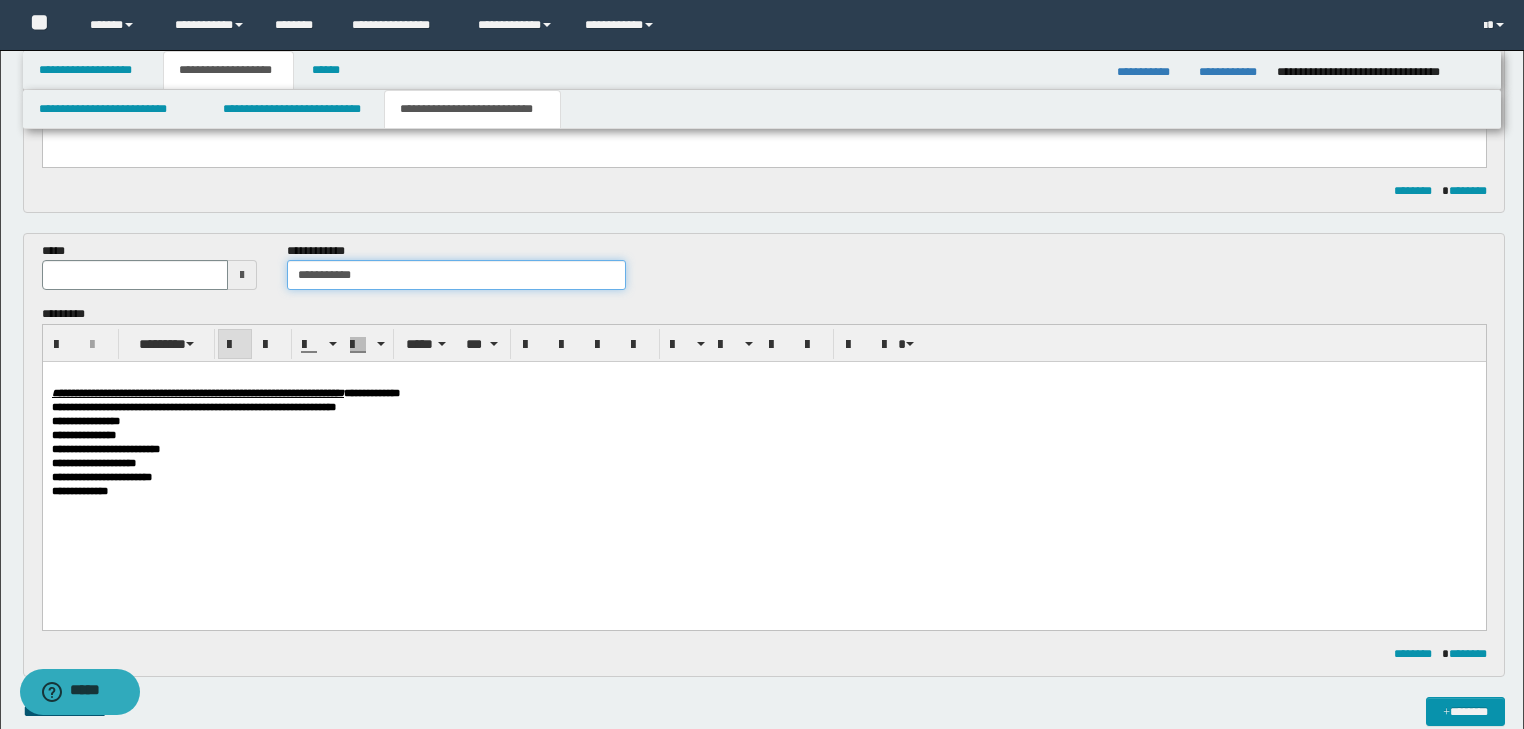 type on "**********" 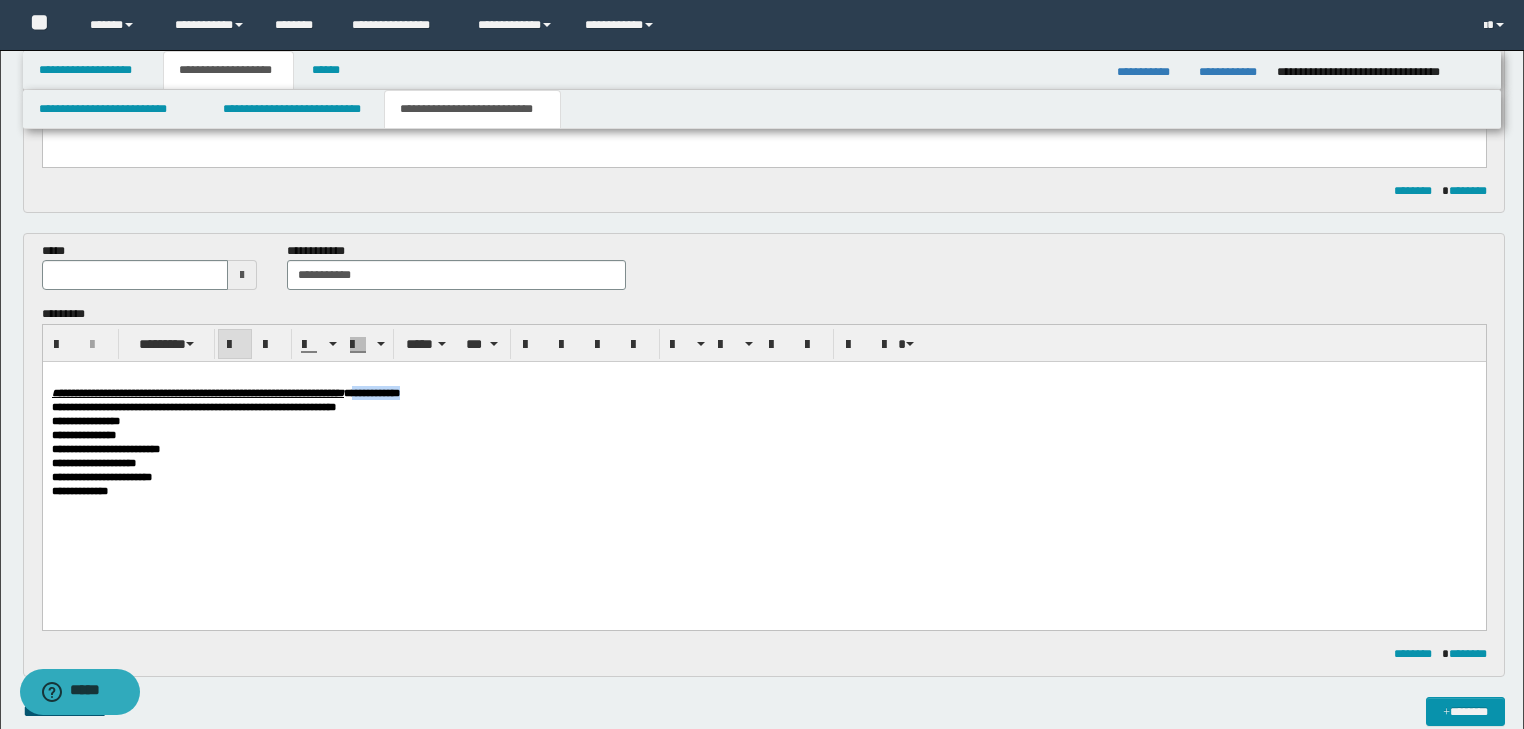 drag, startPoint x: 513, startPoint y: 392, endPoint x: 602, endPoint y: 399, distance: 89.27486 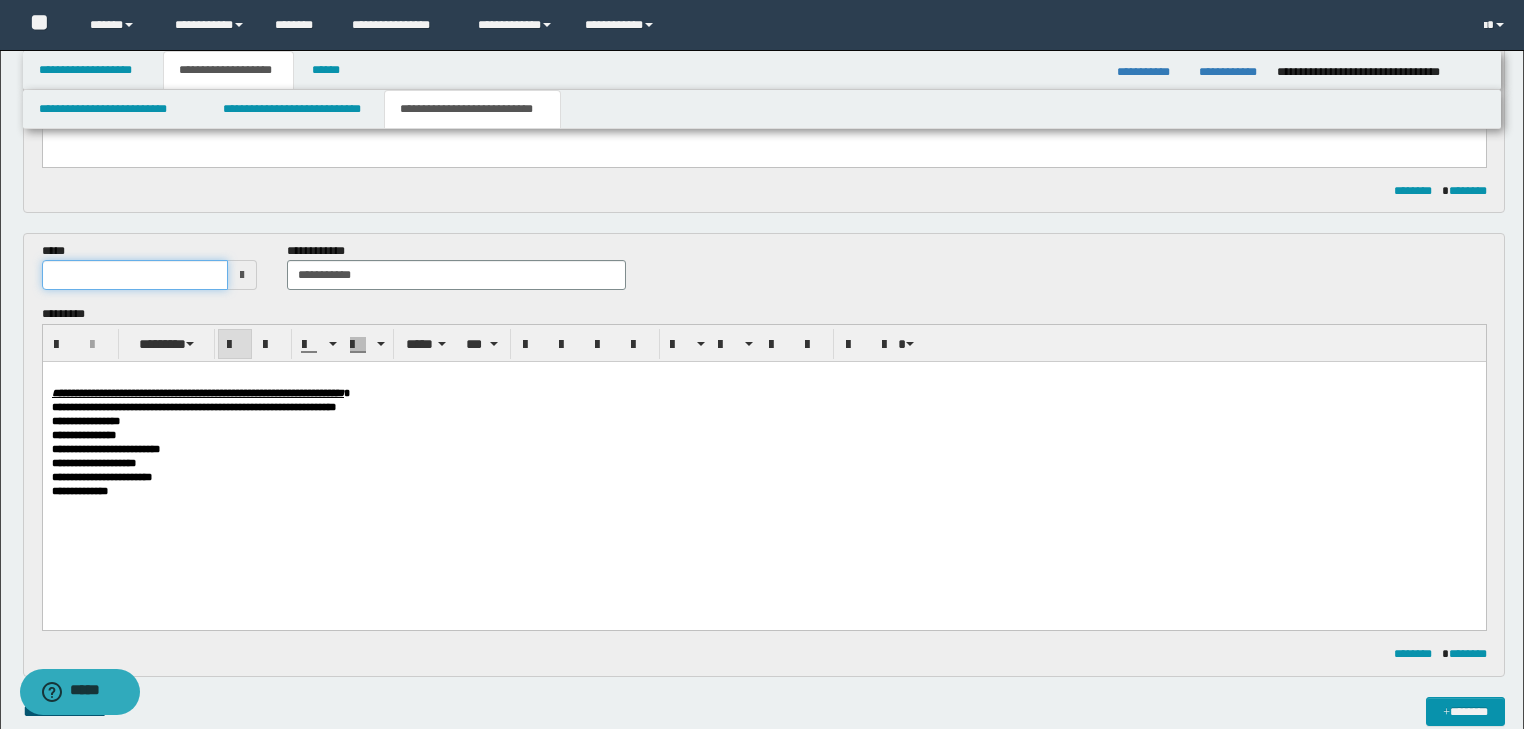 click at bounding box center [135, 275] 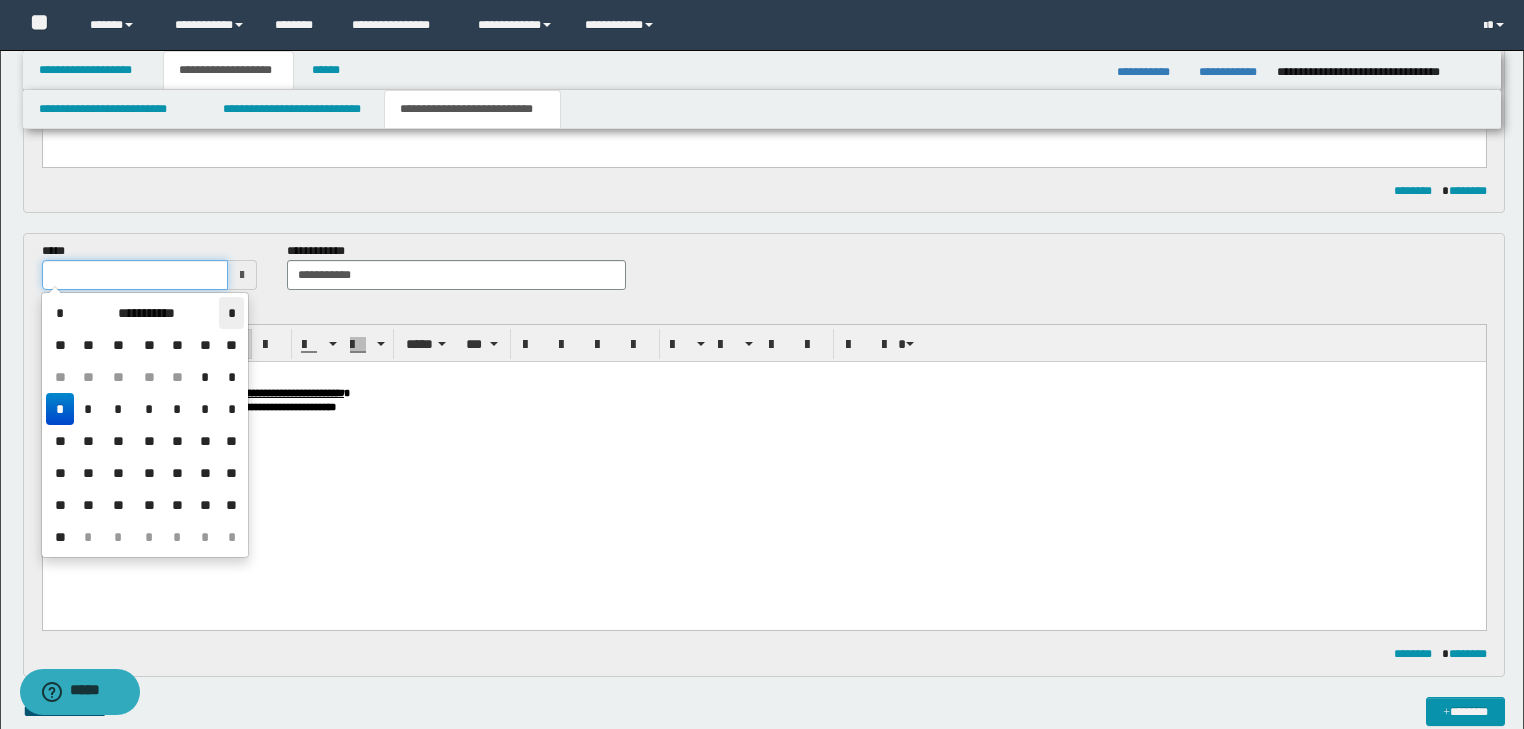 type on "**********" 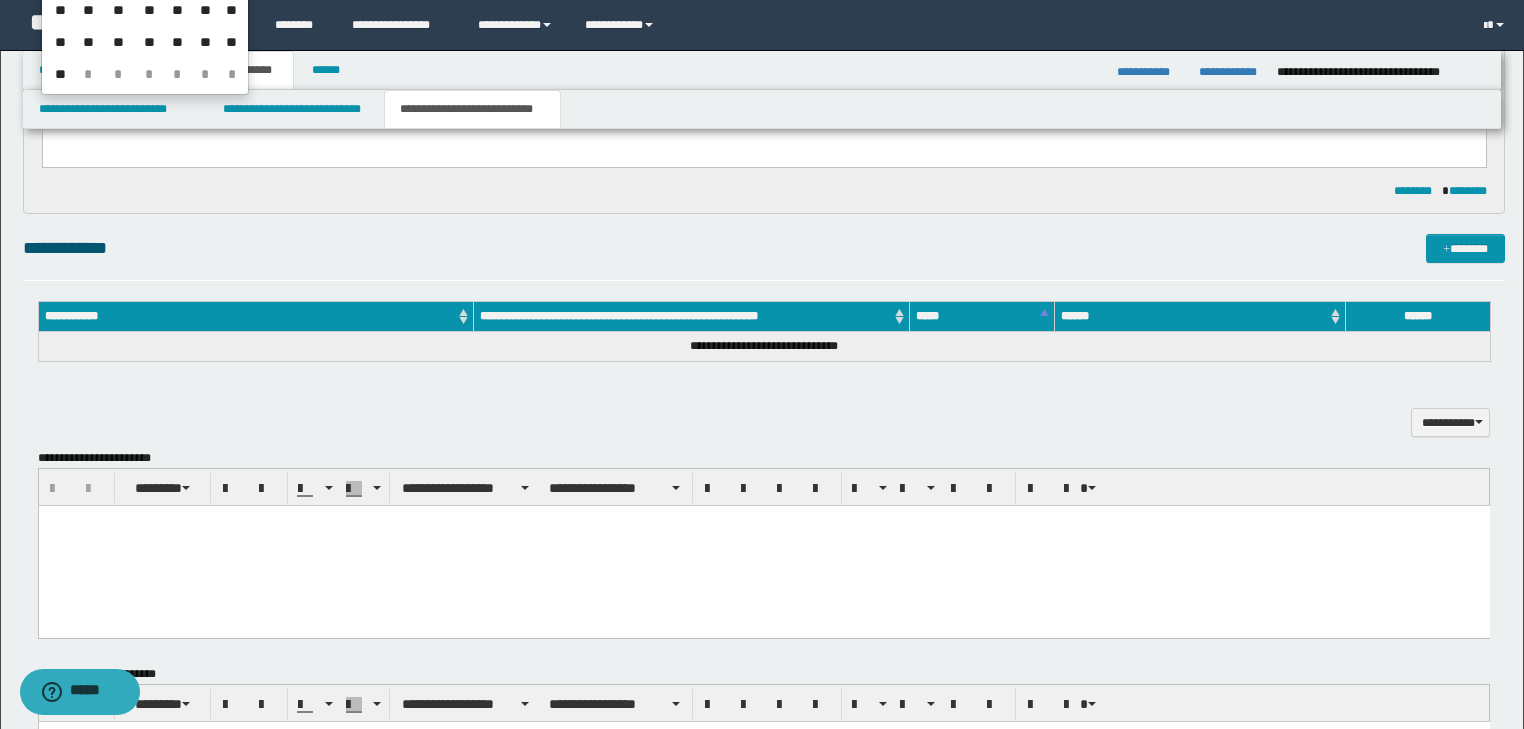scroll, scrollTop: 1024, scrollLeft: 0, axis: vertical 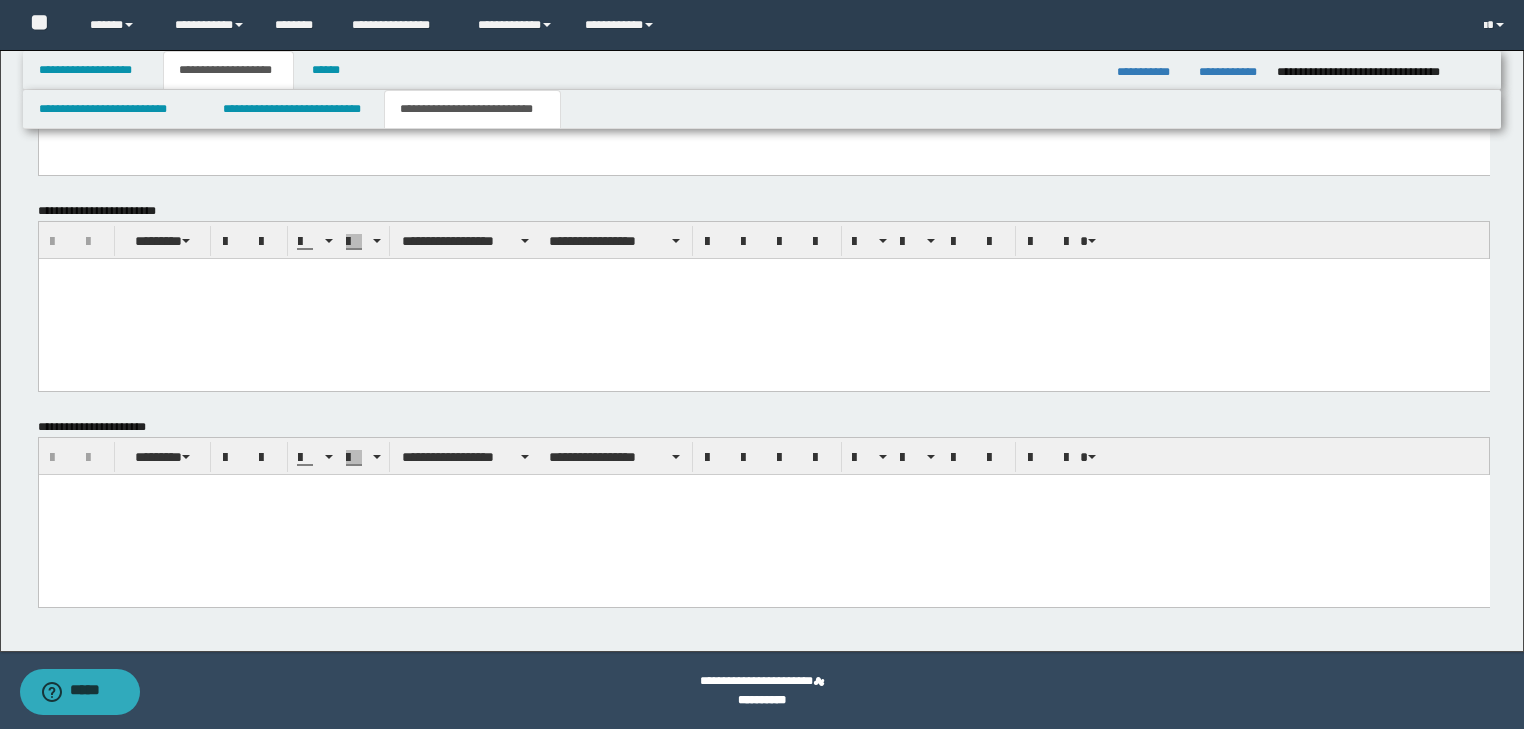 click at bounding box center [763, 514] 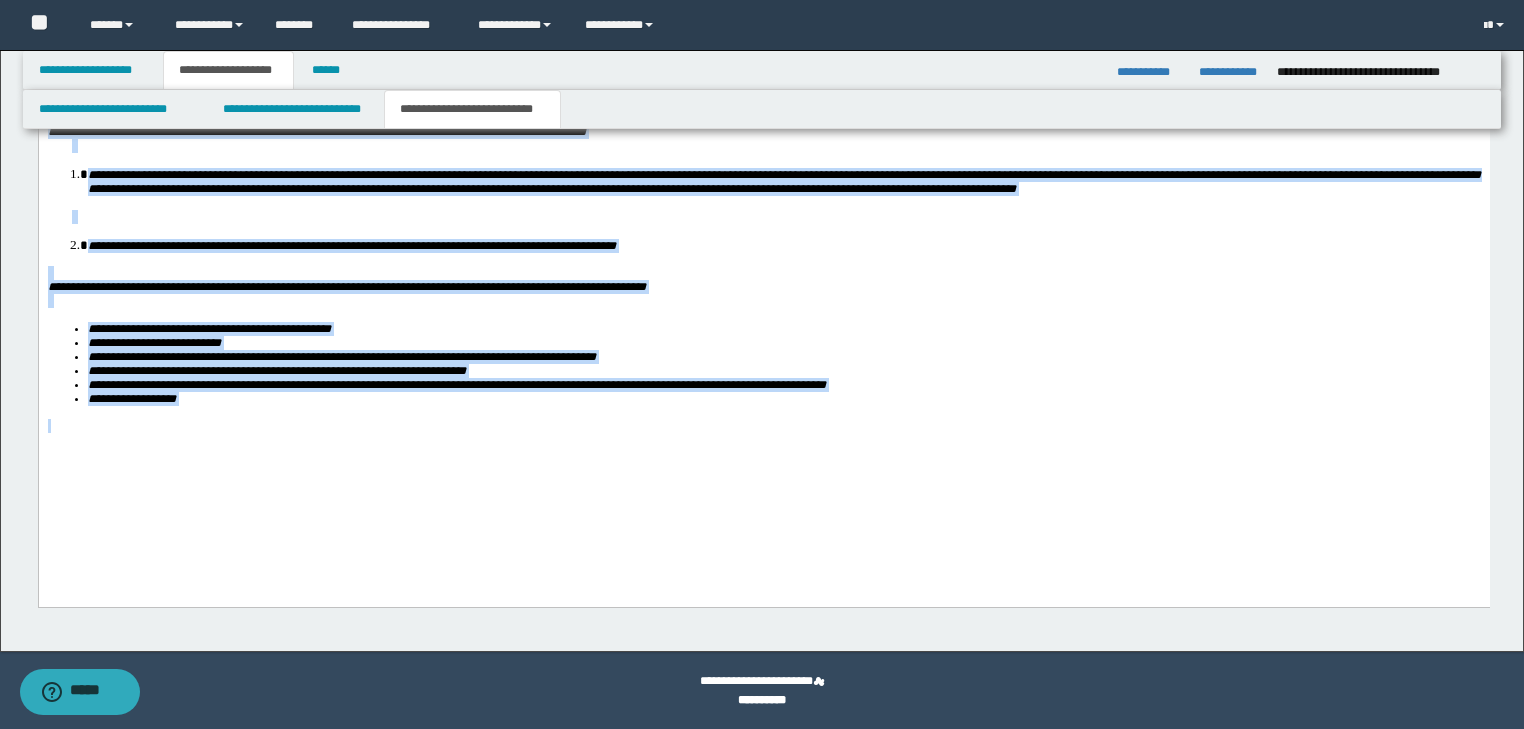 drag, startPoint x: 61, startPoint y: -110, endPoint x: 543, endPoint y: 762, distance: 996.34735 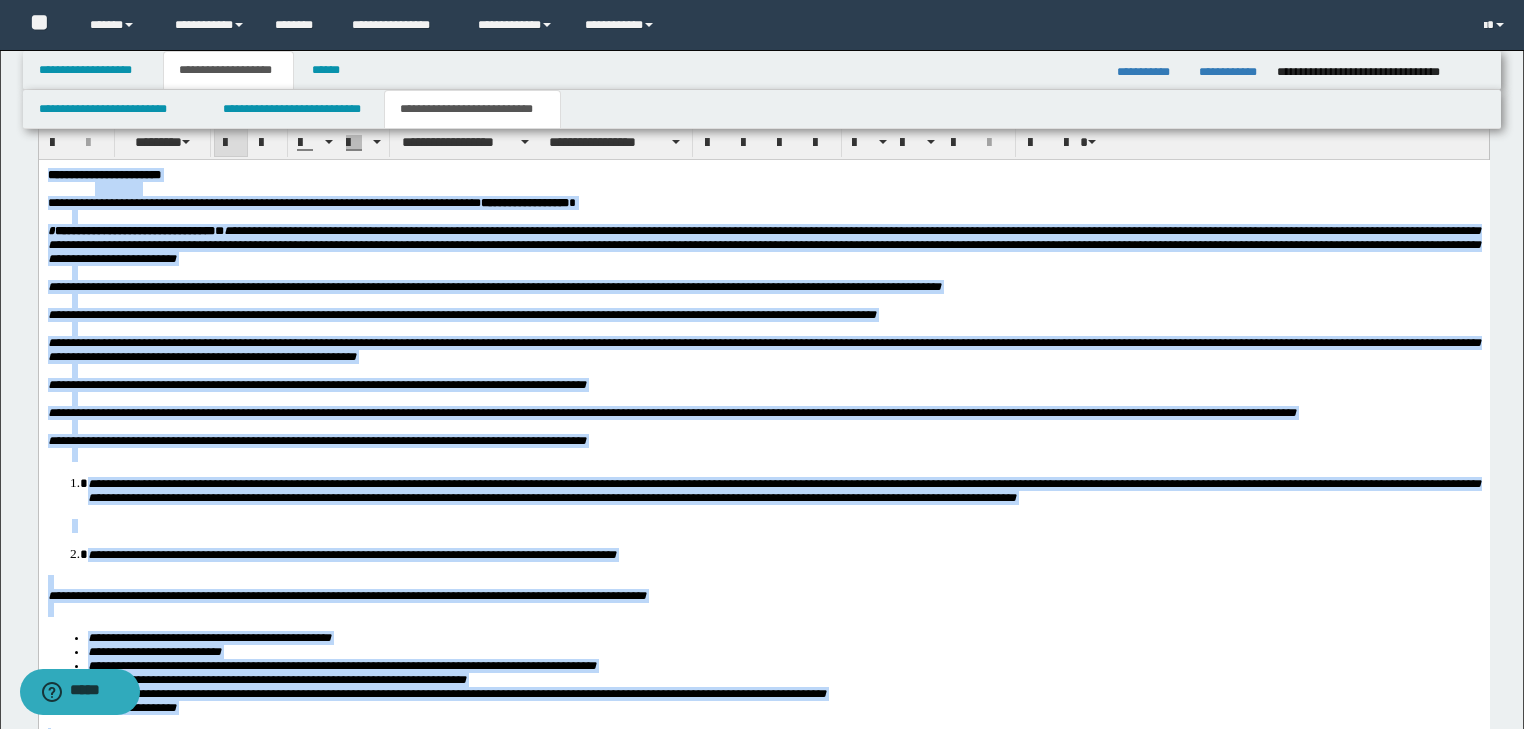 scroll, scrollTop: 1614, scrollLeft: 0, axis: vertical 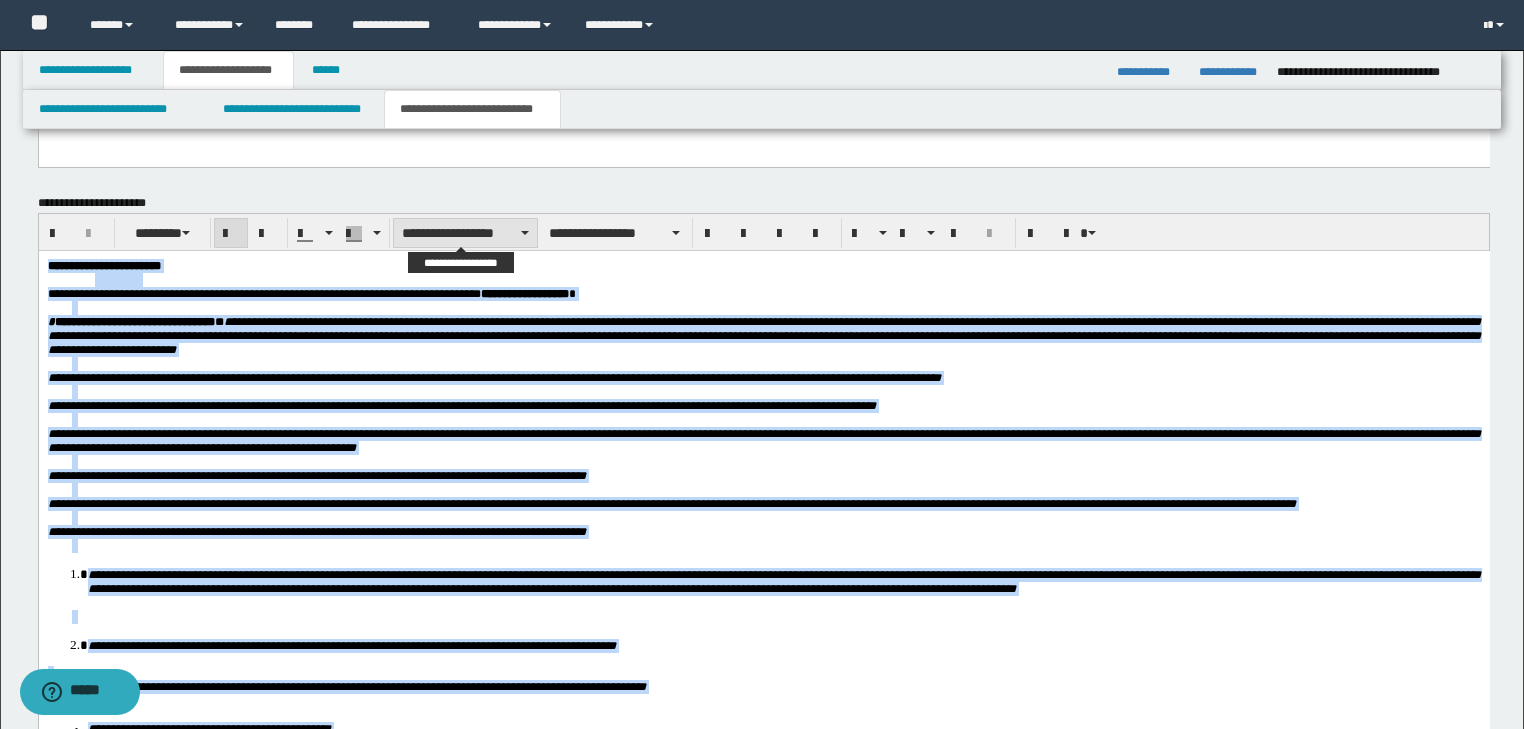 type on "**********" 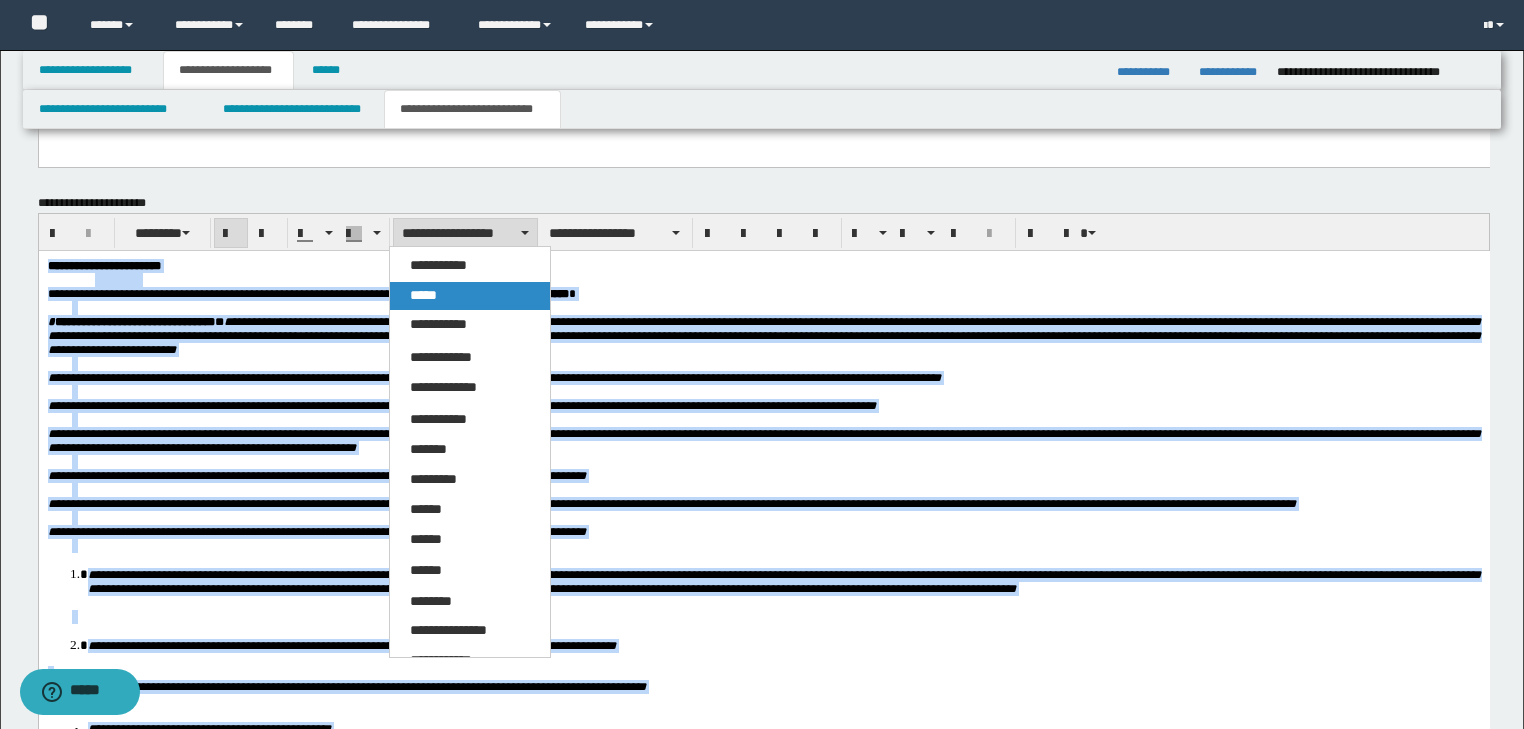 click on "*****" at bounding box center [423, 295] 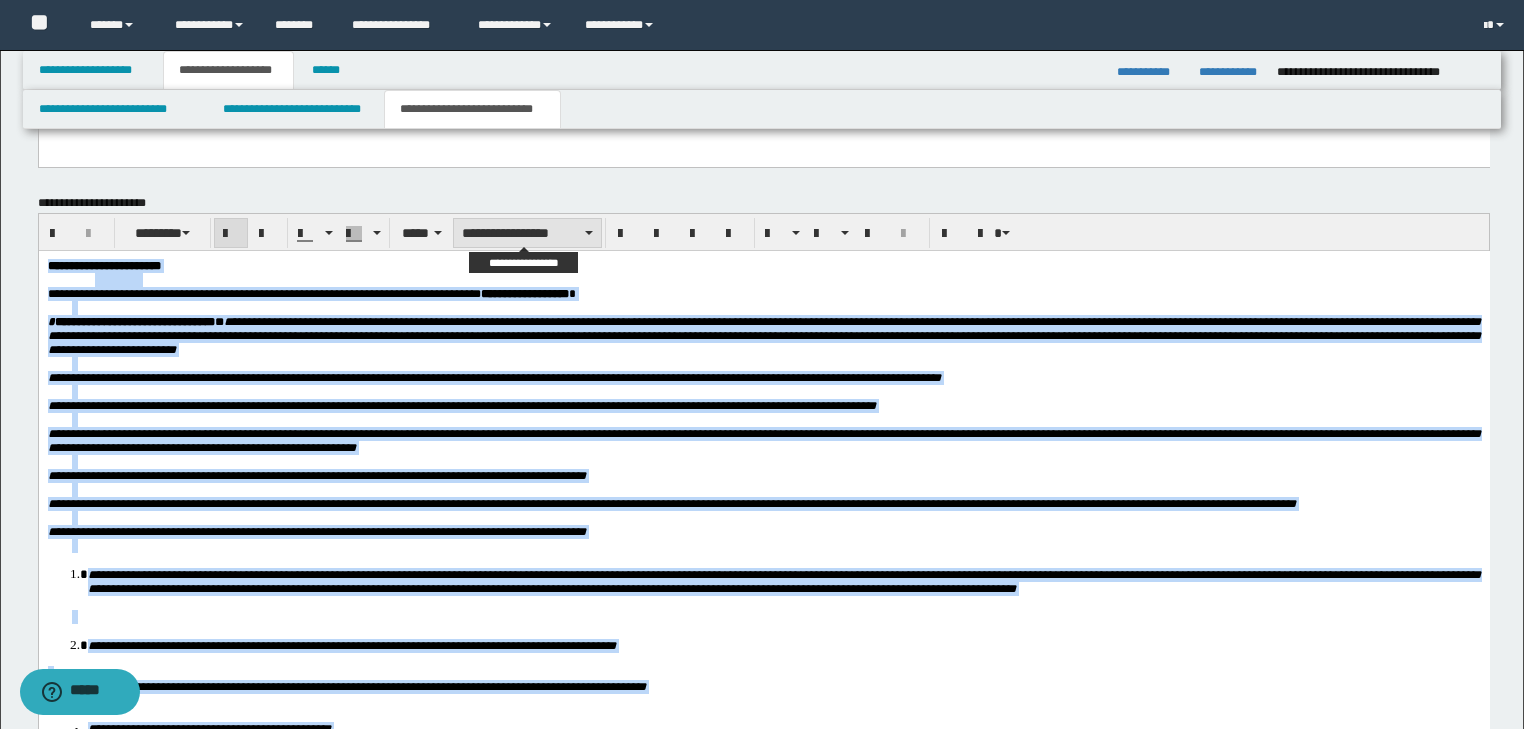 click on "**********" at bounding box center [527, 233] 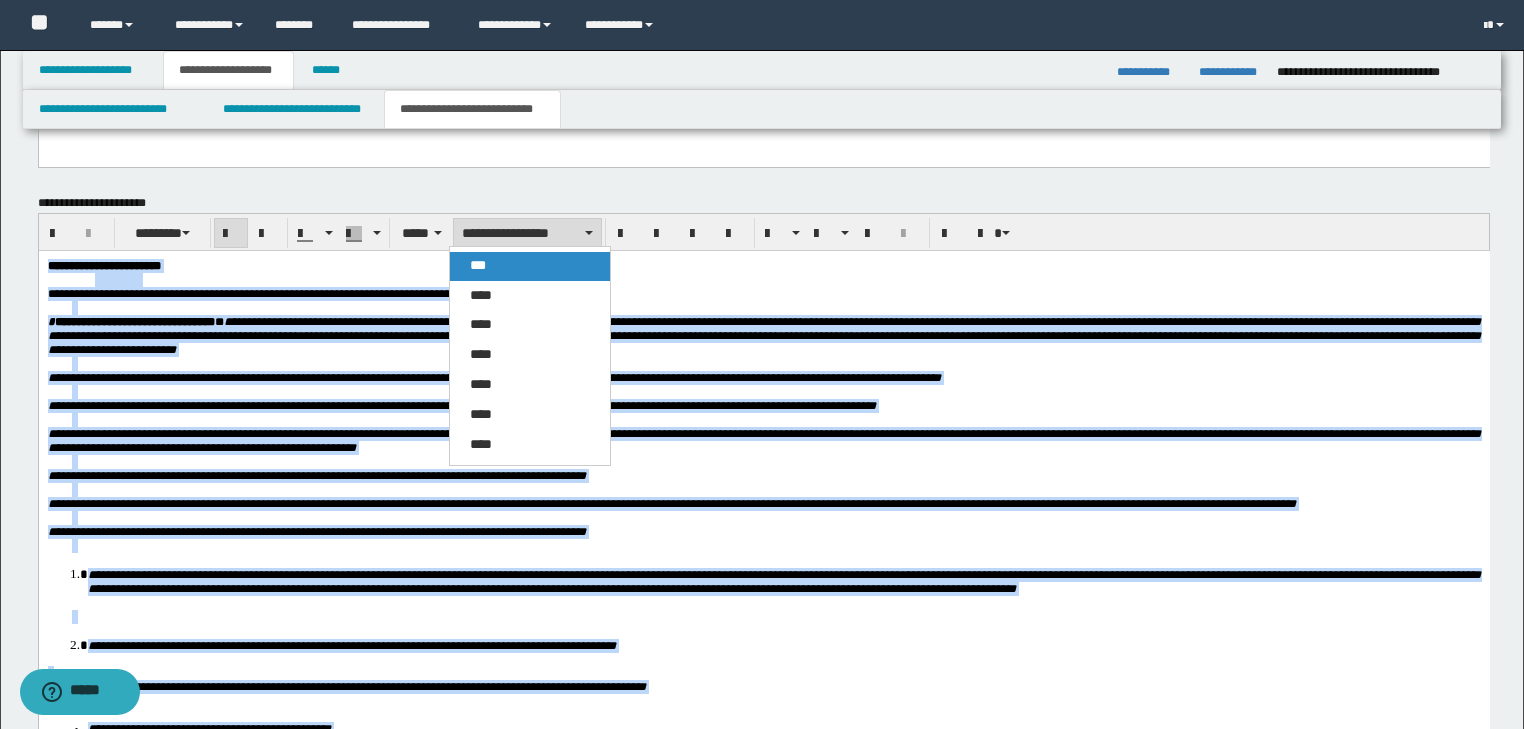 click on "***" at bounding box center [530, 266] 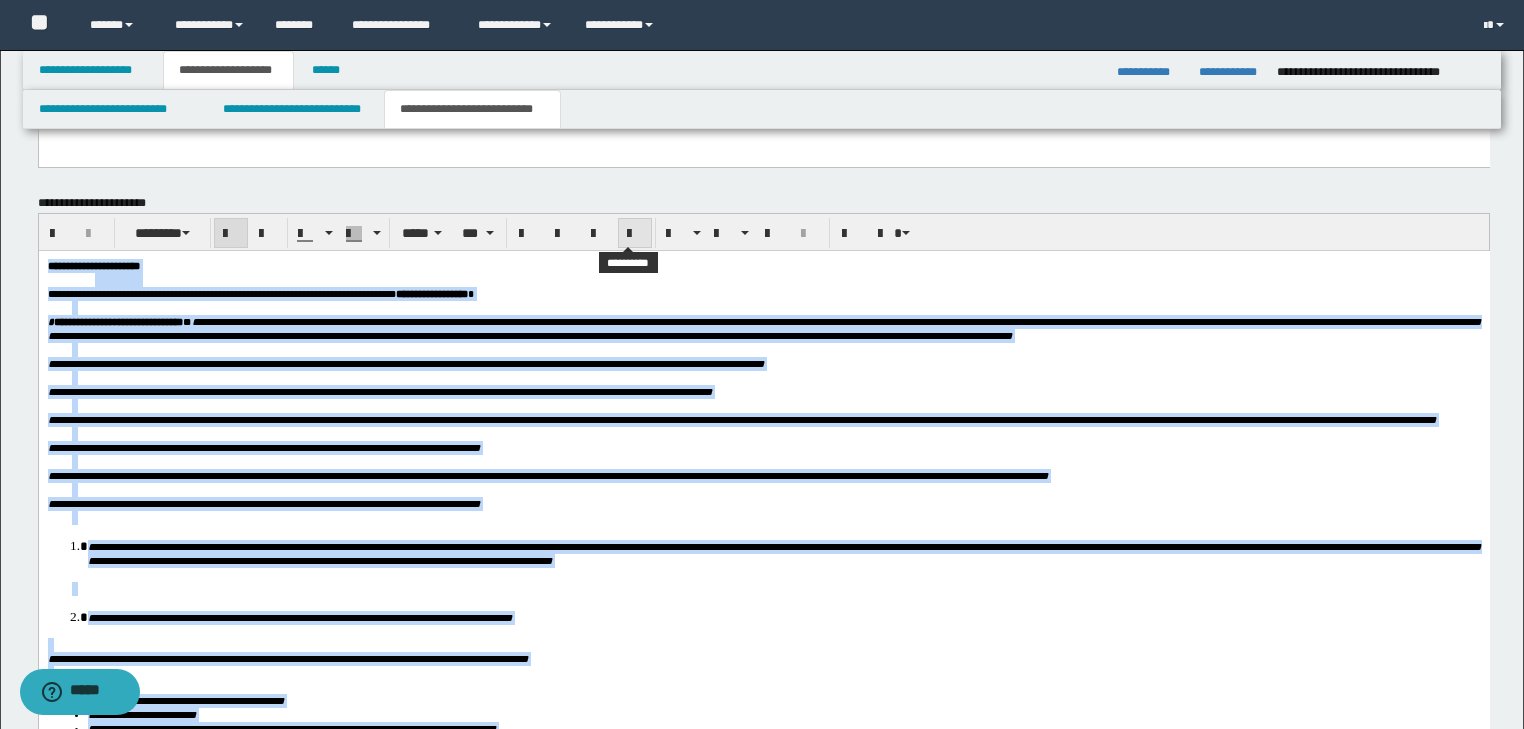 click at bounding box center [635, 234] 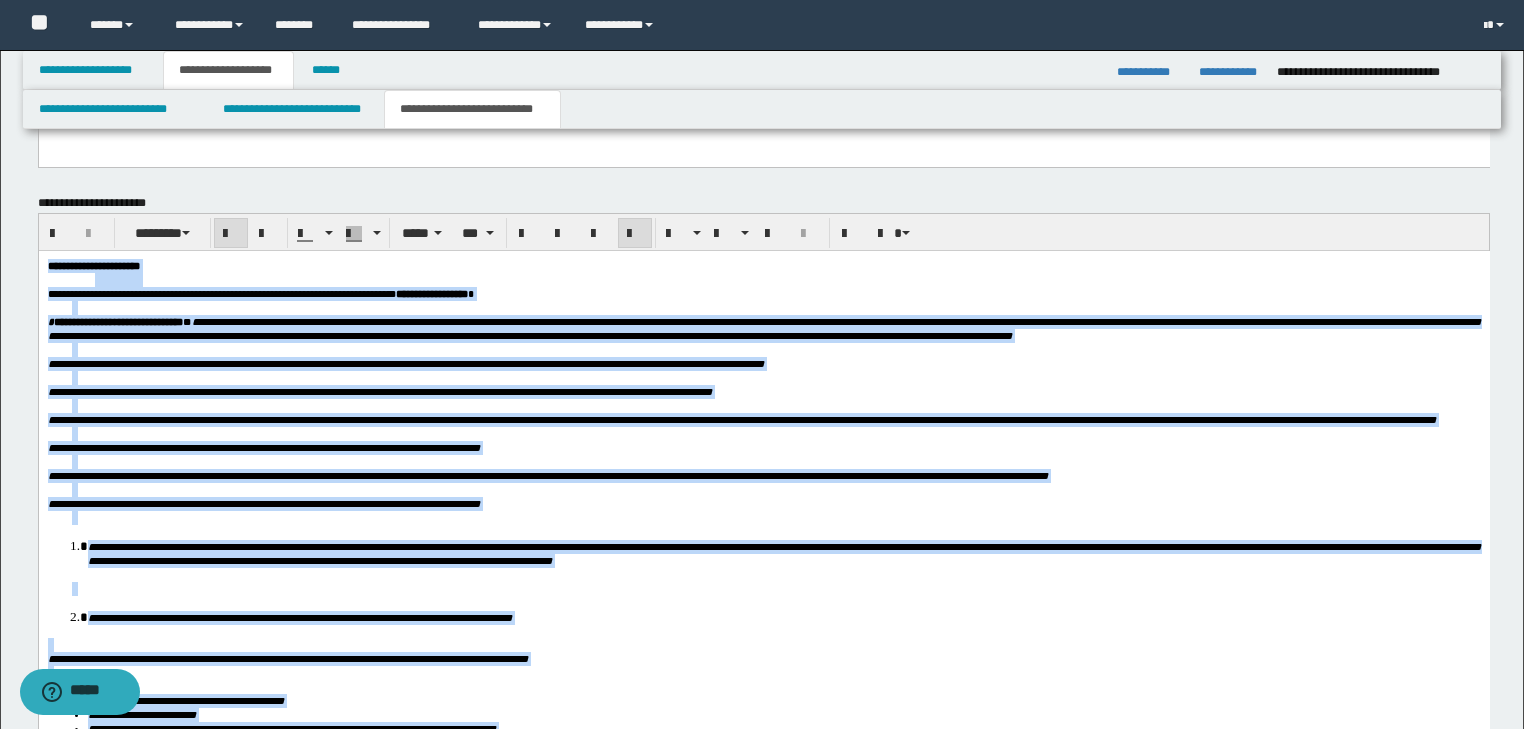 click at bounding box center (775, 461) 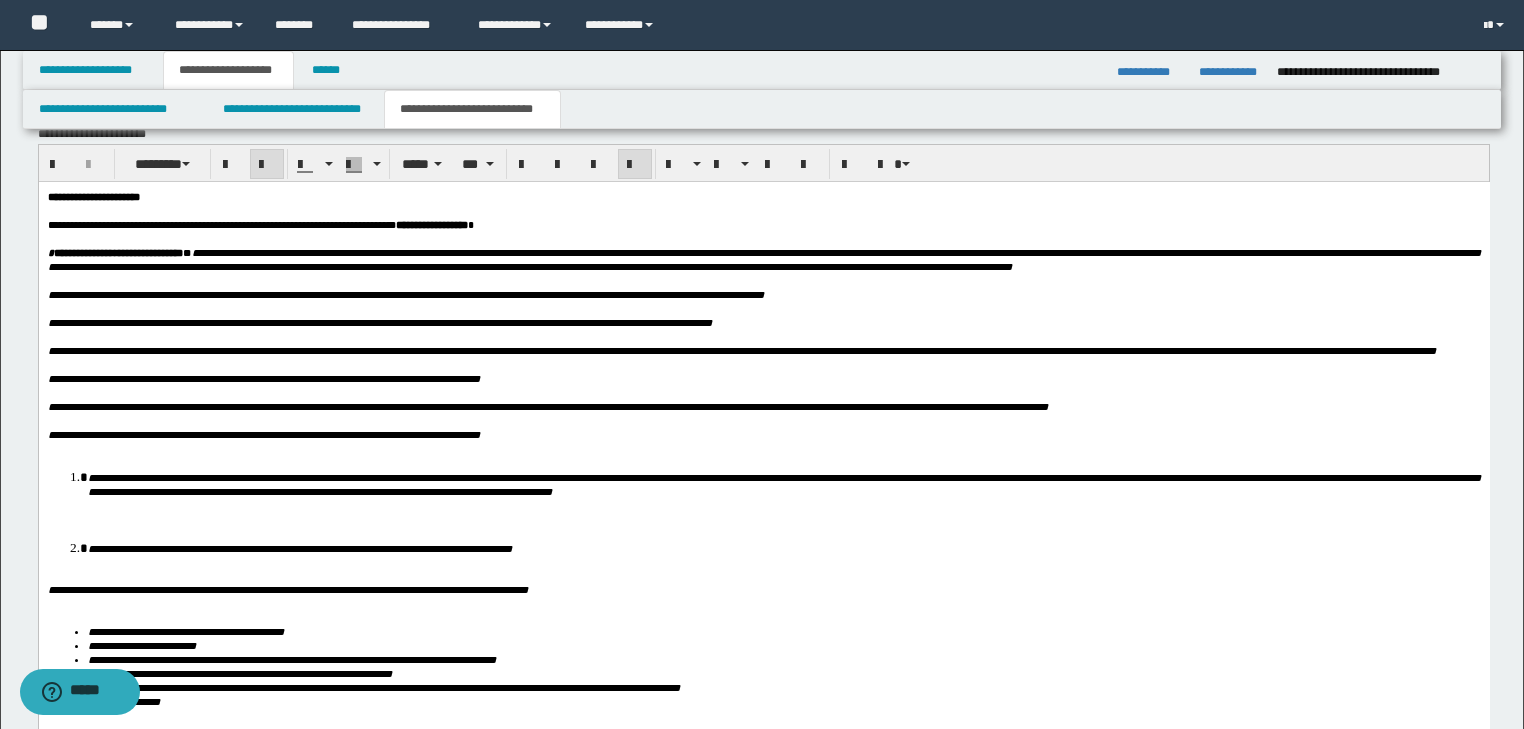 scroll, scrollTop: 1774, scrollLeft: 0, axis: vertical 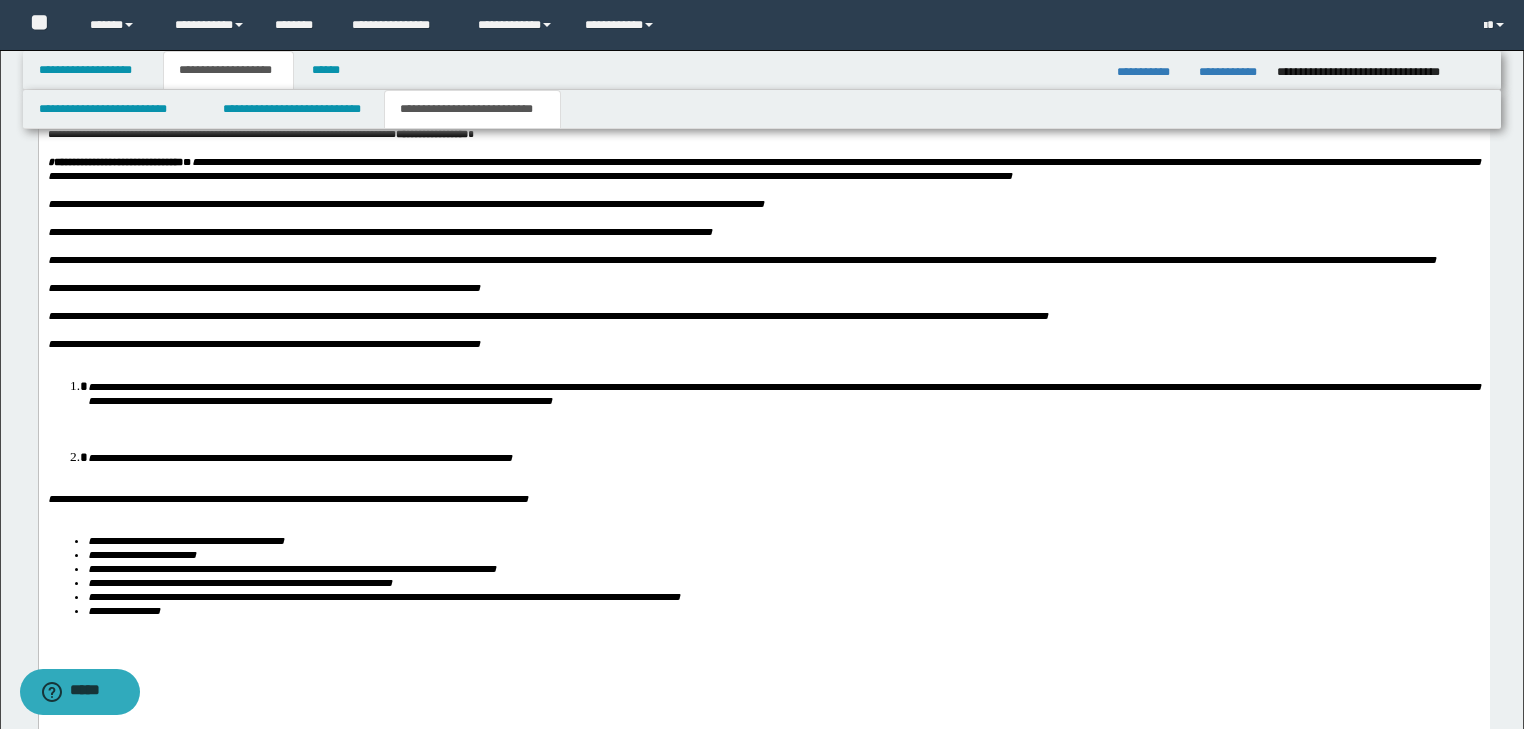 click at bounding box center (775, 329) 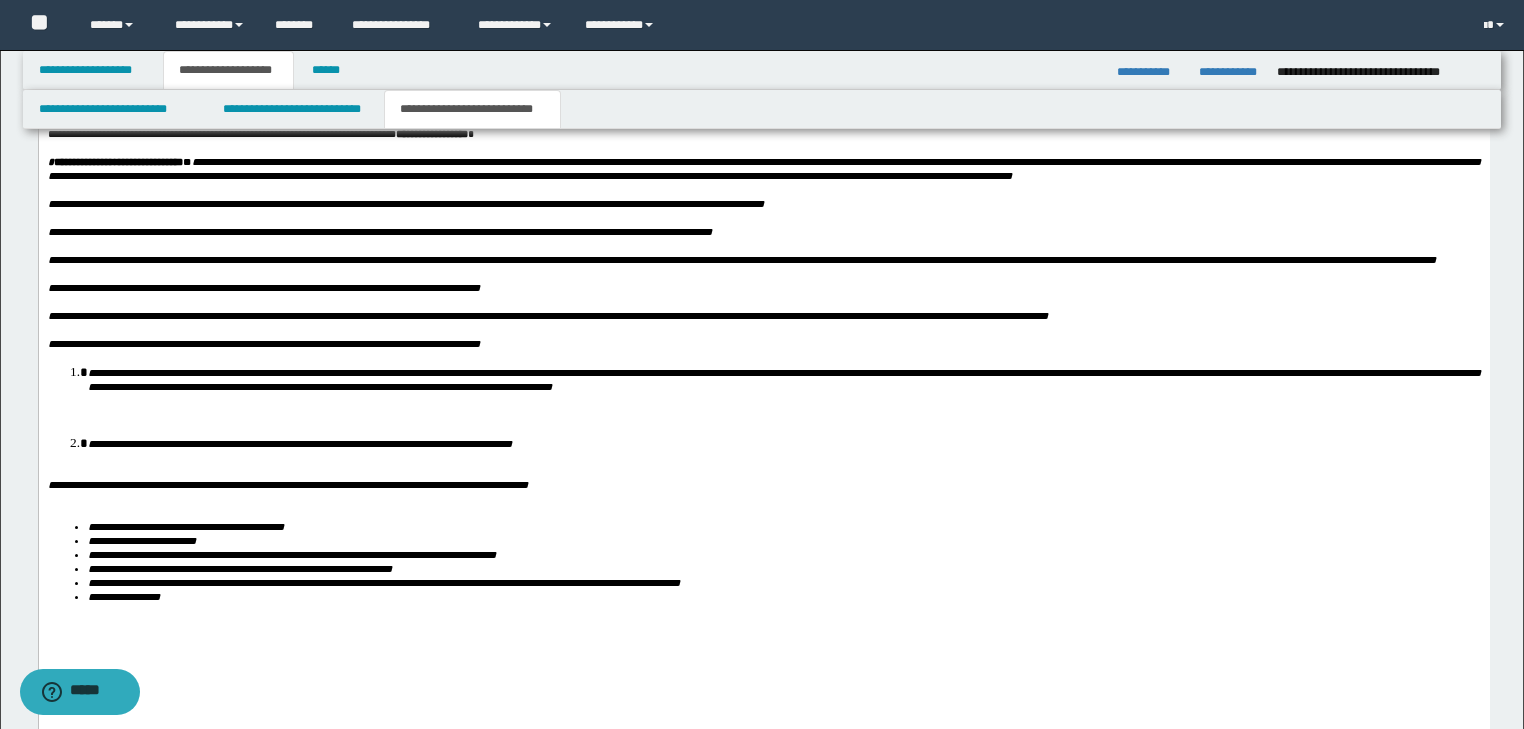 click on "**********" at bounding box center [783, 378] 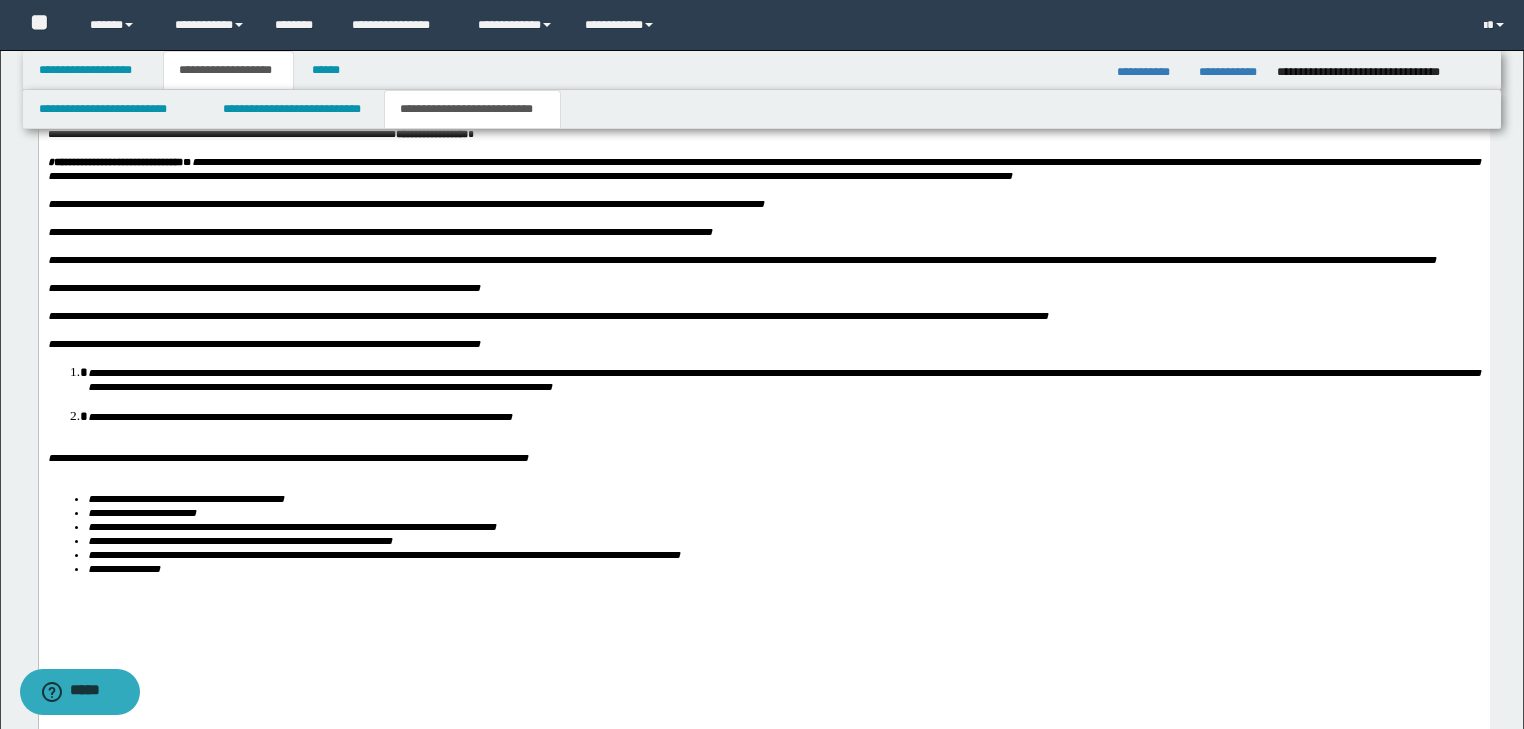 click on "**********" at bounding box center [783, 415] 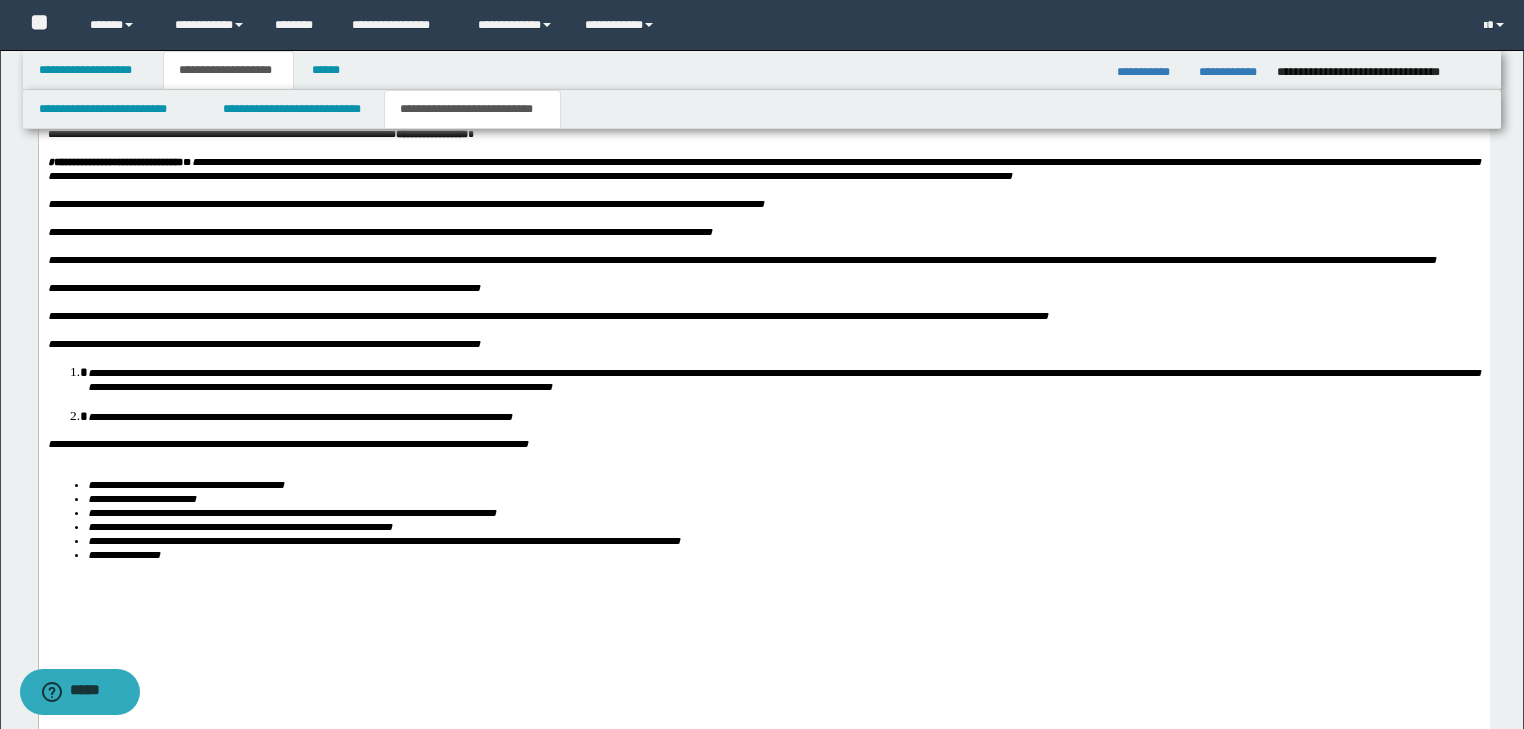 click on "**********" at bounding box center [763, 368] 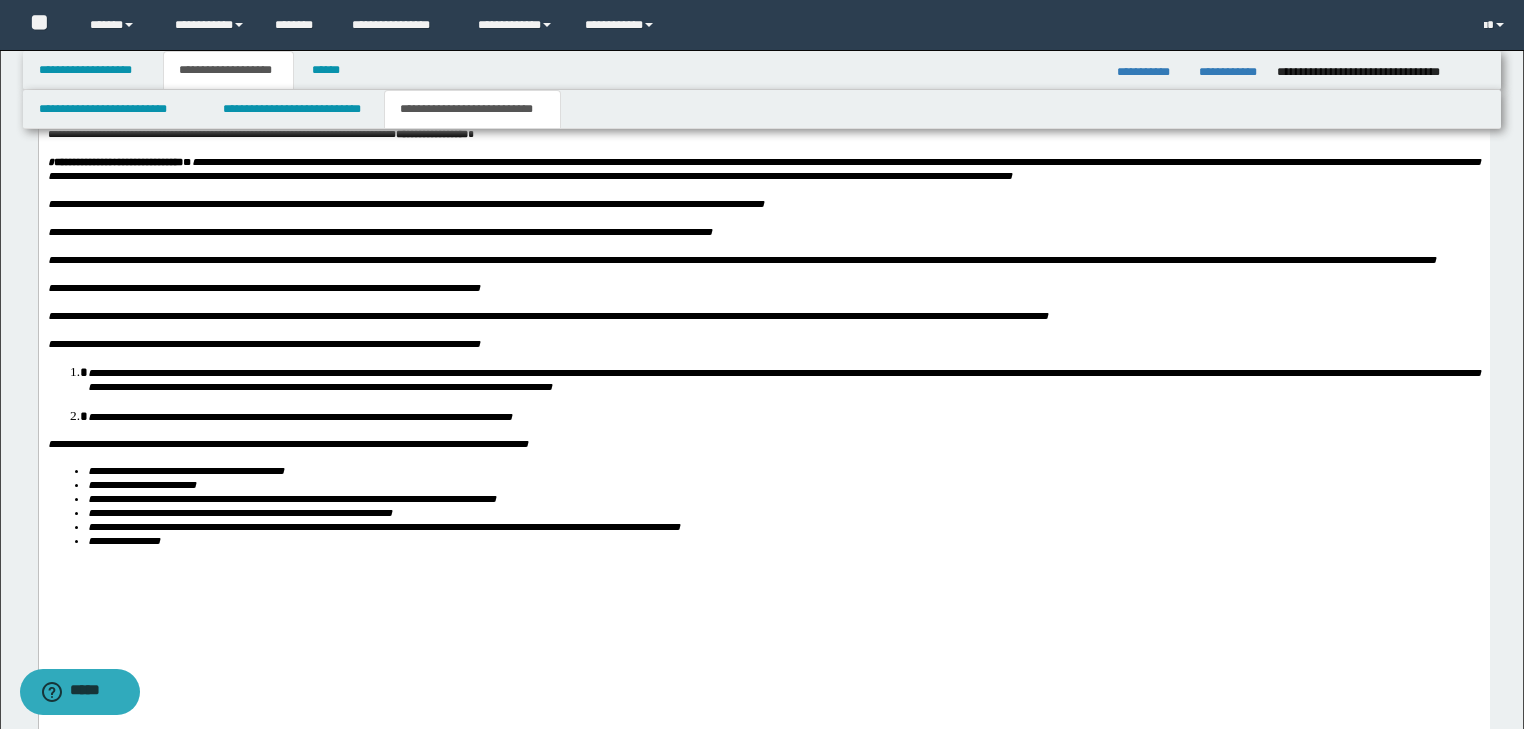 click on "**********" at bounding box center [763, 361] 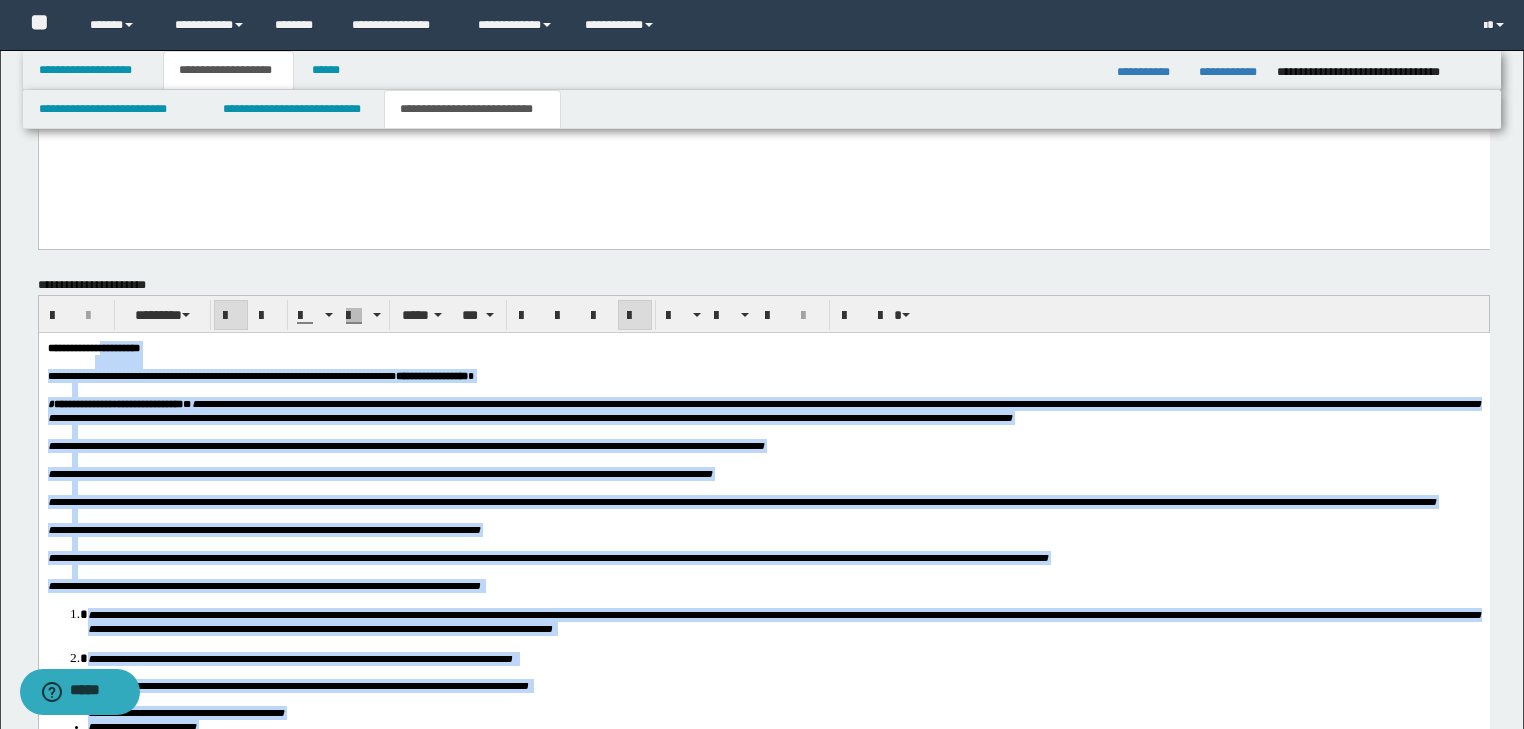 scroll, scrollTop: 1520, scrollLeft: 0, axis: vertical 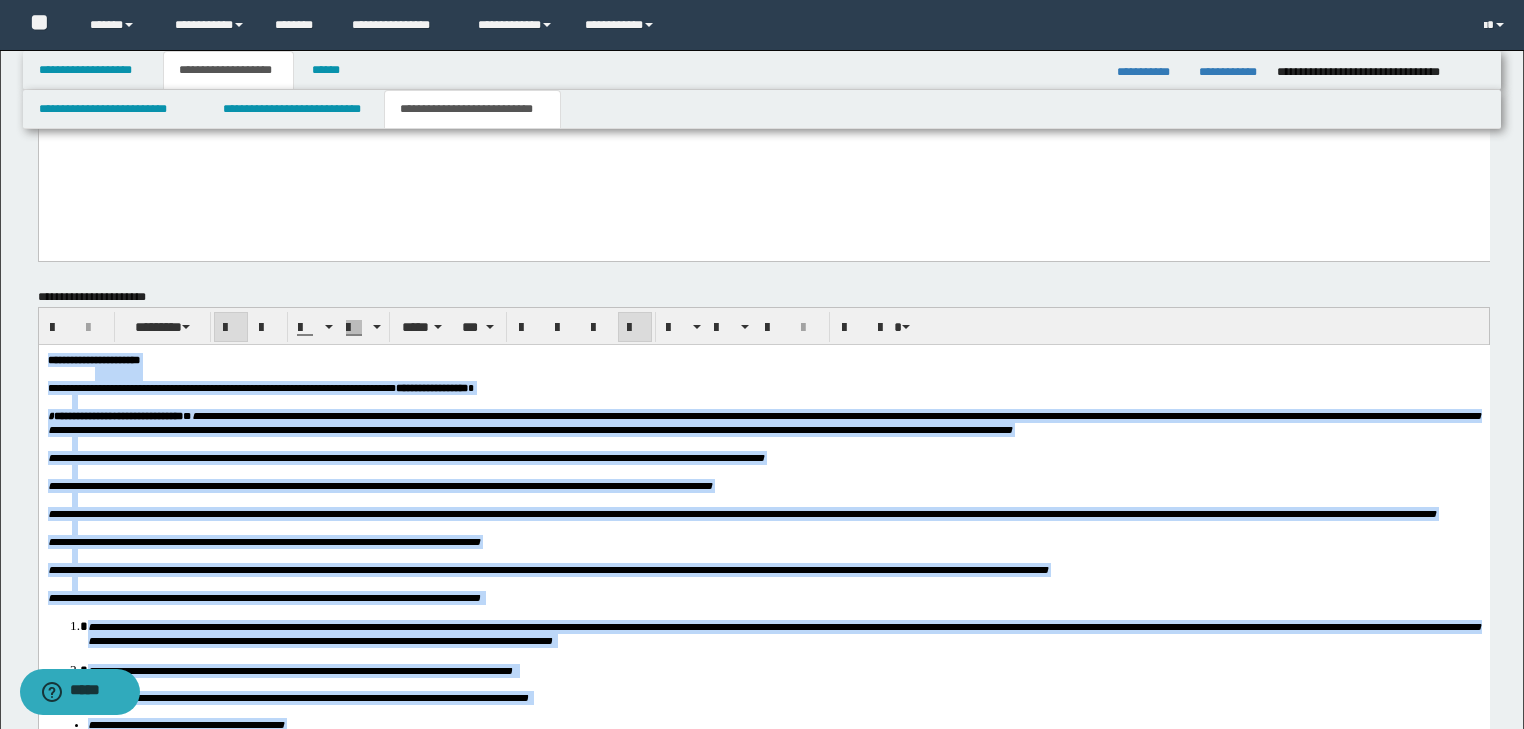 drag, startPoint x: 303, startPoint y: 867, endPoint x: -1, endPoint y: 278, distance: 662.825 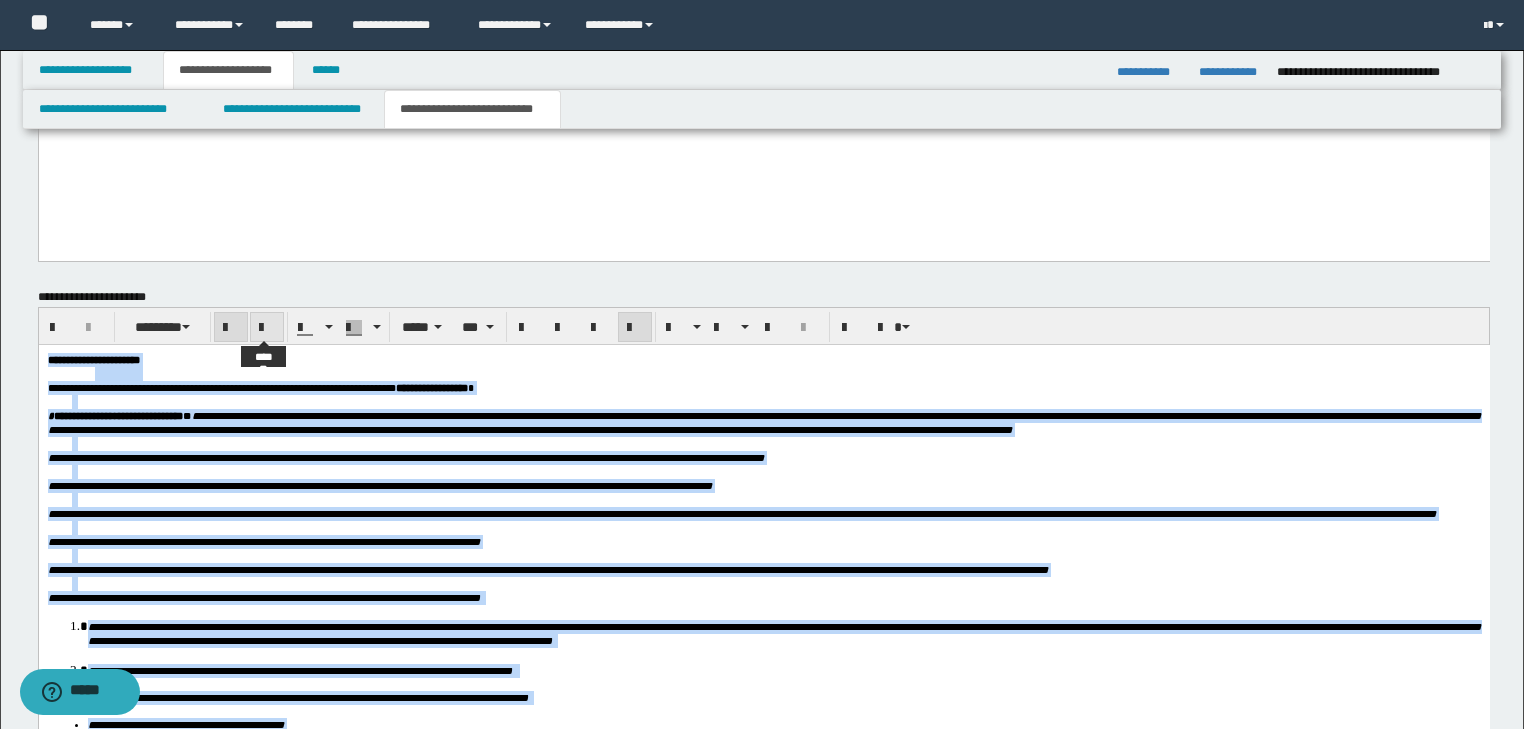 click at bounding box center (267, 328) 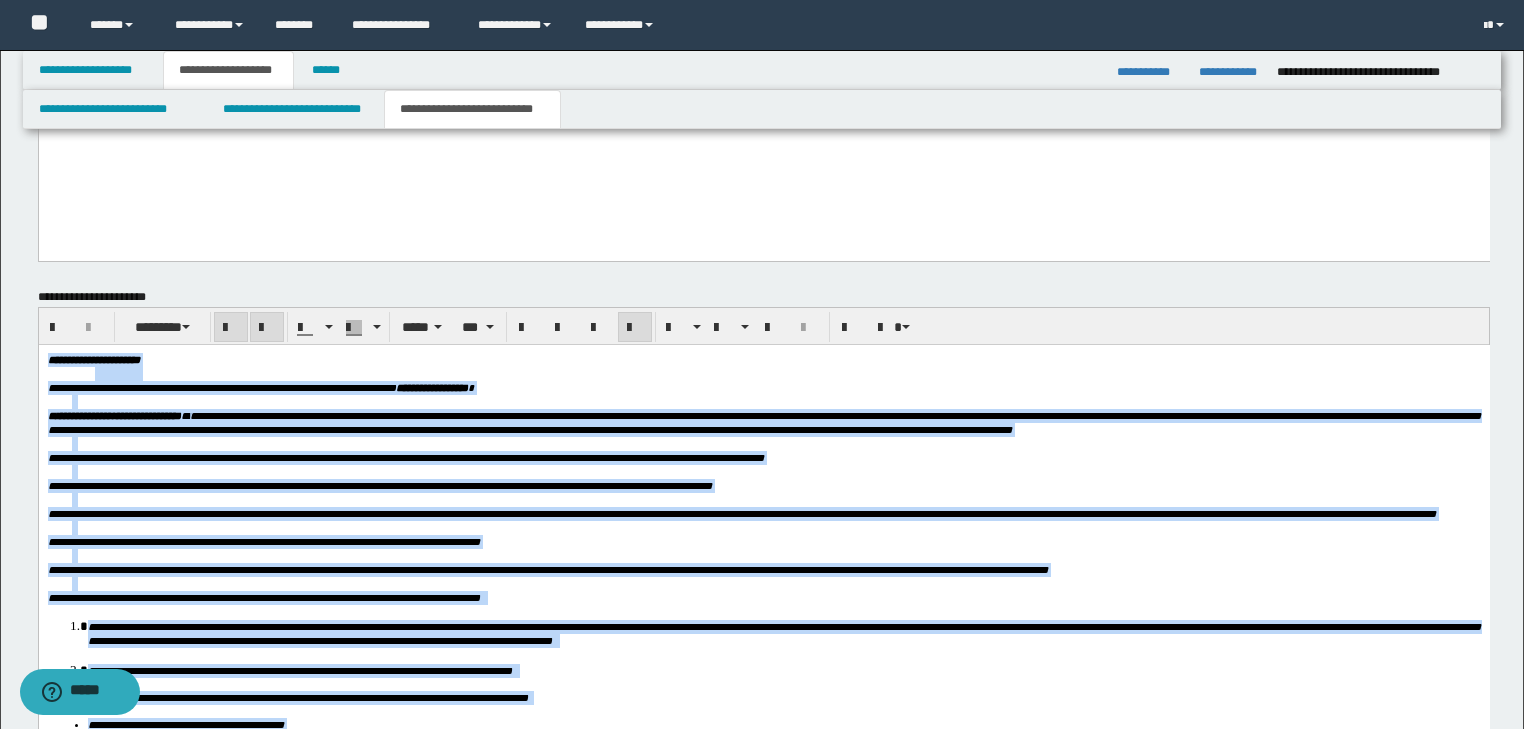 click at bounding box center [267, 328] 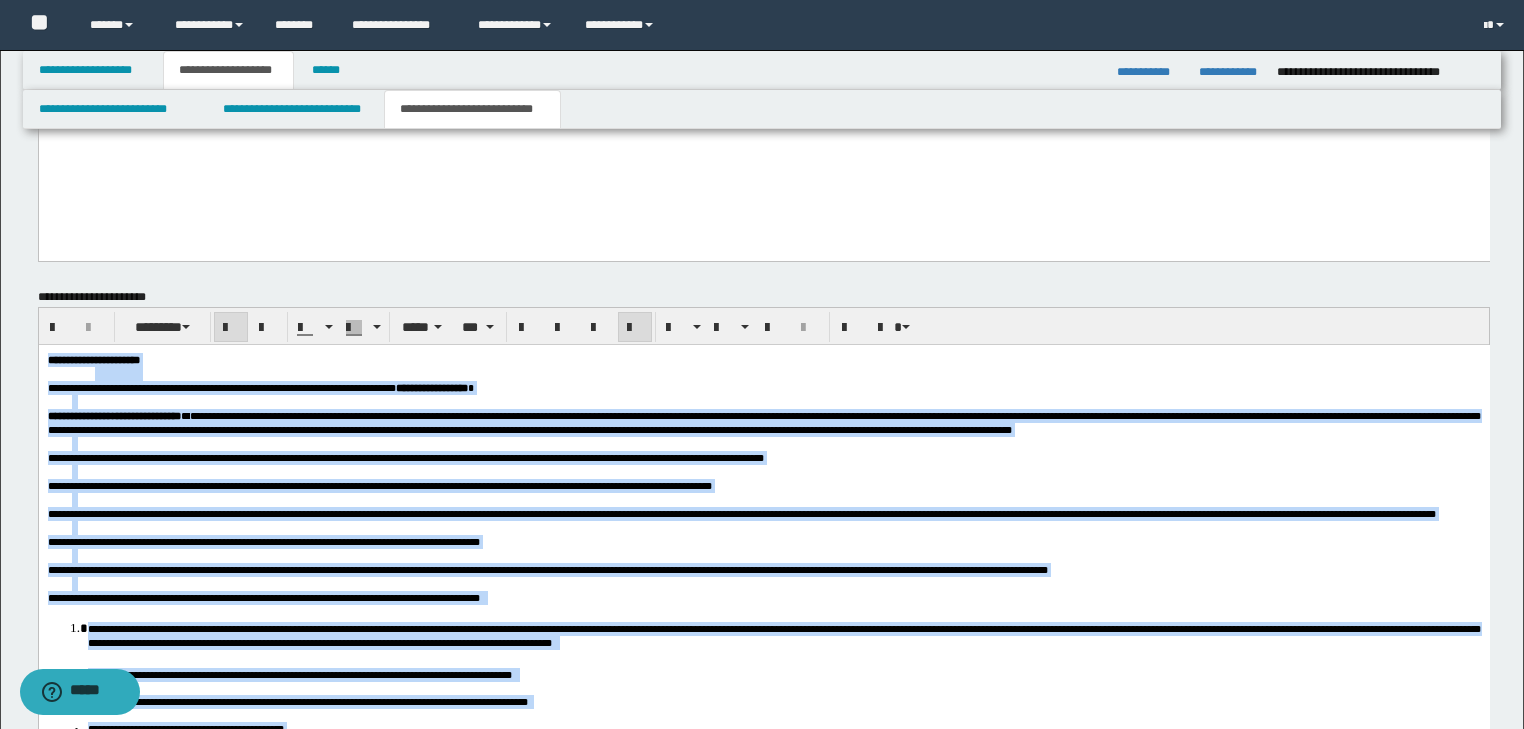 drag, startPoint x: 802, startPoint y: 631, endPoint x: 828, endPoint y: 615, distance: 30.528675 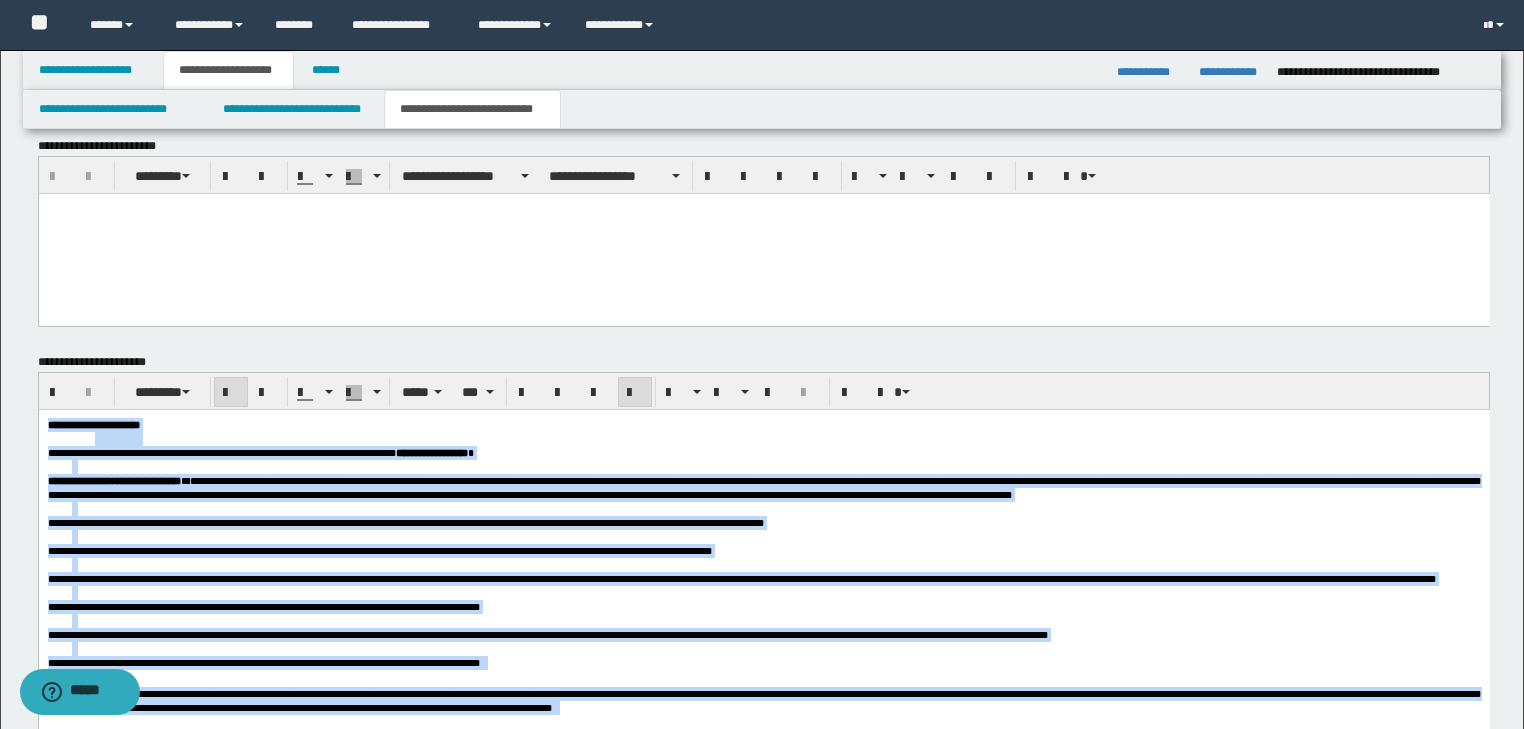 scroll, scrollTop: 1360, scrollLeft: 0, axis: vertical 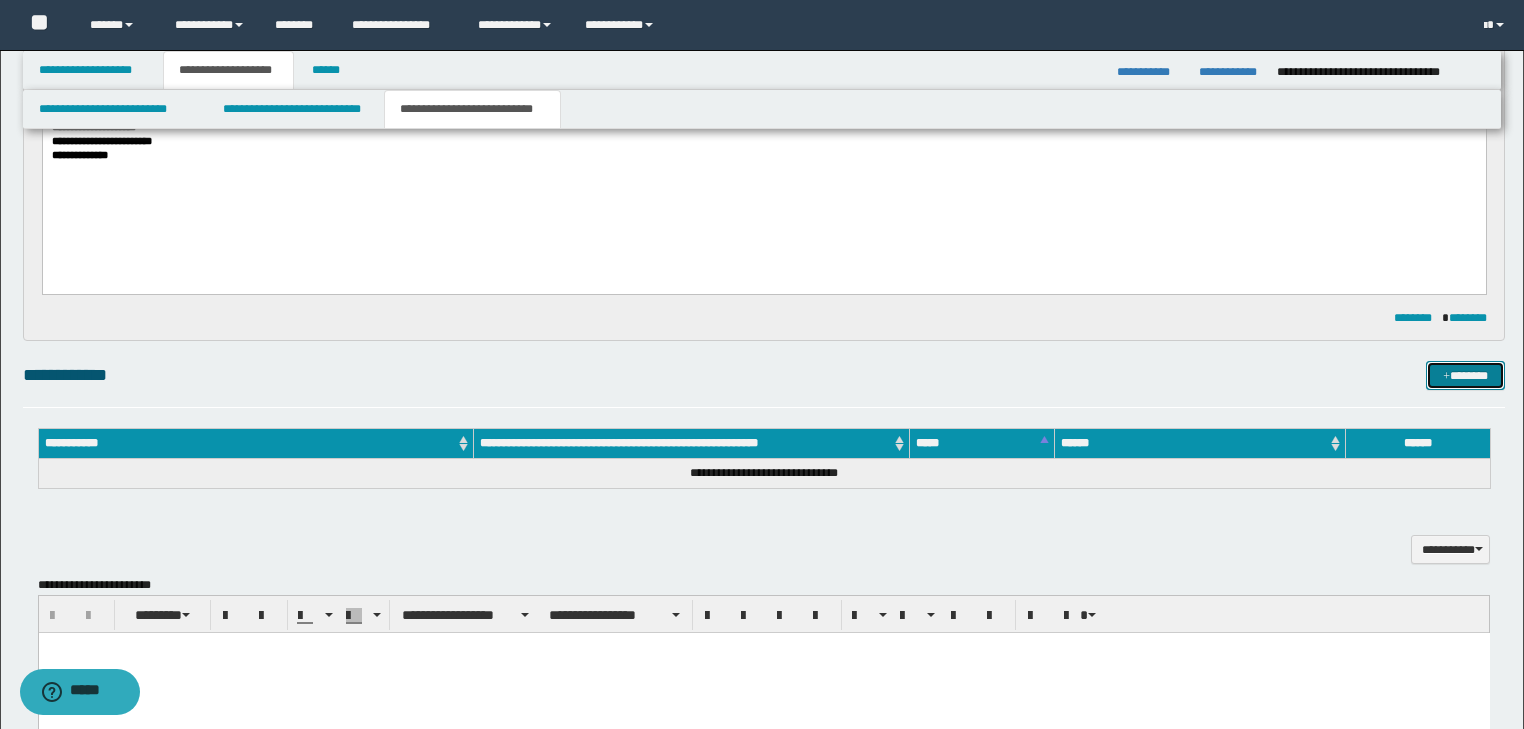 drag, startPoint x: 1461, startPoint y: 383, endPoint x: 1438, endPoint y: 356, distance: 35.468296 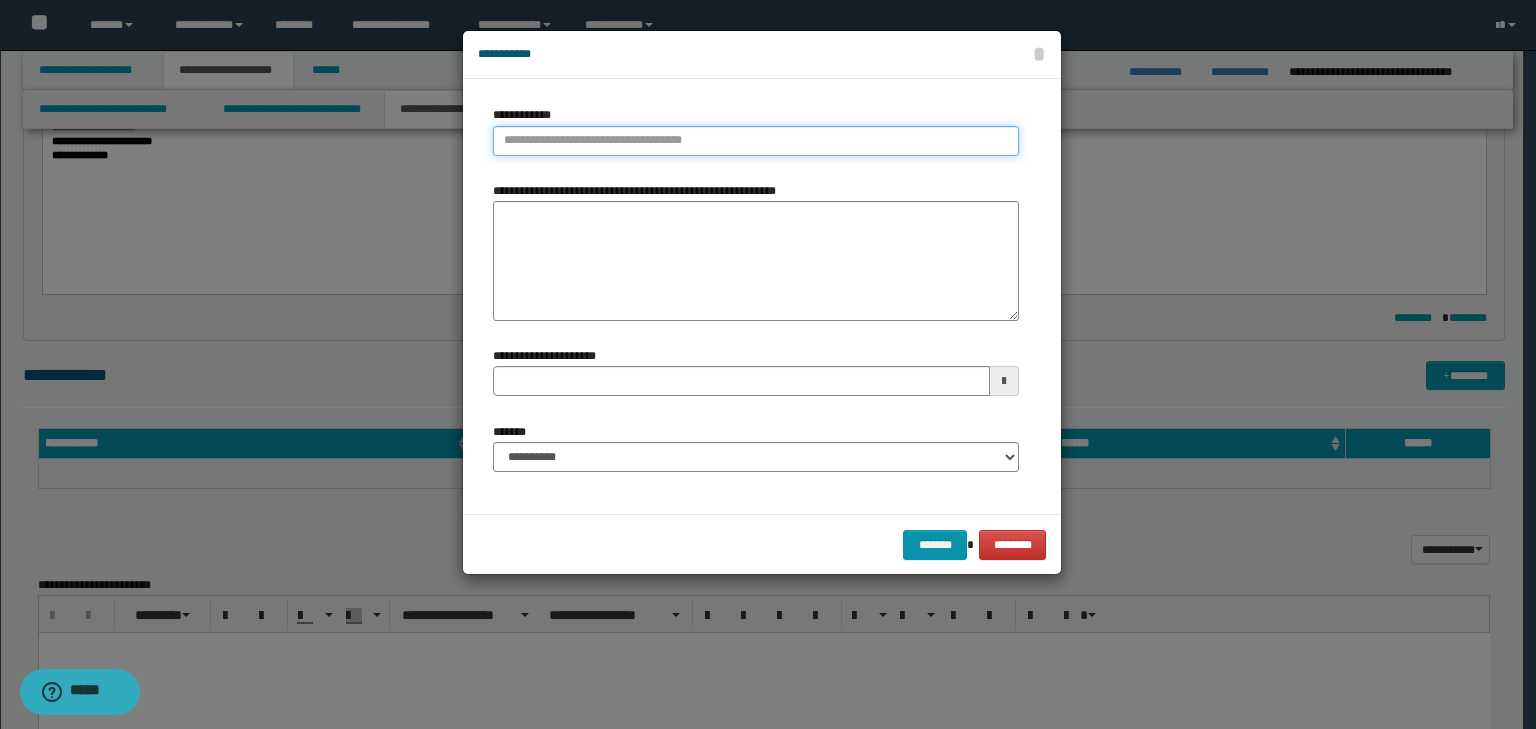 click on "**********" at bounding box center [756, 141] 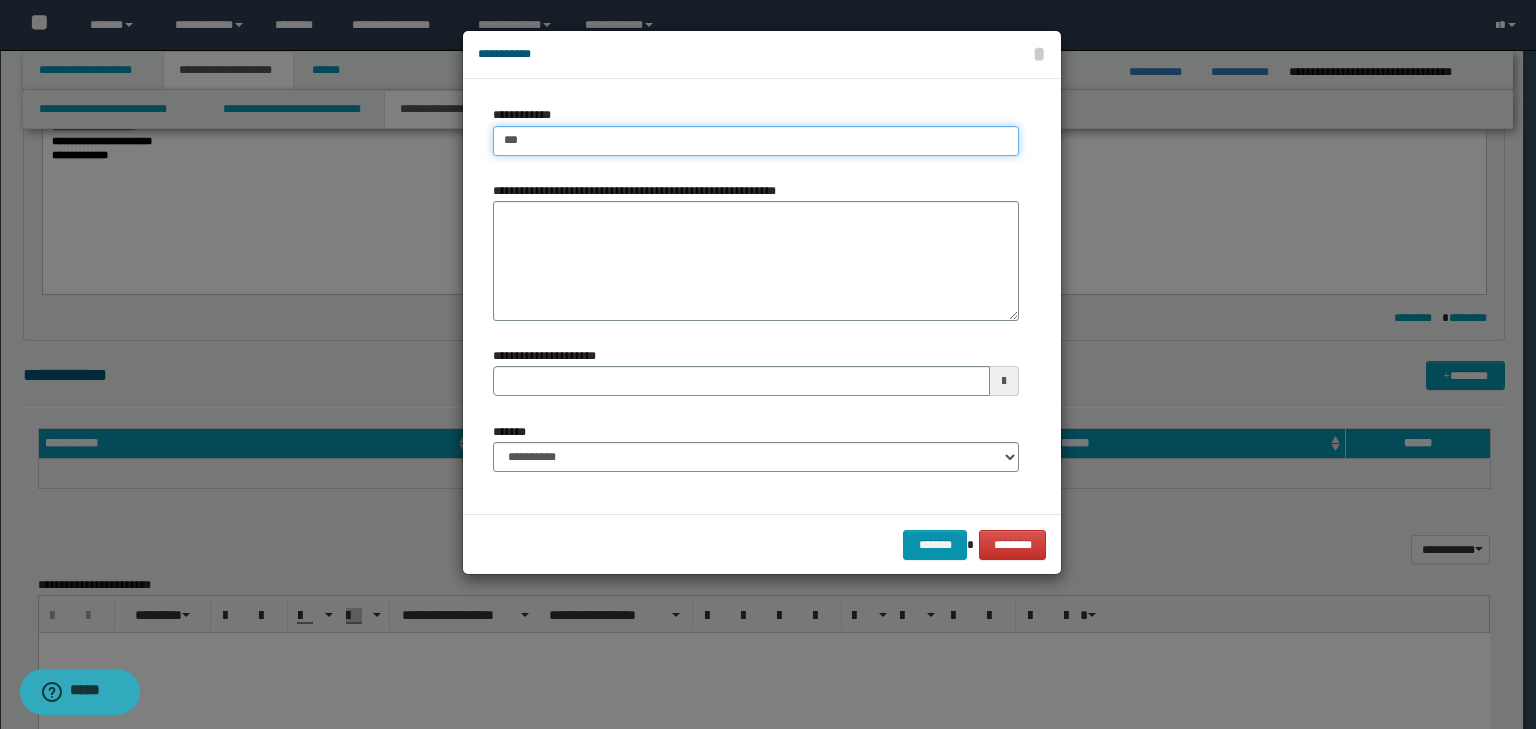type on "****" 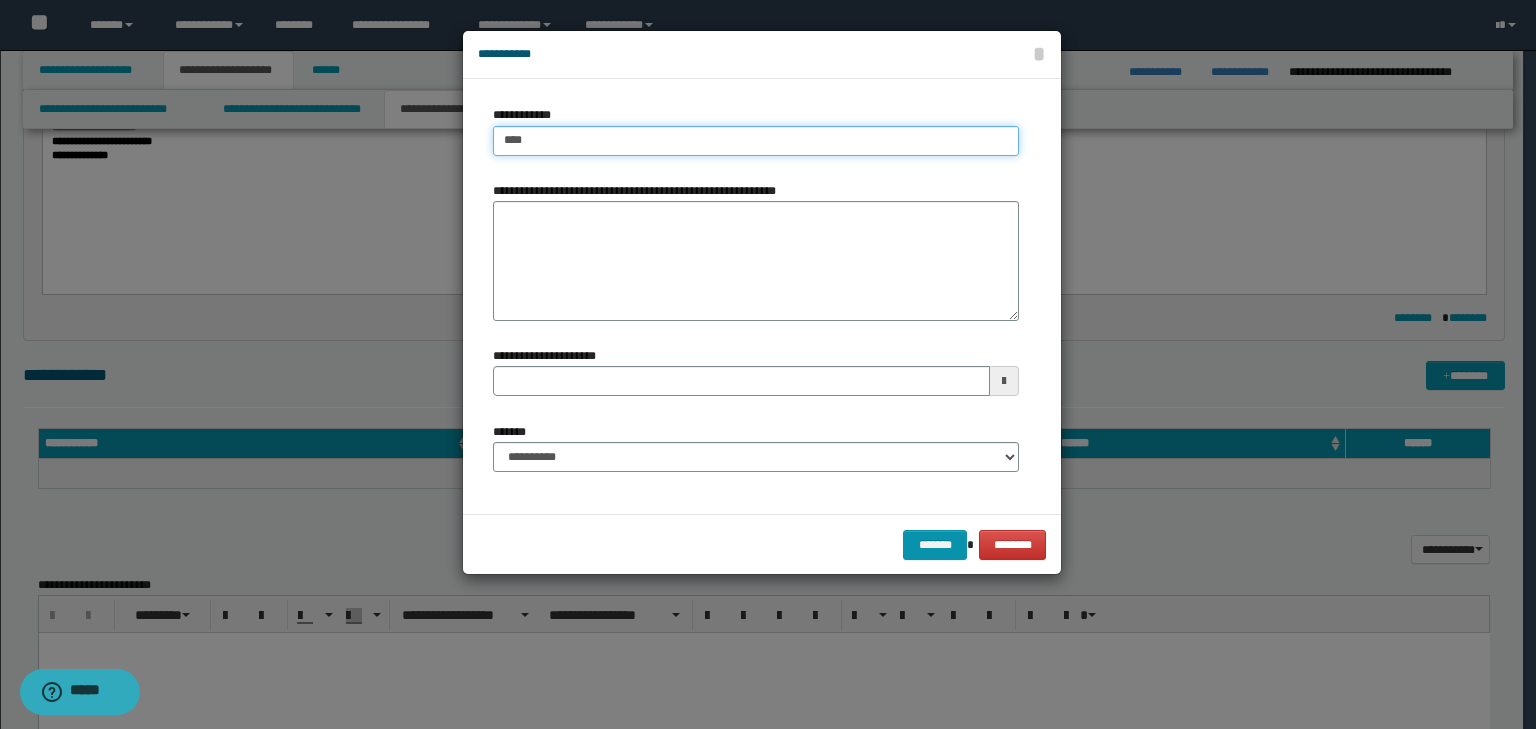 type on "****" 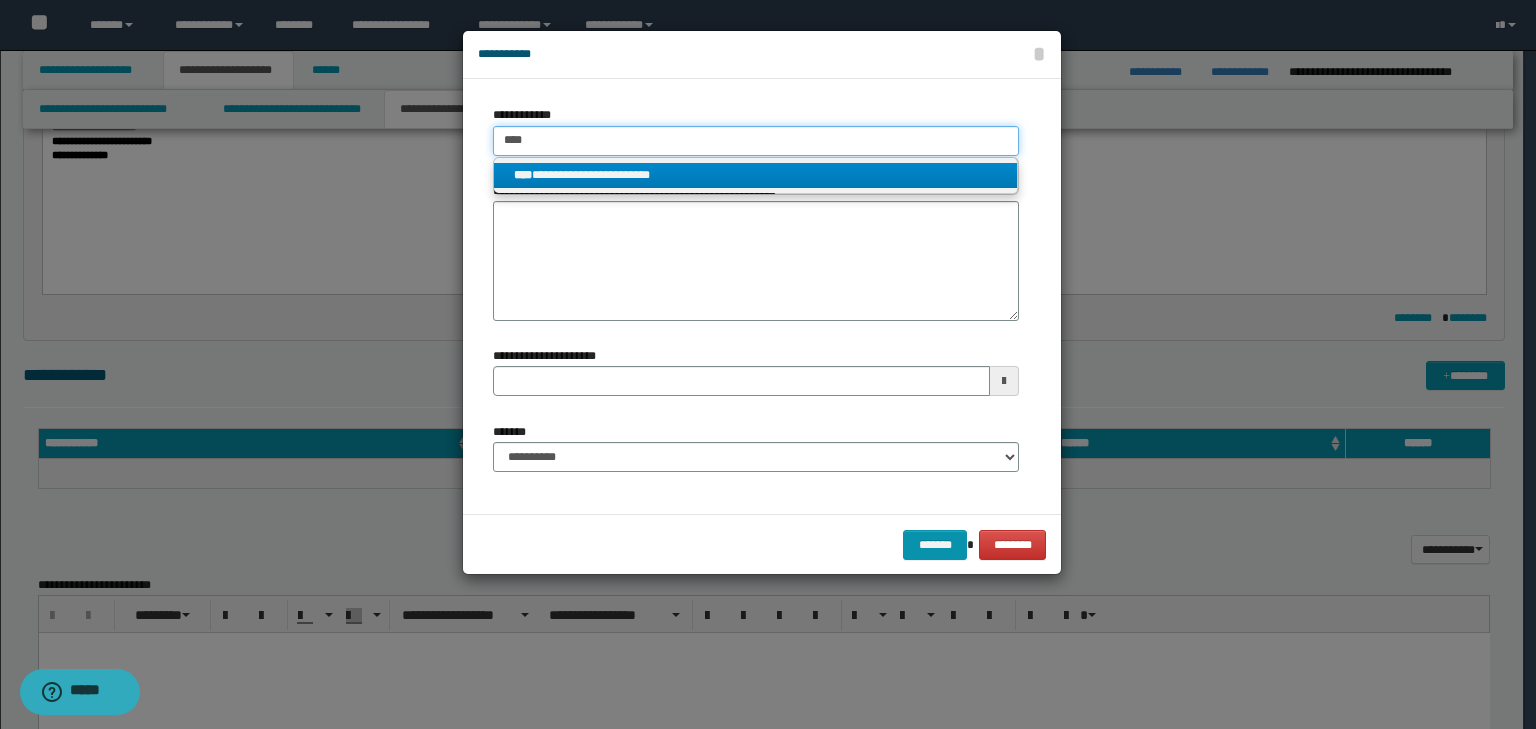 type on "****" 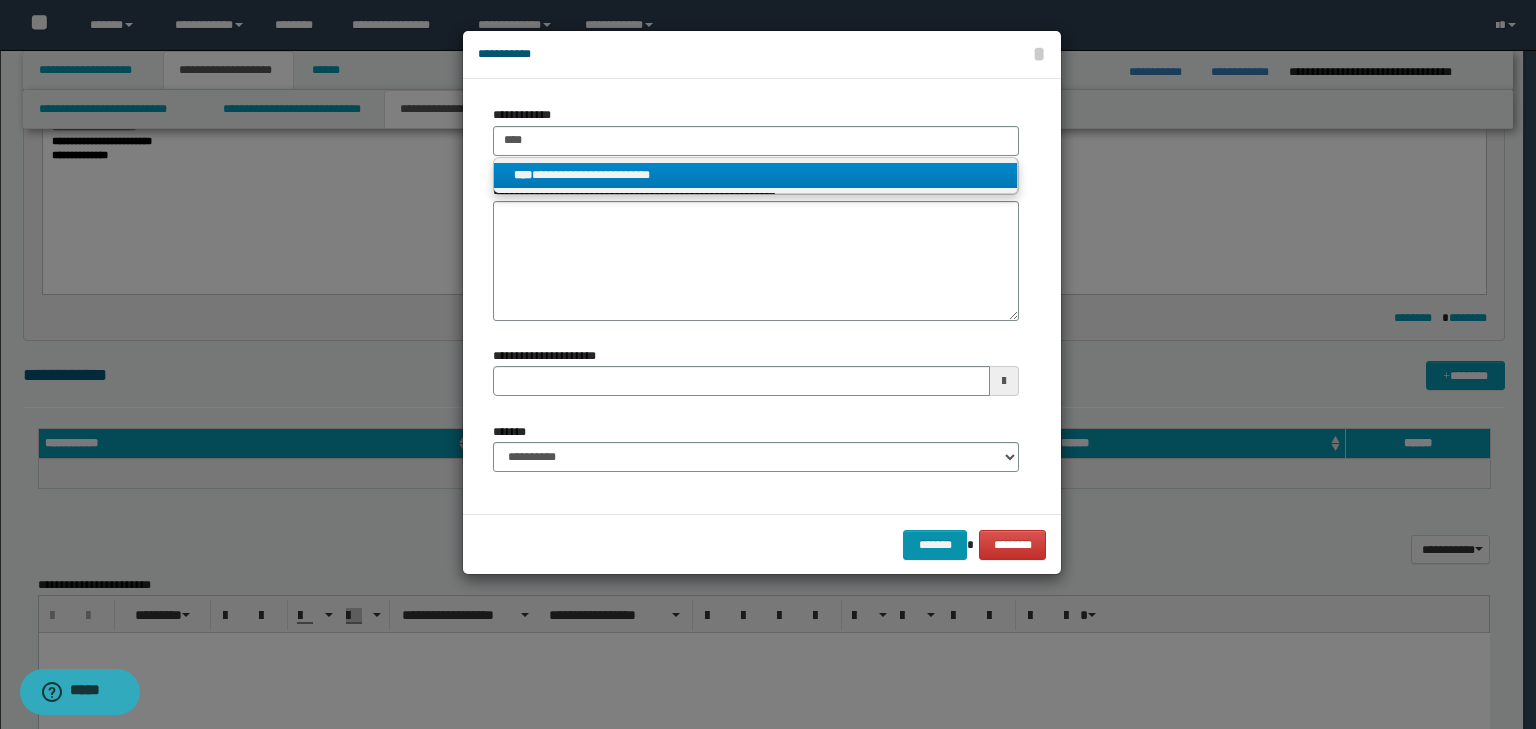 click on "**********" at bounding box center [756, 175] 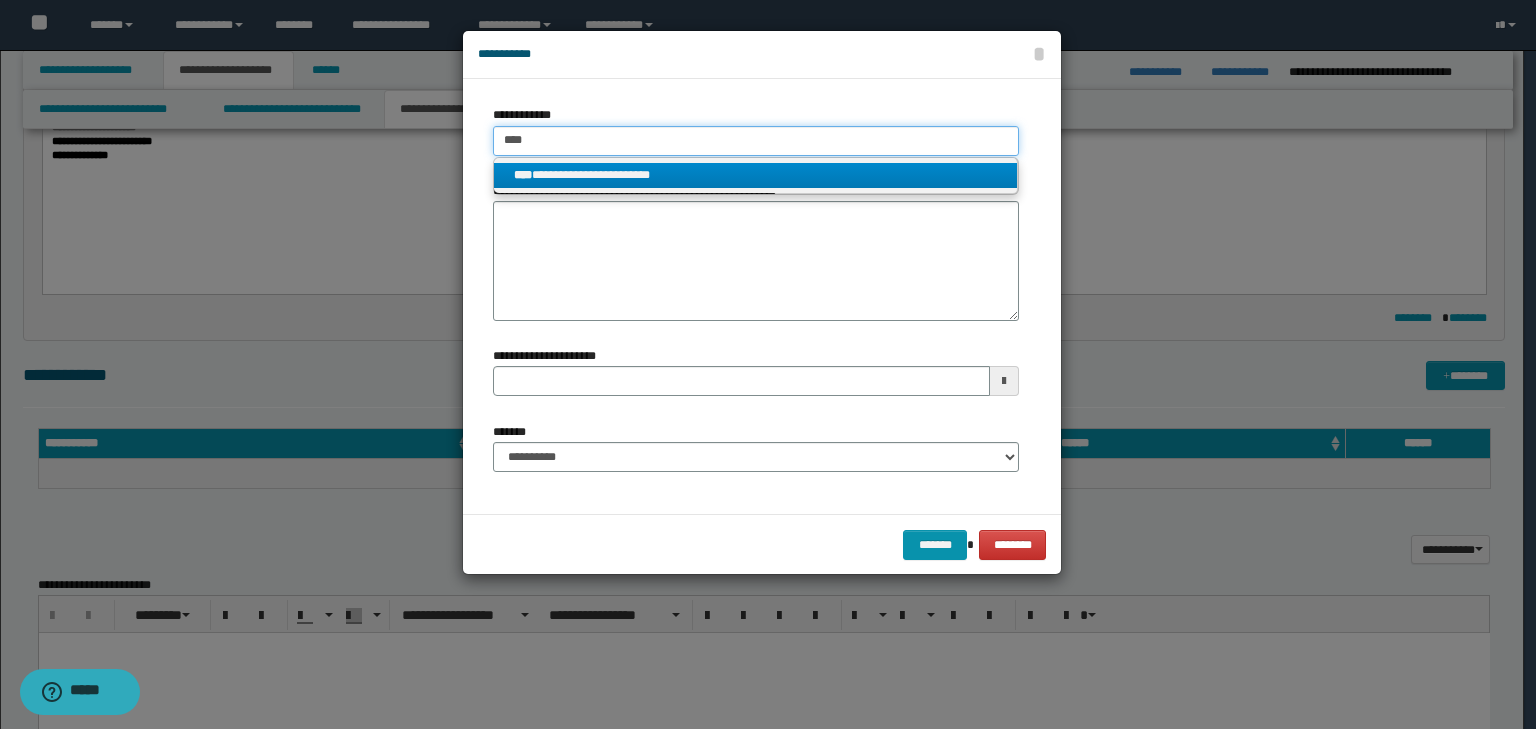type 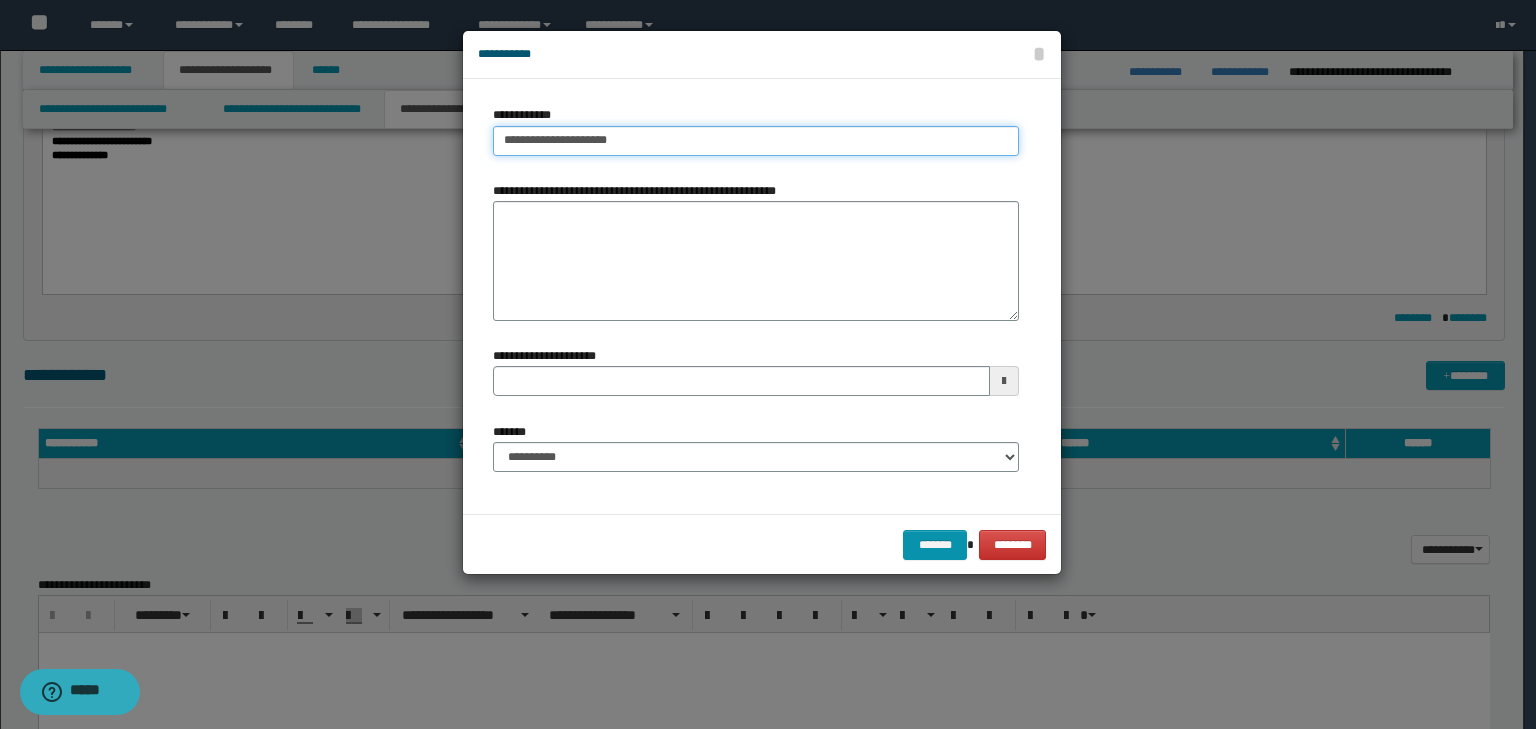 type on "**********" 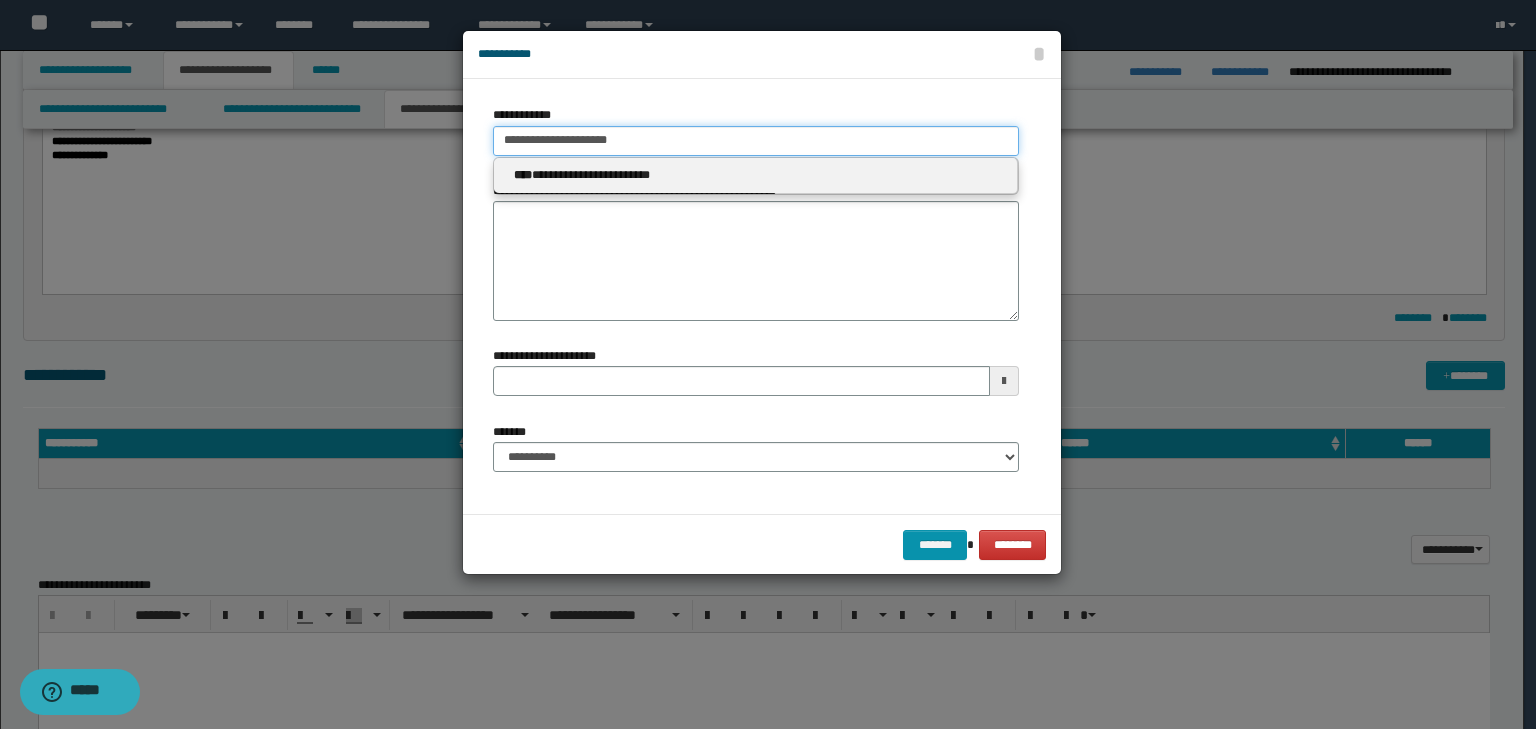 type 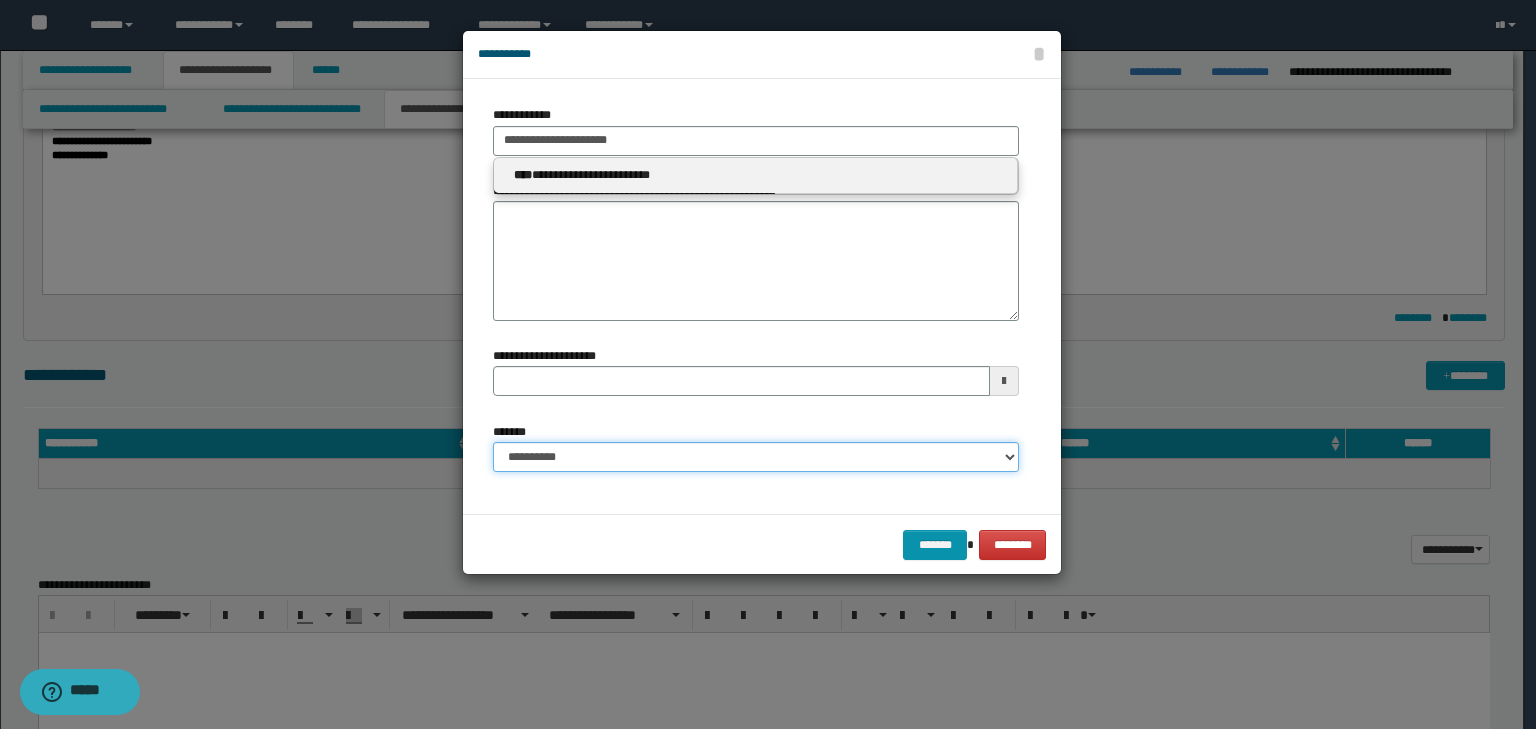 type 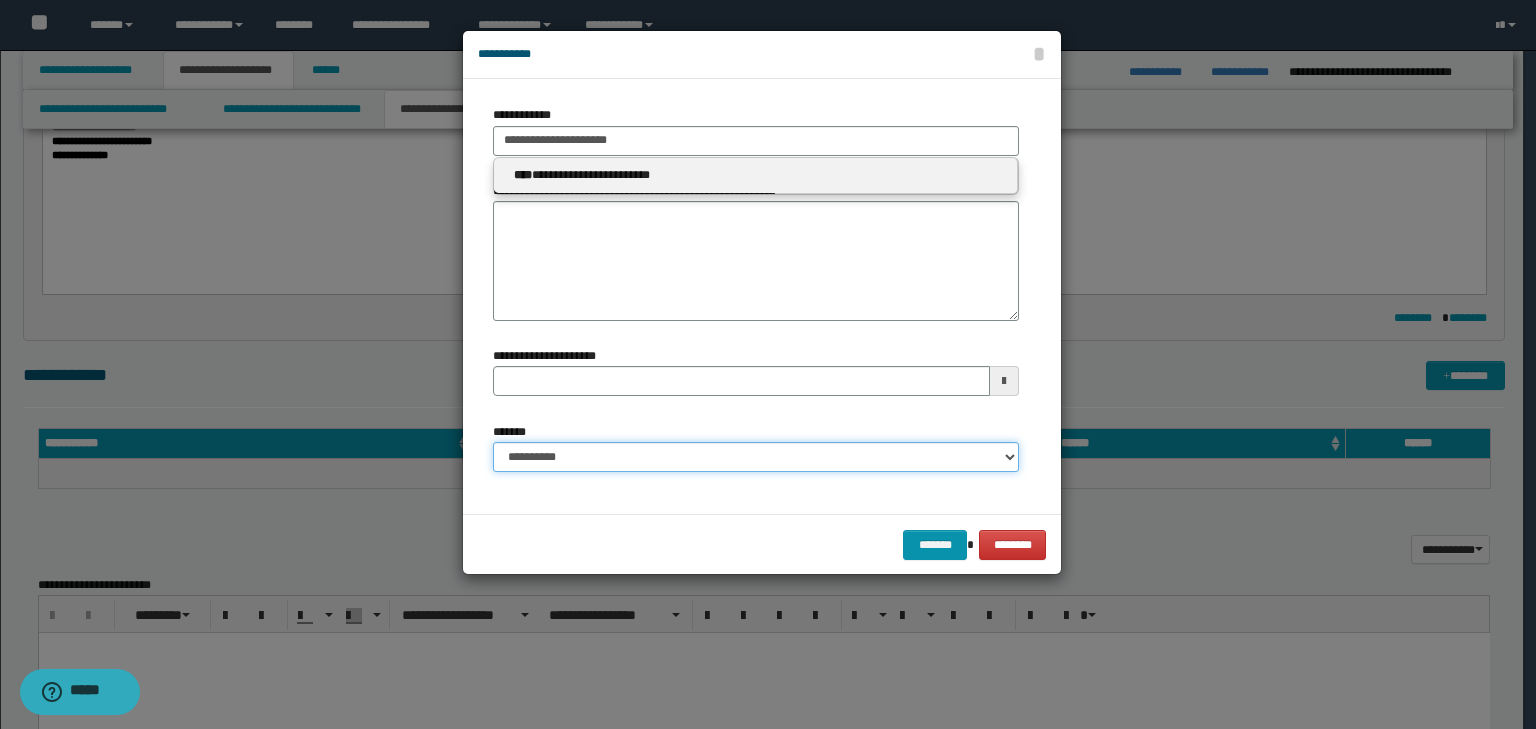 click on "**********" at bounding box center [756, 457] 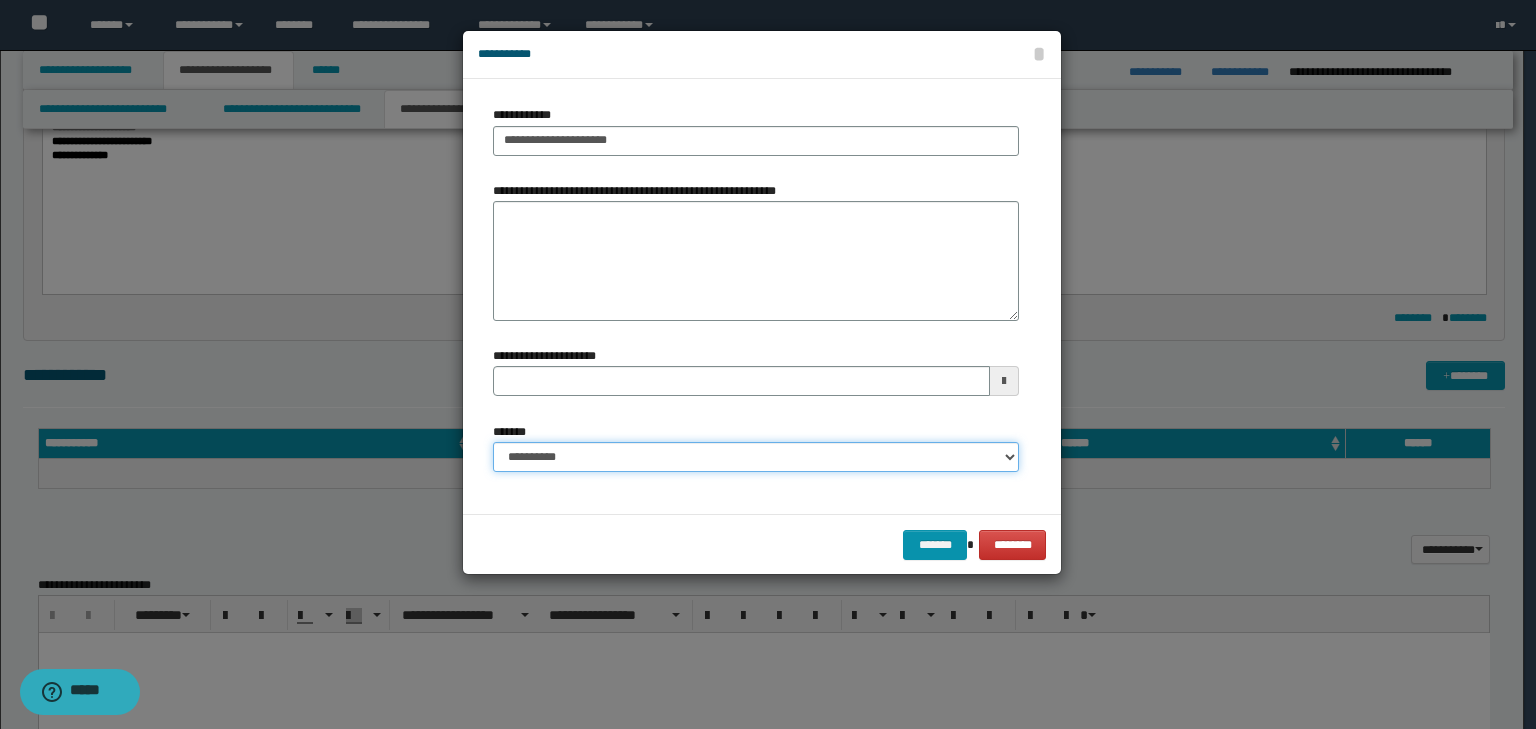 select on "*" 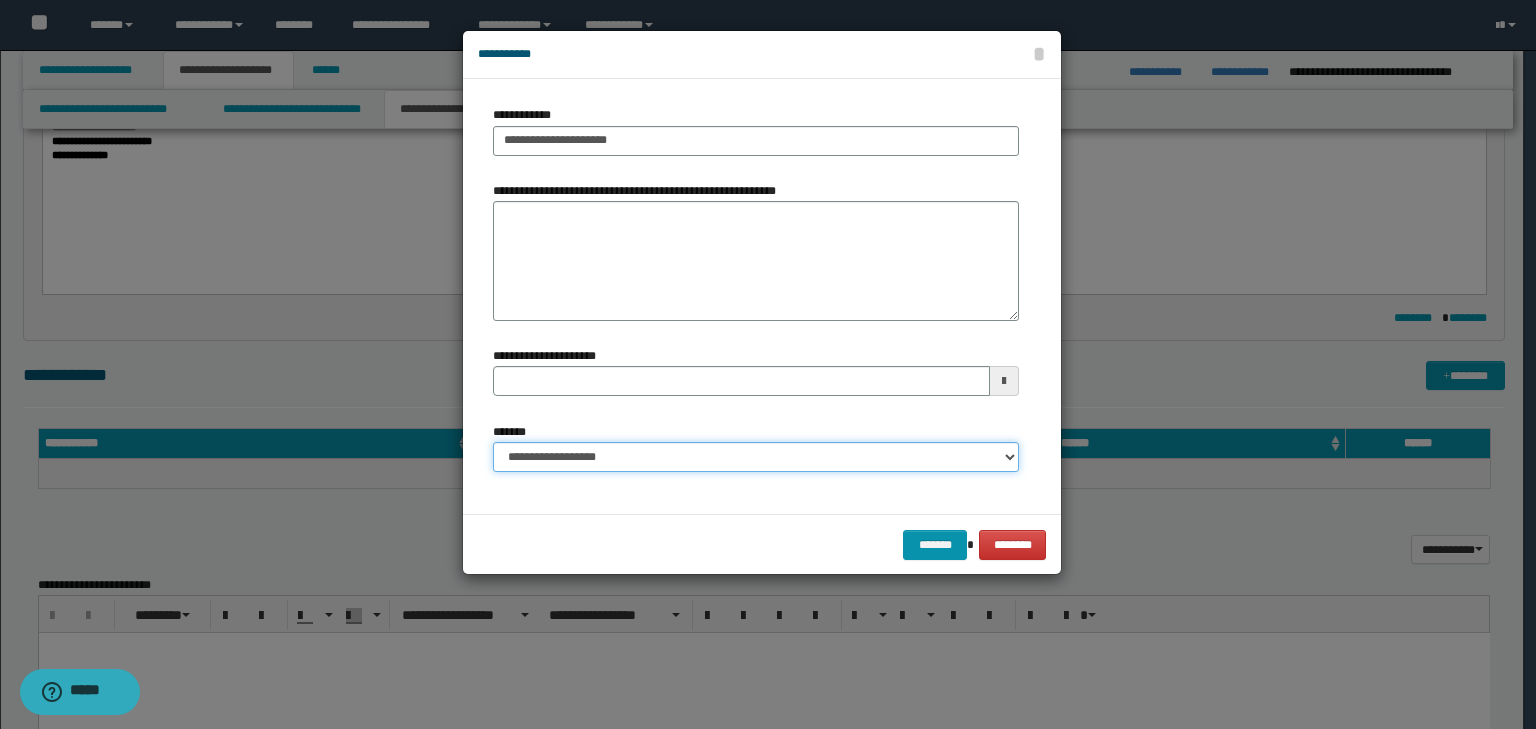 click on "**********" at bounding box center (756, 457) 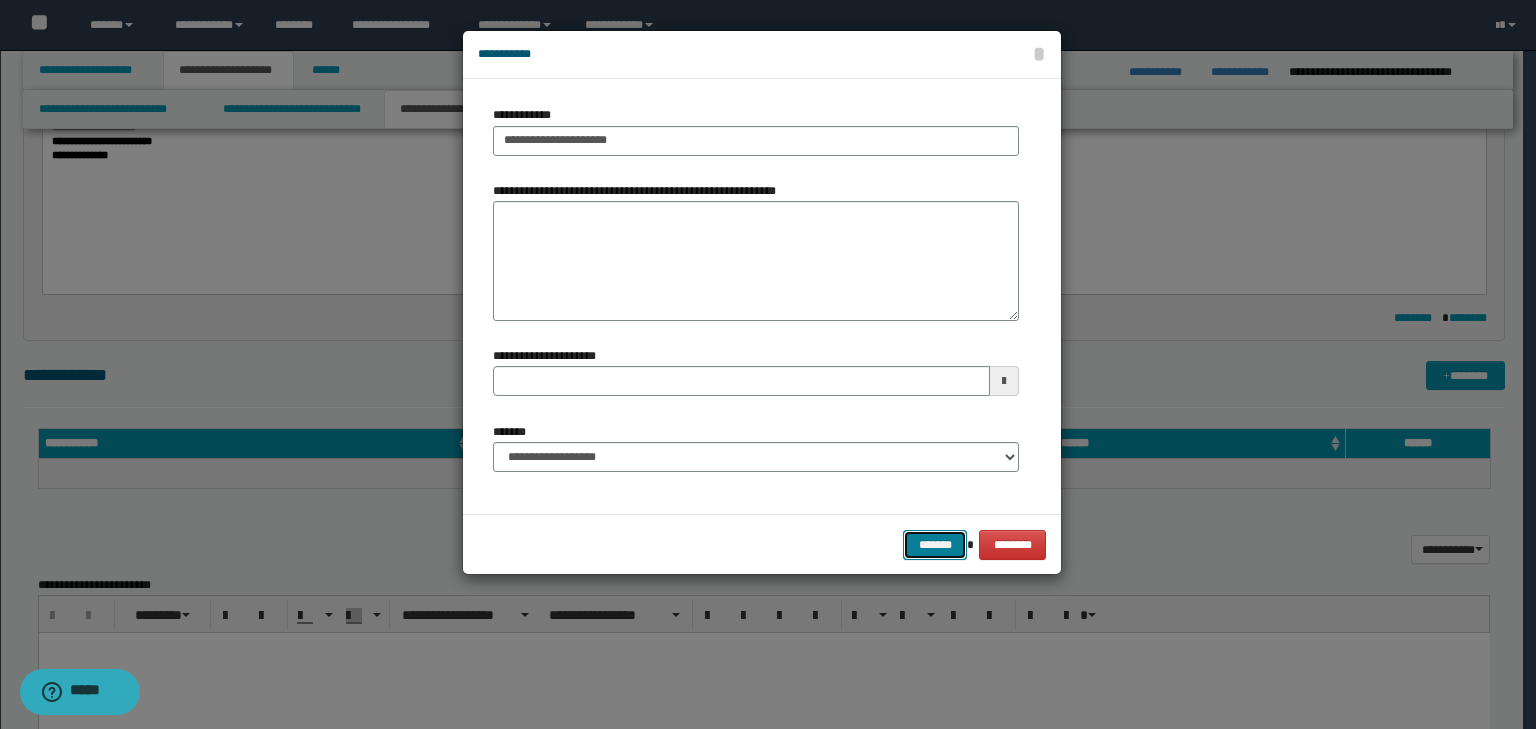 click on "*******" at bounding box center (935, 545) 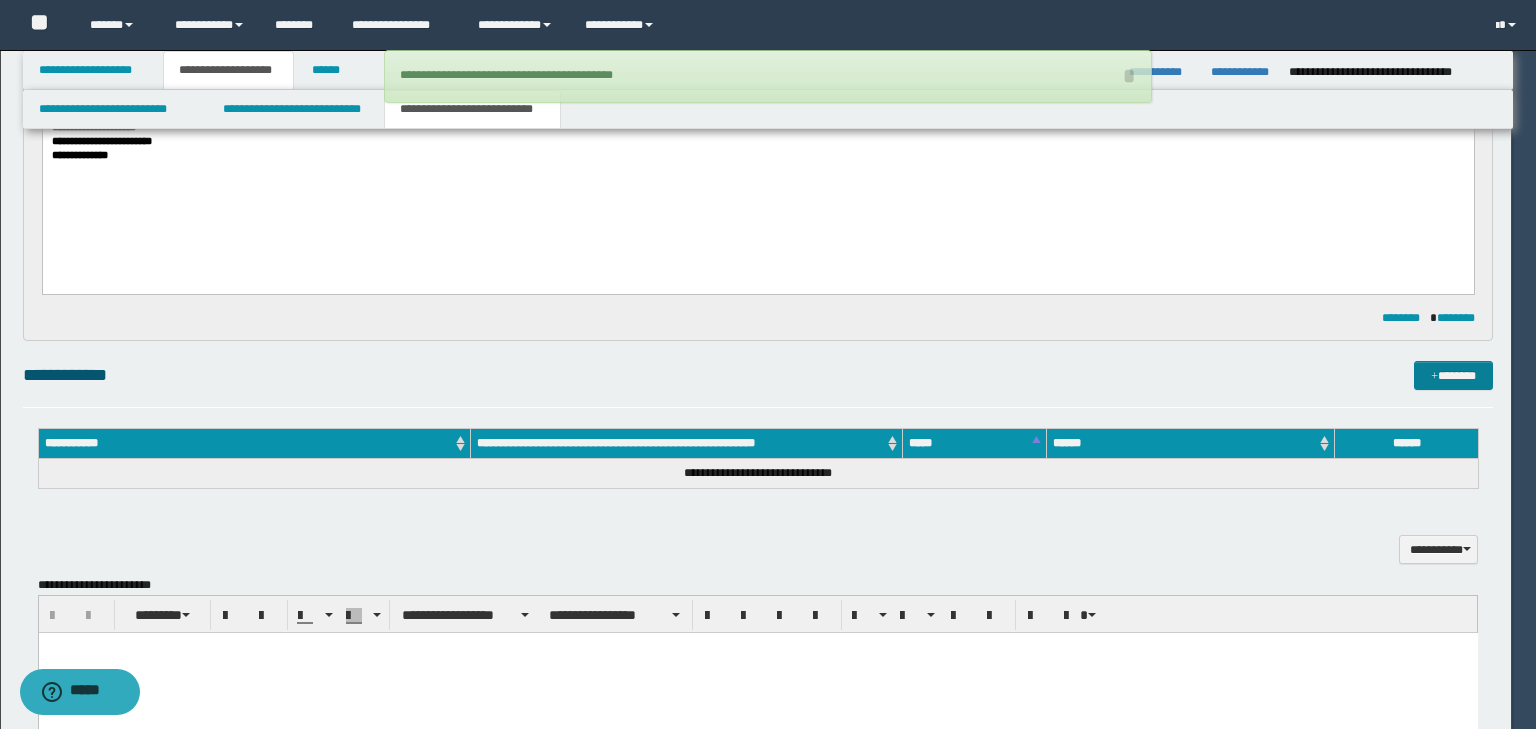 type 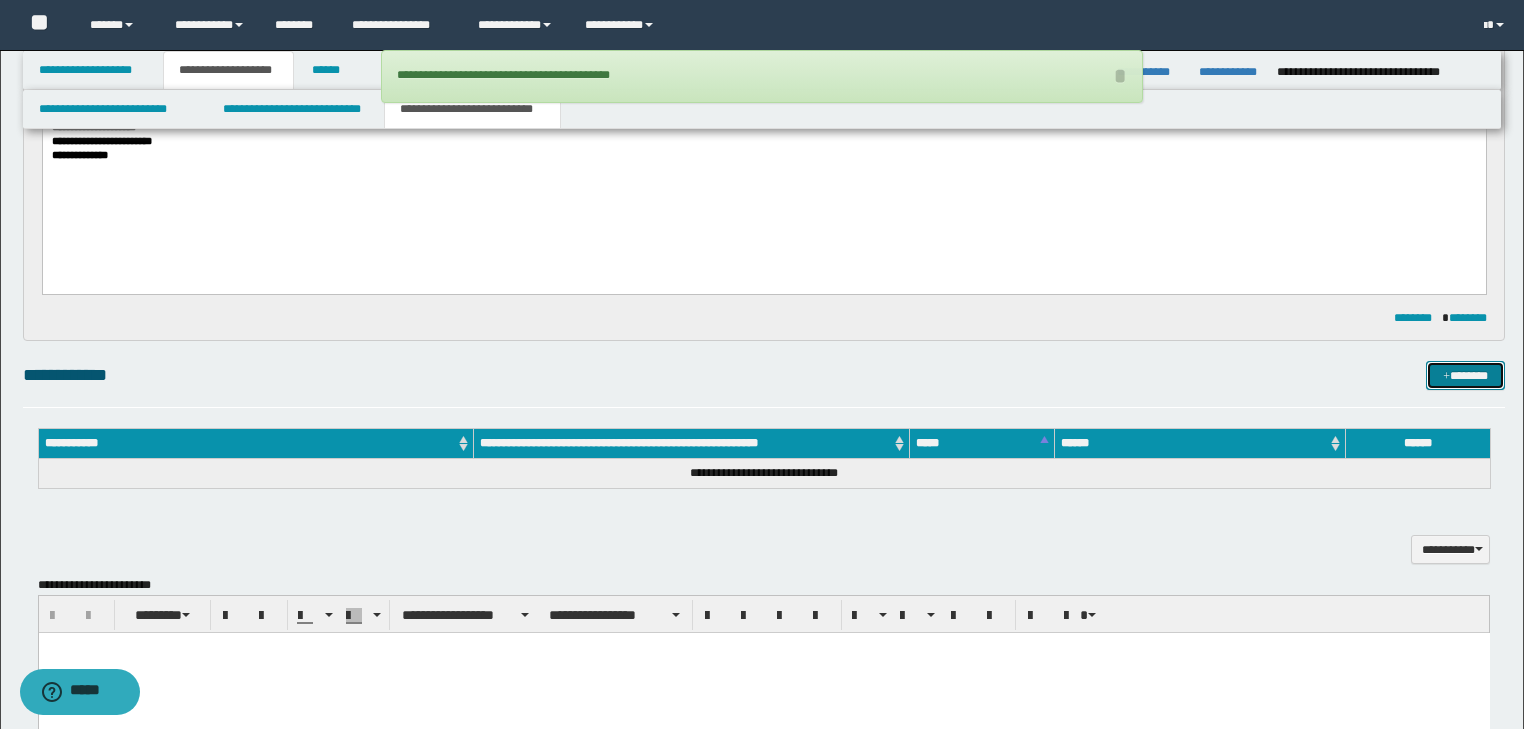 click on "*******" at bounding box center (1465, 376) 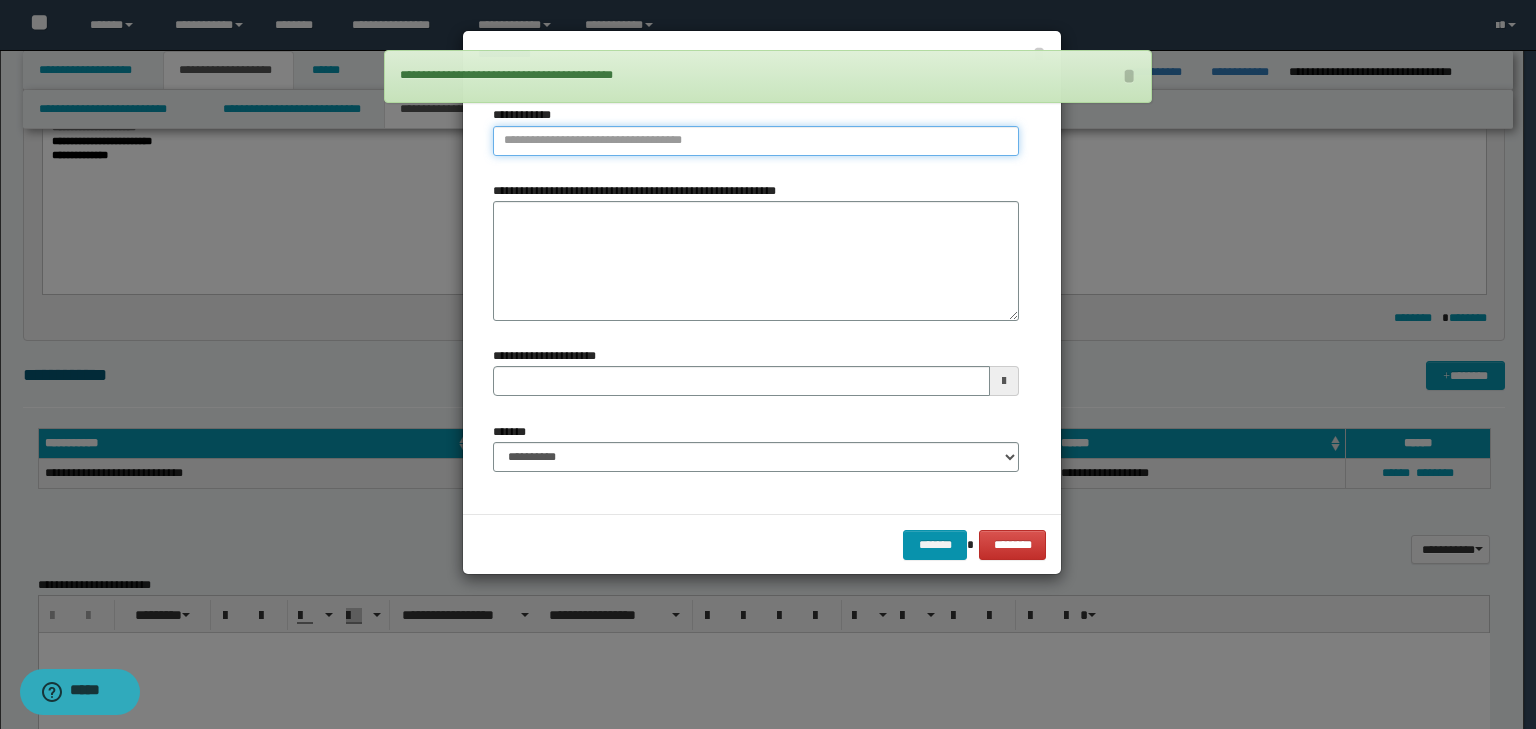 type on "**********" 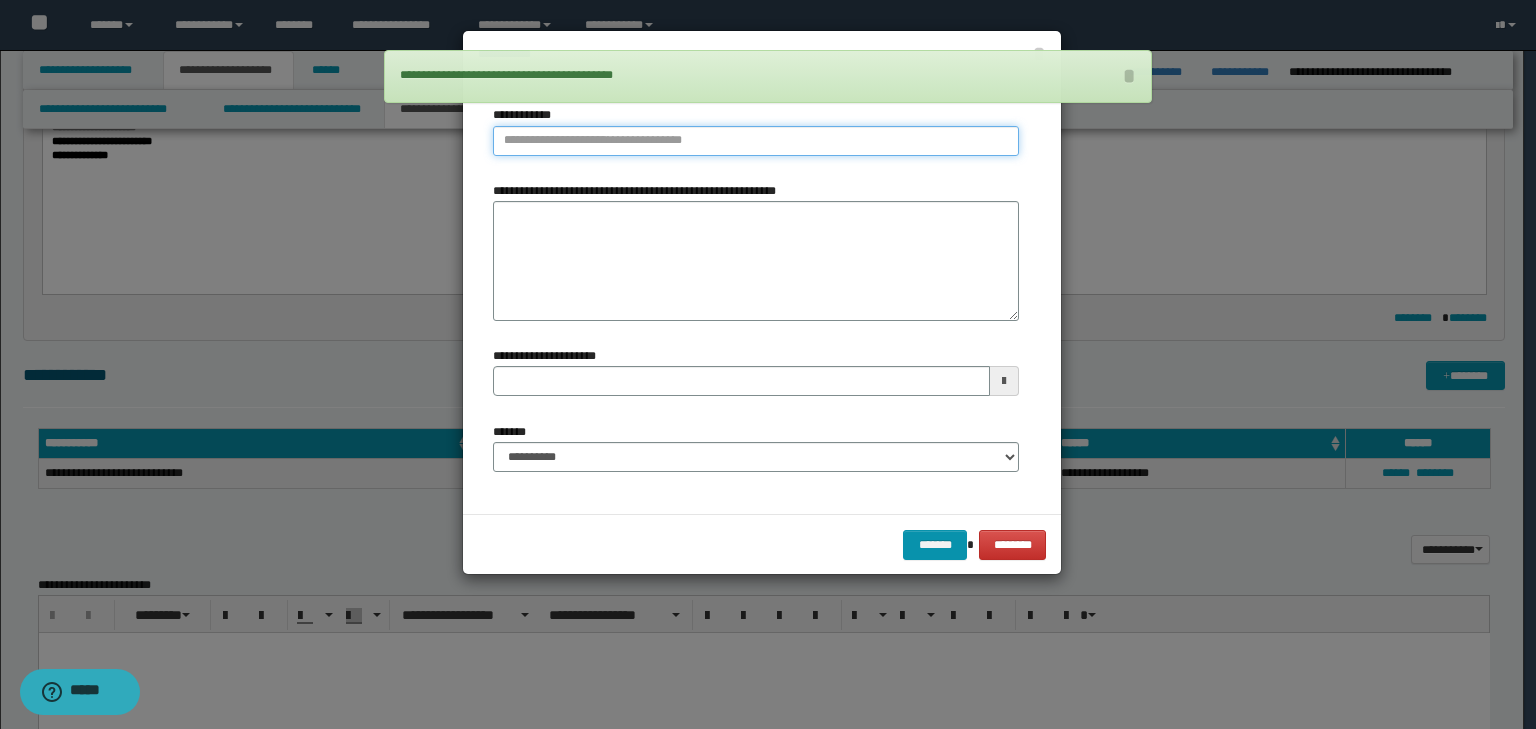 click on "**********" at bounding box center [756, 141] 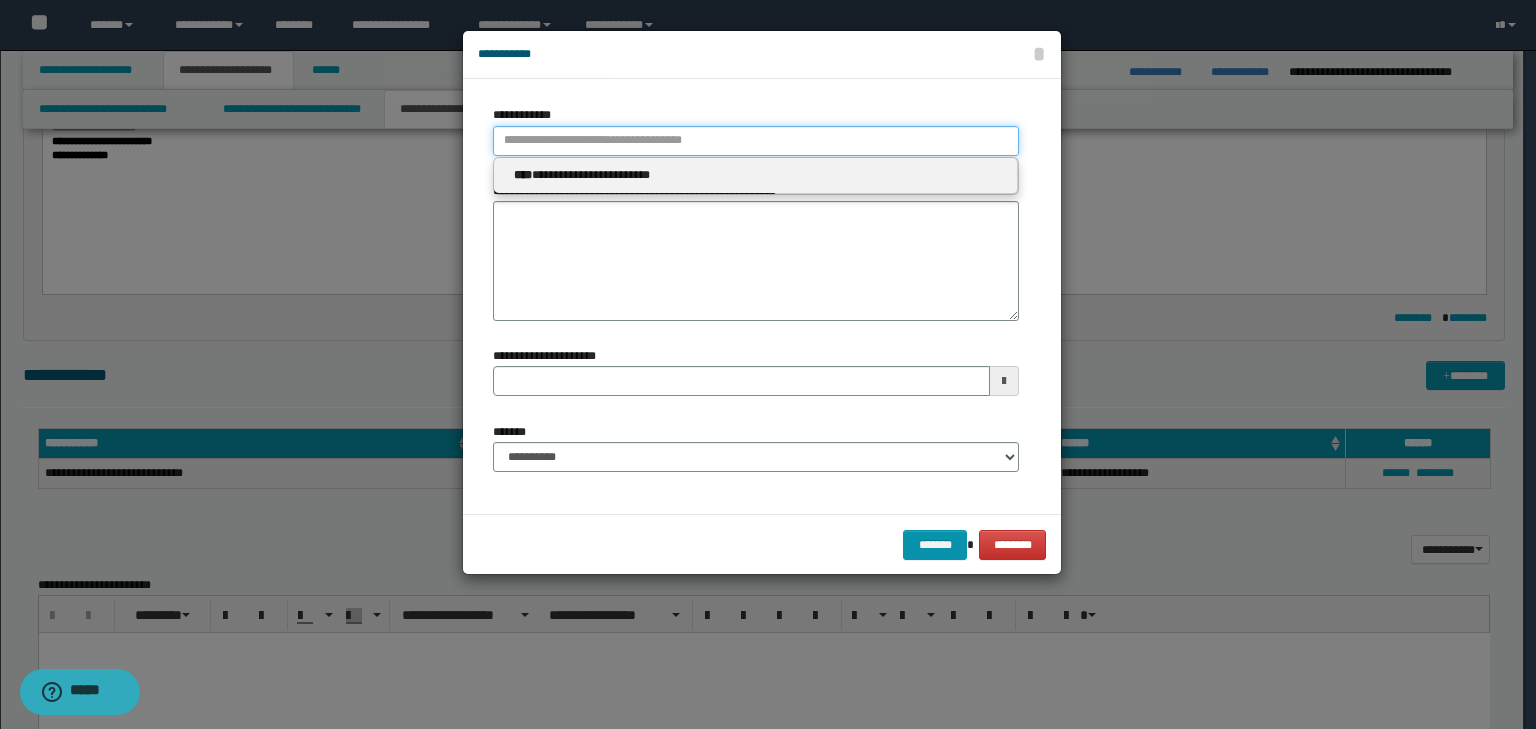 type 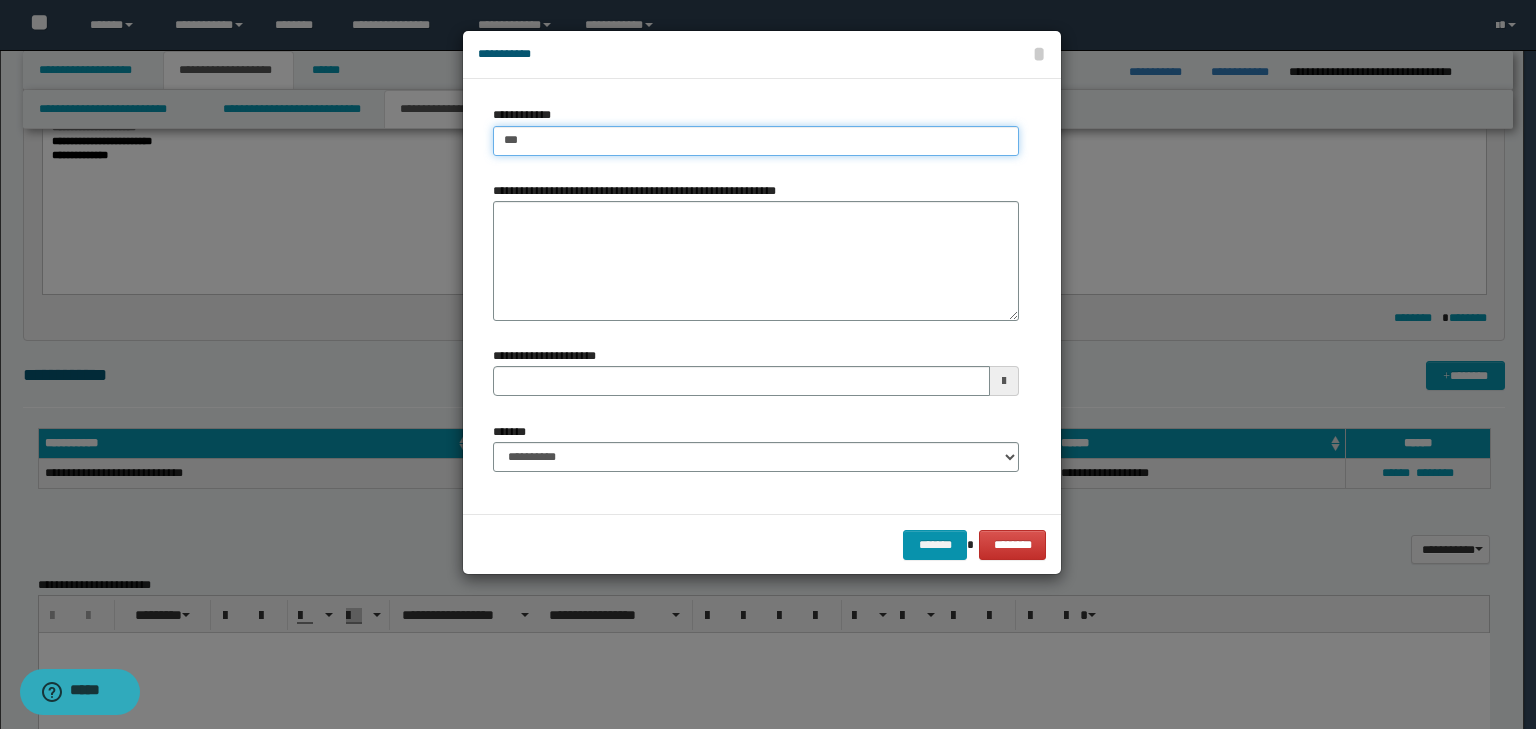type on "****" 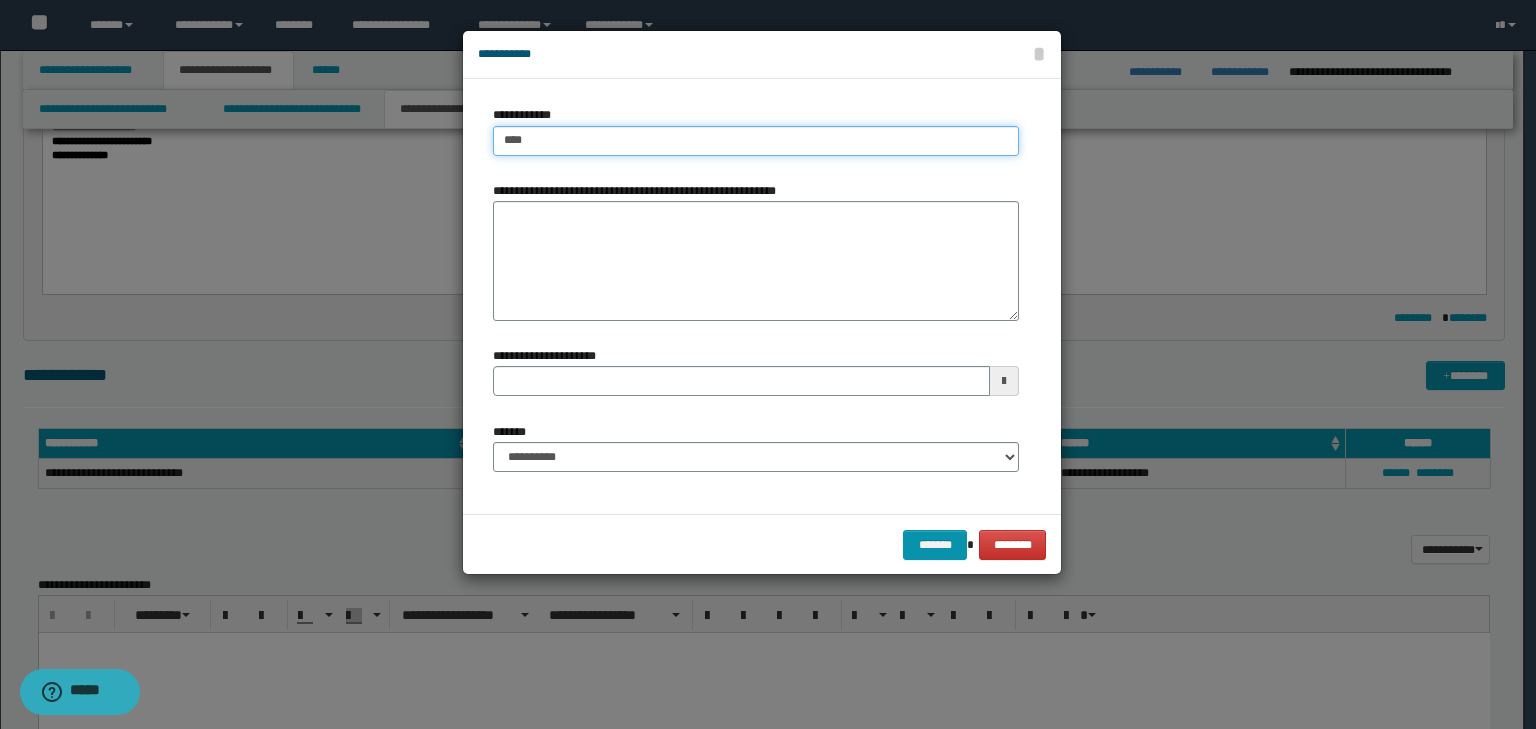 type on "****" 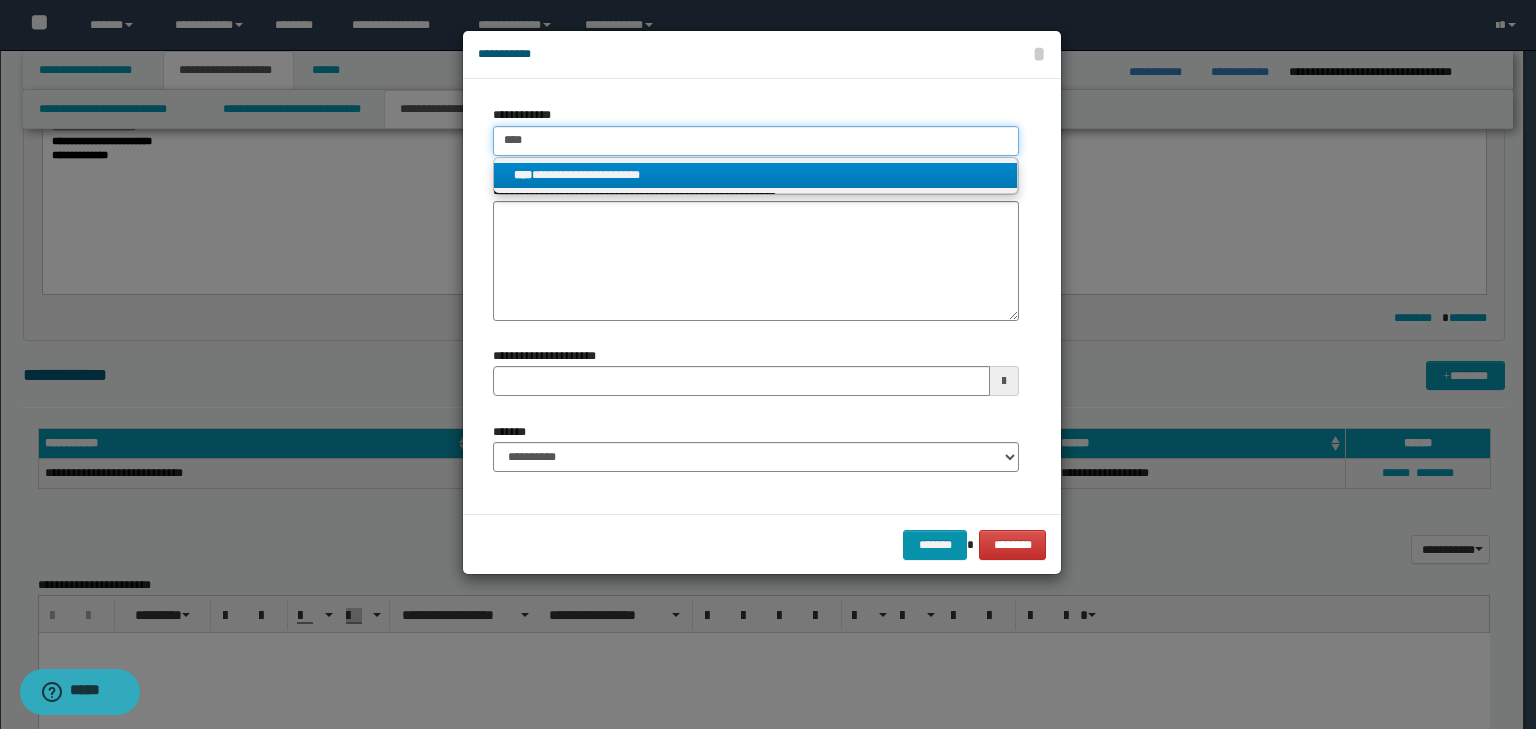 type on "****" 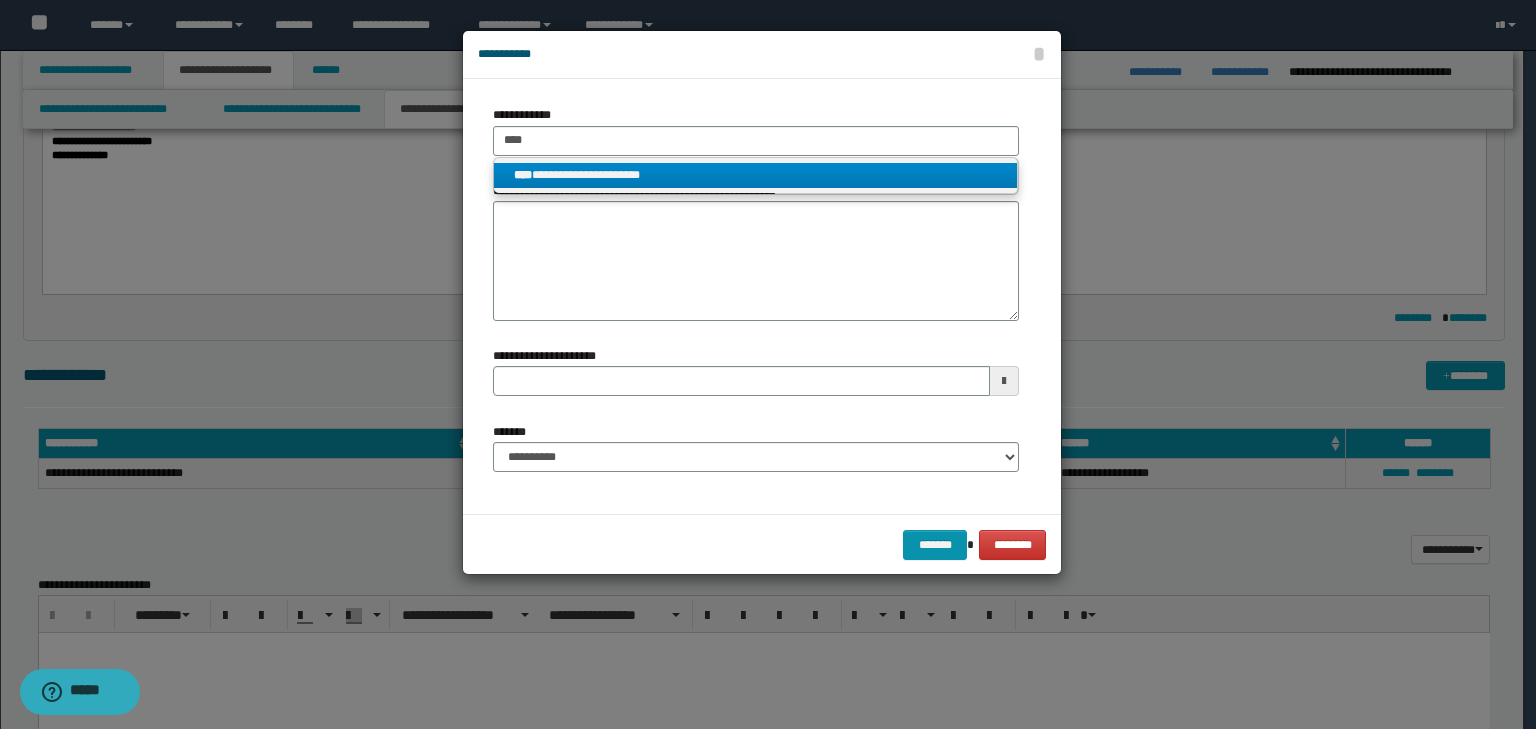 click on "**********" at bounding box center (756, 175) 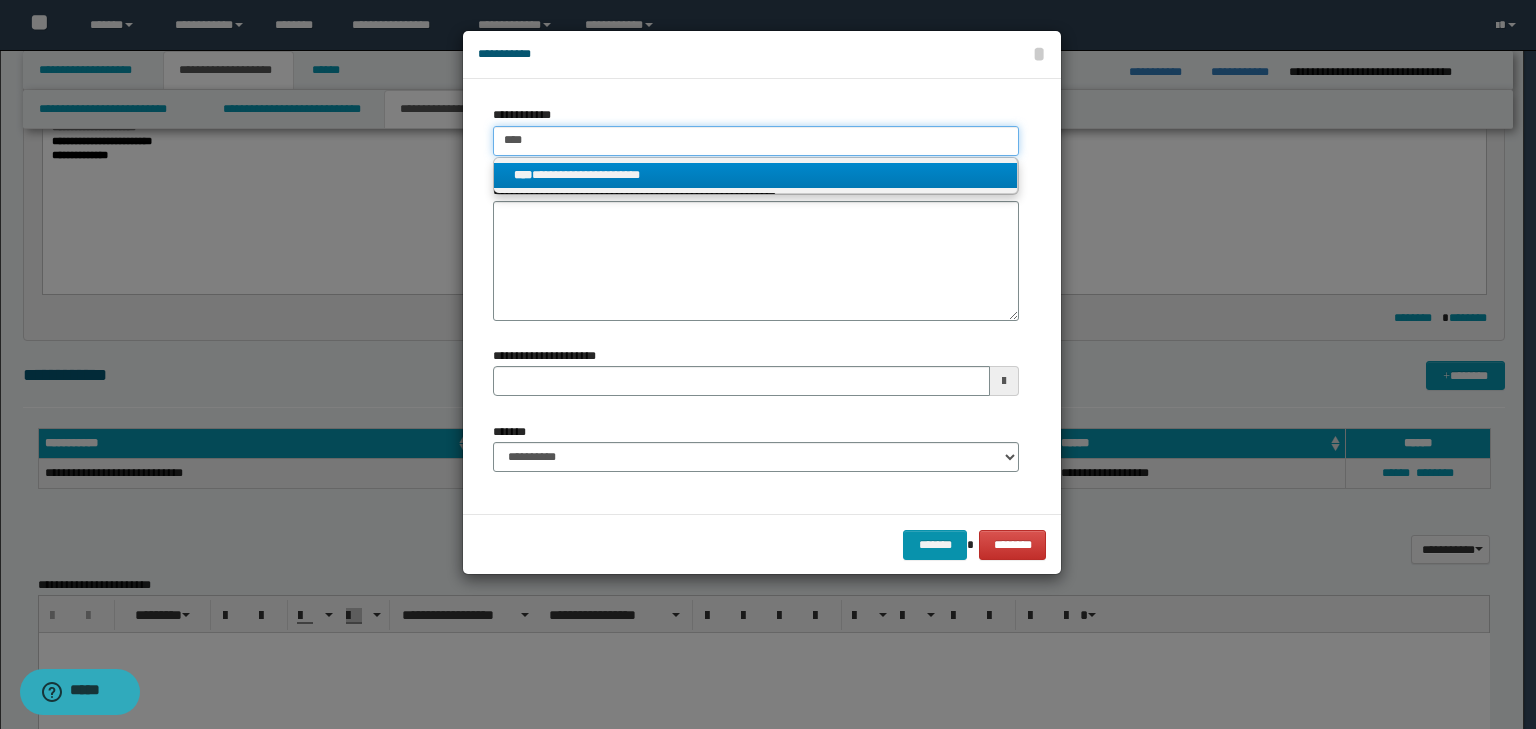 type 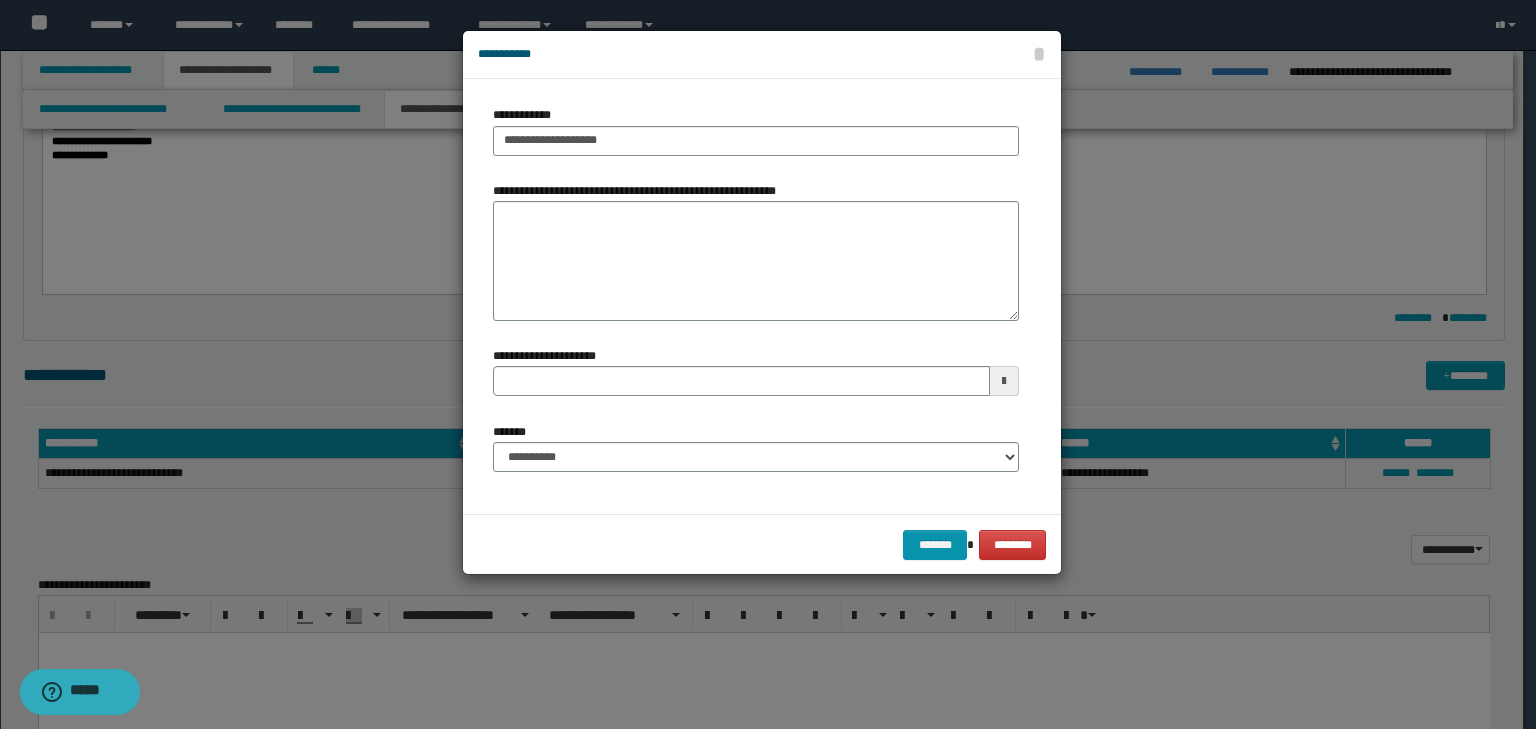 type 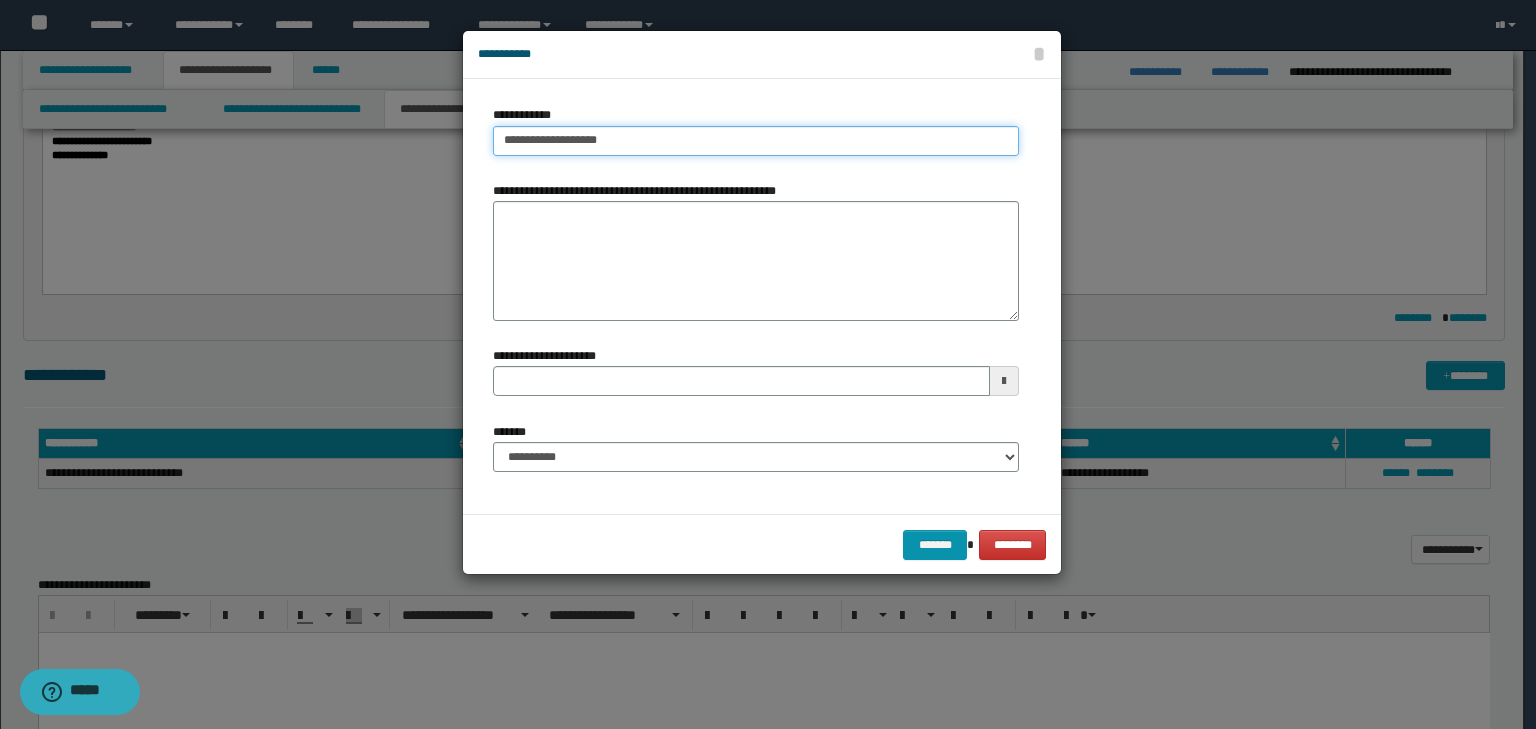 type on "**********" 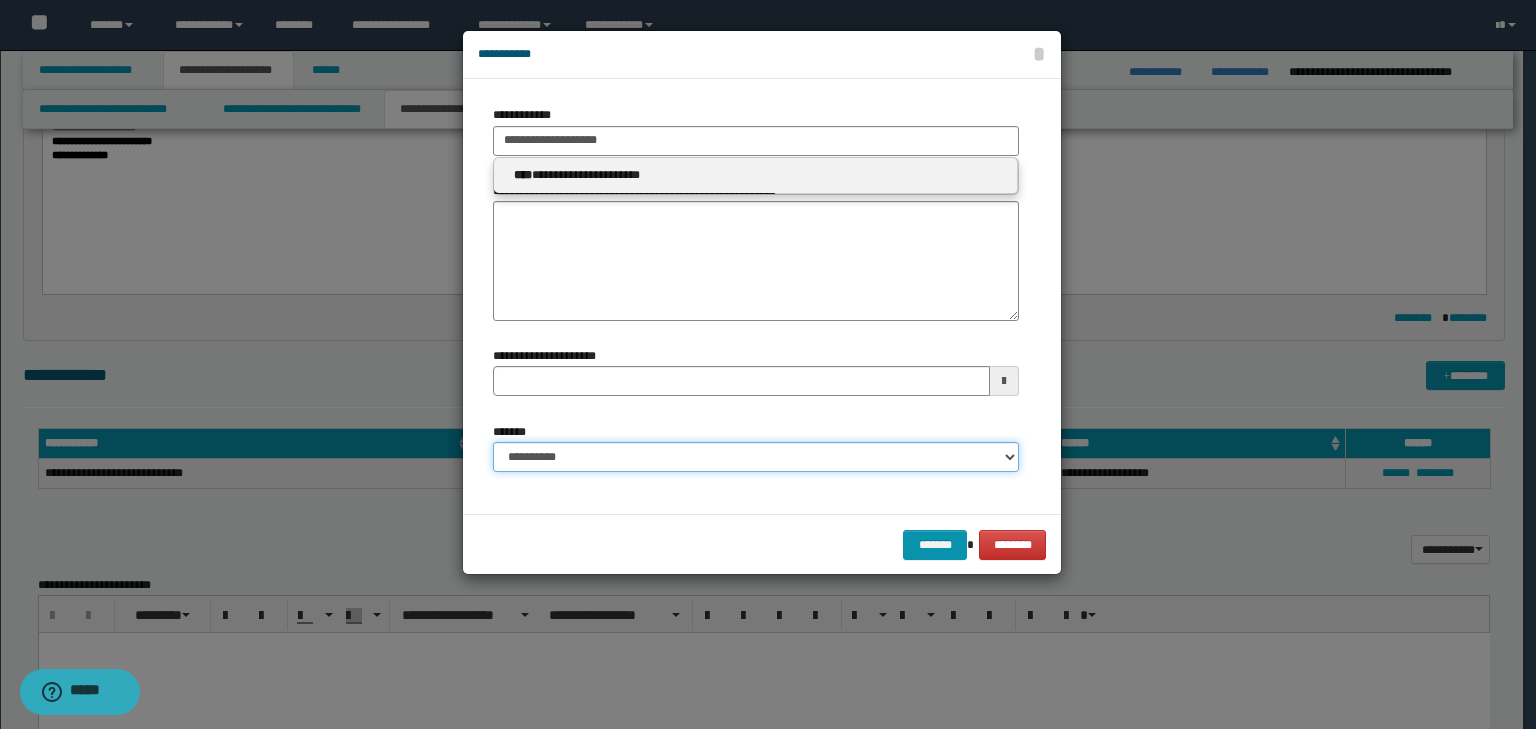 type 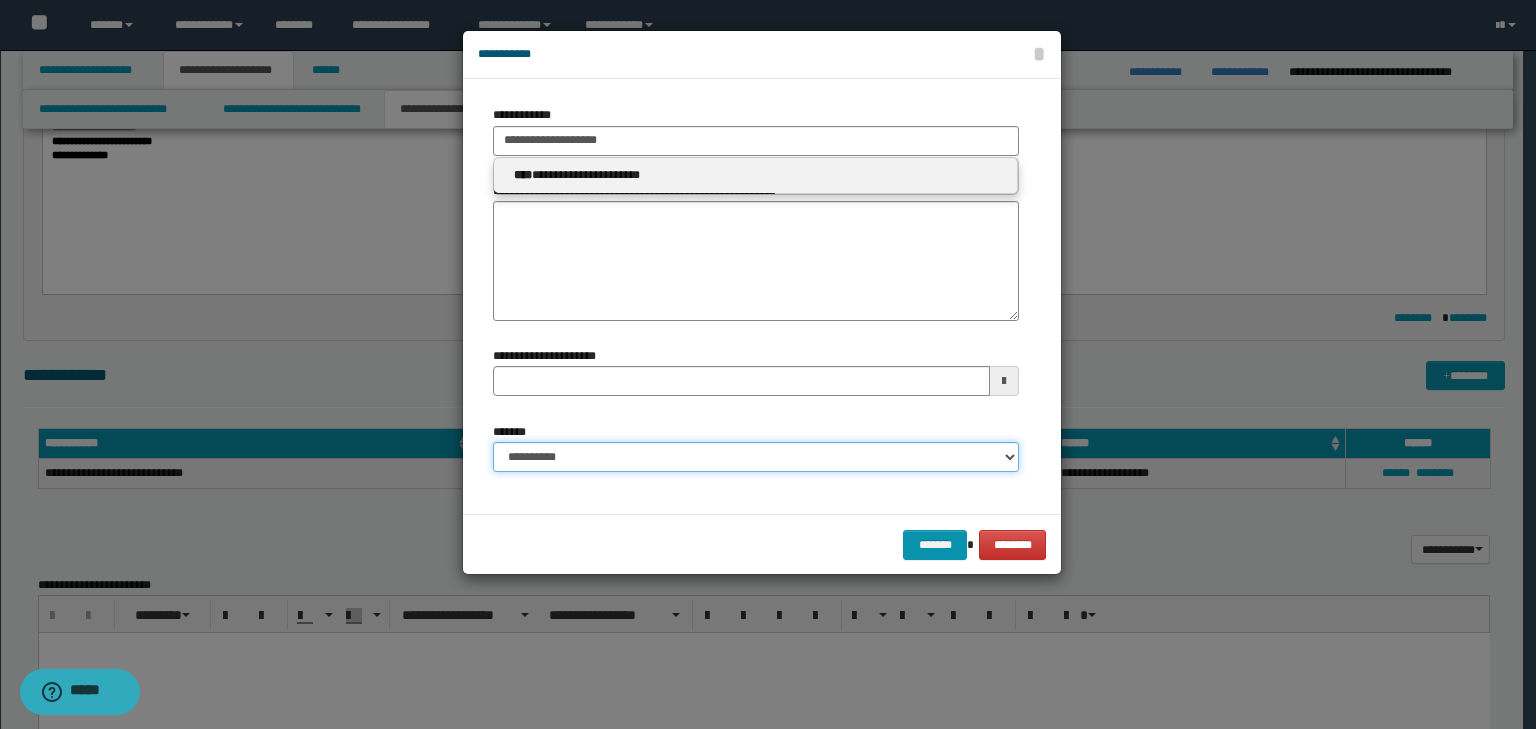 click on "**********" at bounding box center (756, 457) 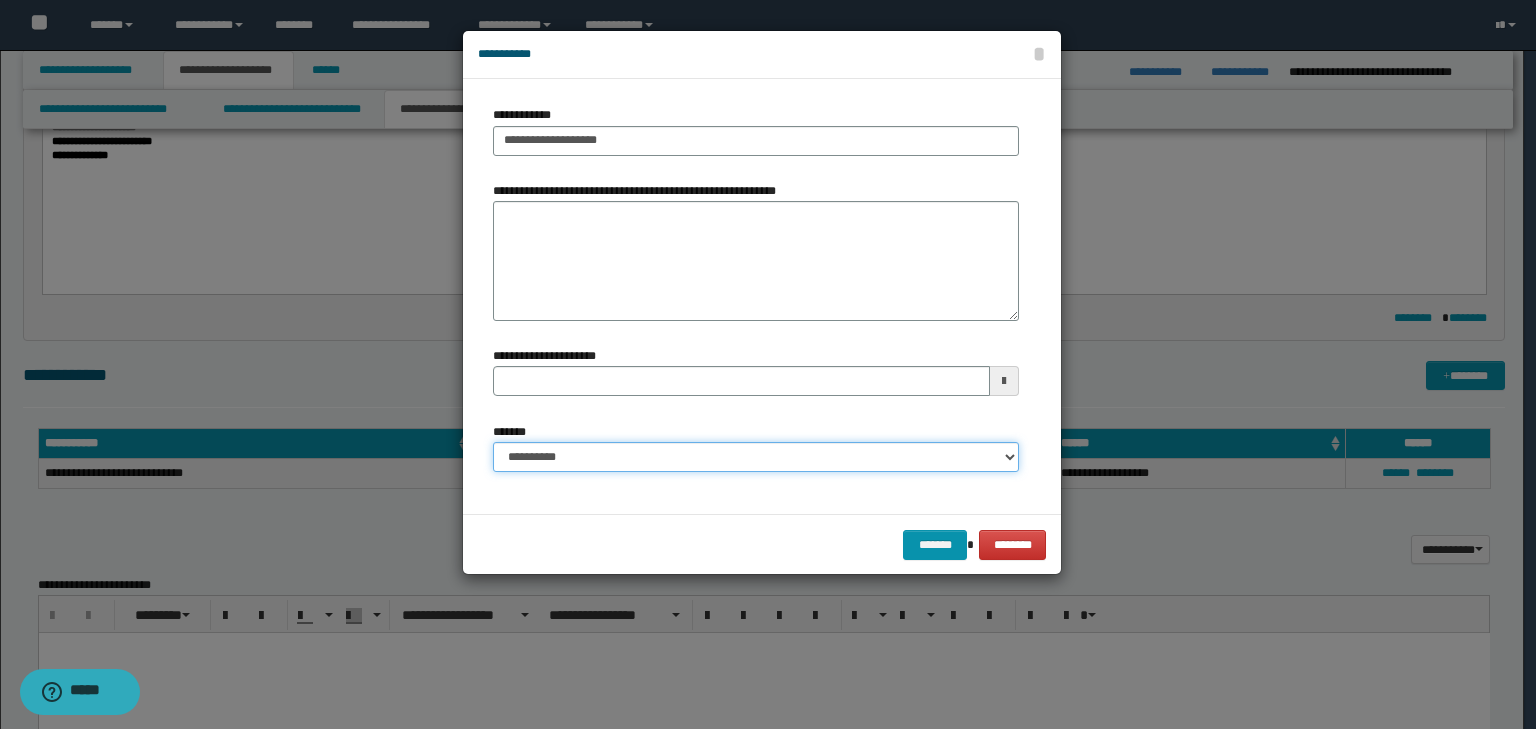 select on "*" 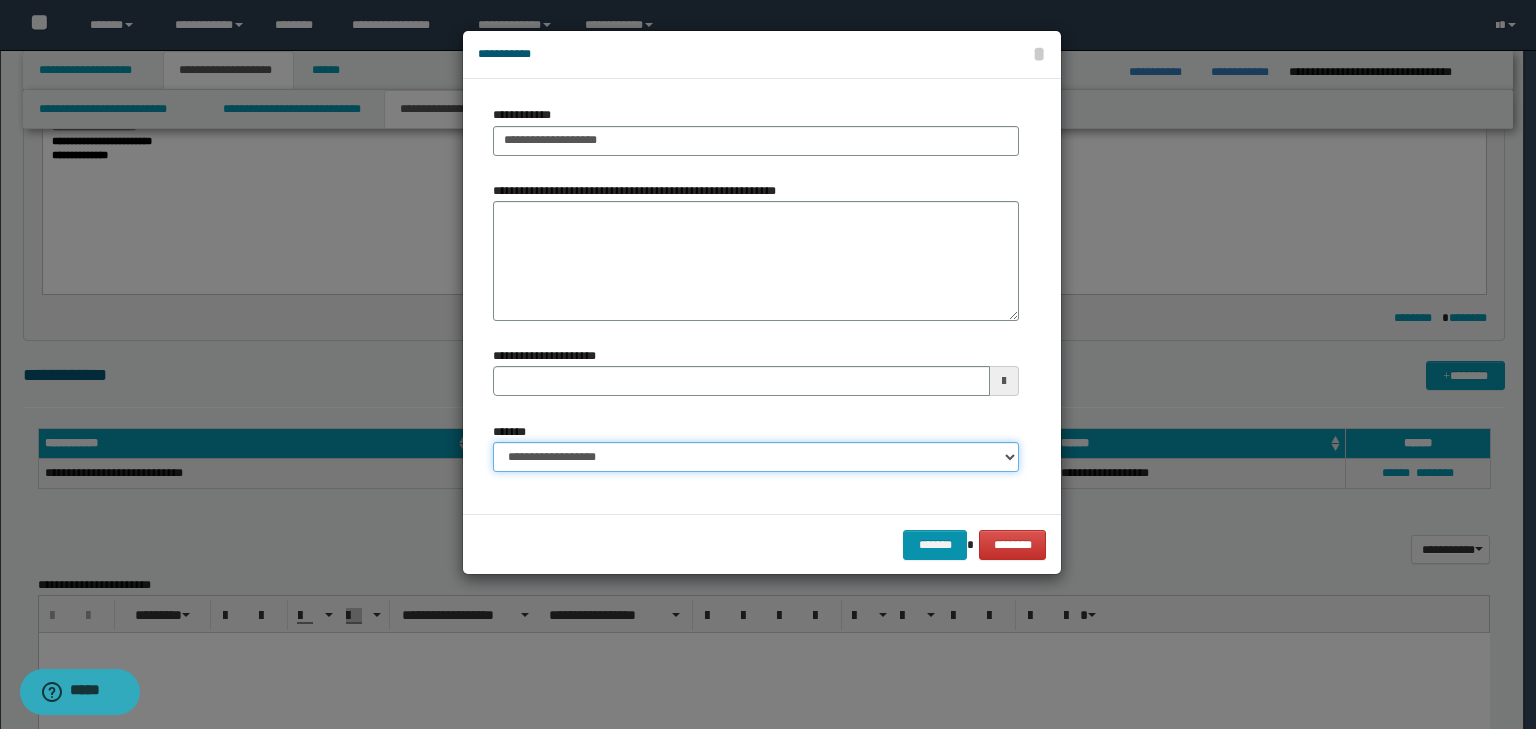 click on "**********" at bounding box center [756, 457] 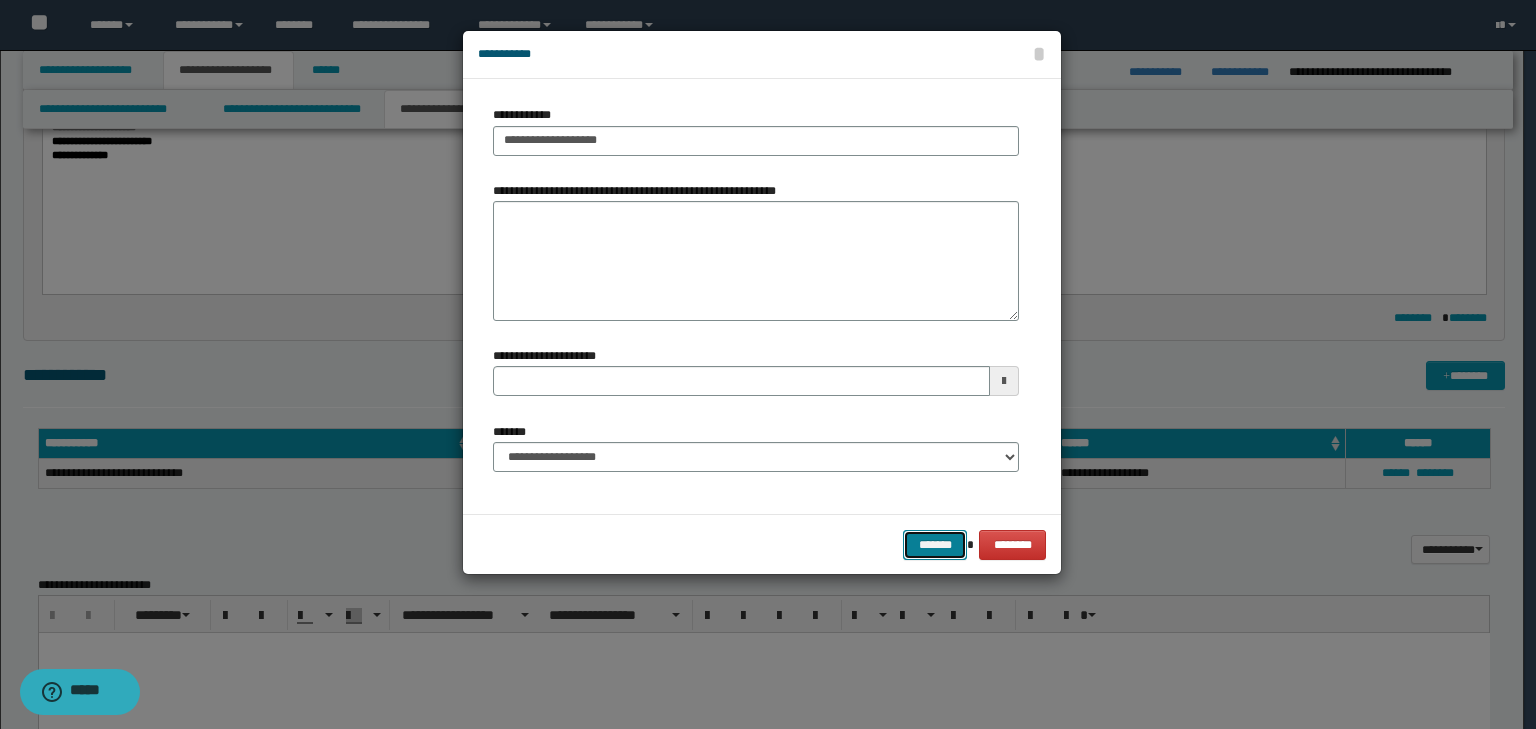 click on "*******" at bounding box center (935, 545) 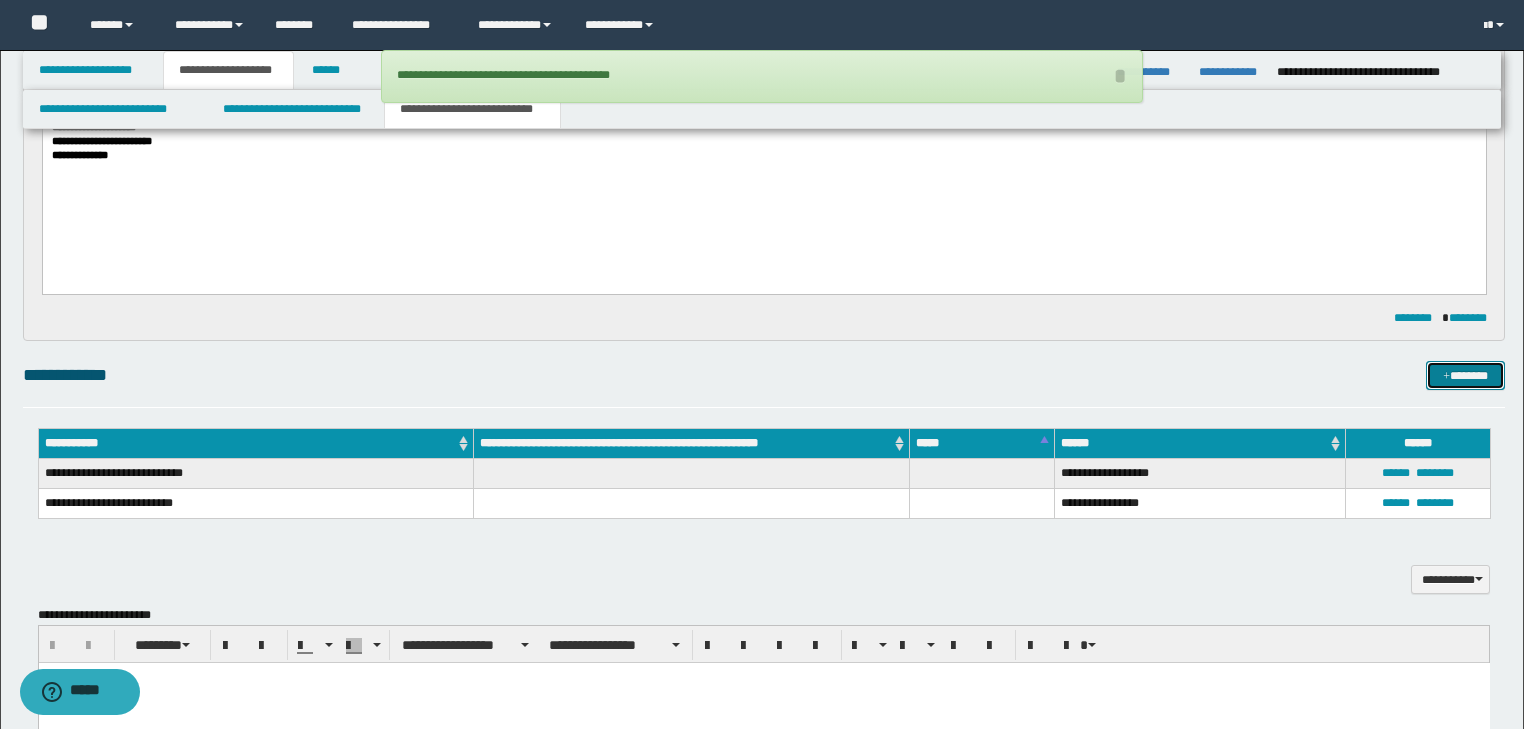 type 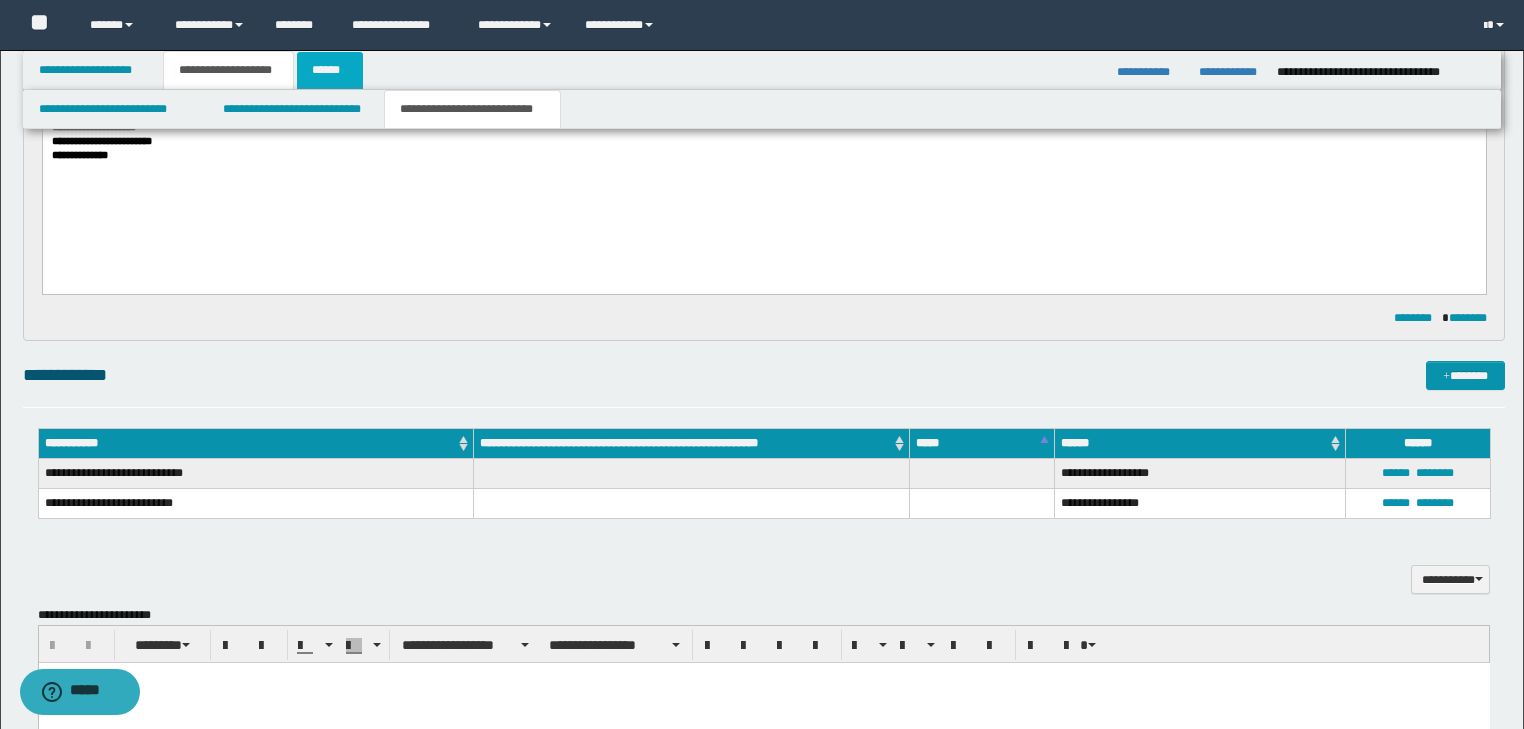 click on "******" at bounding box center [330, 70] 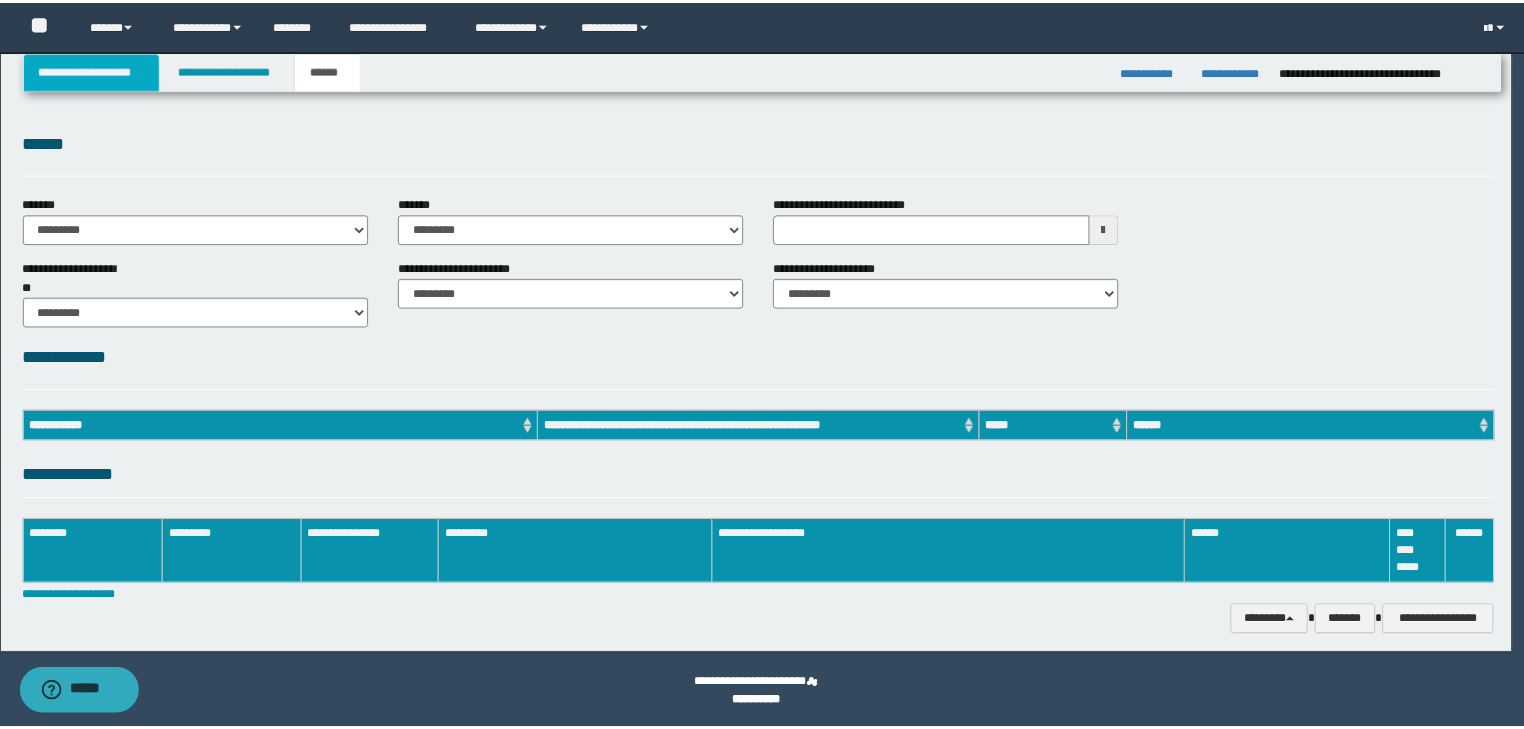 scroll, scrollTop: 0, scrollLeft: 0, axis: both 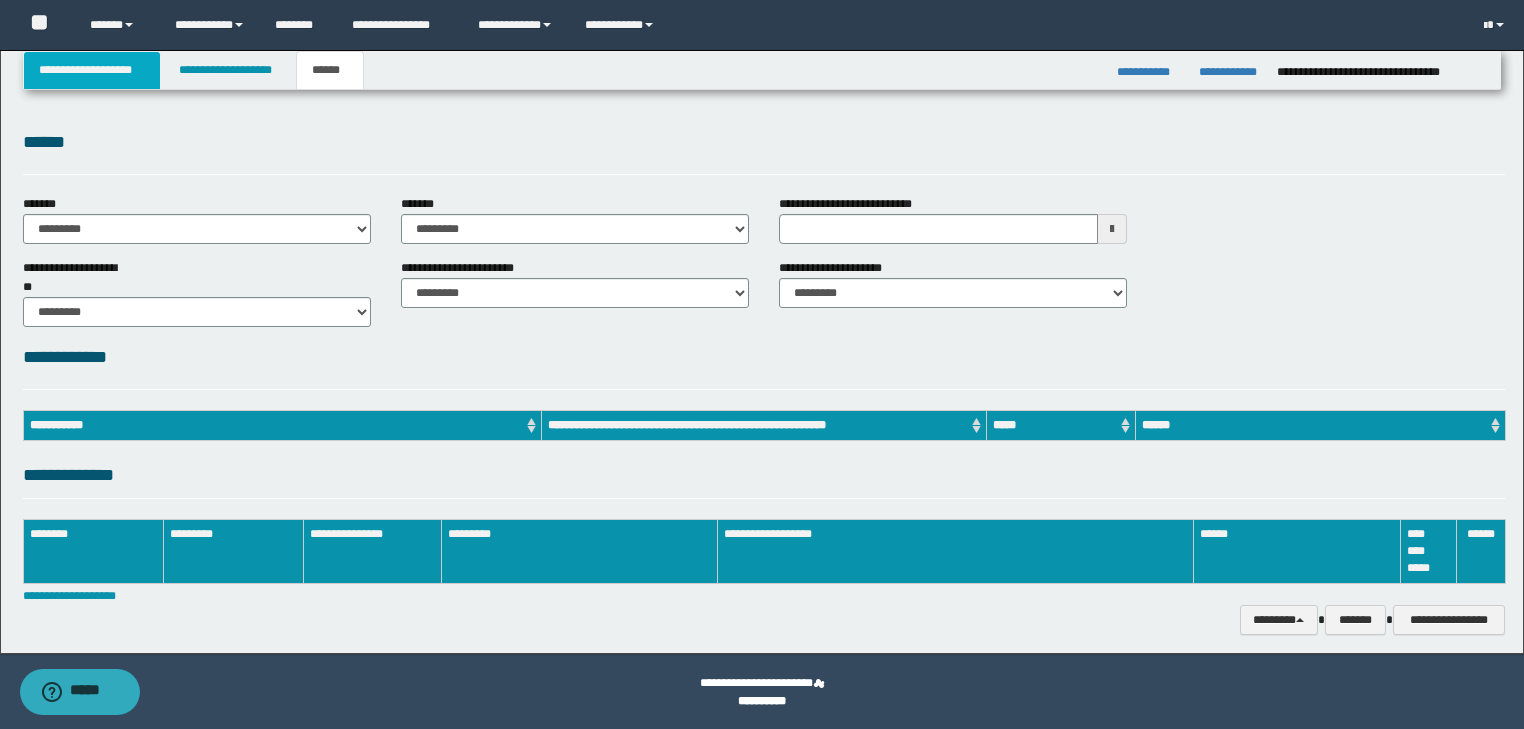 click on "**********" at bounding box center (92, 70) 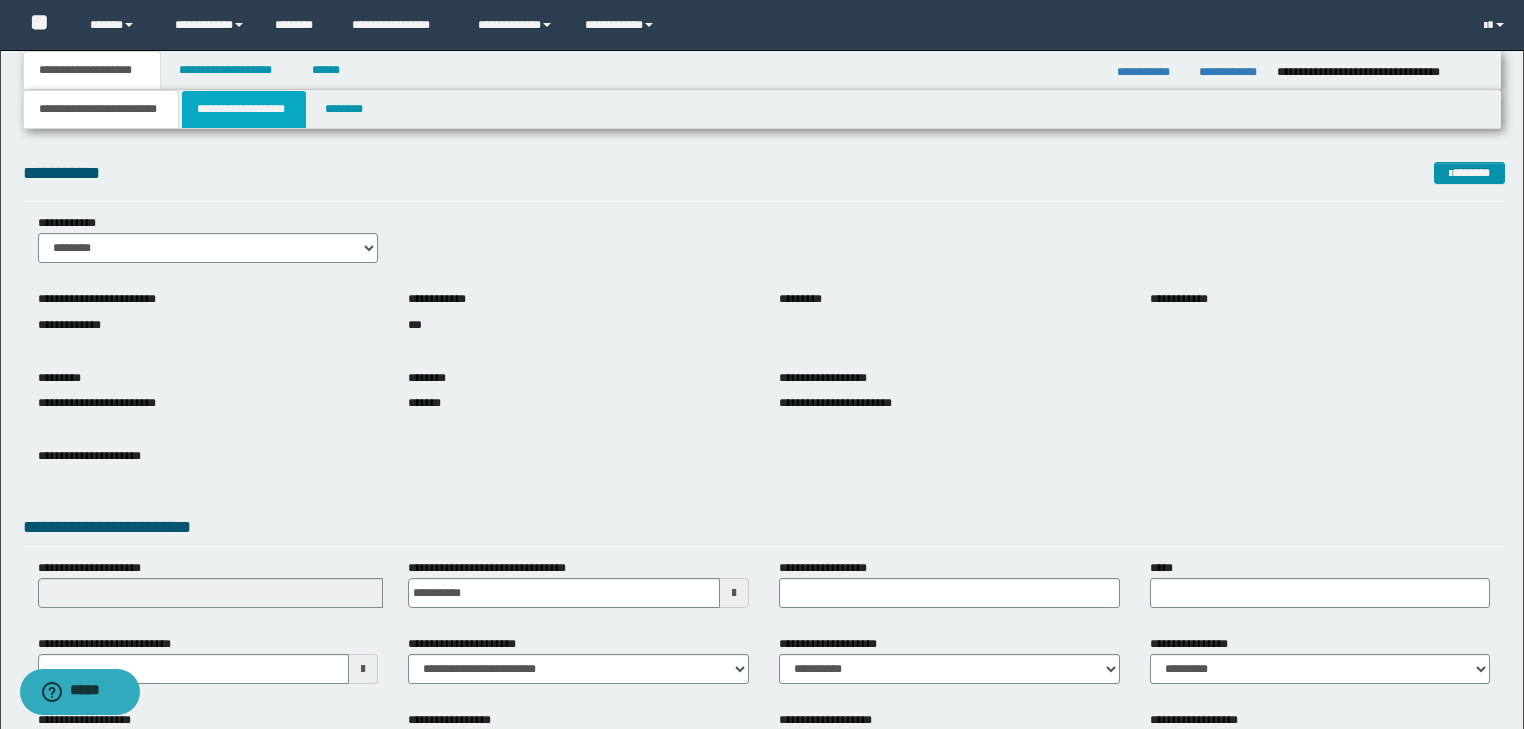 click on "**********" at bounding box center [244, 109] 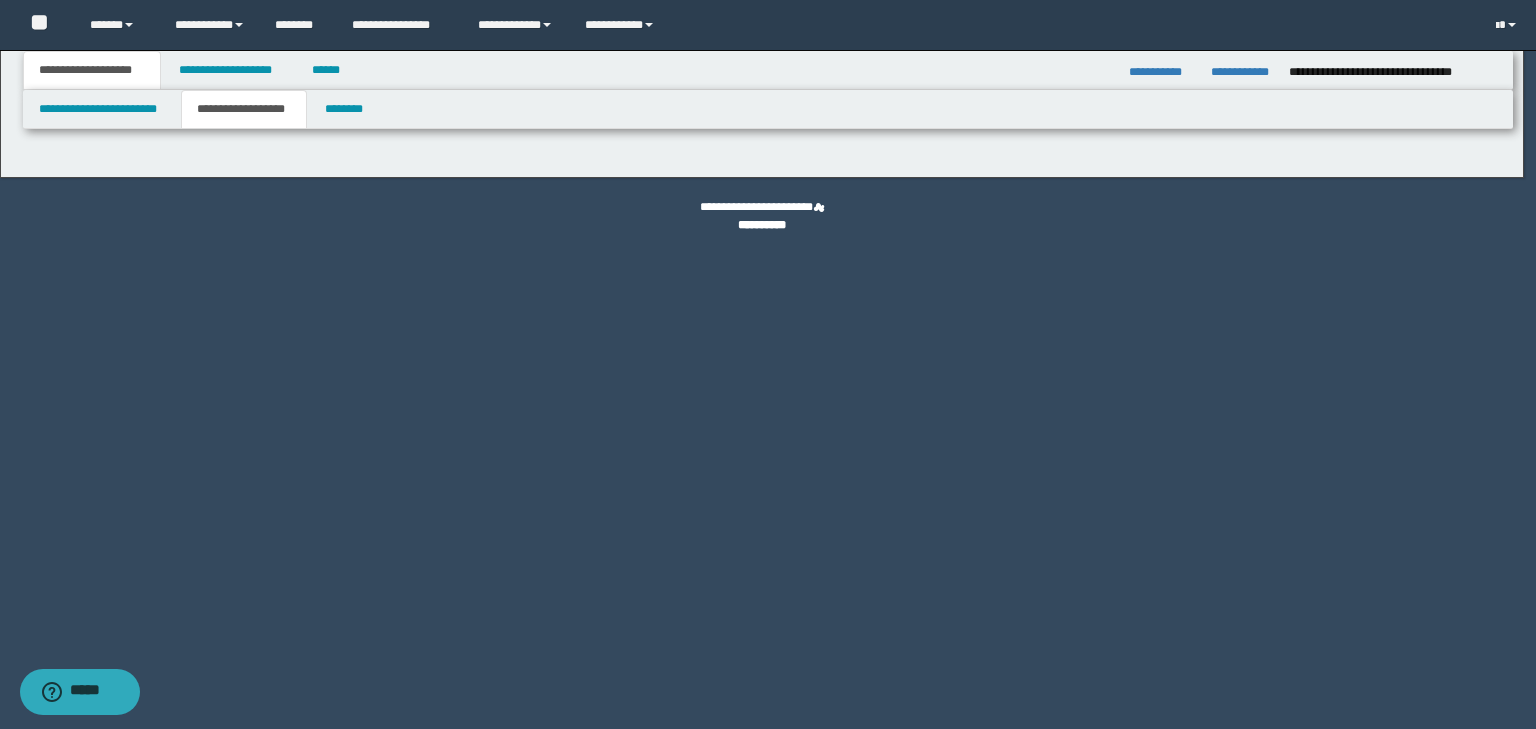type on "********" 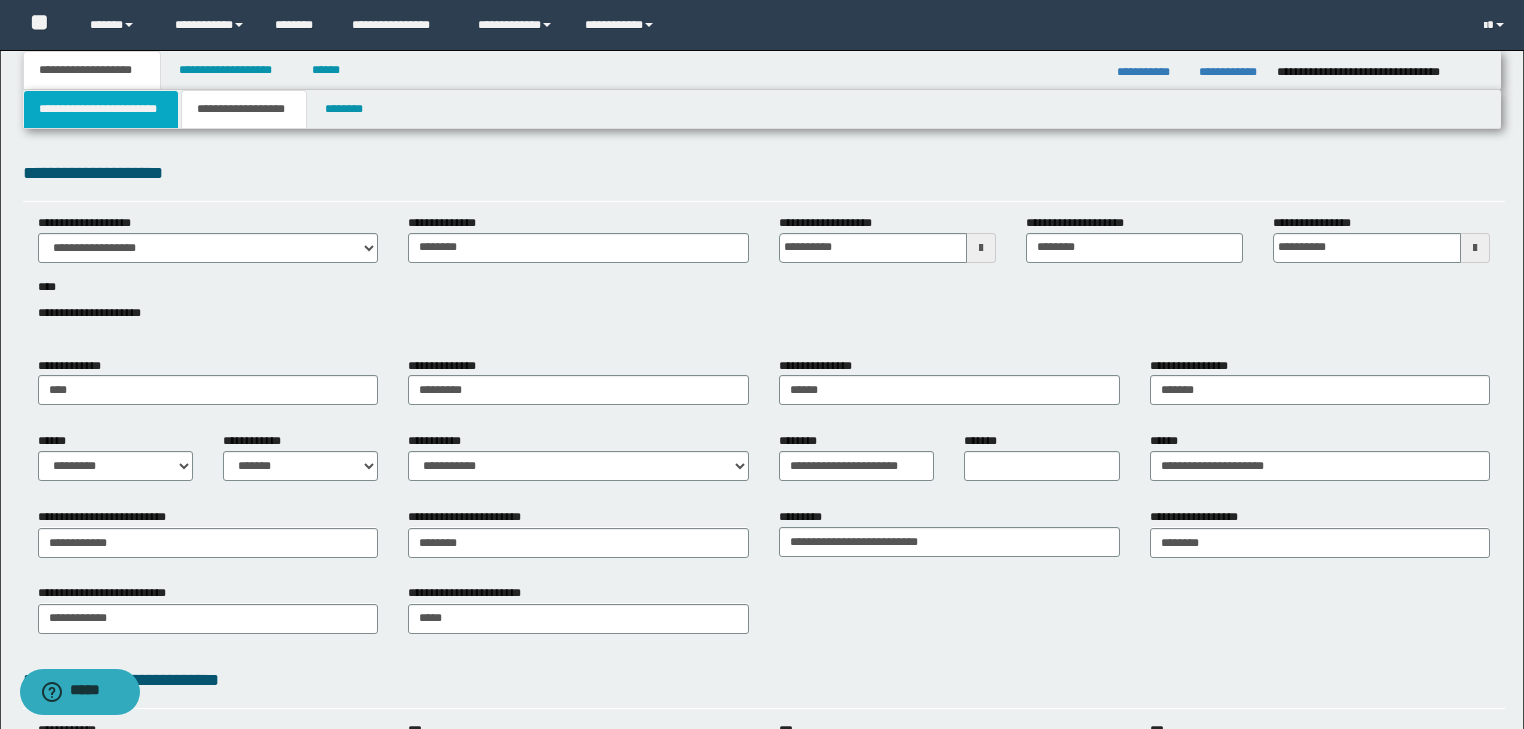 click on "**********" at bounding box center [101, 109] 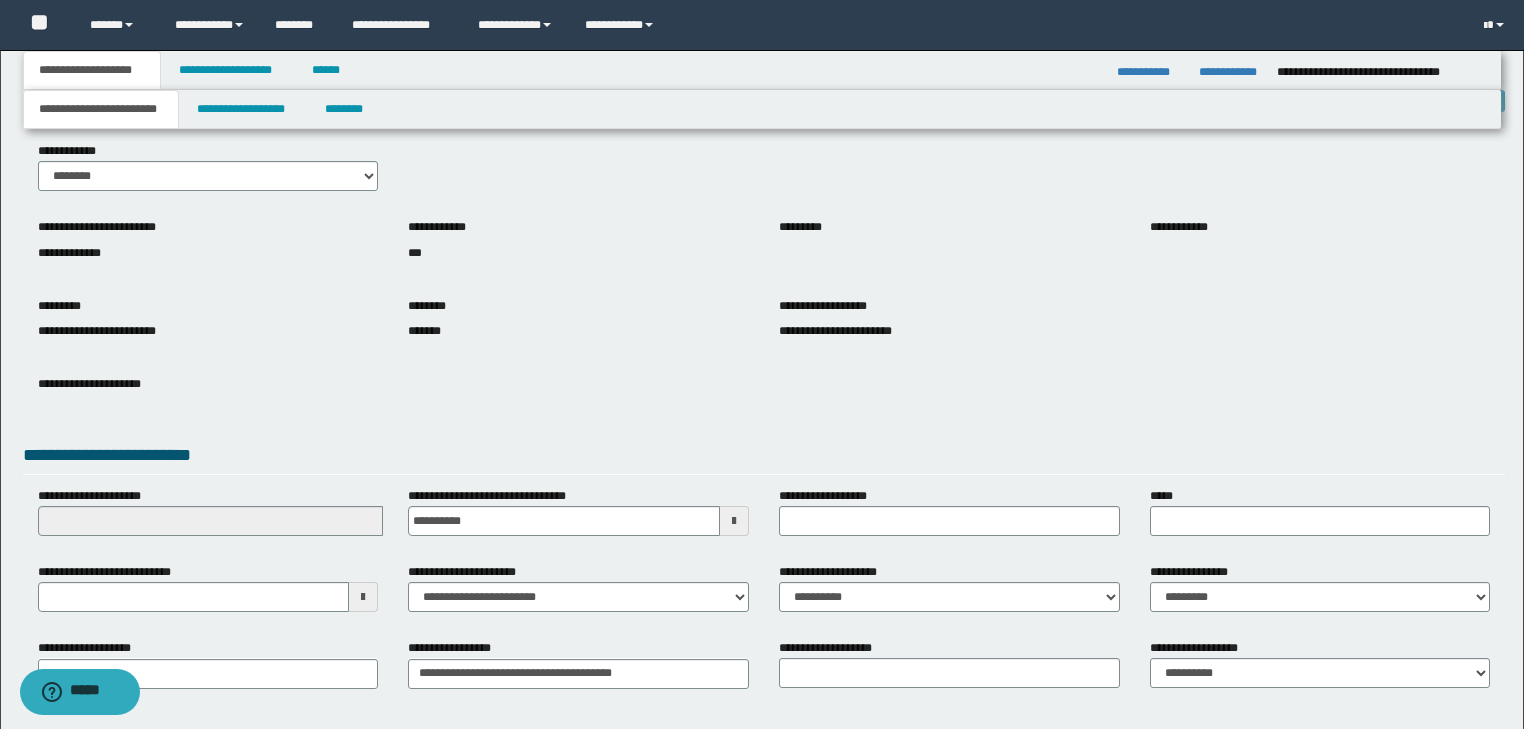 scroll, scrollTop: 154, scrollLeft: 0, axis: vertical 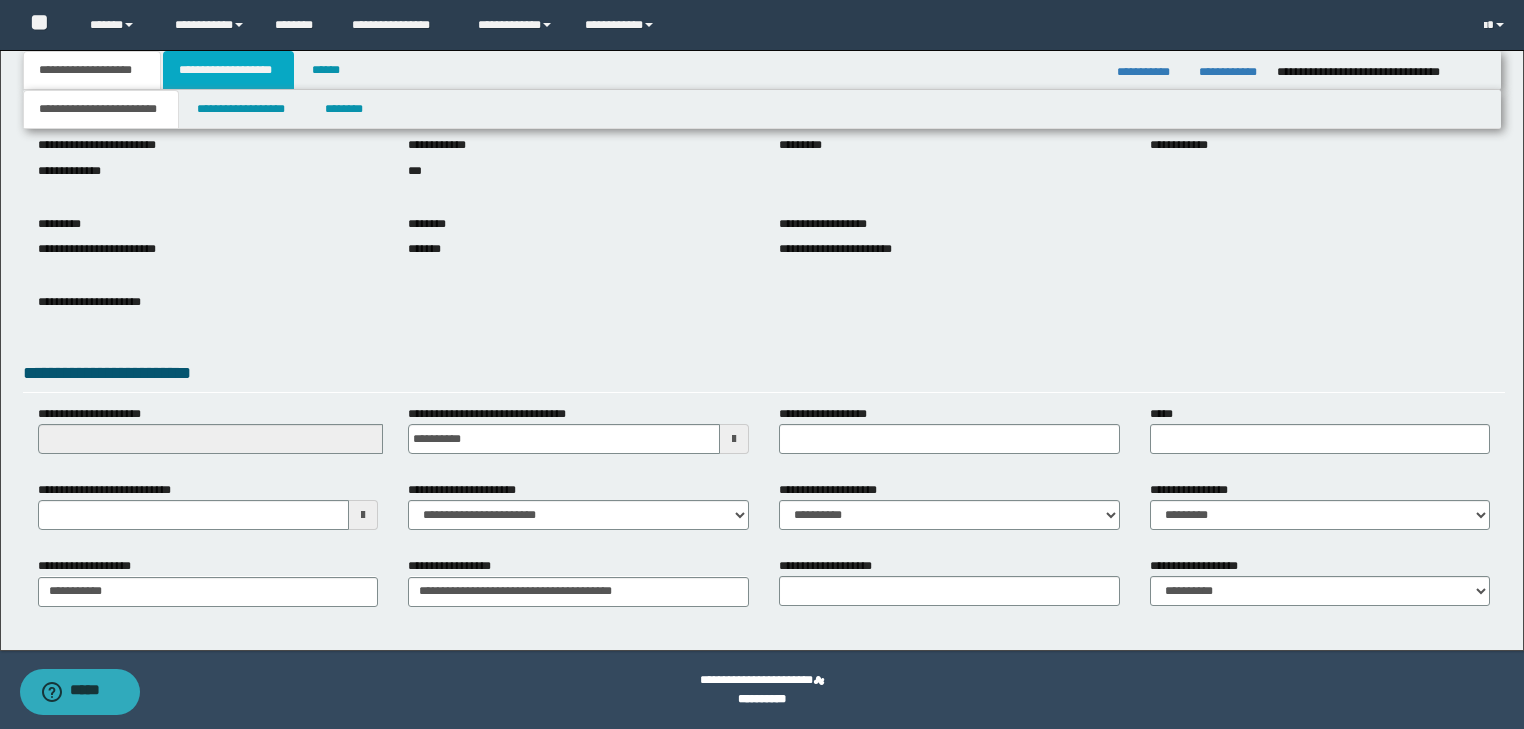 drag, startPoint x: 238, startPoint y: 70, endPoint x: 216, endPoint y: 91, distance: 30.413813 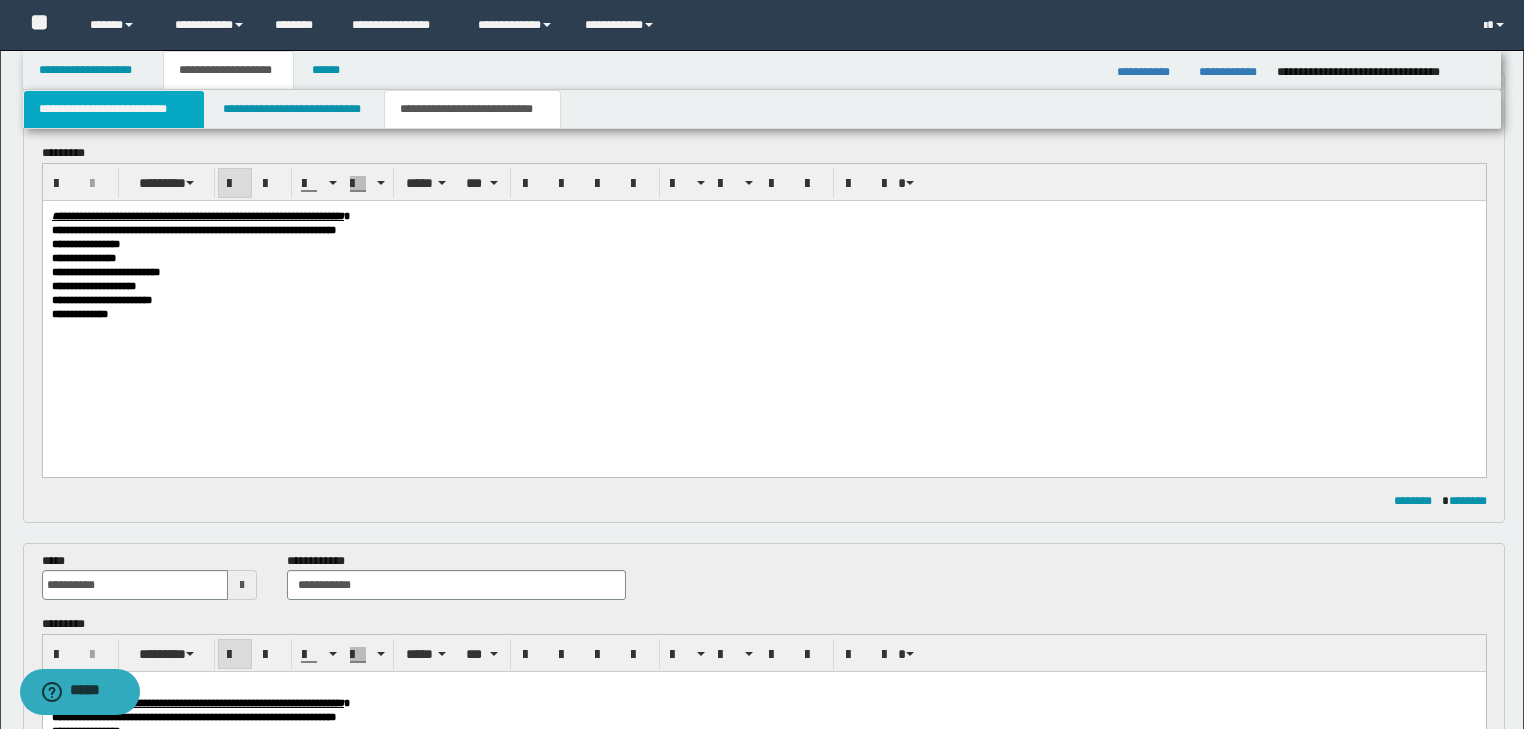 click on "**********" at bounding box center (114, 109) 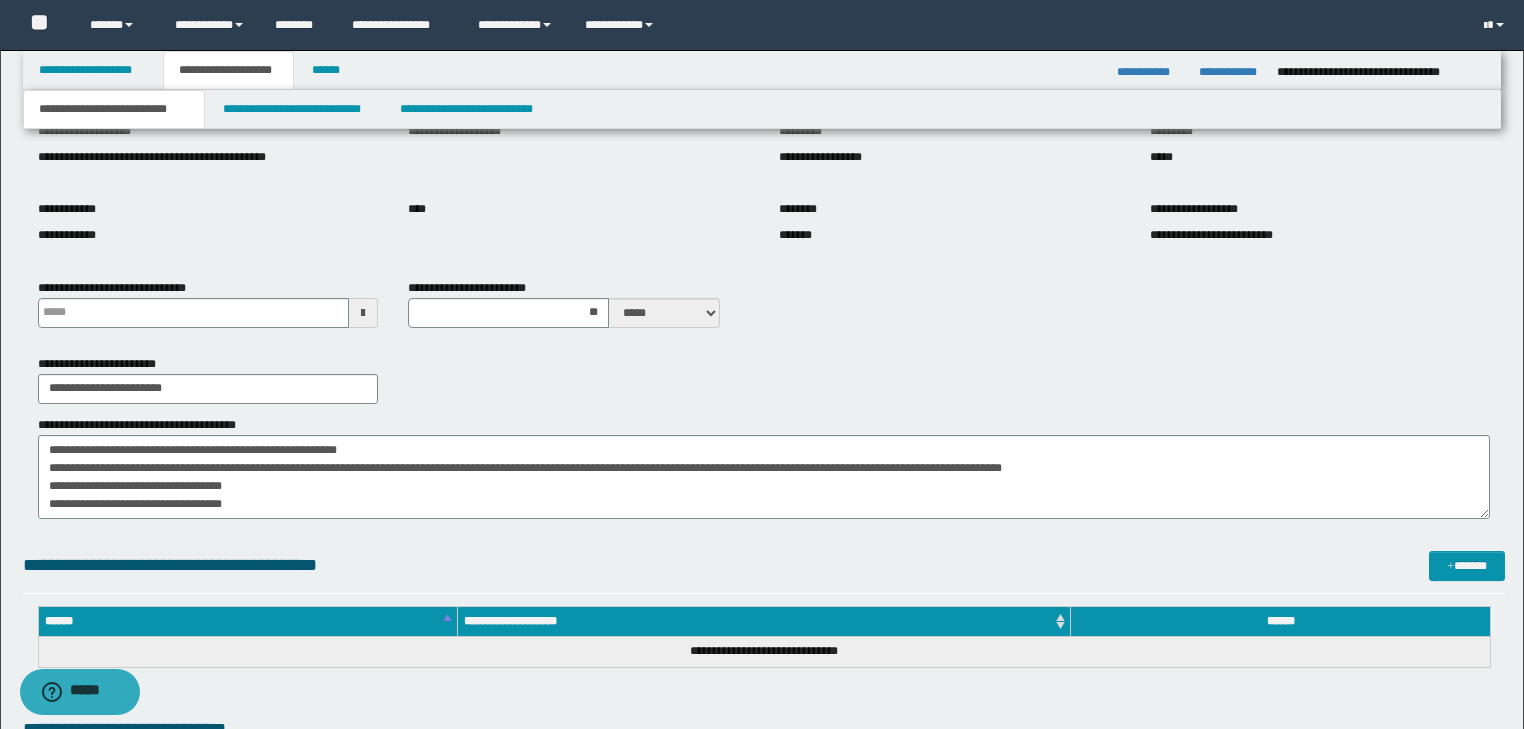 scroll, scrollTop: 394, scrollLeft: 0, axis: vertical 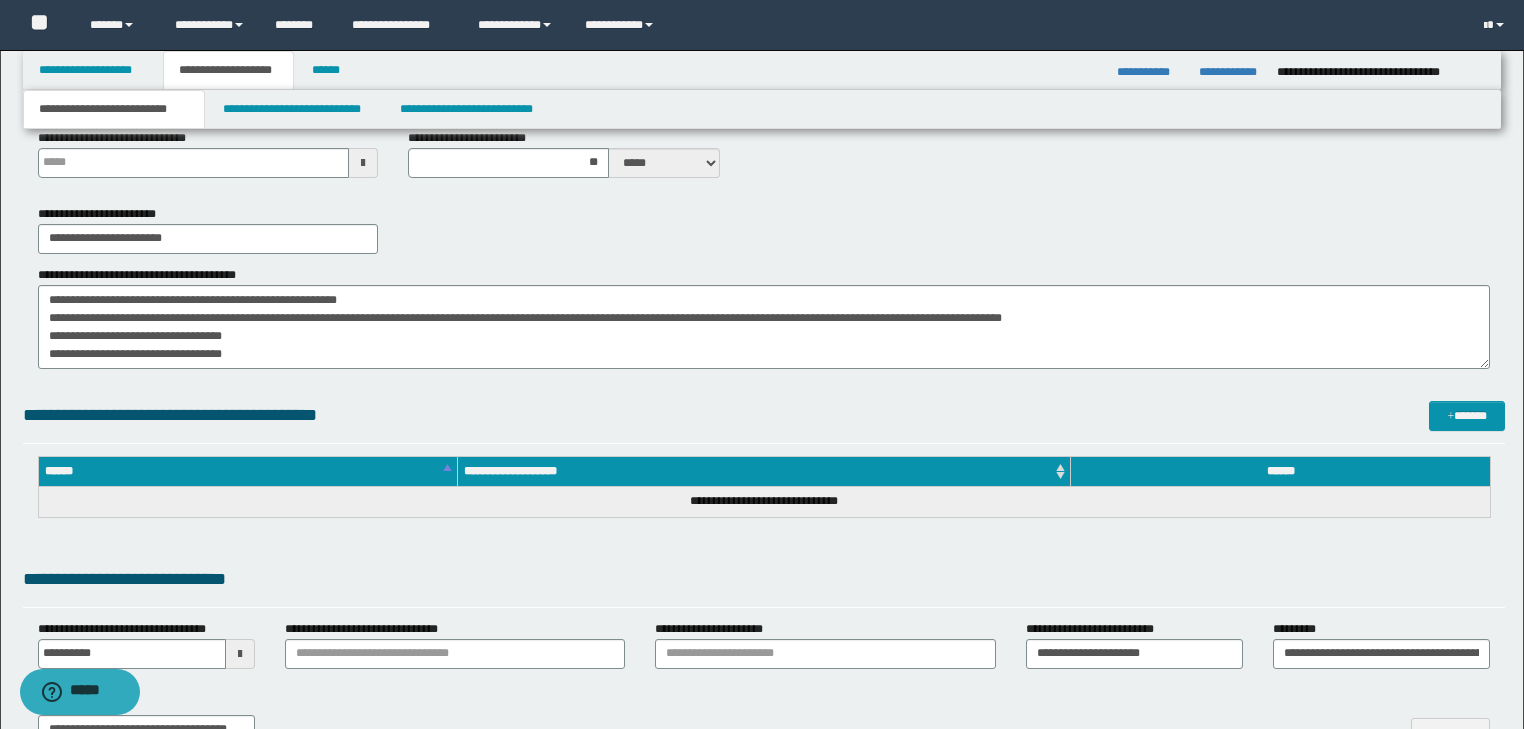 type 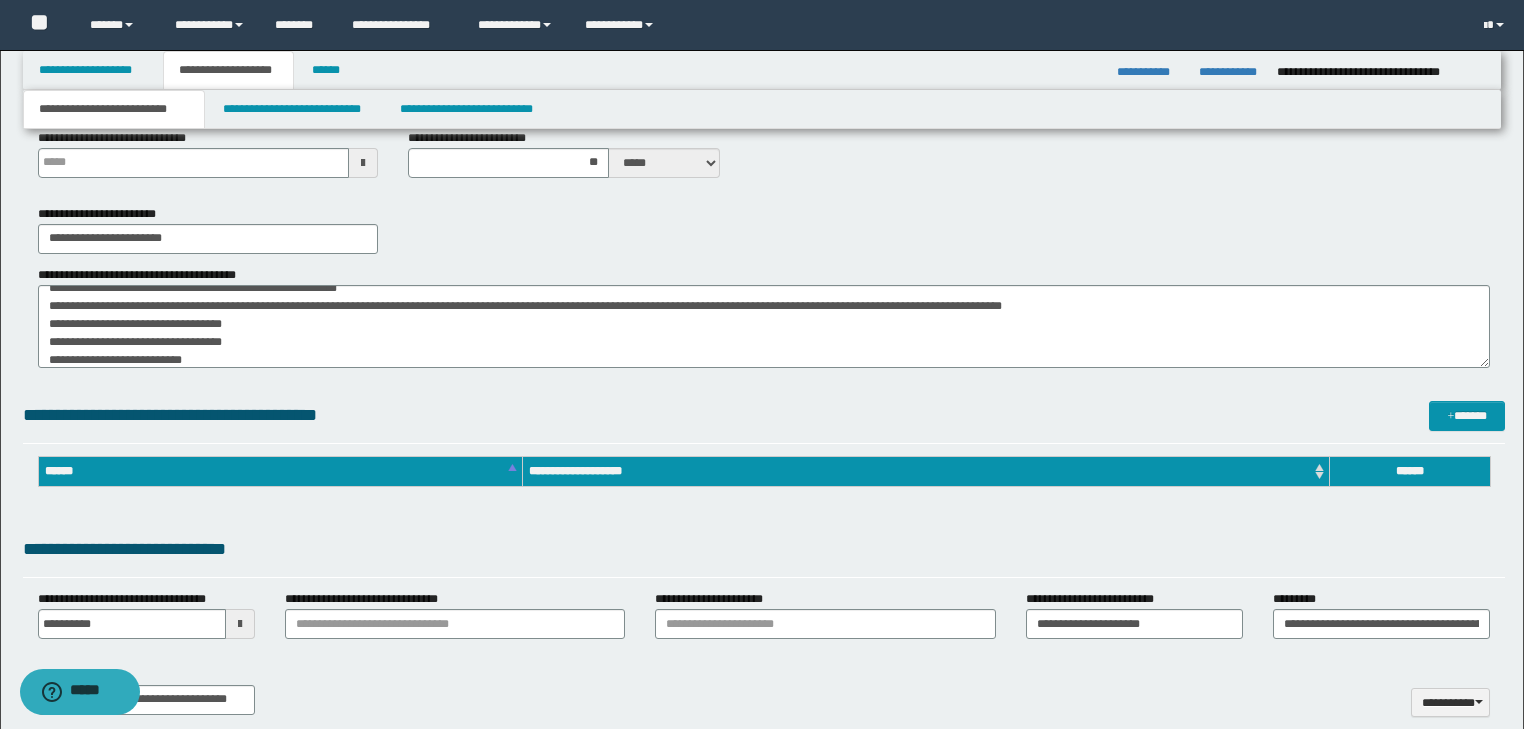scroll, scrollTop: 17, scrollLeft: 0, axis: vertical 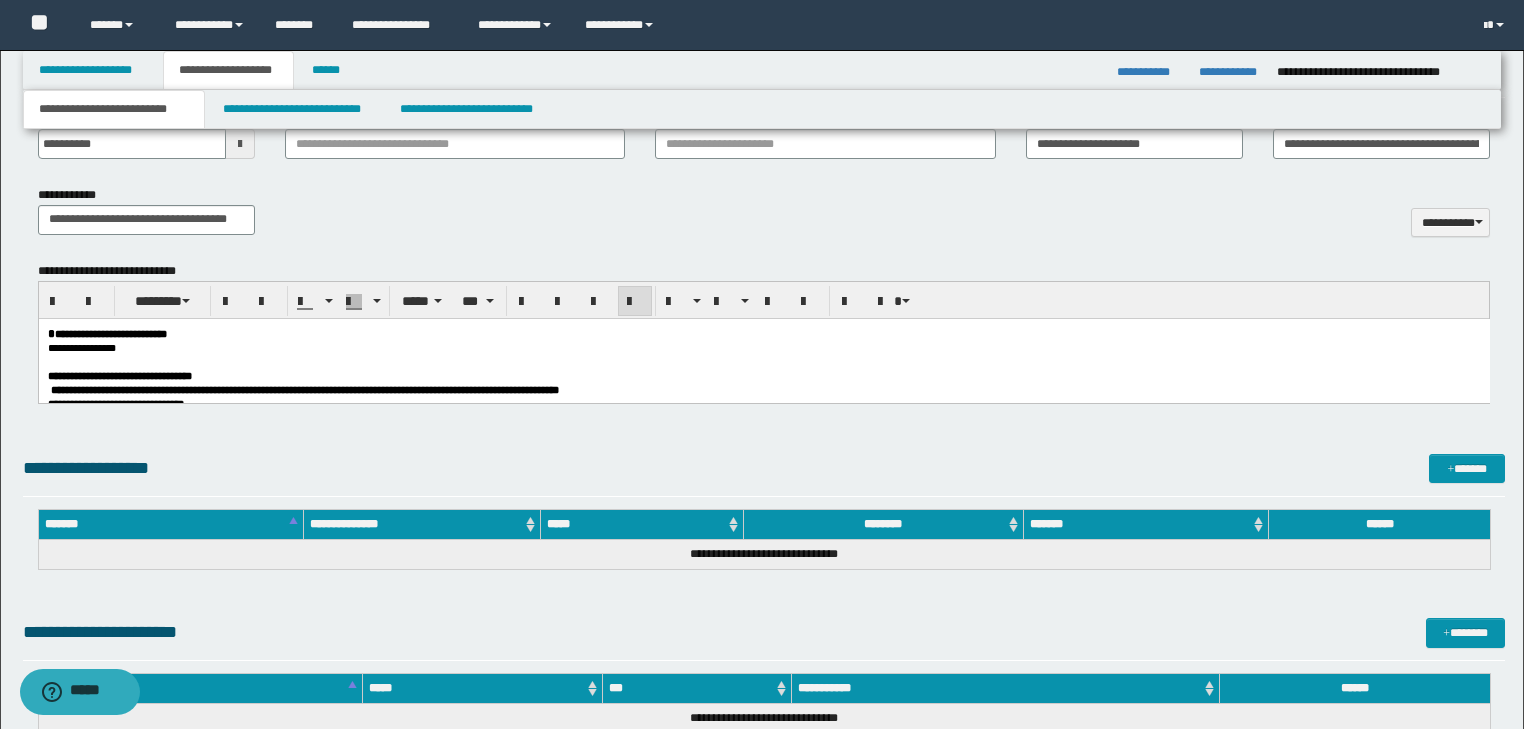 click at bounding box center [763, 361] 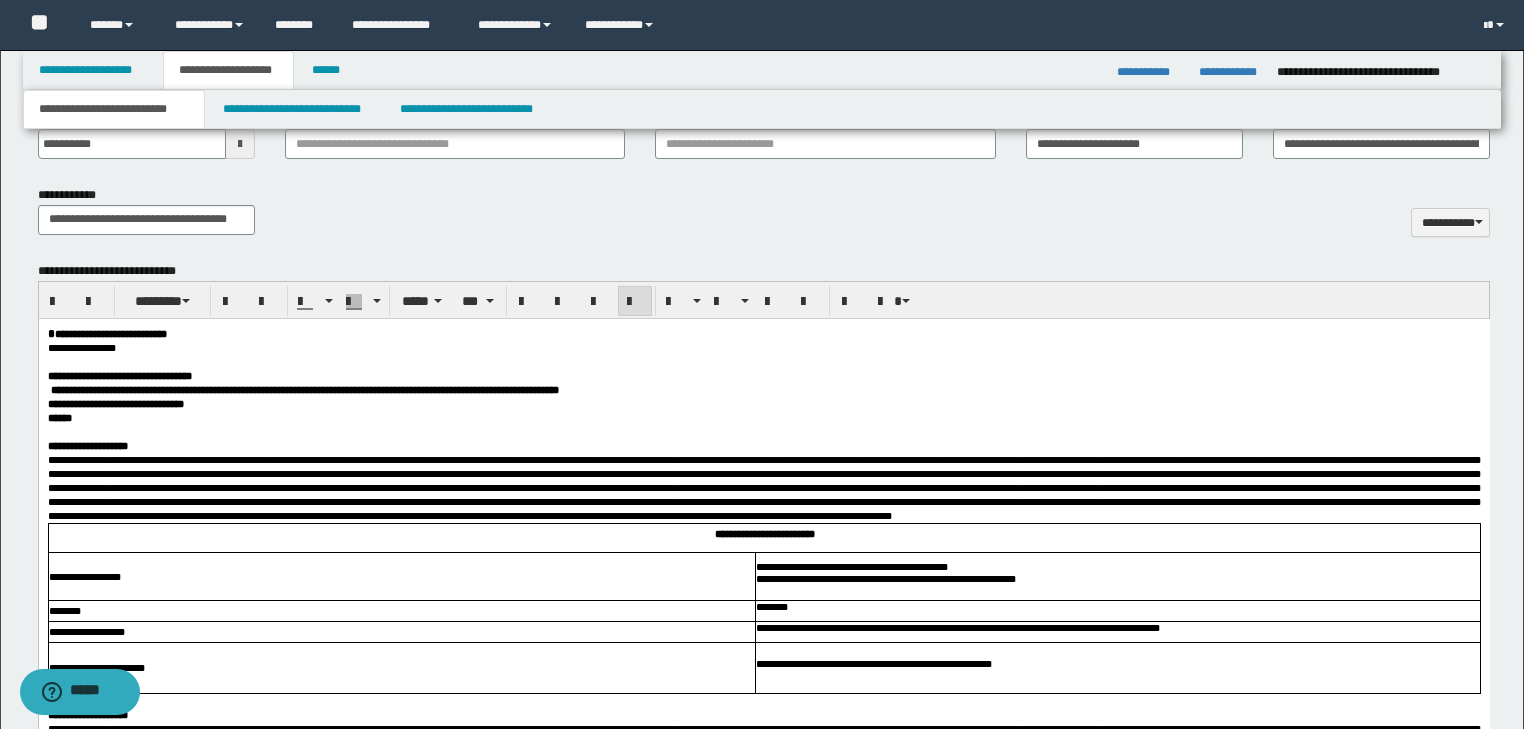 click on "**********" at bounding box center [133, 403] 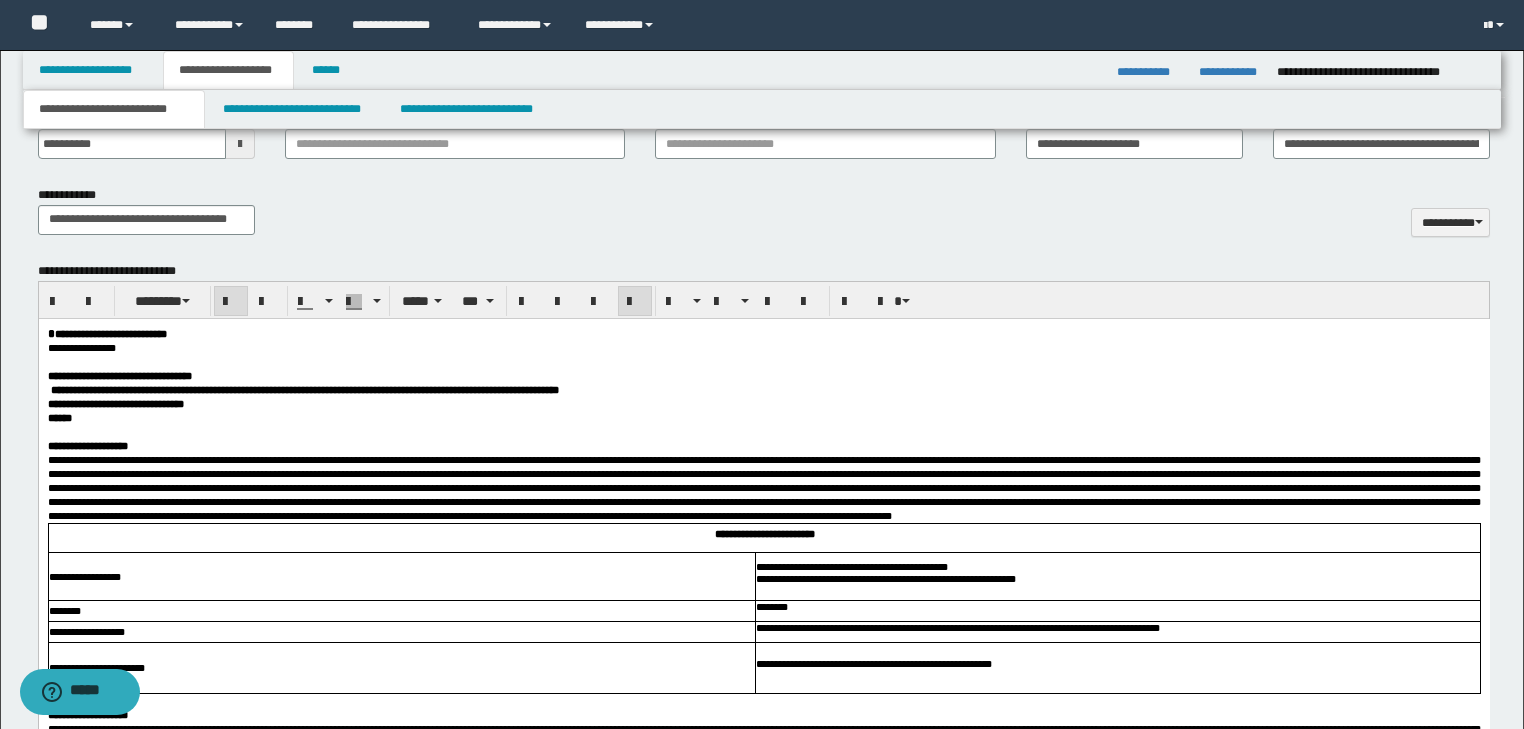 click on "******" at bounding box center (763, 417) 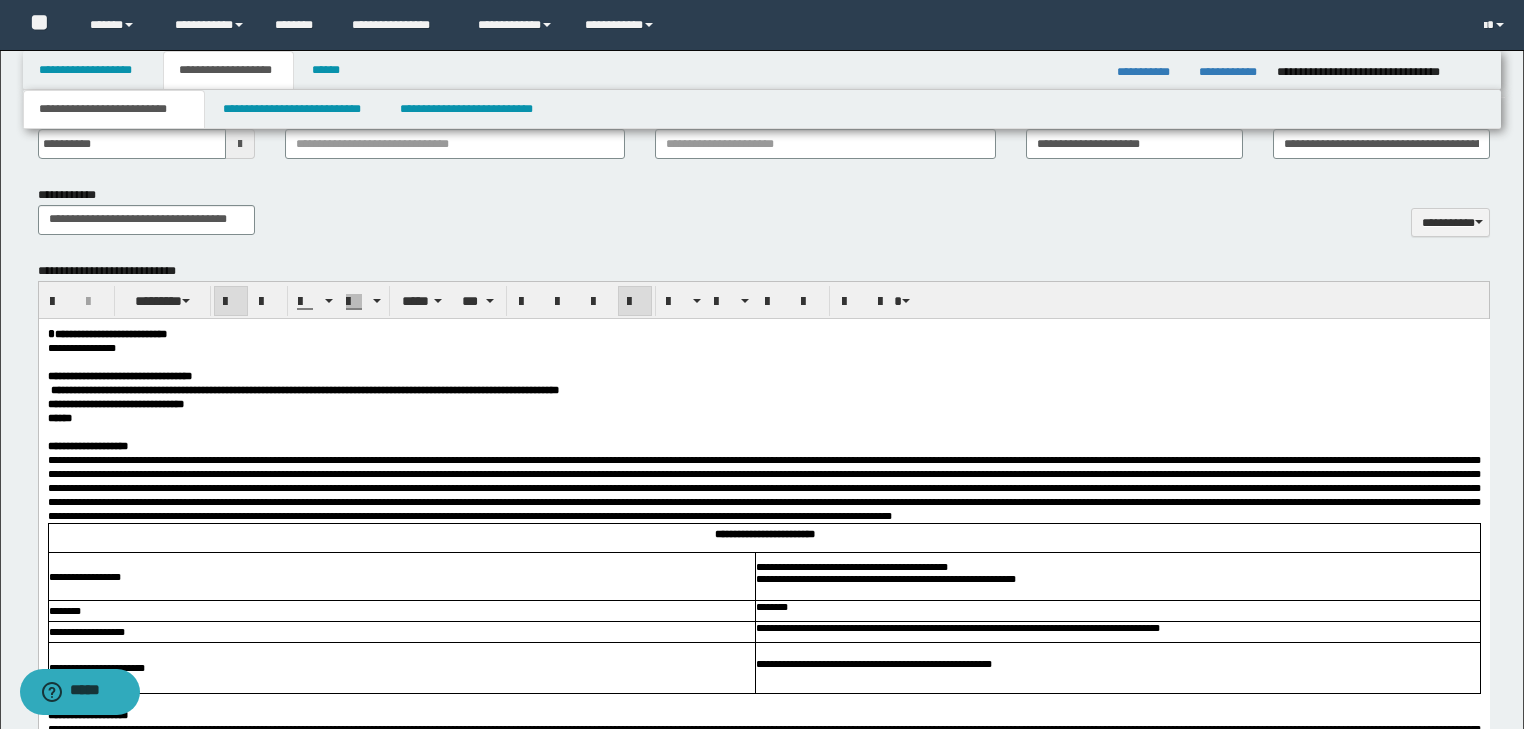 type 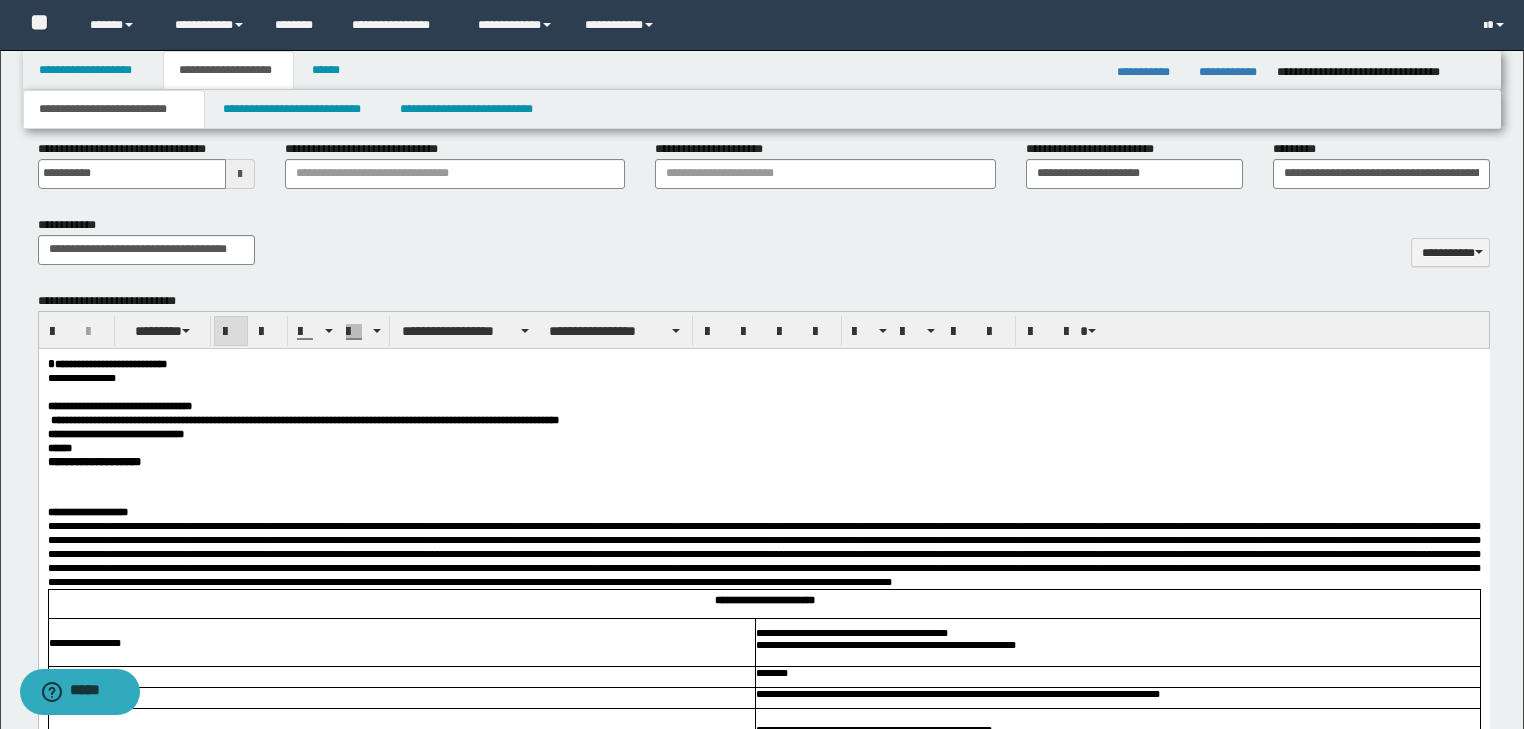 click on "******" at bounding box center (763, 447) 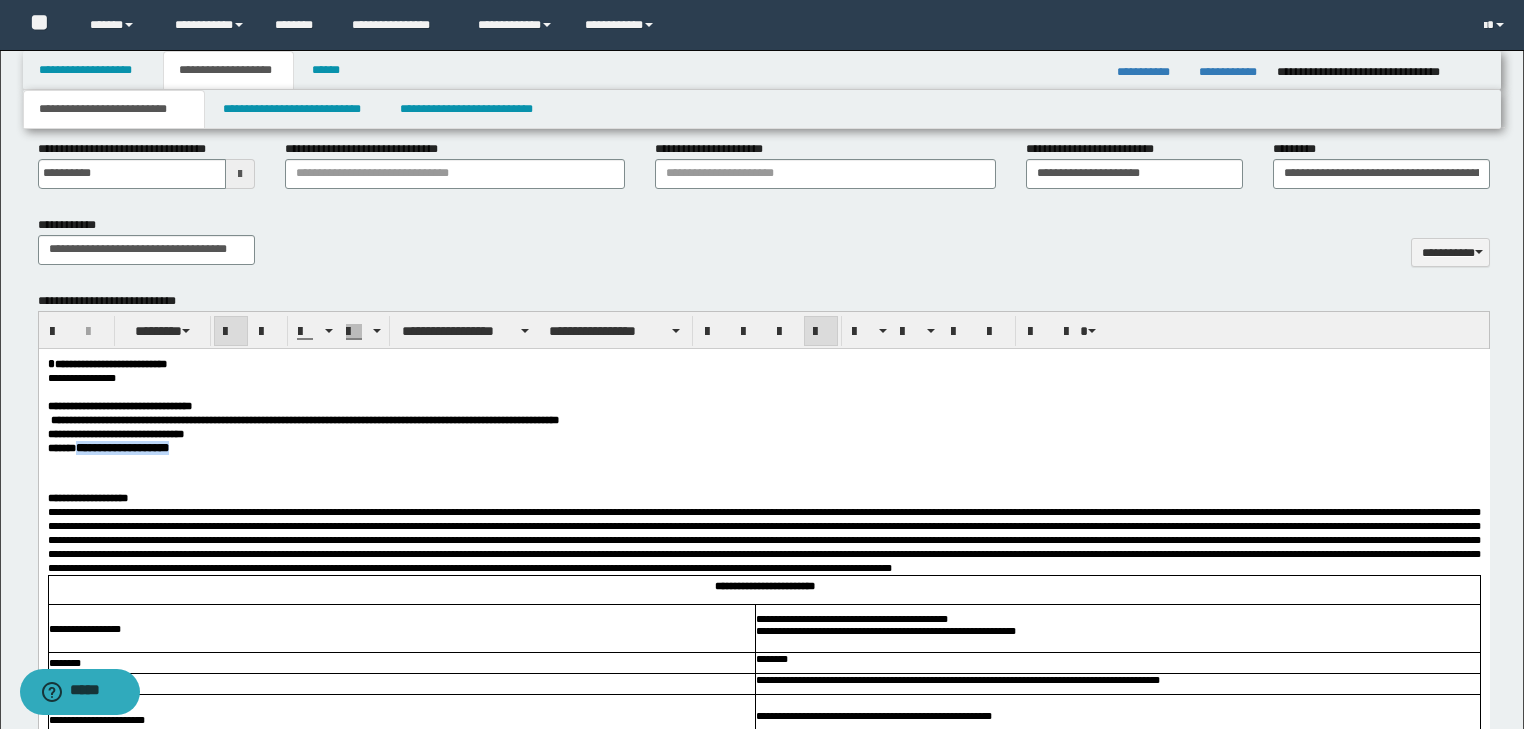 drag, startPoint x: 95, startPoint y: 457, endPoint x: 309, endPoint y: 399, distance: 221.72055 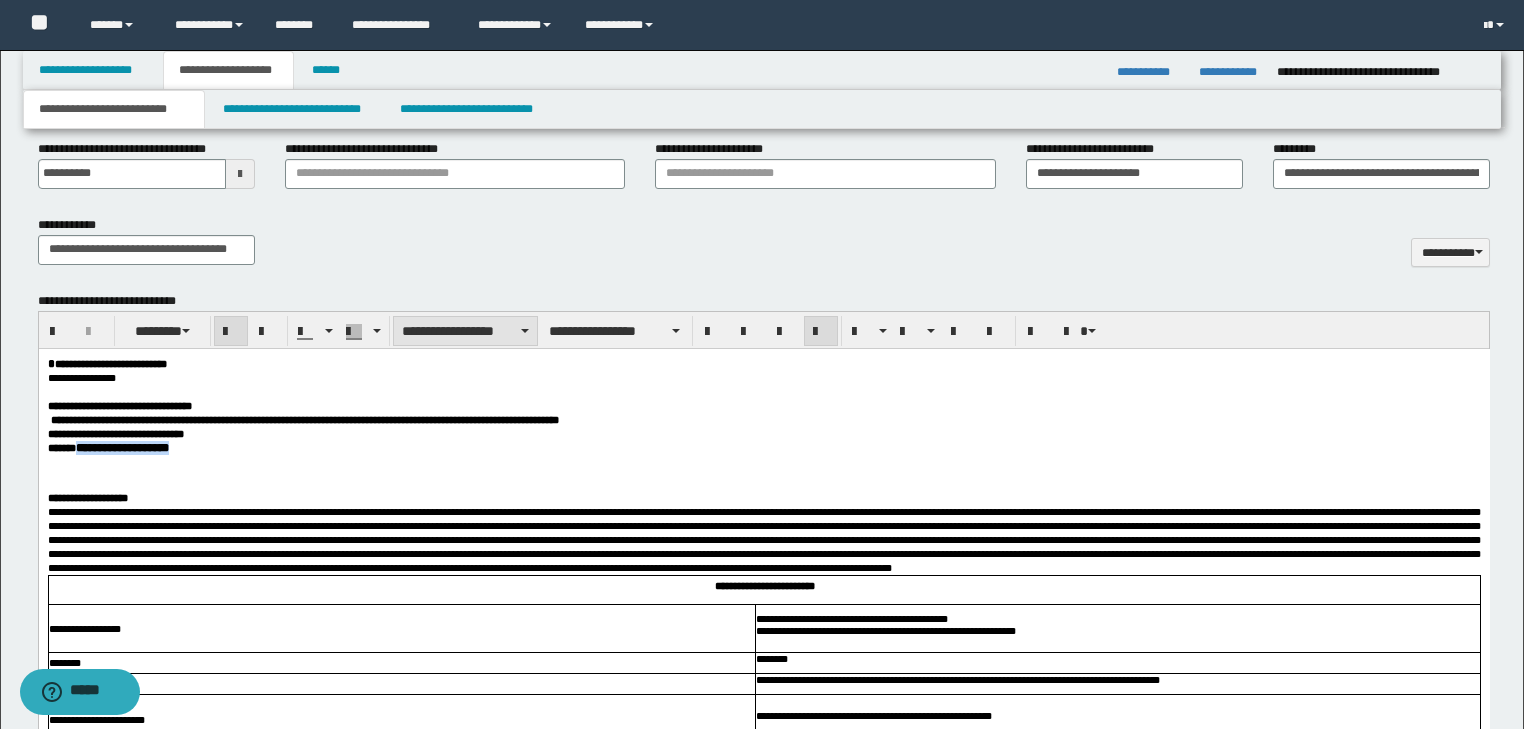click on "**********" at bounding box center [465, 331] 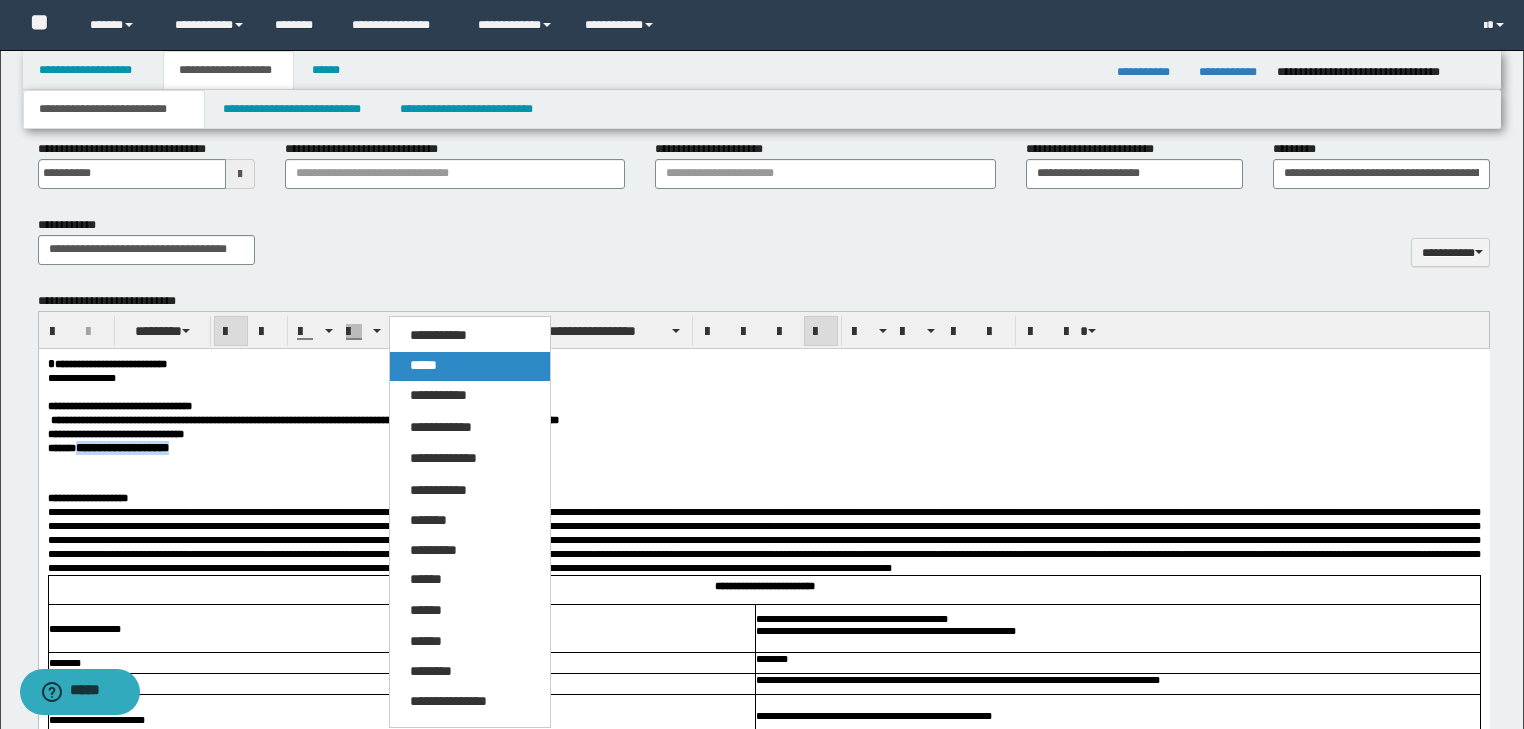 click on "*****" at bounding box center [423, 365] 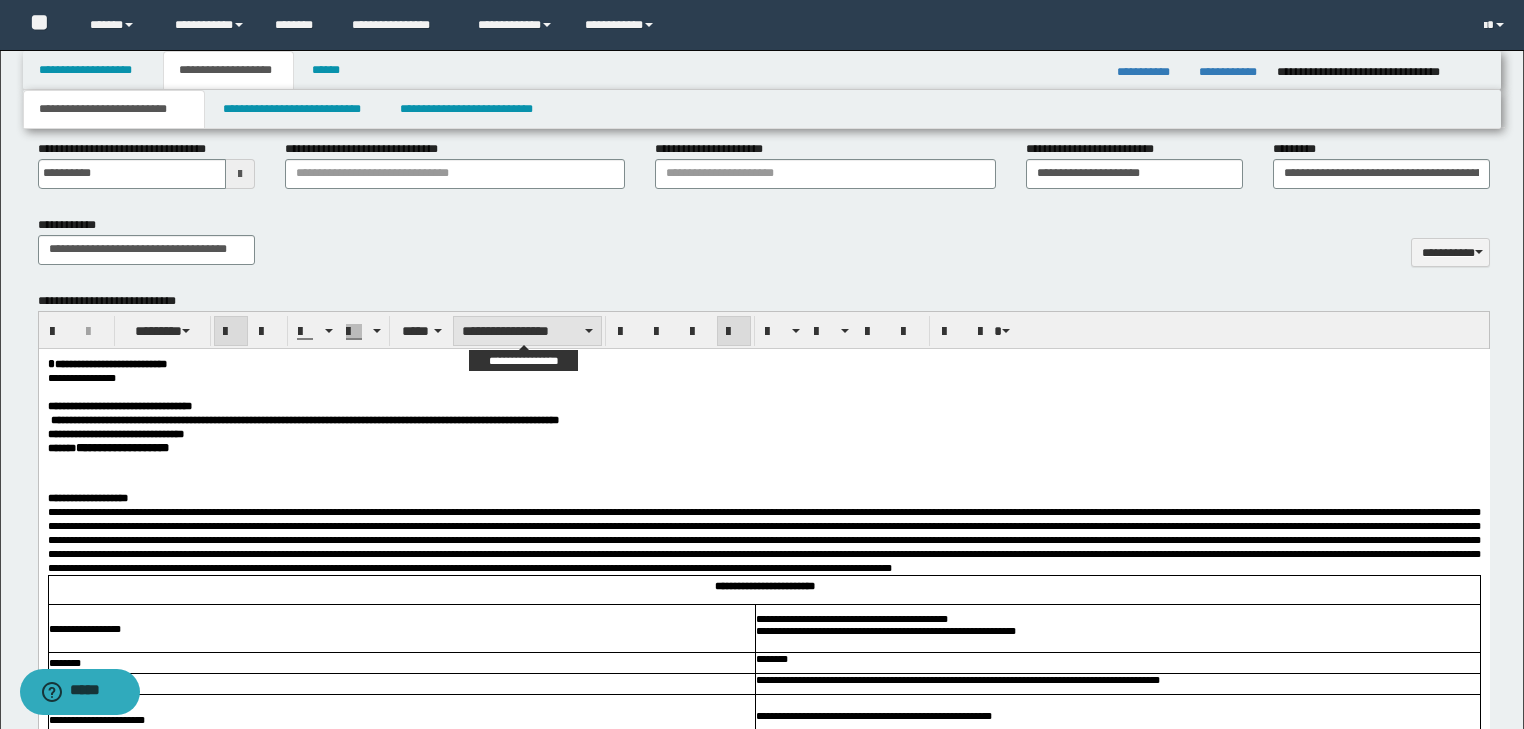 click on "**********" at bounding box center (527, 331) 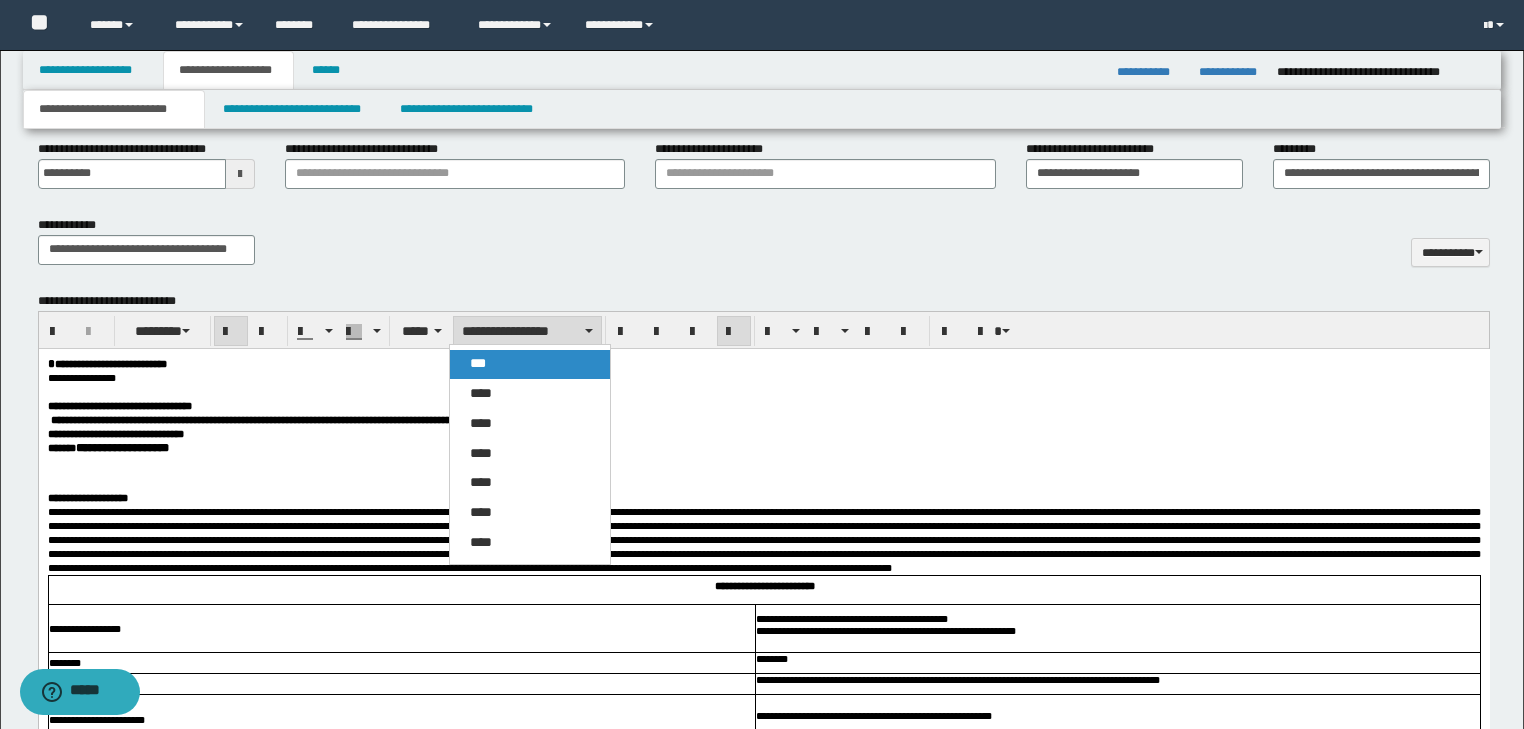 click on "***" at bounding box center (530, 364) 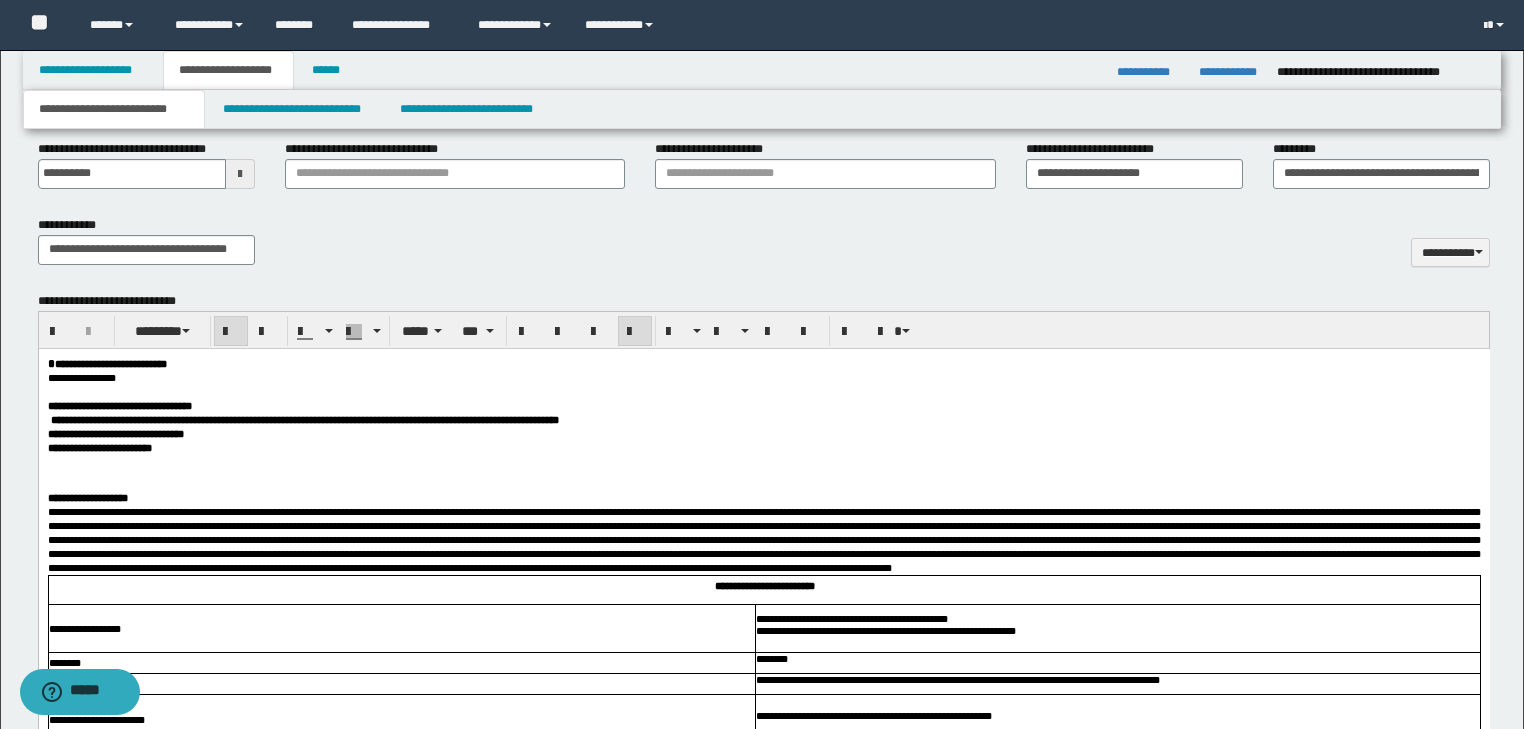 click on "**********" at bounding box center (763, 447) 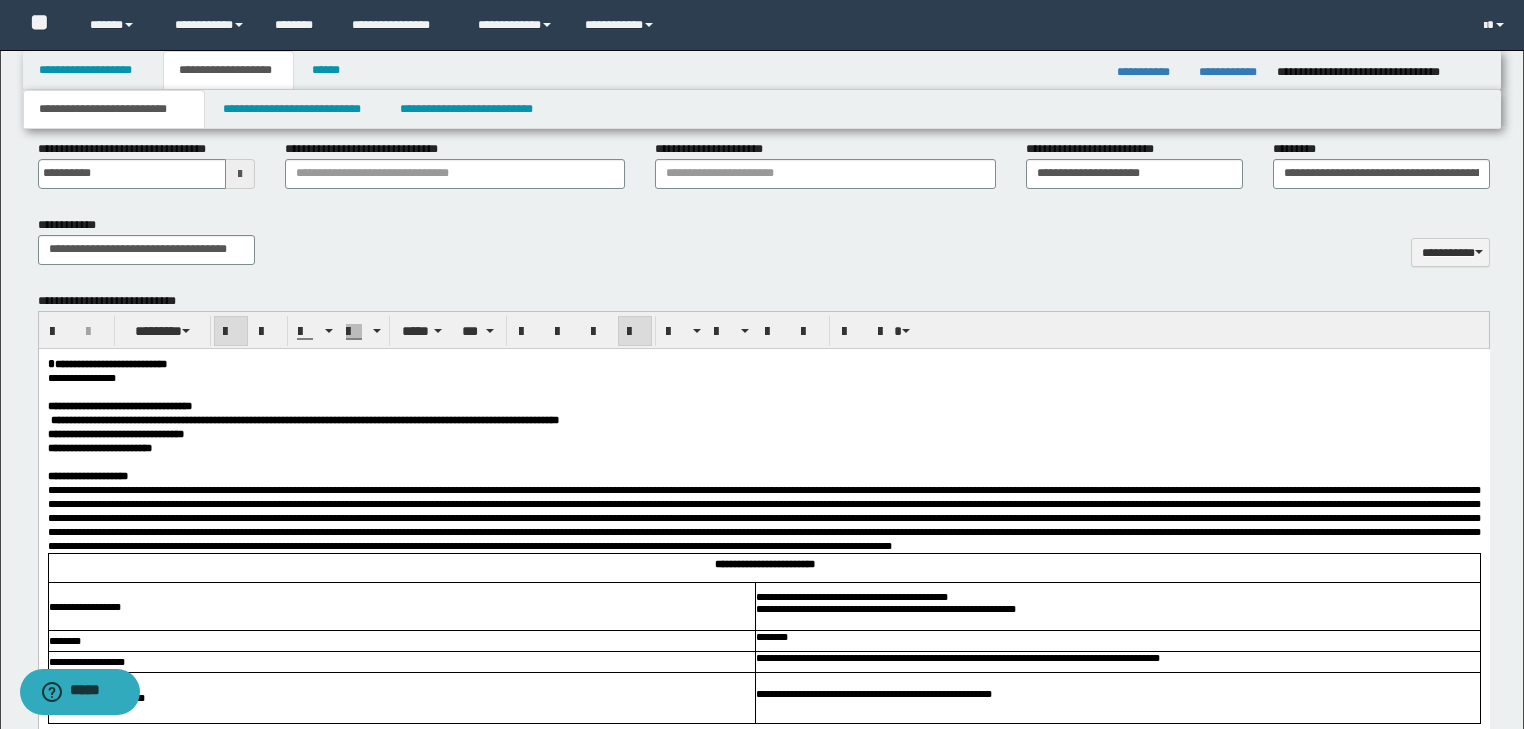 click on "**********" at bounding box center [764, 450] 